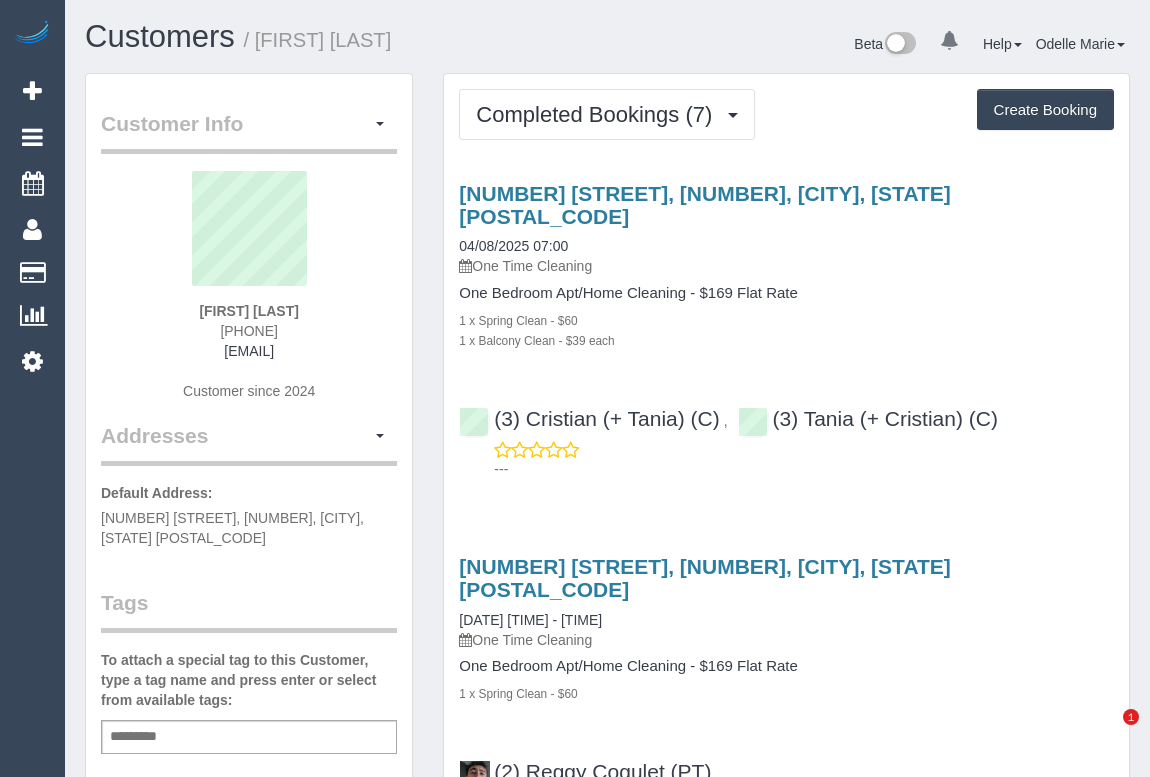 scroll, scrollTop: 0, scrollLeft: 0, axis: both 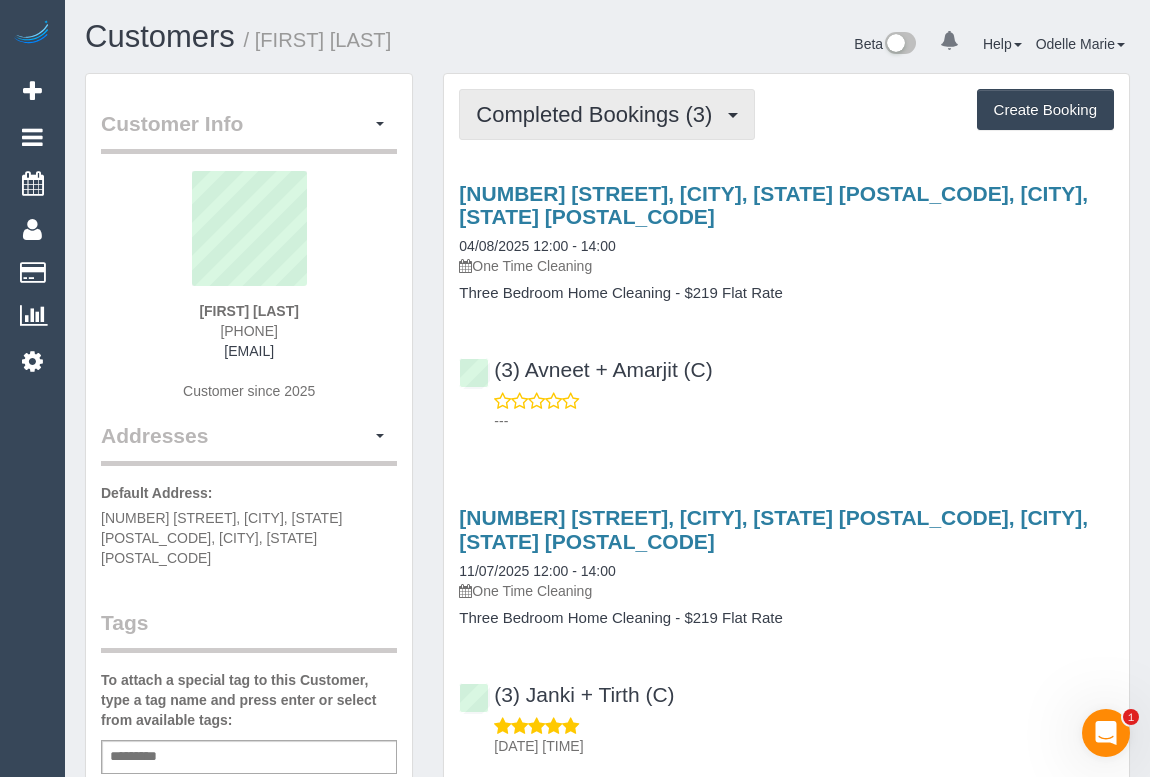 click on "Completed Bookings (3)" at bounding box center [607, 114] 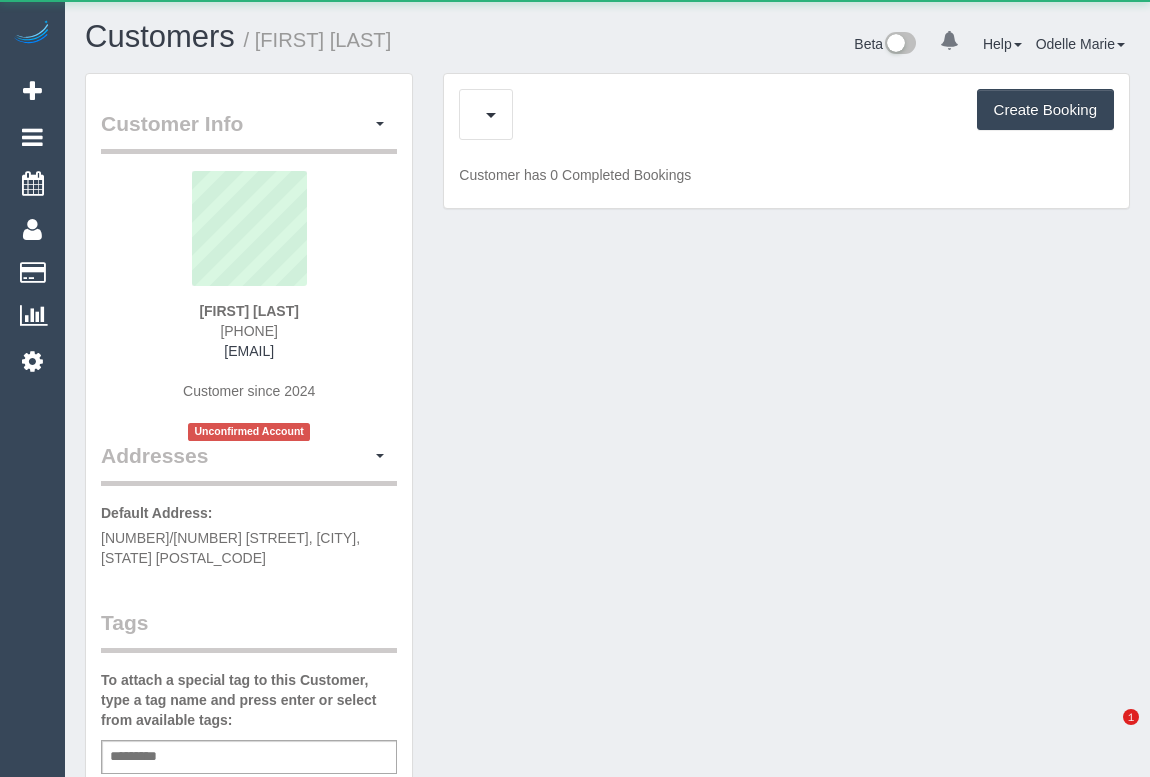 scroll, scrollTop: 0, scrollLeft: 0, axis: both 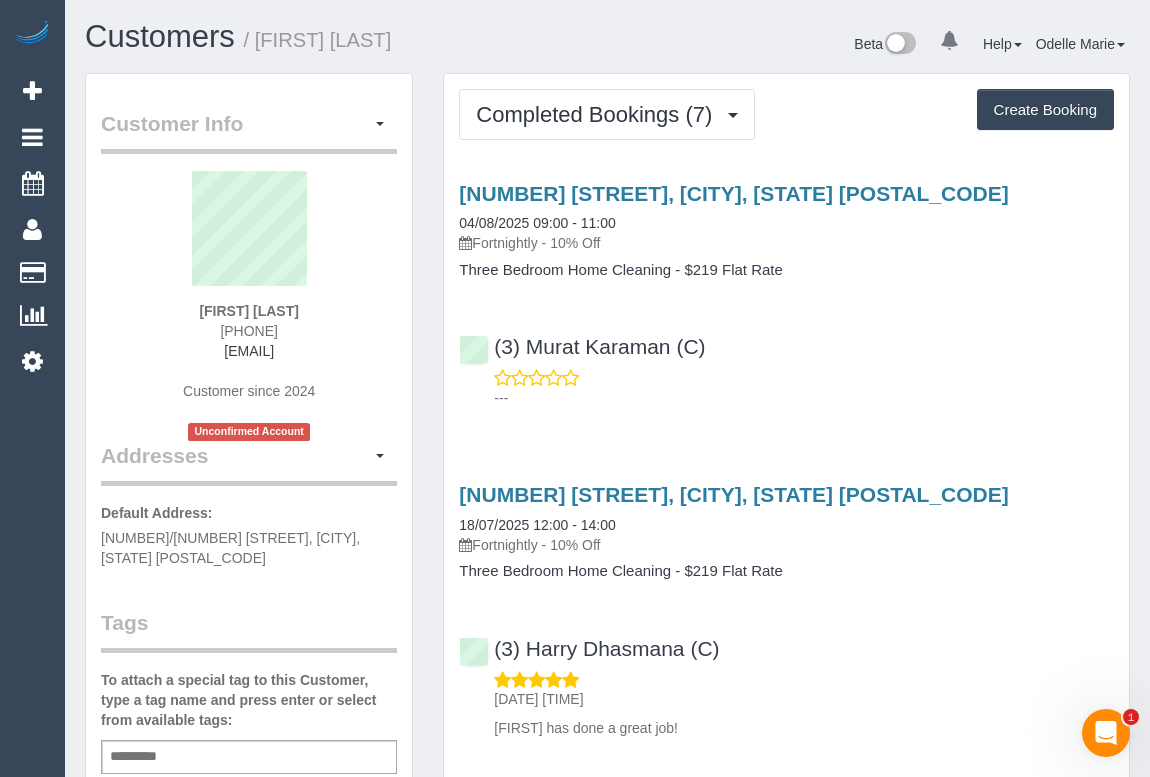click on "Service
Feedback
8 Battersea Street, Hadfield, VIC 3046
04/08/2025 09:00 - 11:00
Fortnightly - 10% Off
Three Bedroom Home Cleaning - $219 Flat Rate
(3) Murat Karaman (C)
---
8 Battersea Street, Hadfield, VIC 3046
18/07/2025 12:00 - 14:00" at bounding box center [786, 1321] 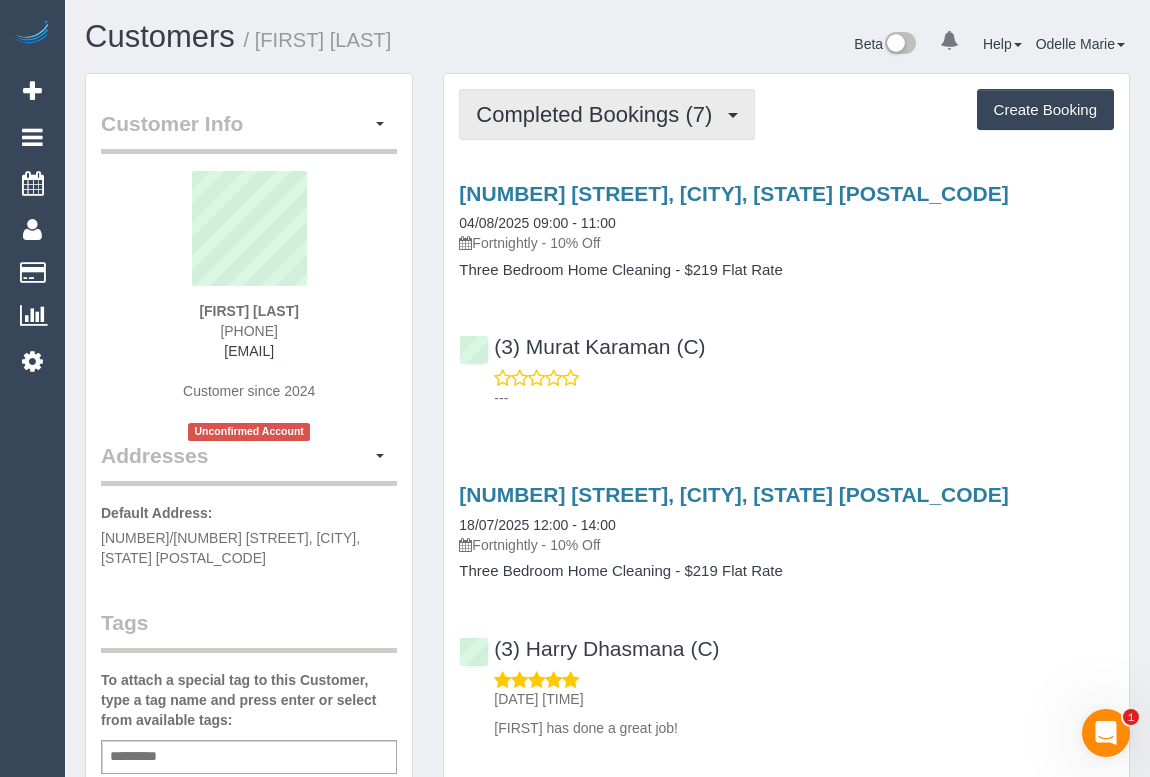 click on "Completed Bookings (7)" at bounding box center (599, 114) 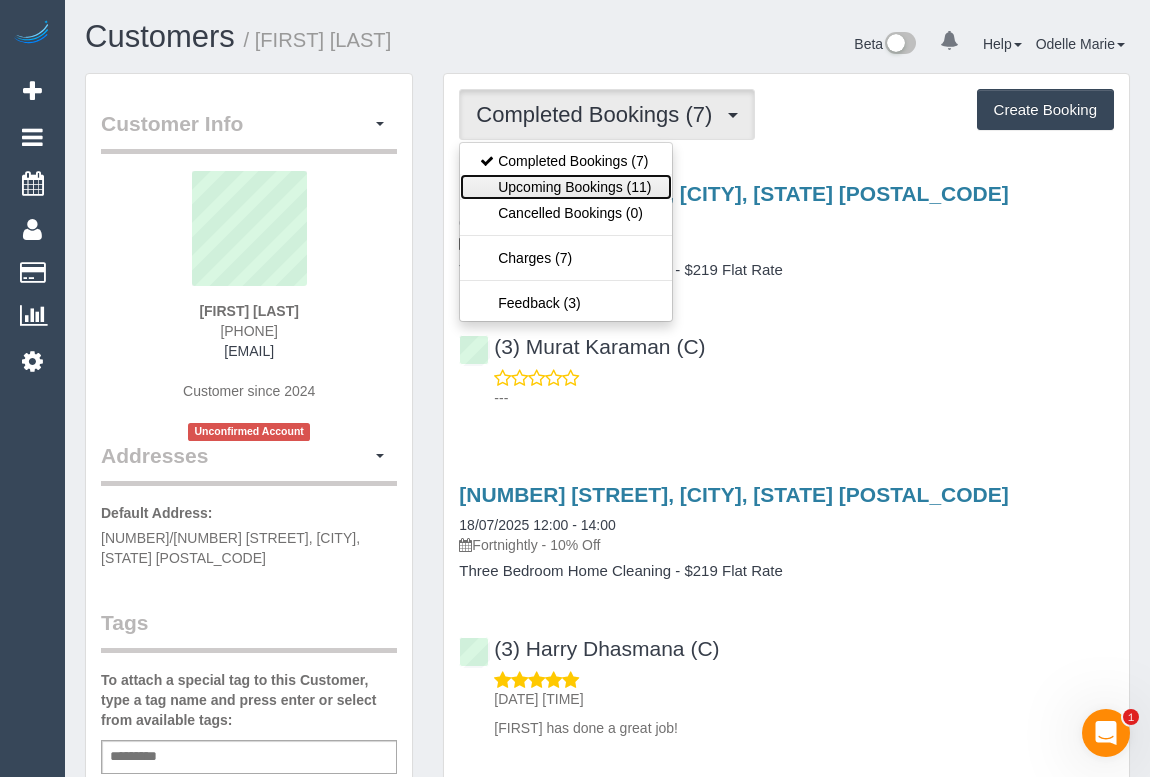 click on "Upcoming Bookings (11)" at bounding box center [565, 187] 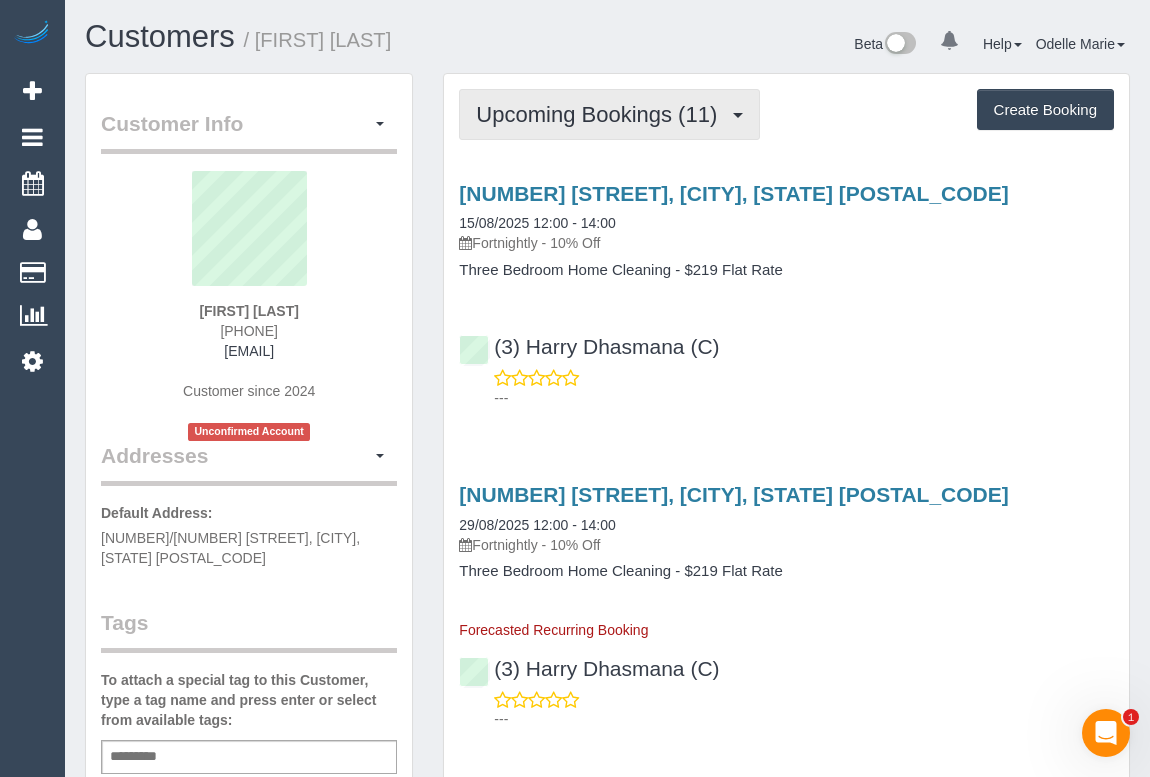 click on "Upcoming Bookings (11)" at bounding box center (601, 114) 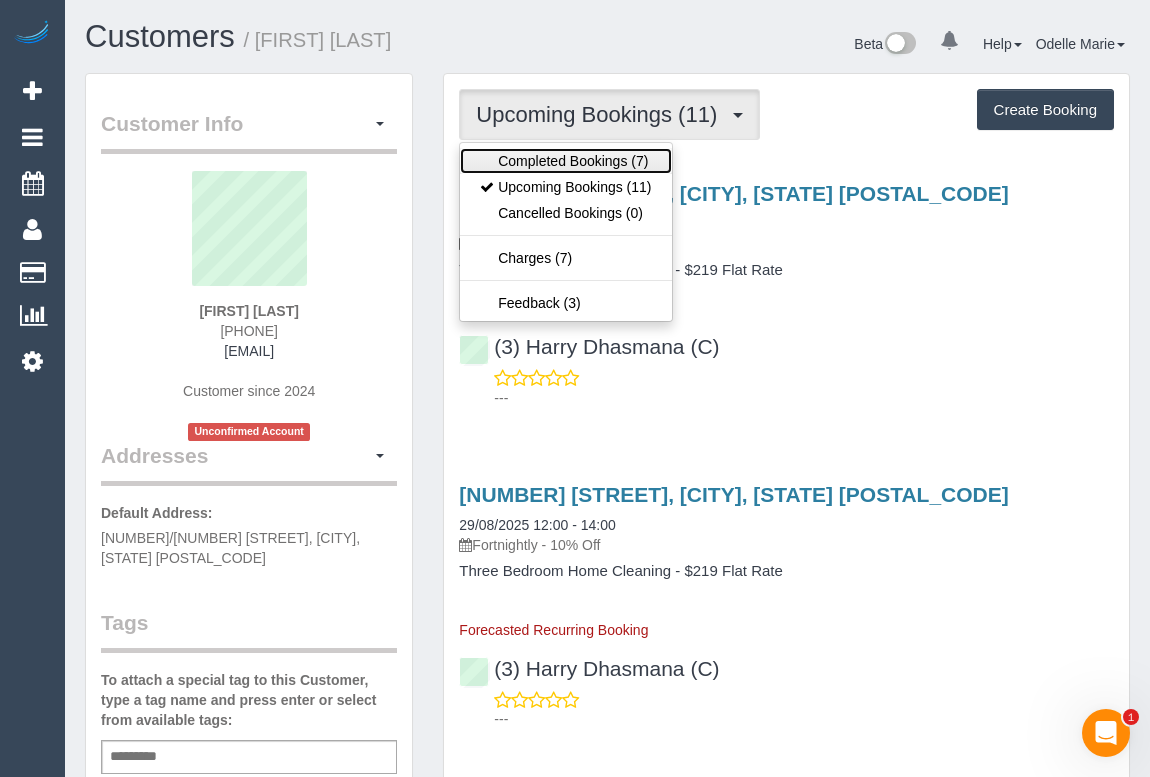 click on "Completed Bookings (7)" at bounding box center (565, 161) 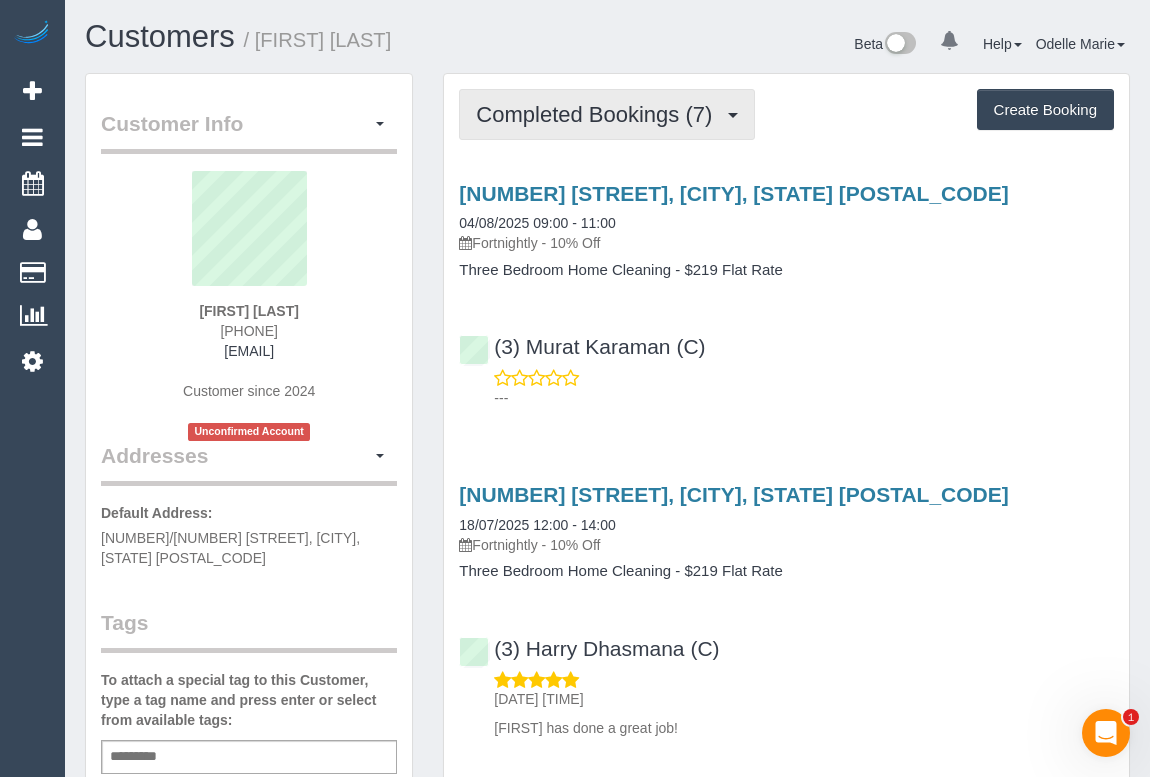 click on "Completed Bookings (7)" at bounding box center [599, 114] 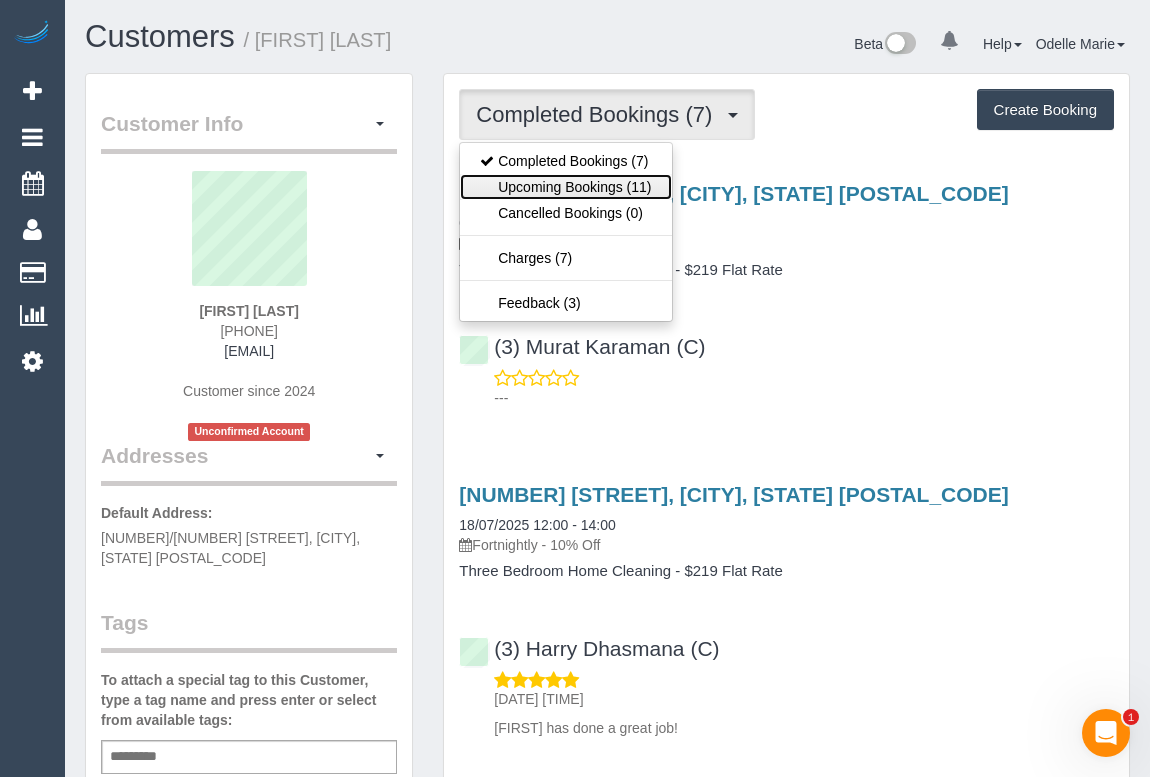 click on "Upcoming Bookings (11)" at bounding box center [565, 187] 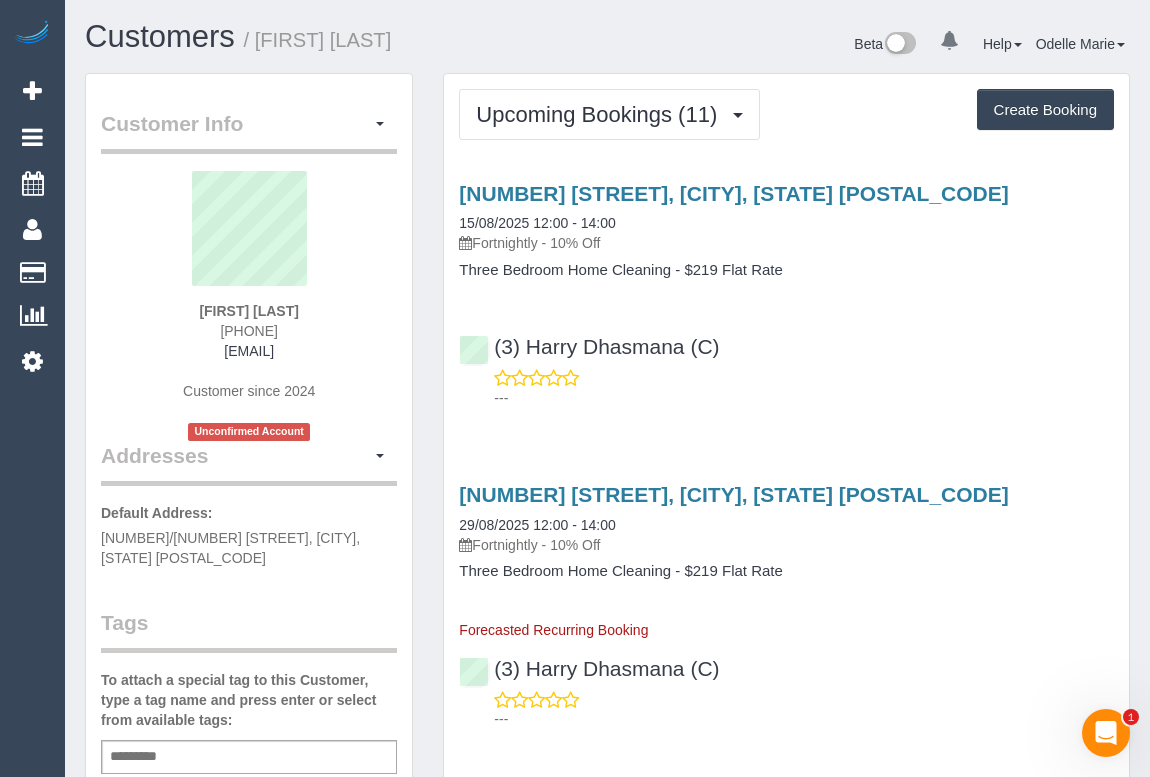 click on "---" at bounding box center (804, 398) 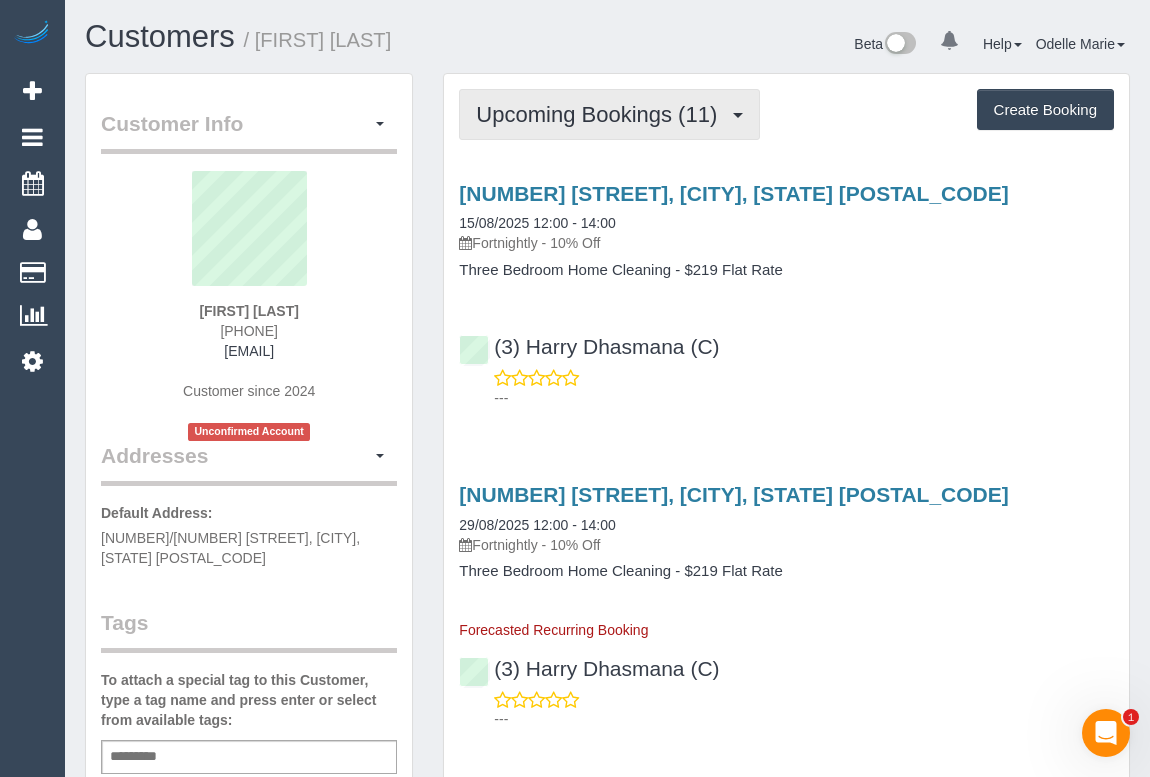 click on "Upcoming Bookings (11)" at bounding box center (601, 114) 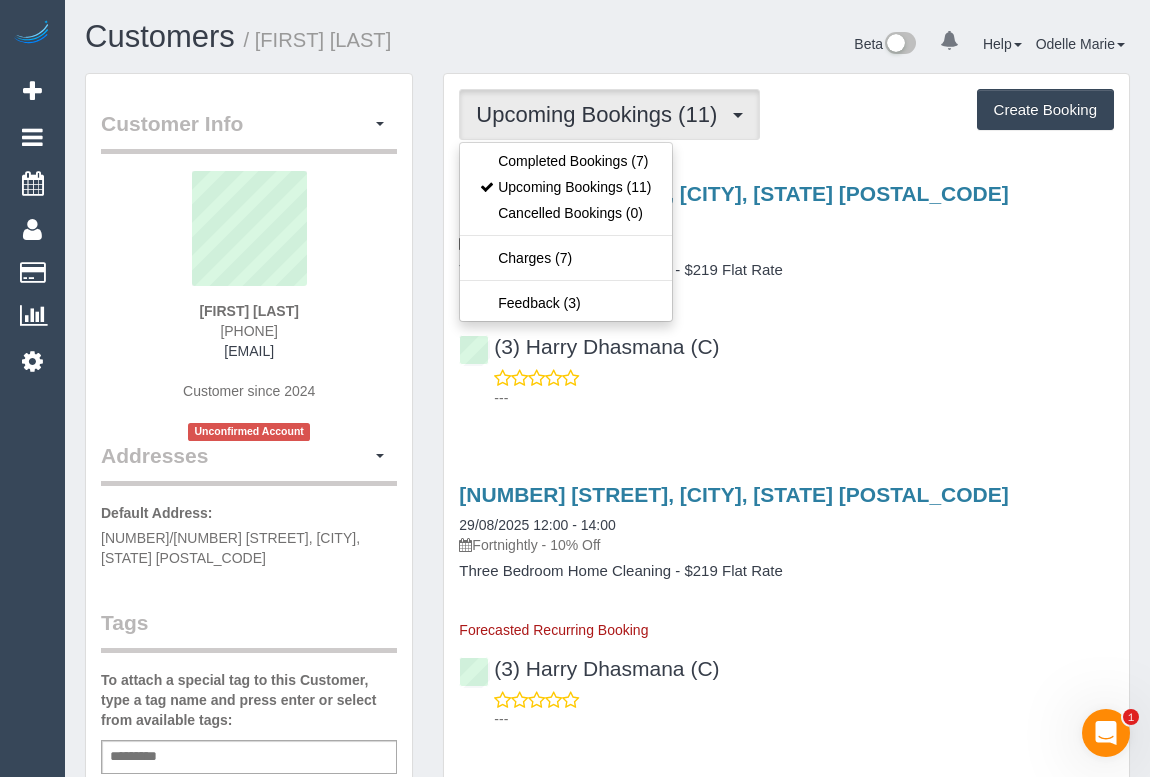 click on "8 Battersea Street, Hadfield, VIC 3046" at bounding box center [786, 494] 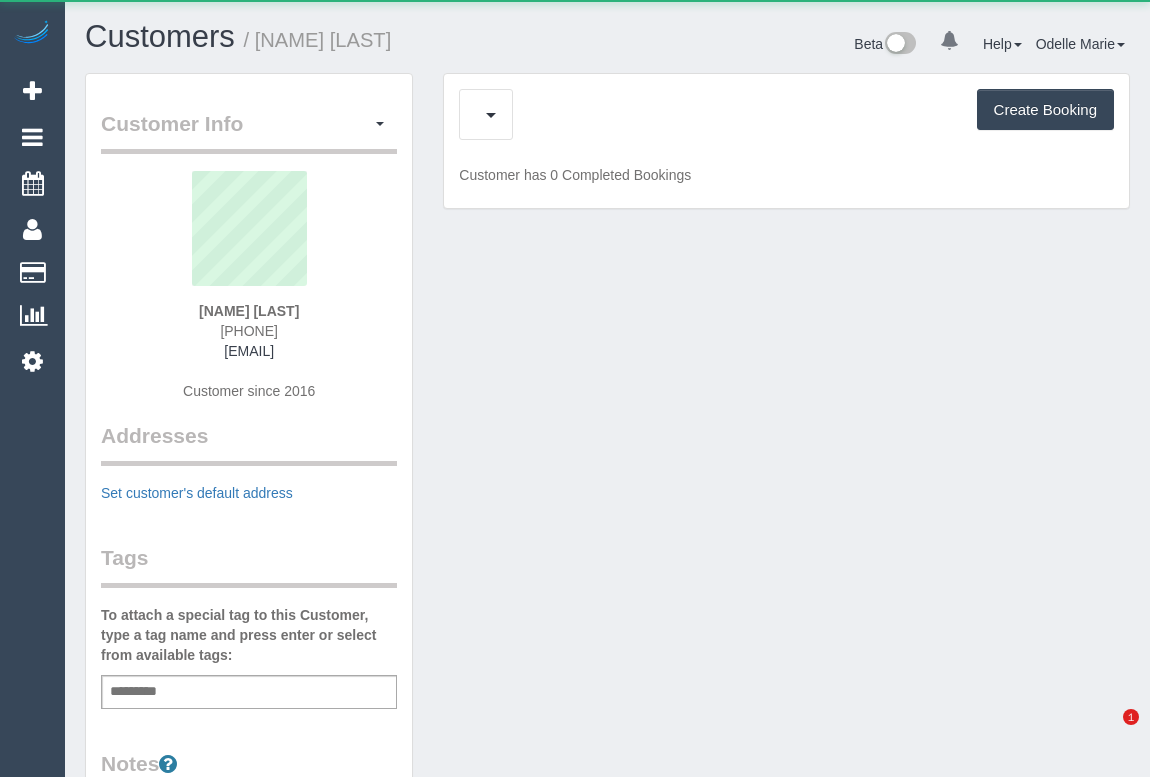scroll, scrollTop: 0, scrollLeft: 0, axis: both 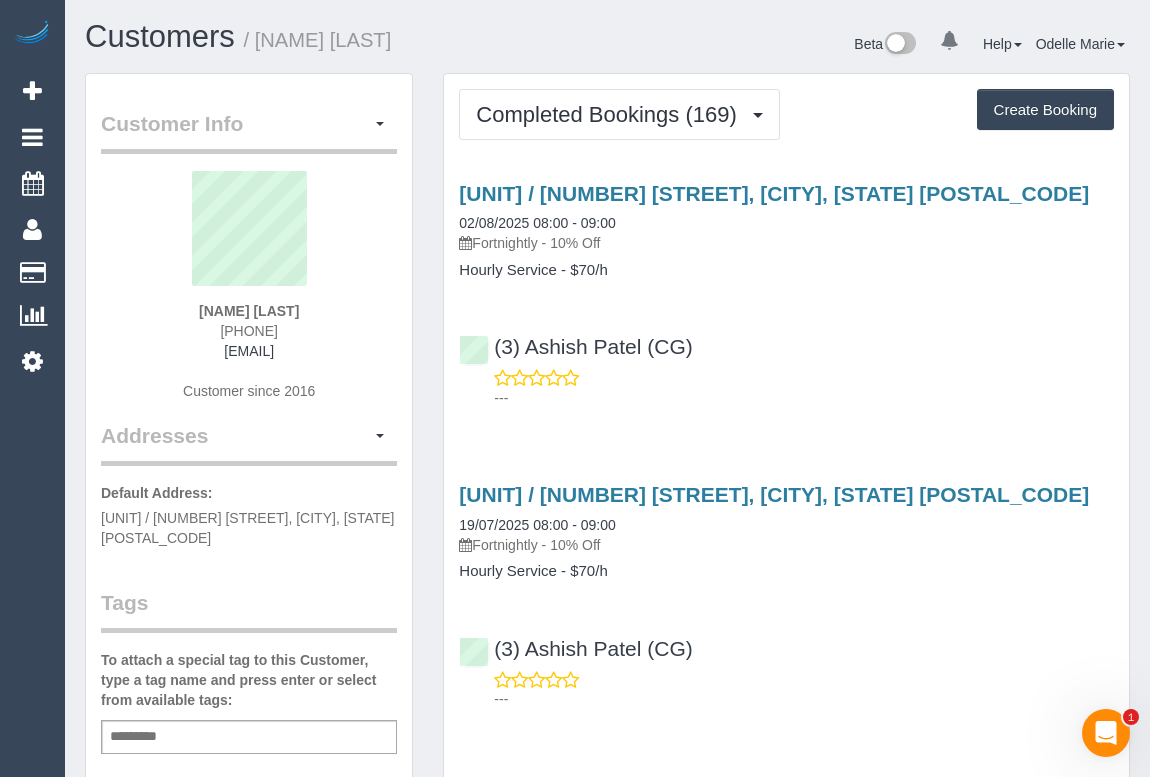 click on "---" at bounding box center (786, 388) 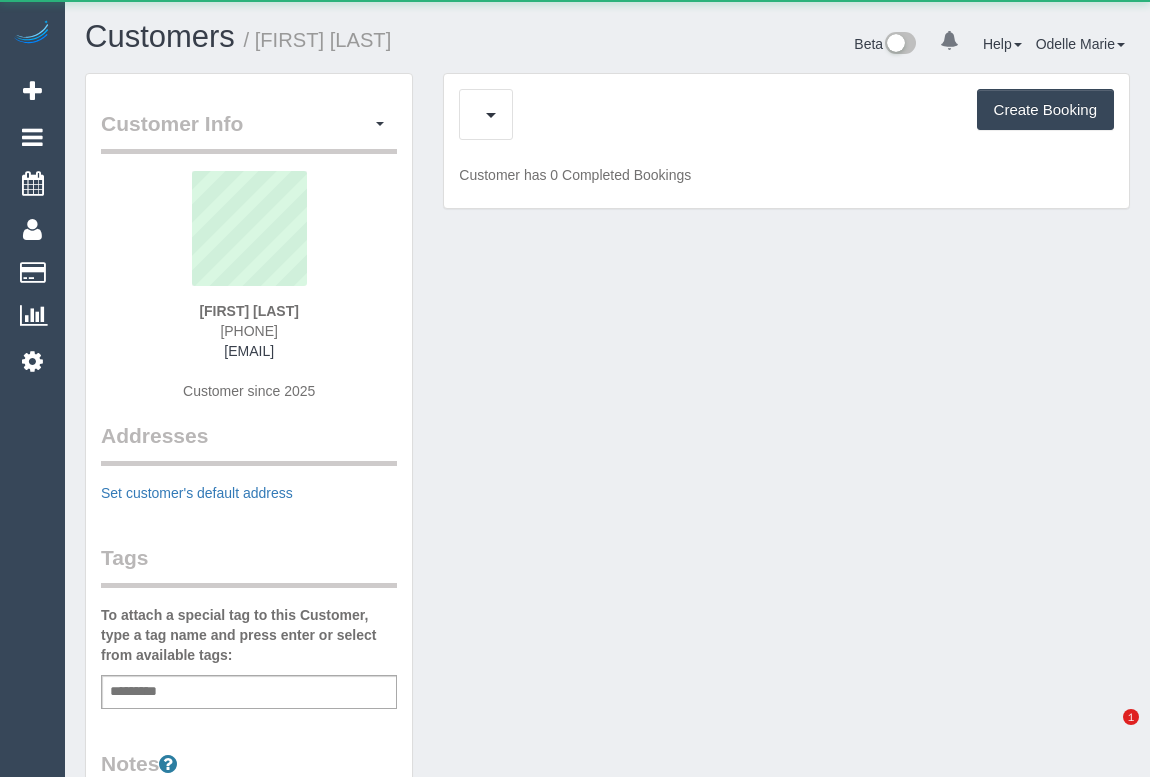 scroll, scrollTop: 0, scrollLeft: 0, axis: both 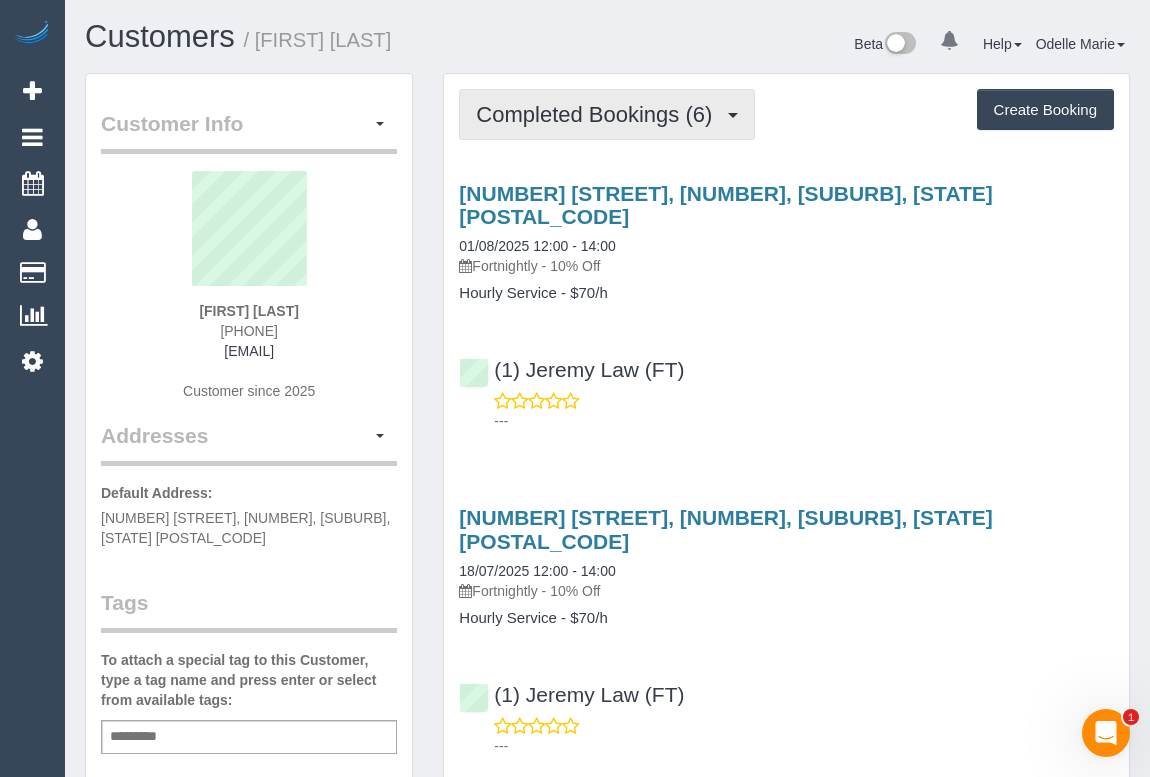 drag, startPoint x: 622, startPoint y: 125, endPoint x: 620, endPoint y: 178, distance: 53.037724 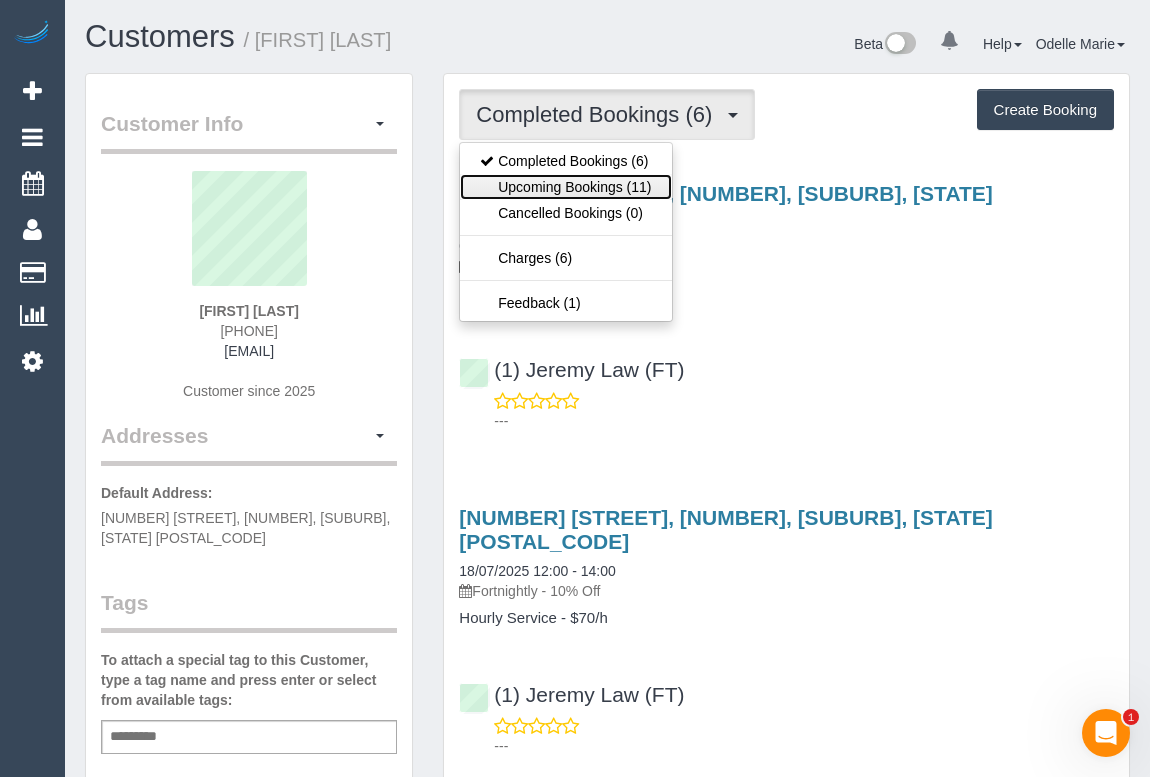 click on "Upcoming Bookings (11)" at bounding box center (565, 187) 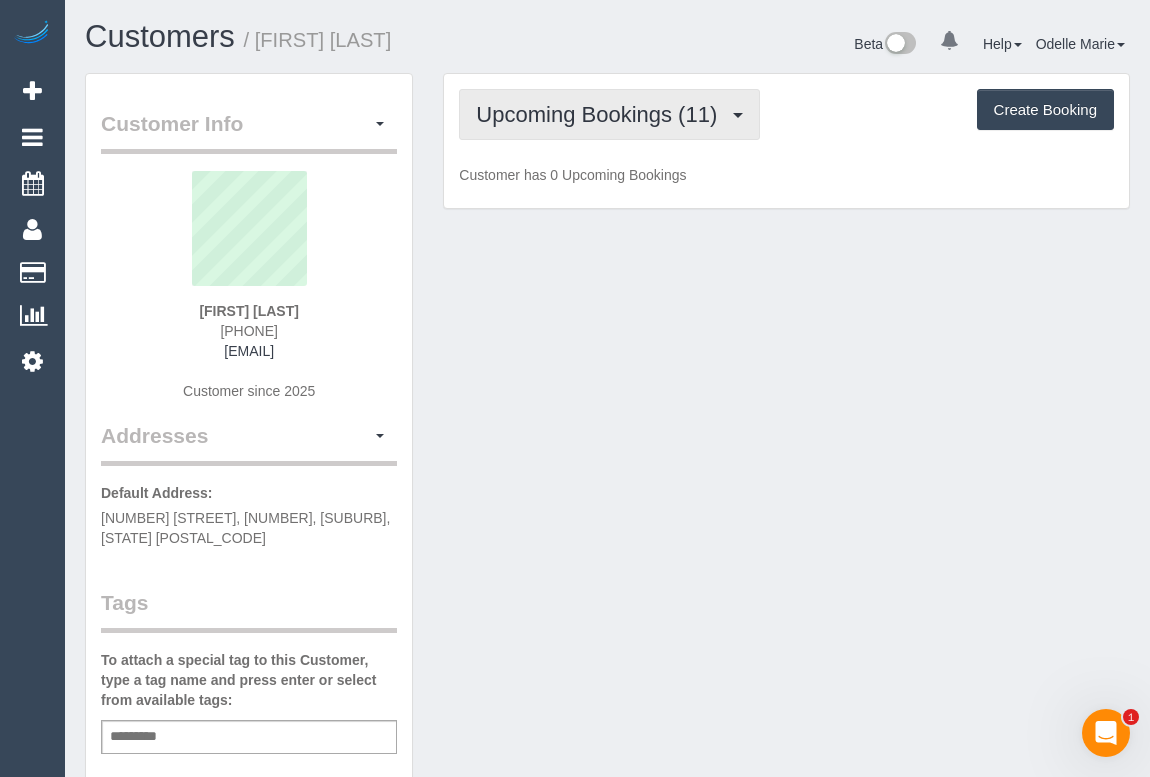 drag, startPoint x: 530, startPoint y: 130, endPoint x: 530, endPoint y: 142, distance: 12 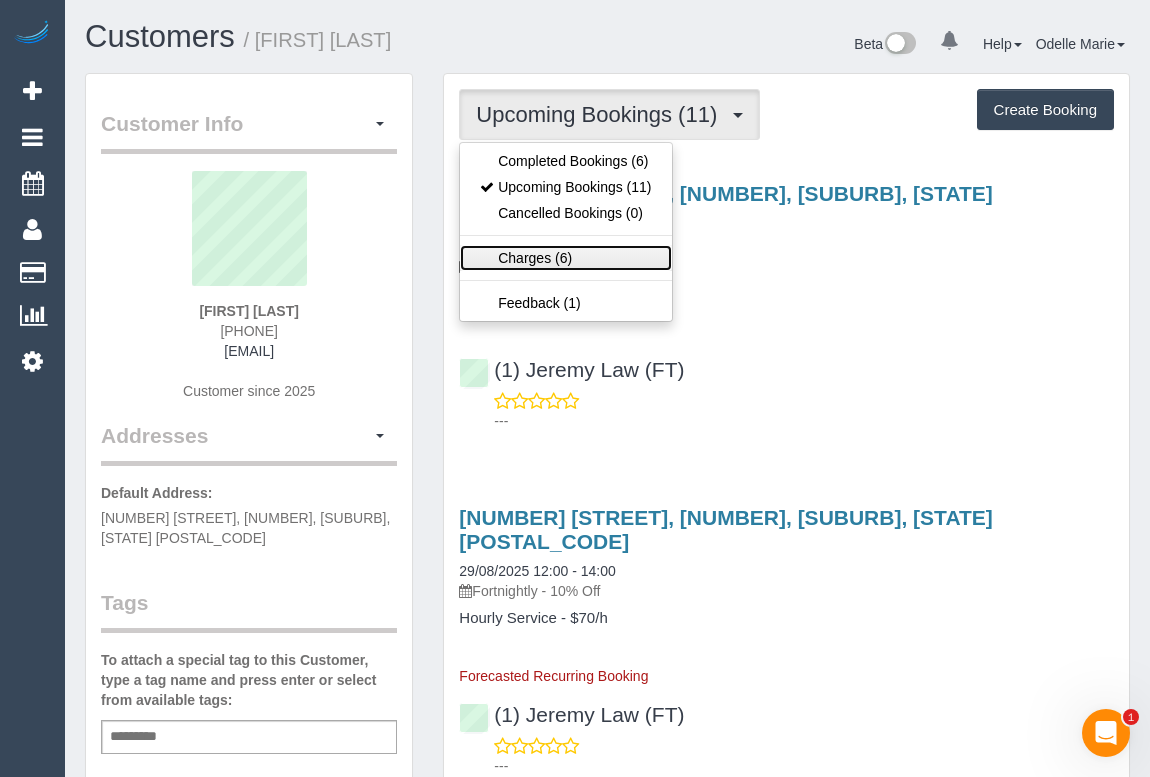 click on "Charges (6)" at bounding box center [565, 258] 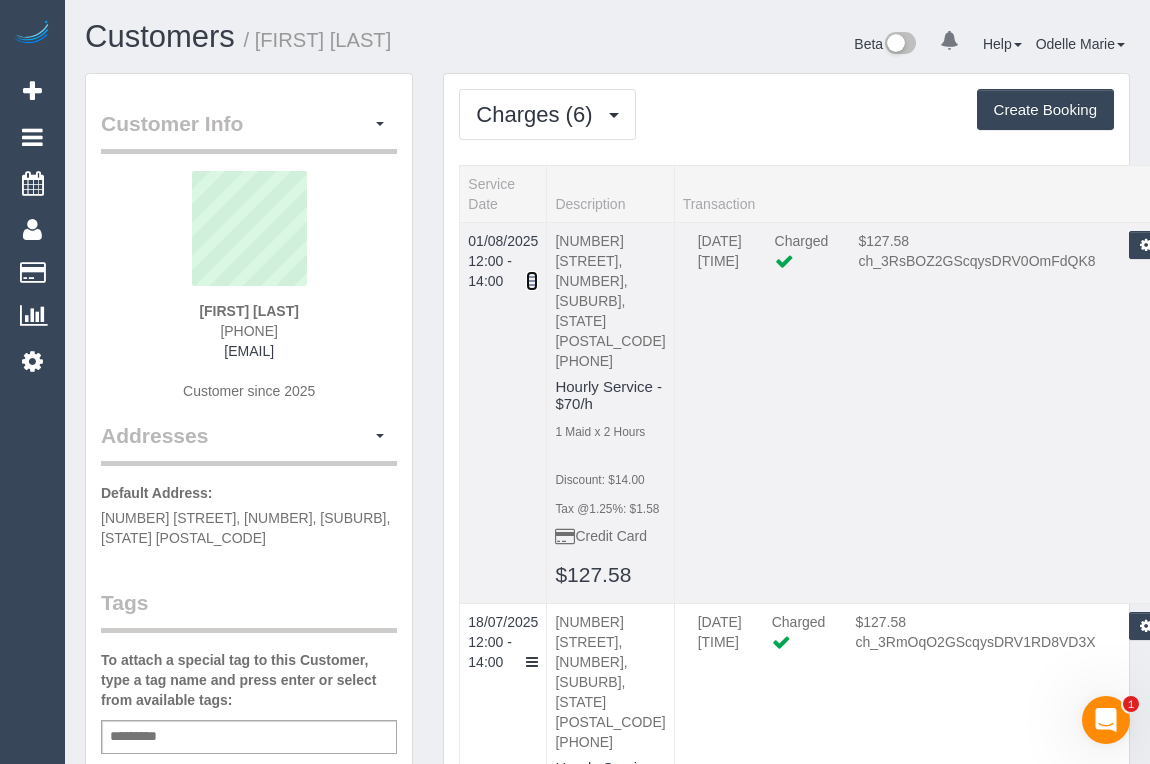 click at bounding box center [532, 281] 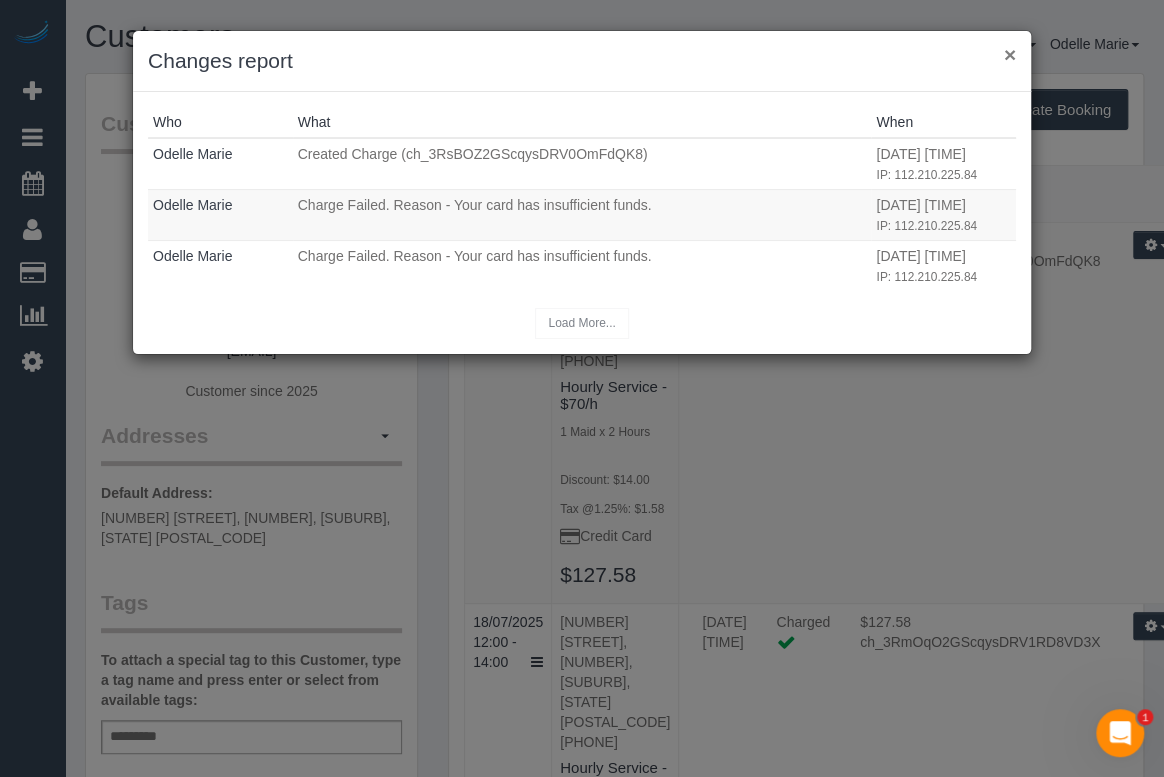 click on "×" at bounding box center [1010, 54] 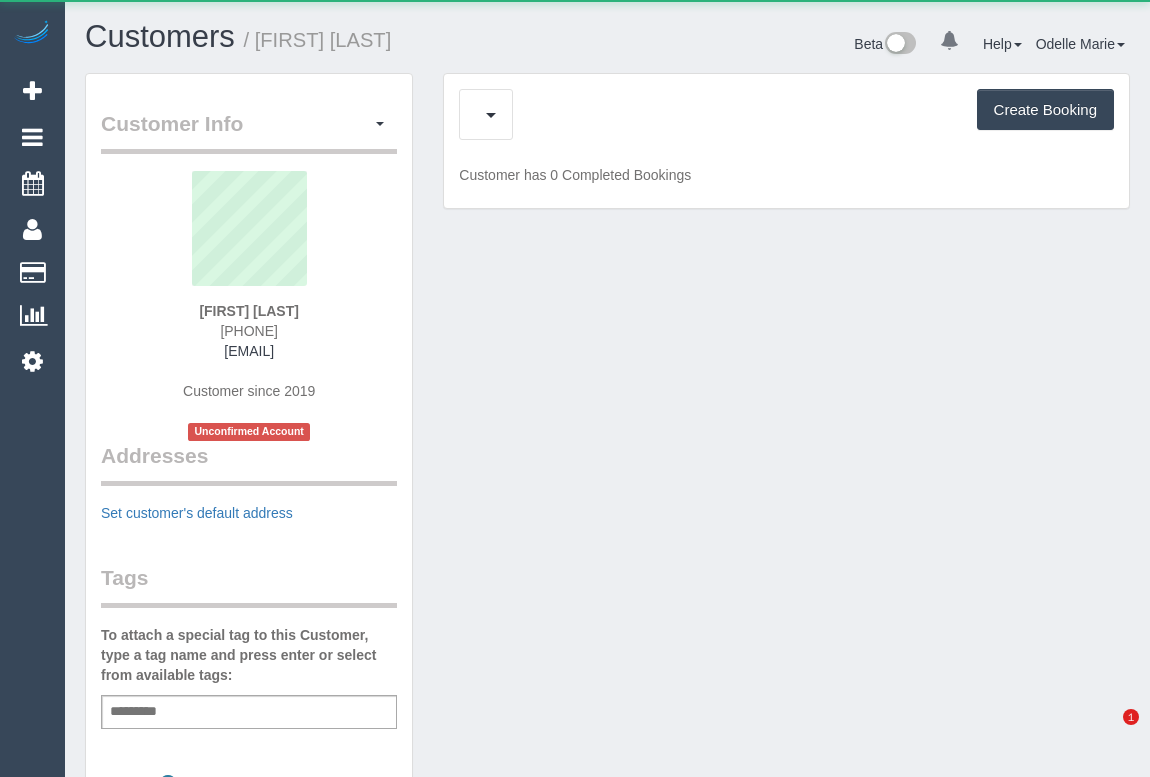 scroll, scrollTop: 0, scrollLeft: 0, axis: both 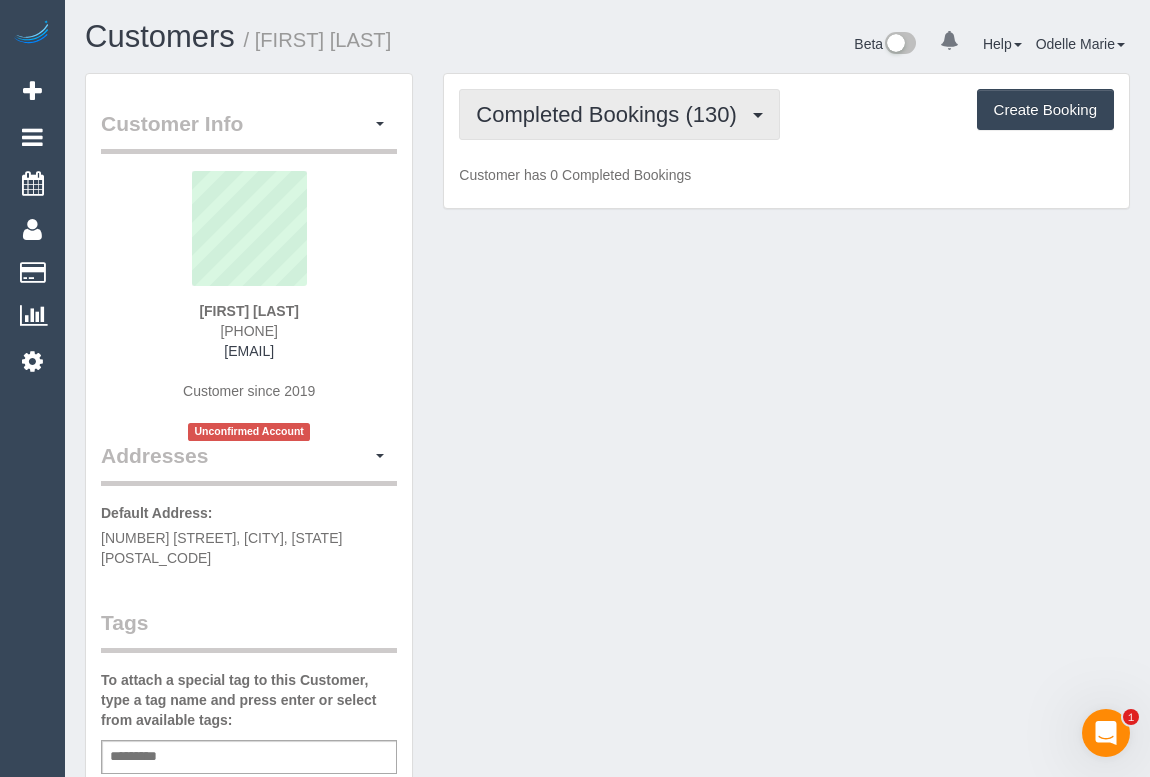 click on "Completed Bookings (130)" at bounding box center [611, 114] 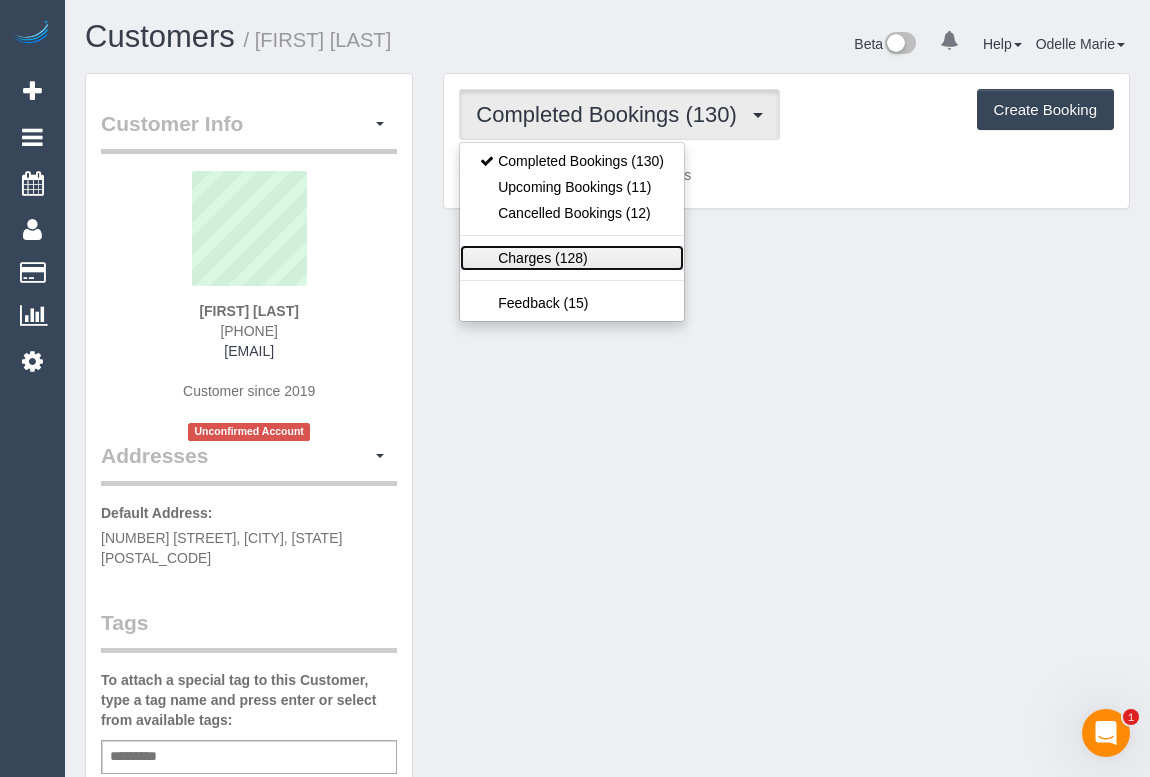click on "Charges (128)" at bounding box center (572, 258) 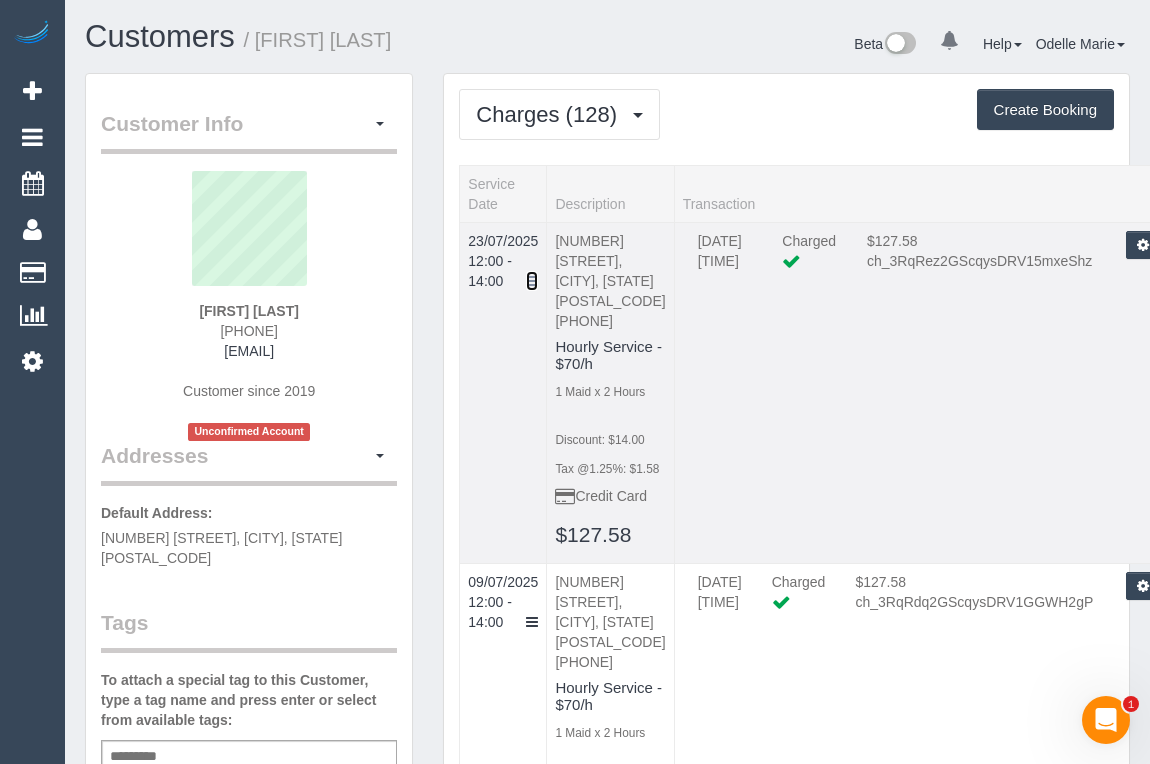 click at bounding box center (532, 281) 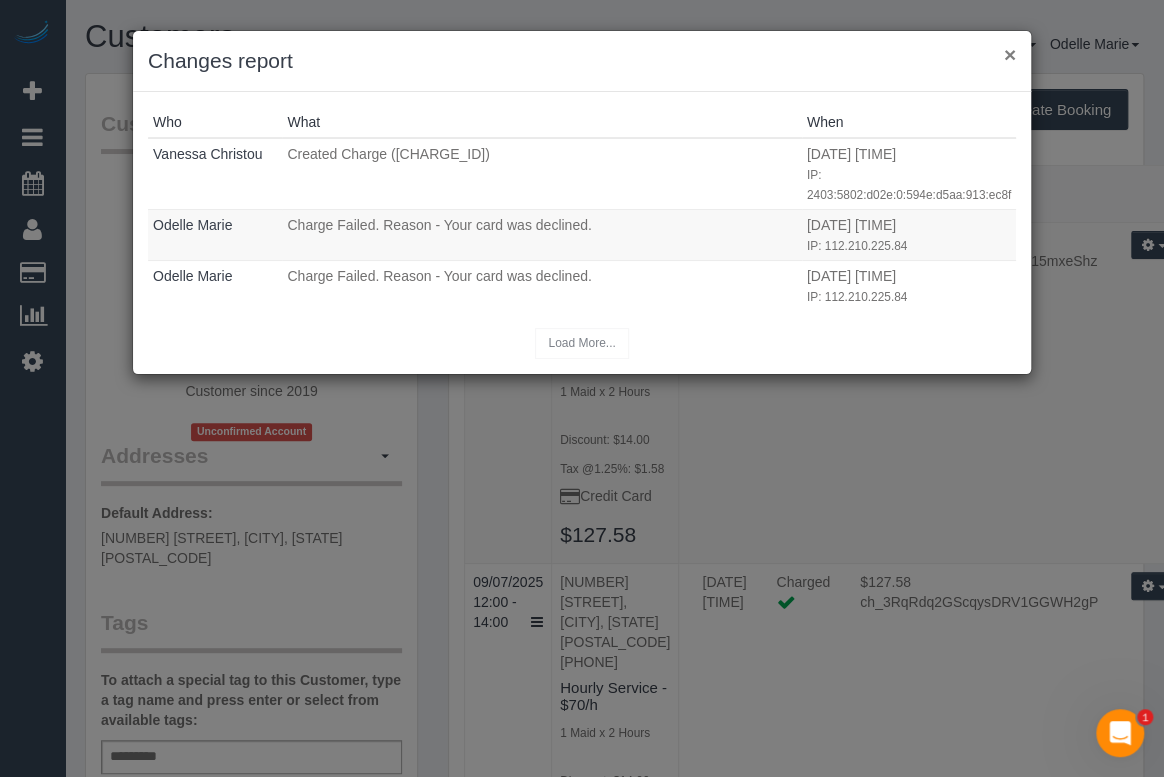click on "×" at bounding box center (1010, 54) 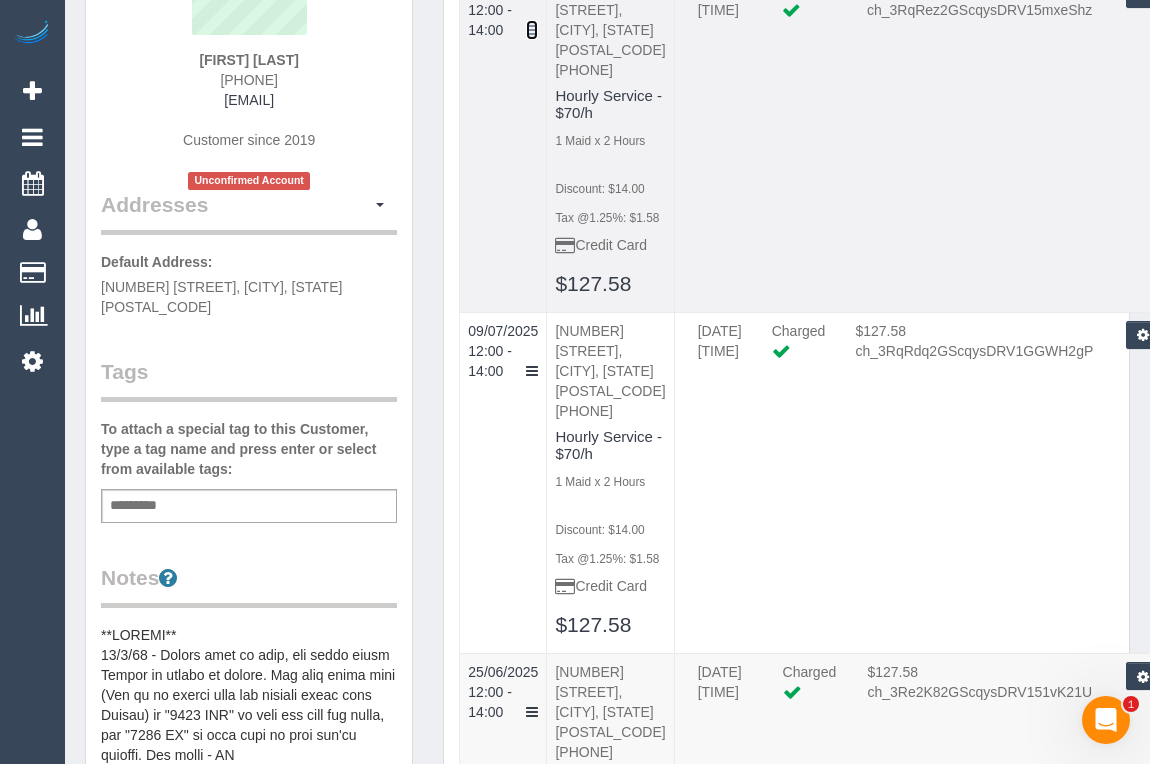 scroll, scrollTop: 272, scrollLeft: 0, axis: vertical 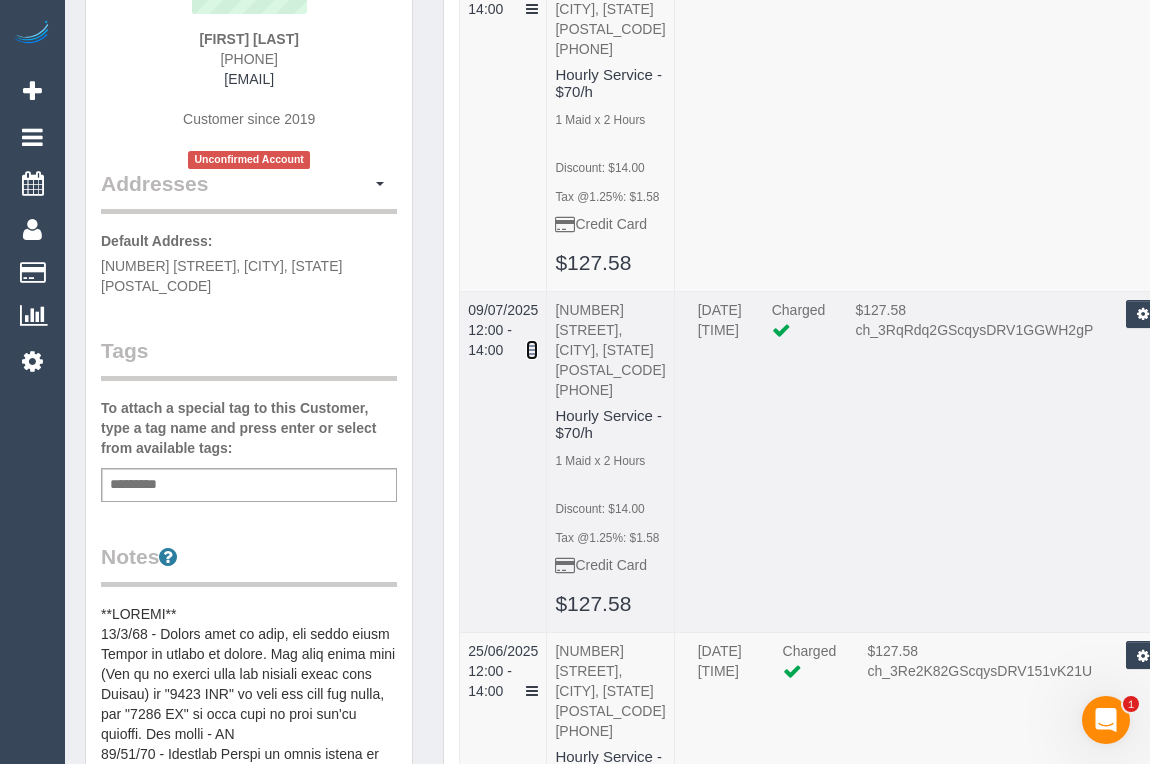 click at bounding box center (532, 350) 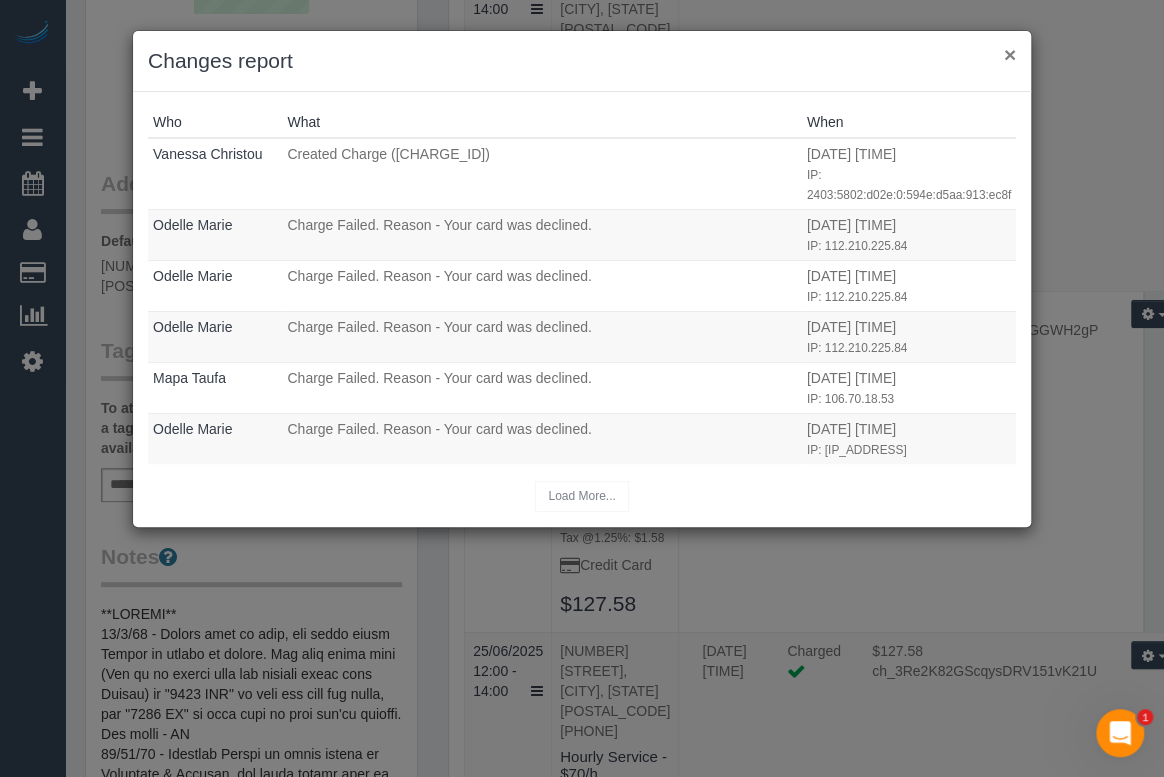 click on "×" at bounding box center (1010, 54) 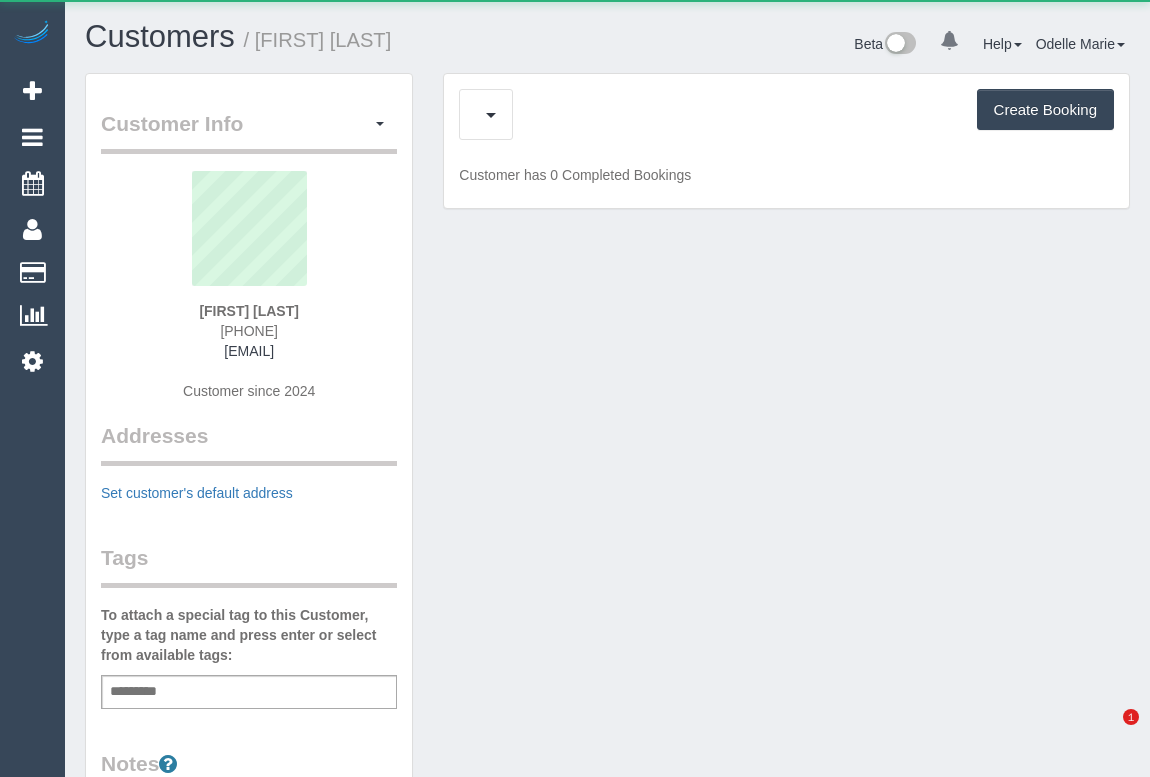 scroll, scrollTop: 0, scrollLeft: 0, axis: both 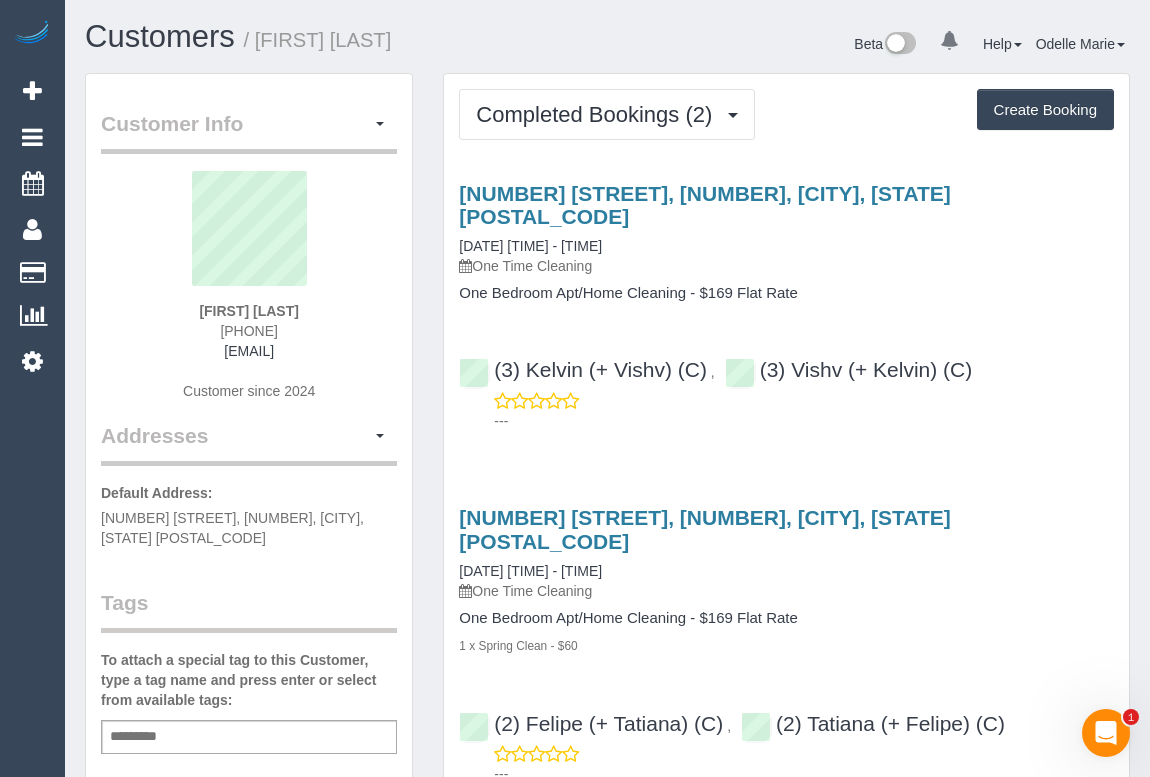 drag, startPoint x: 187, startPoint y: 309, endPoint x: 334, endPoint y: 306, distance: 147.03061 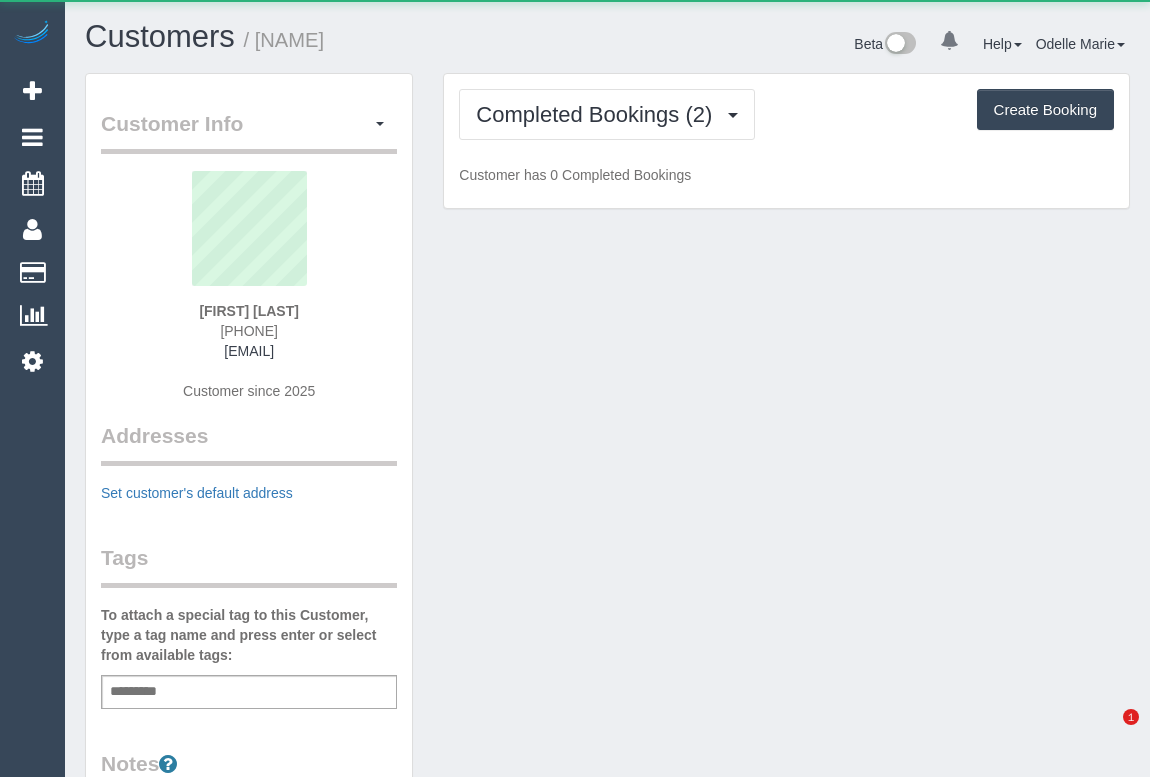 scroll, scrollTop: 0, scrollLeft: 0, axis: both 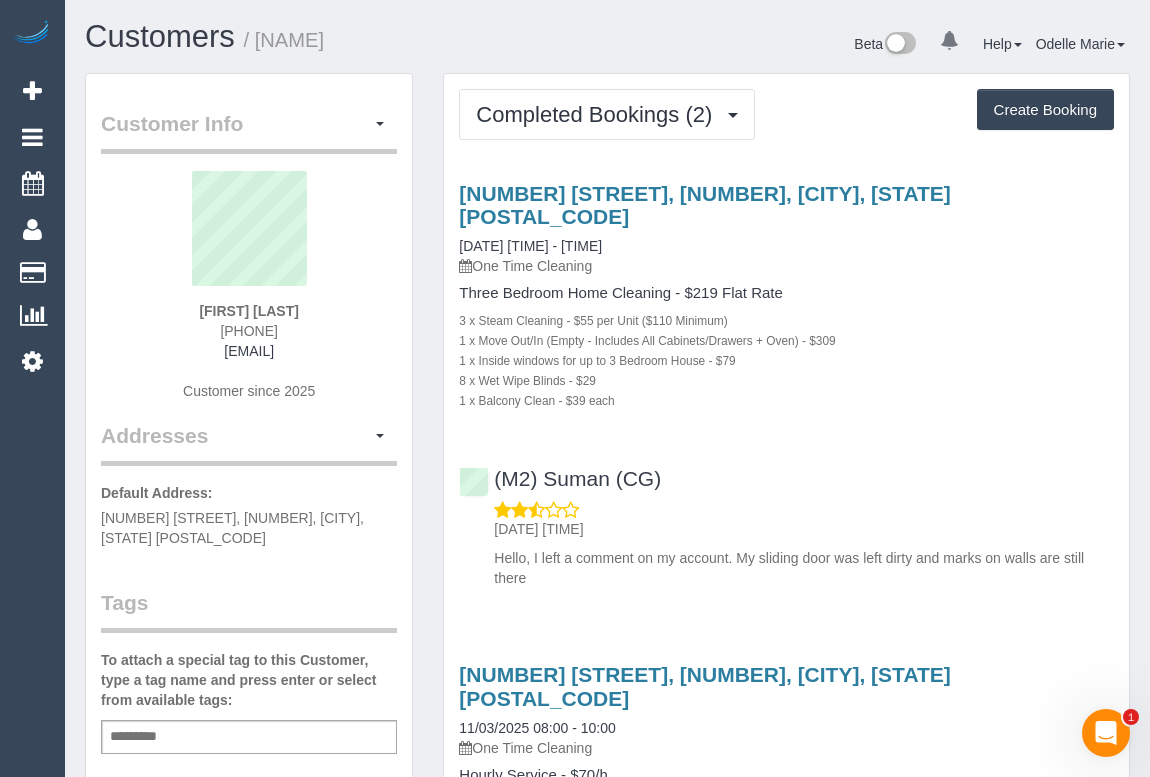 drag, startPoint x: 900, startPoint y: 439, endPoint x: 830, endPoint y: 310, distance: 146.76852 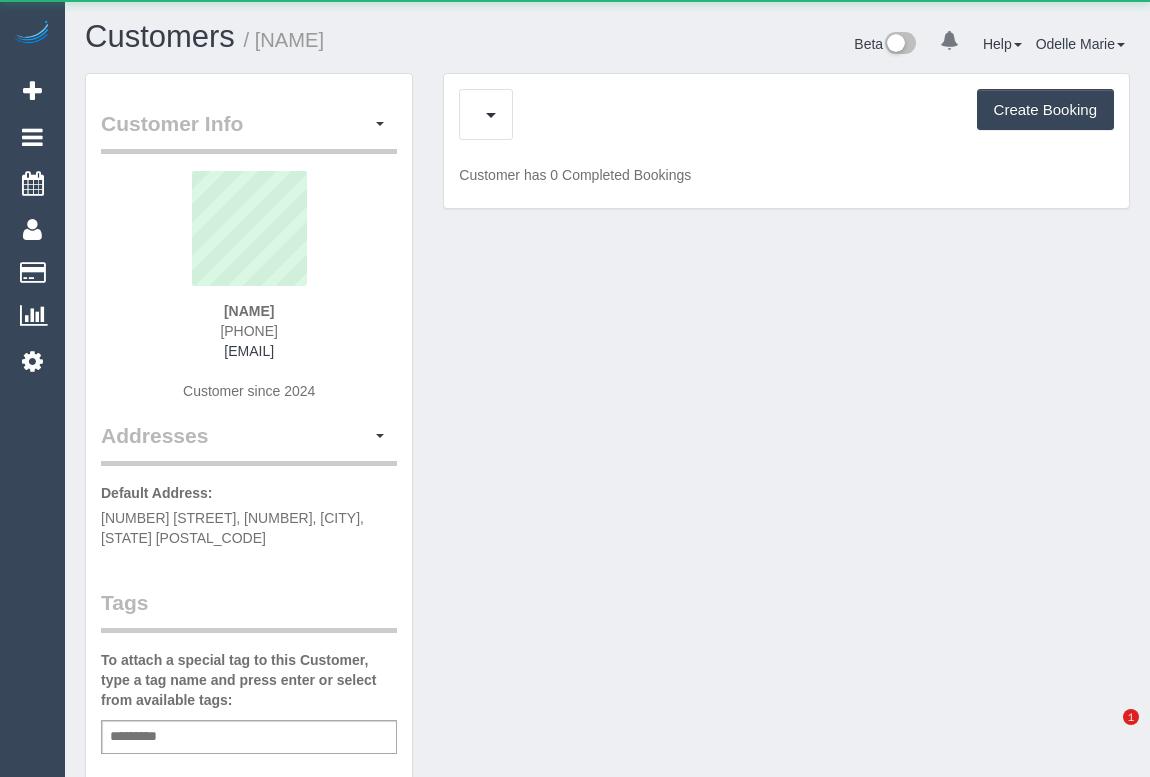 scroll, scrollTop: 0, scrollLeft: 0, axis: both 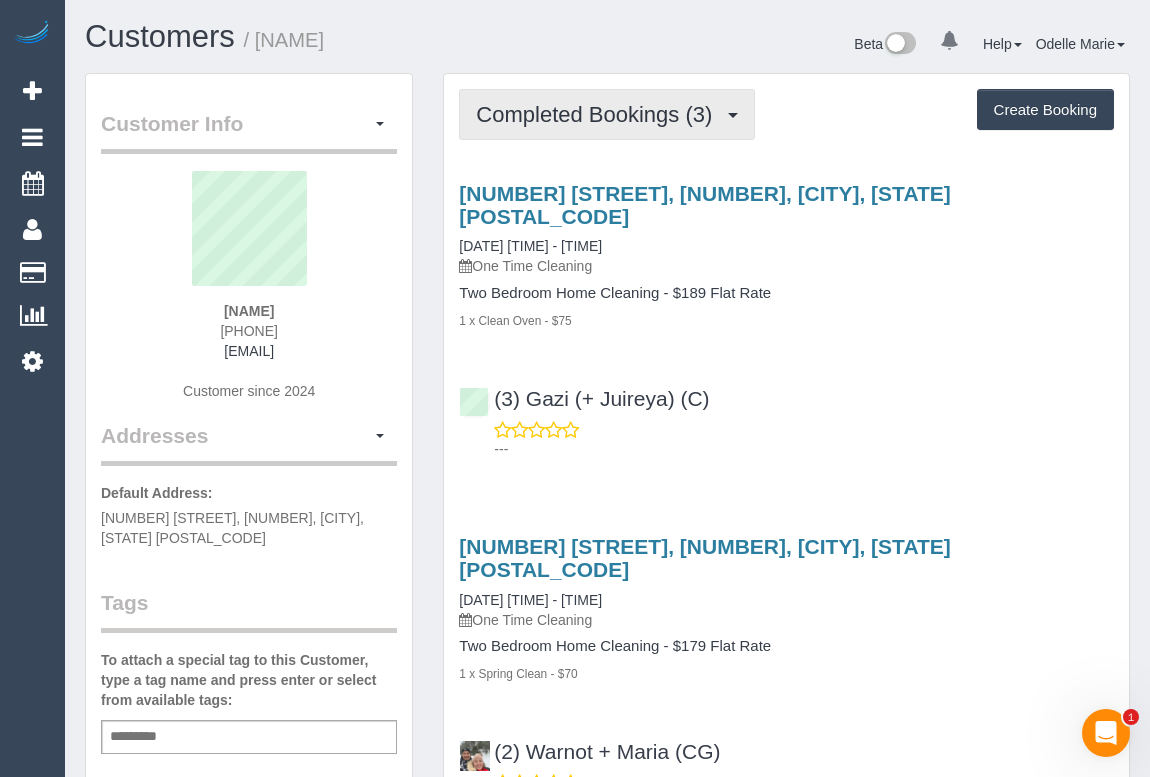 click on "Completed Bookings (3)" at bounding box center [607, 114] 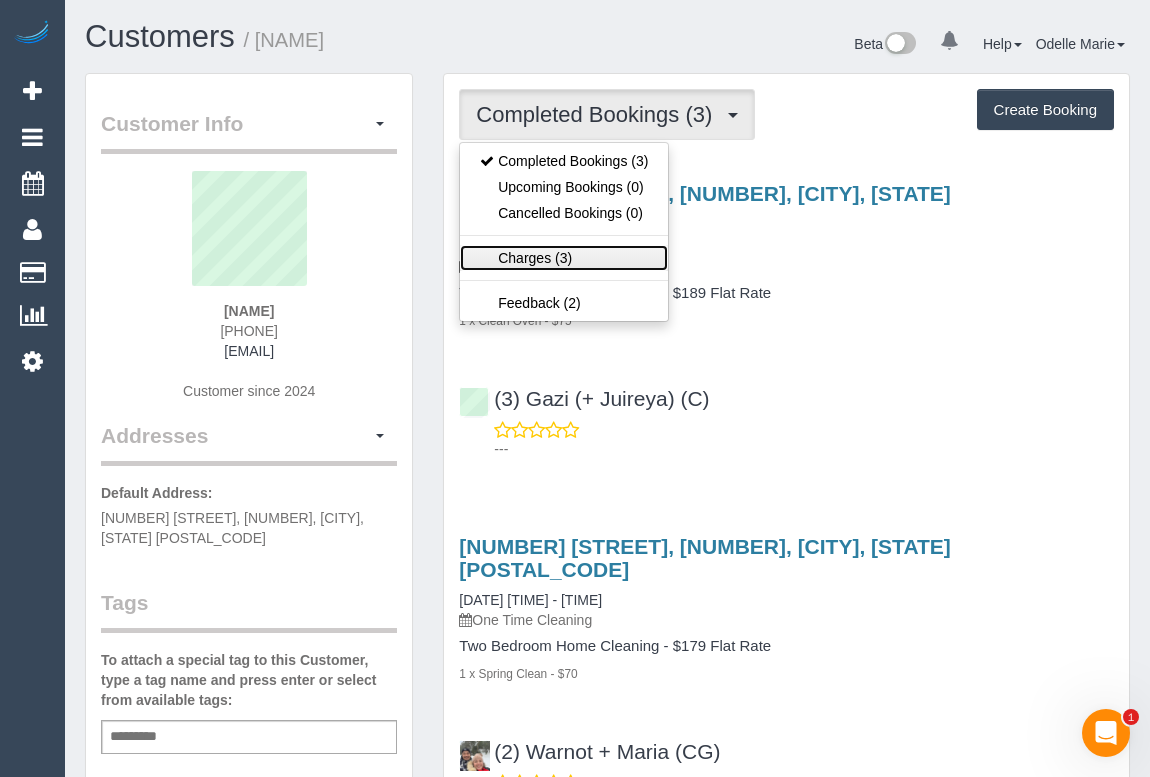 click on "Charges (3)" at bounding box center [564, 258] 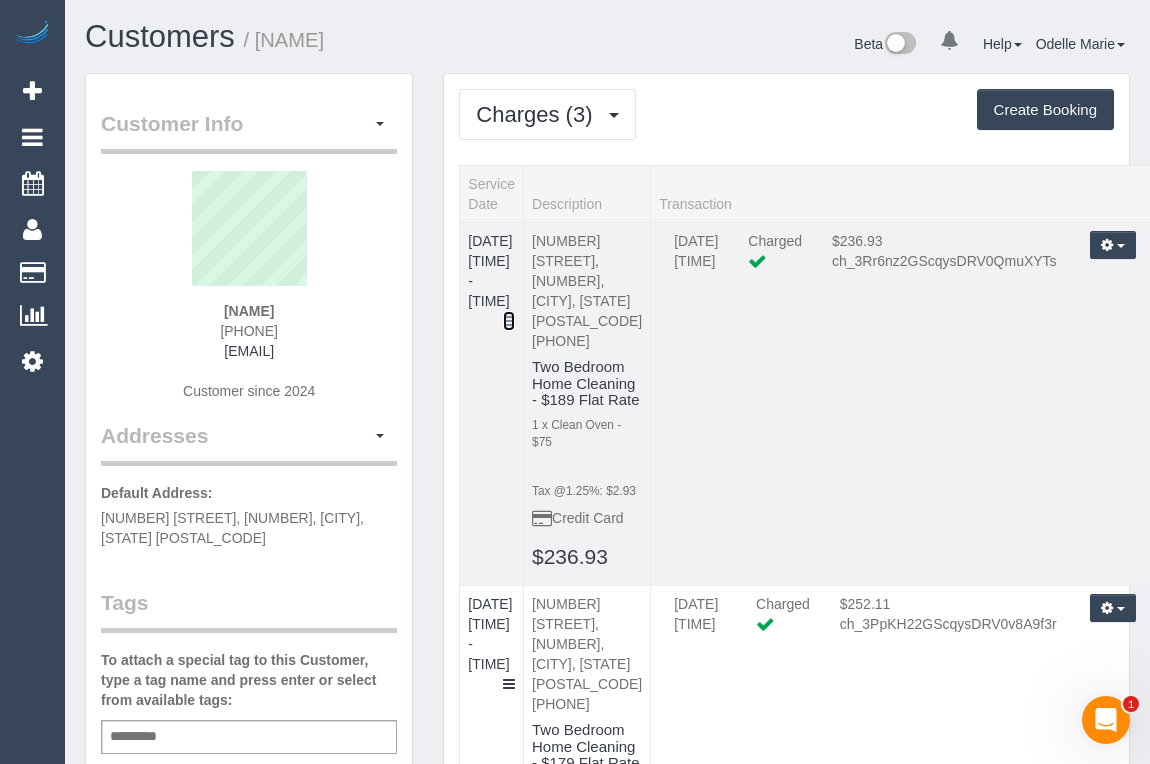 click at bounding box center (509, 321) 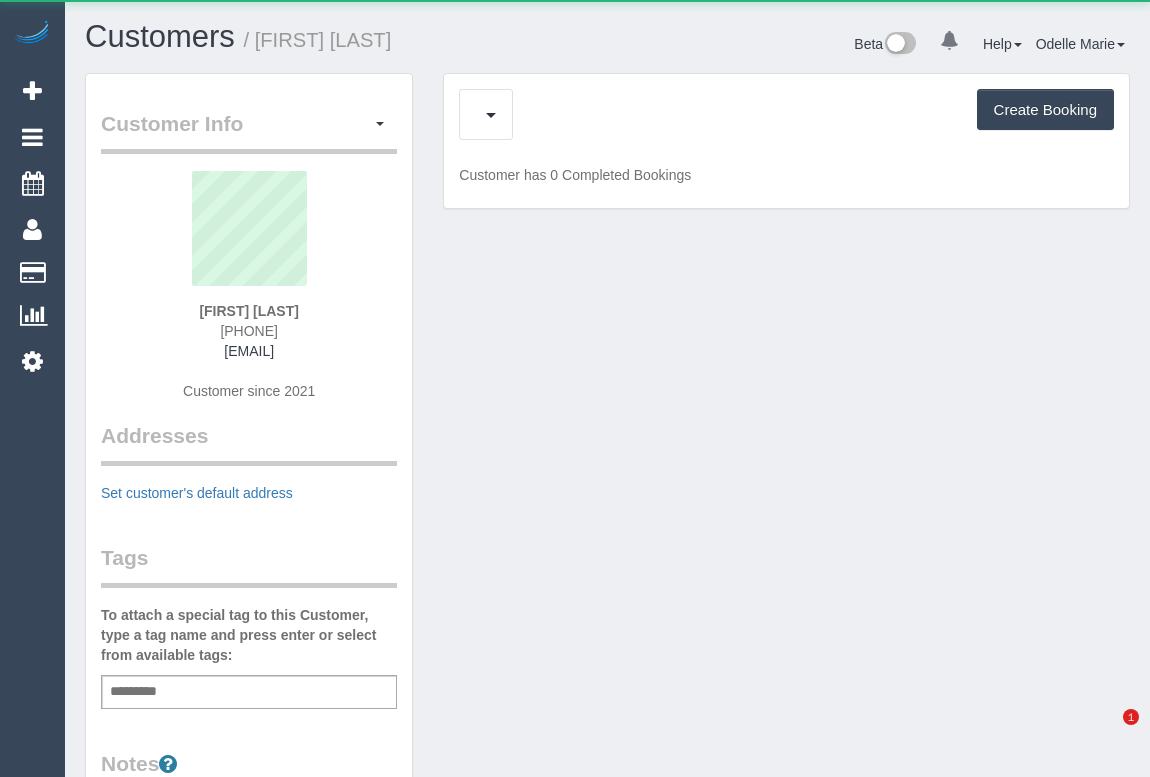 scroll, scrollTop: 0, scrollLeft: 0, axis: both 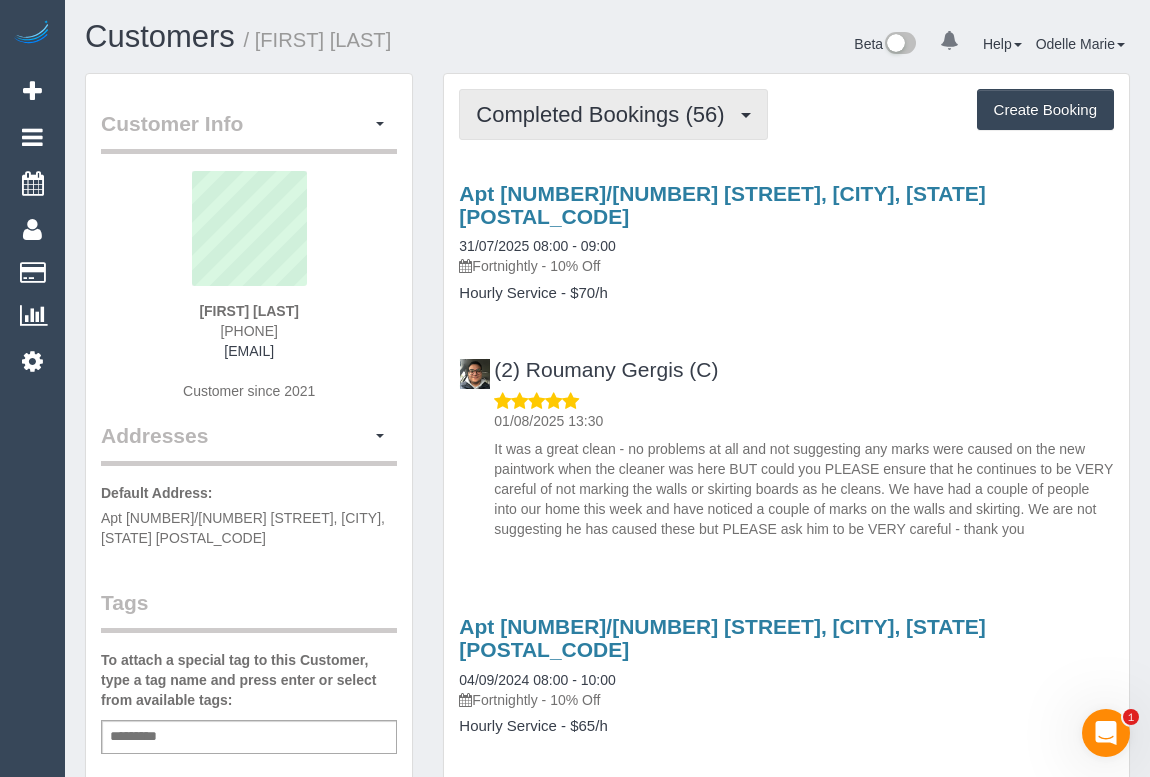 click on "Completed Bookings (56)" at bounding box center [605, 114] 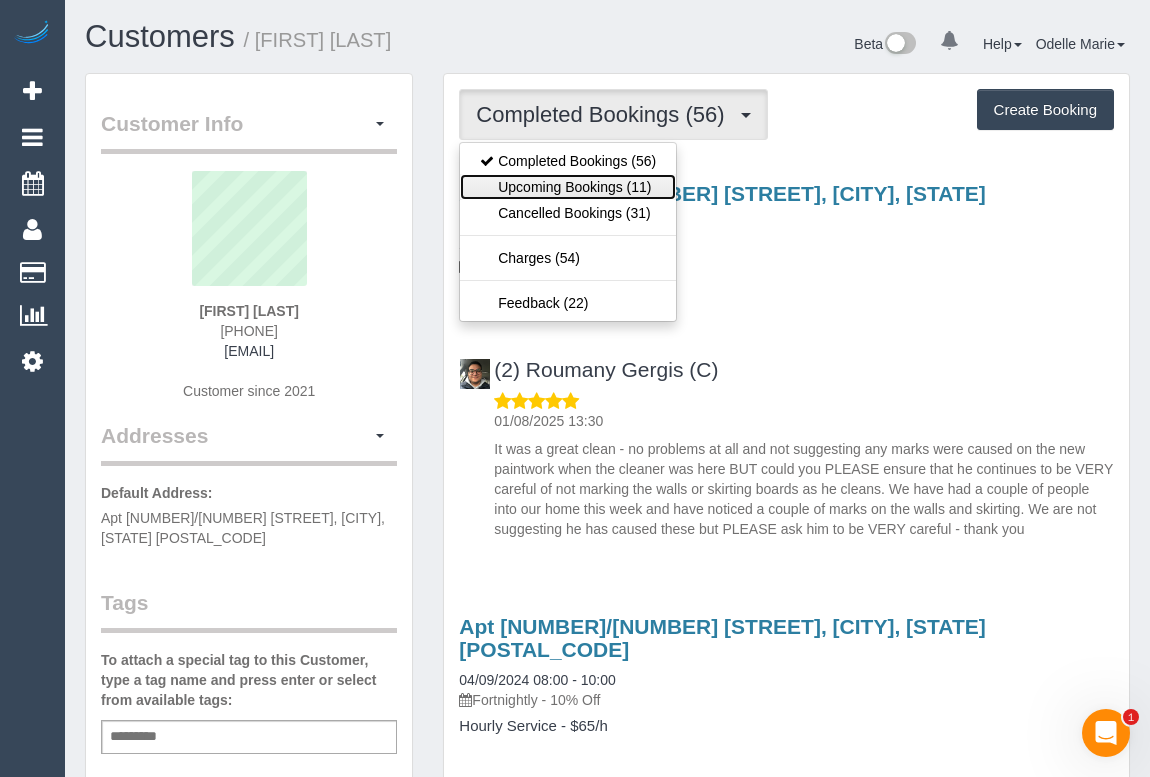 click on "Upcoming Bookings (11)" at bounding box center (568, 187) 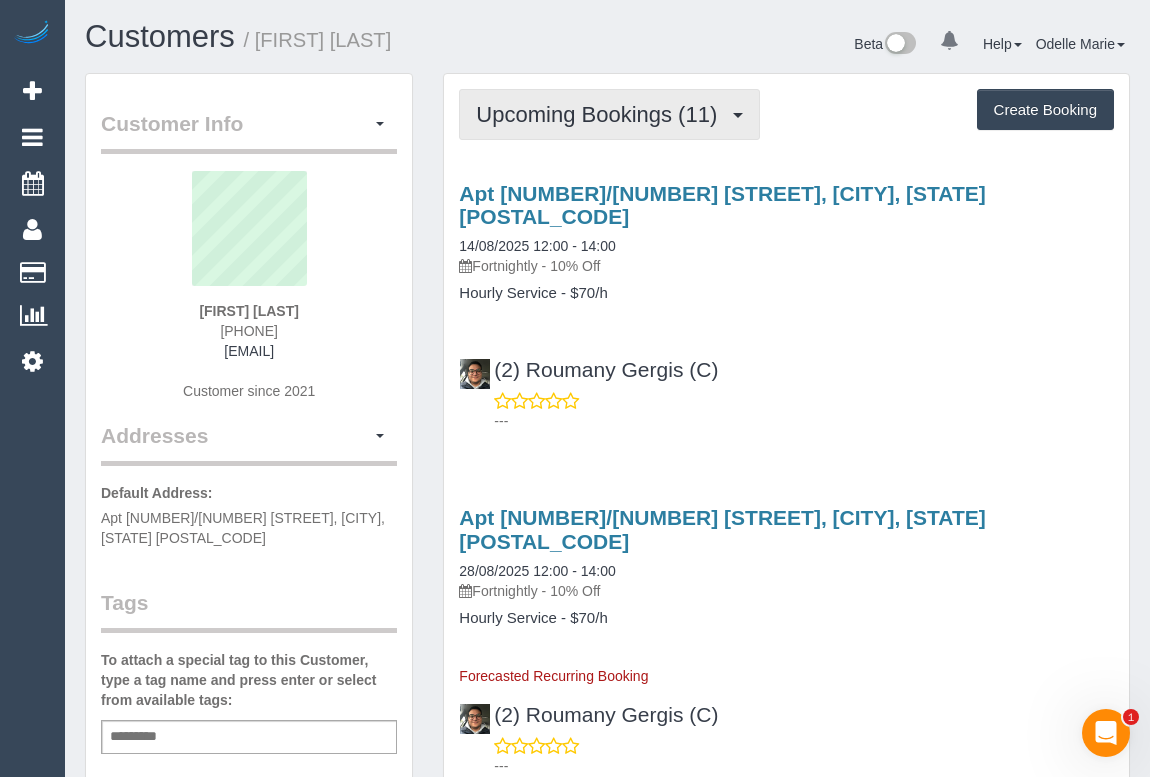 click on "Upcoming Bookings (11)" at bounding box center [601, 114] 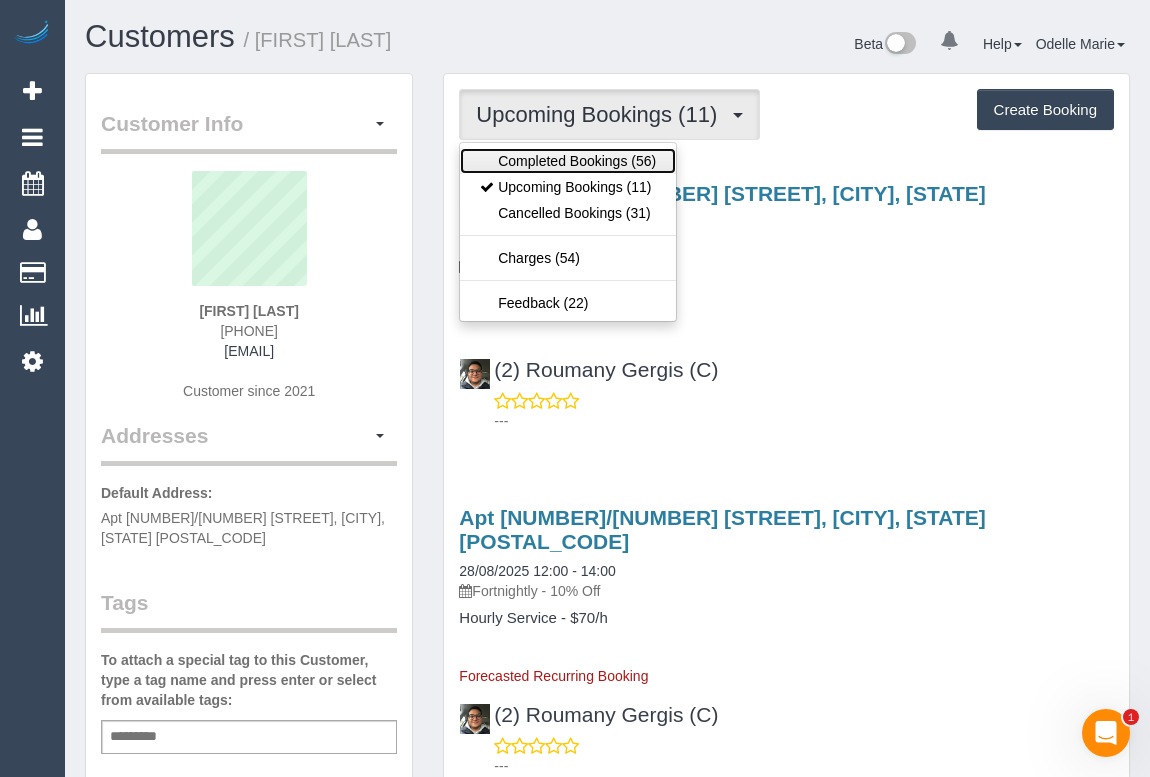 click on "Completed Bookings (56)" at bounding box center [568, 161] 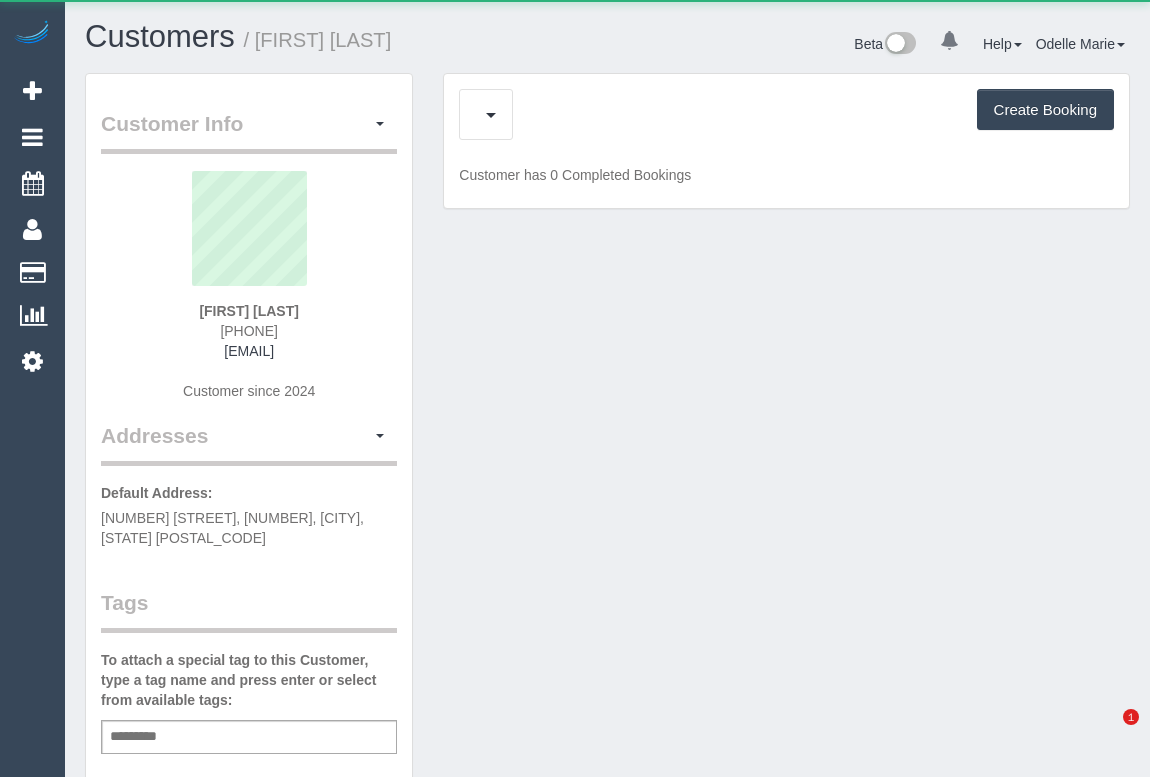 scroll, scrollTop: 0, scrollLeft: 0, axis: both 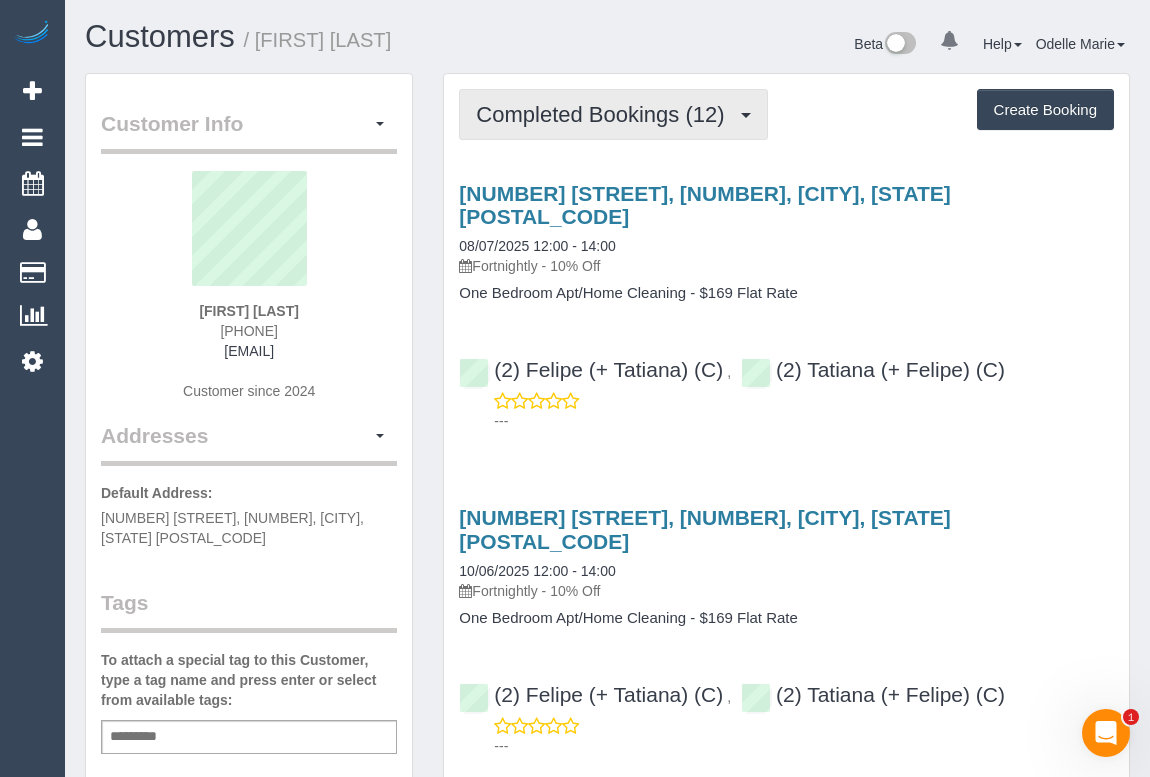 click on "Completed Bookings (12)" at bounding box center (613, 114) 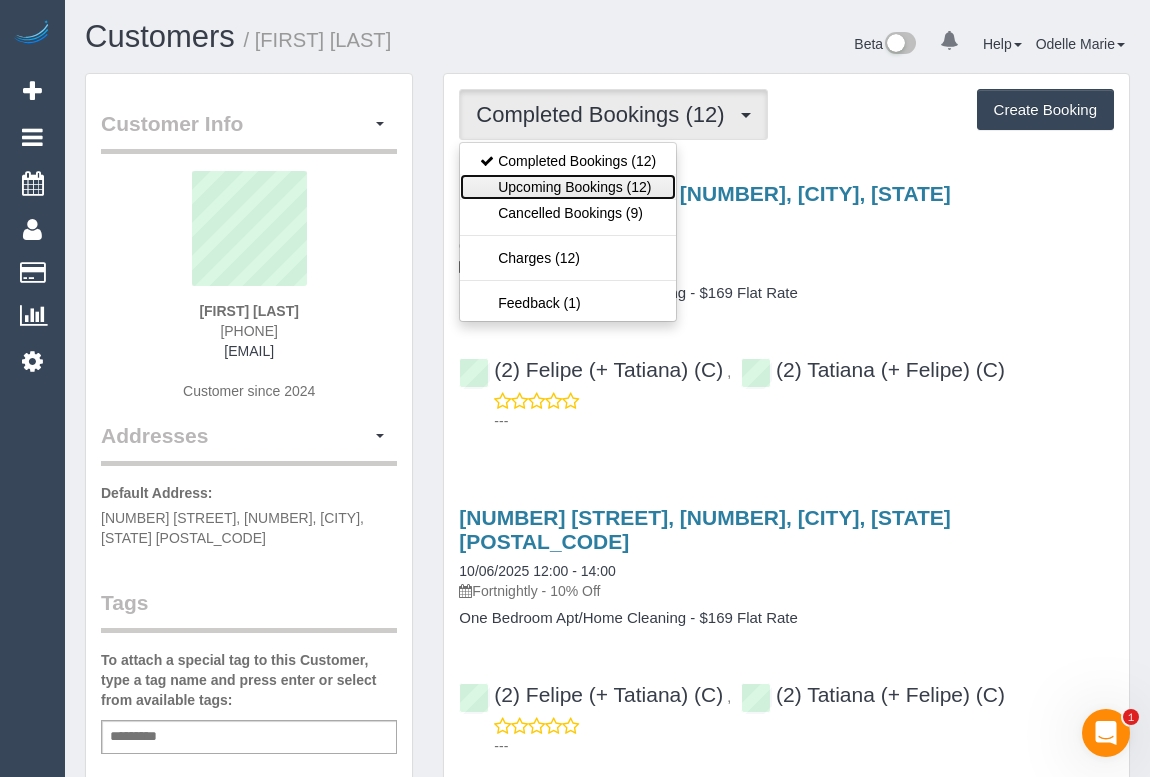 click on "Upcoming Bookings (12)" at bounding box center [568, 187] 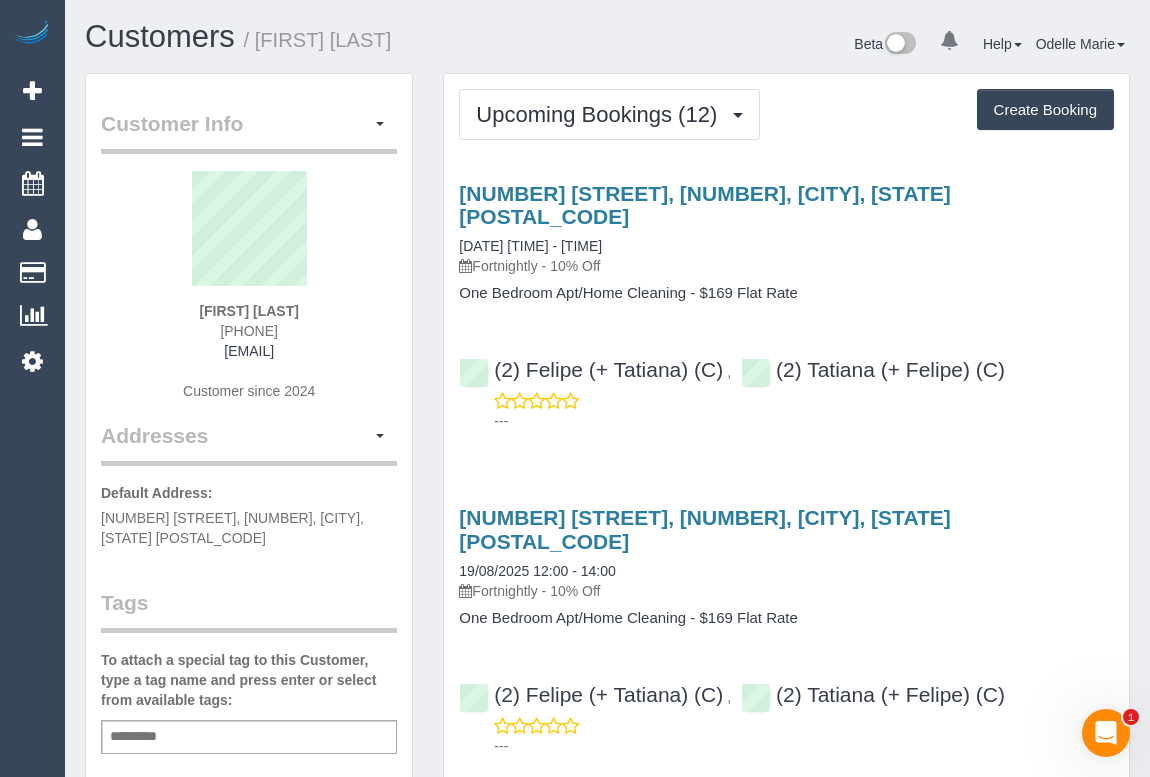 click on "One Bedroom Apt/Home Cleaning - $169 Flat Rate" at bounding box center (786, 293) 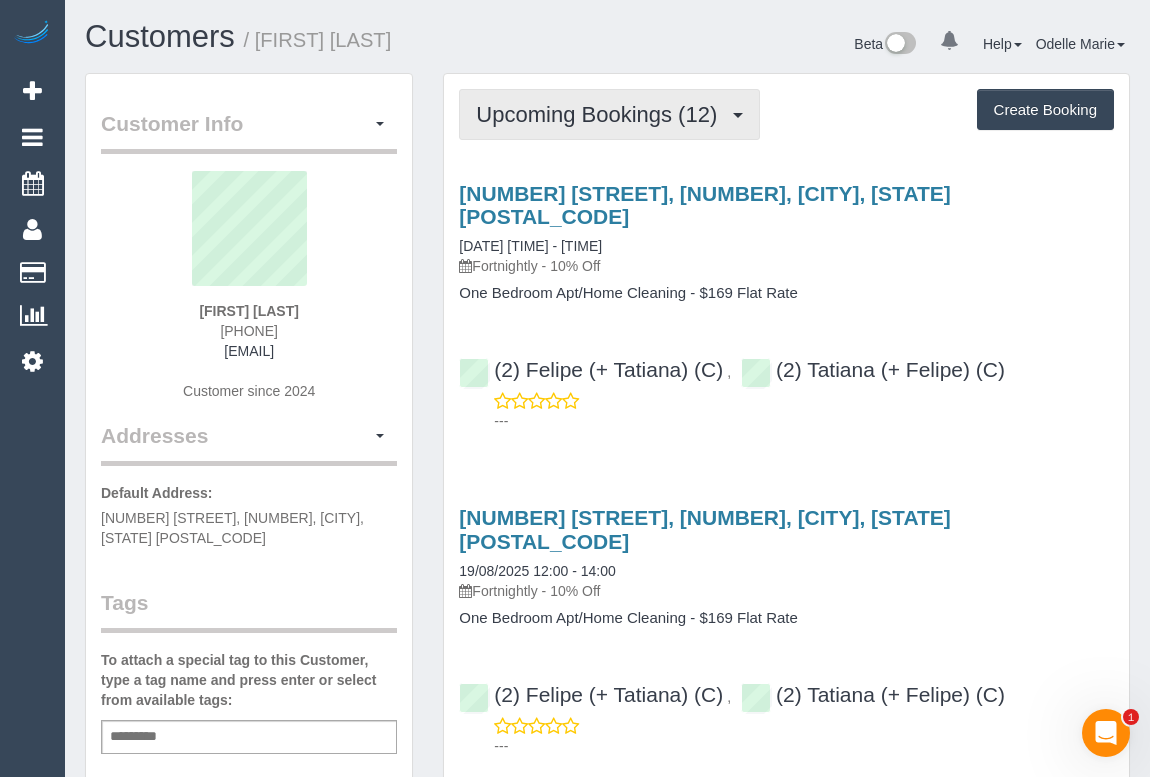 click on "Upcoming Bookings (12)" at bounding box center (601, 114) 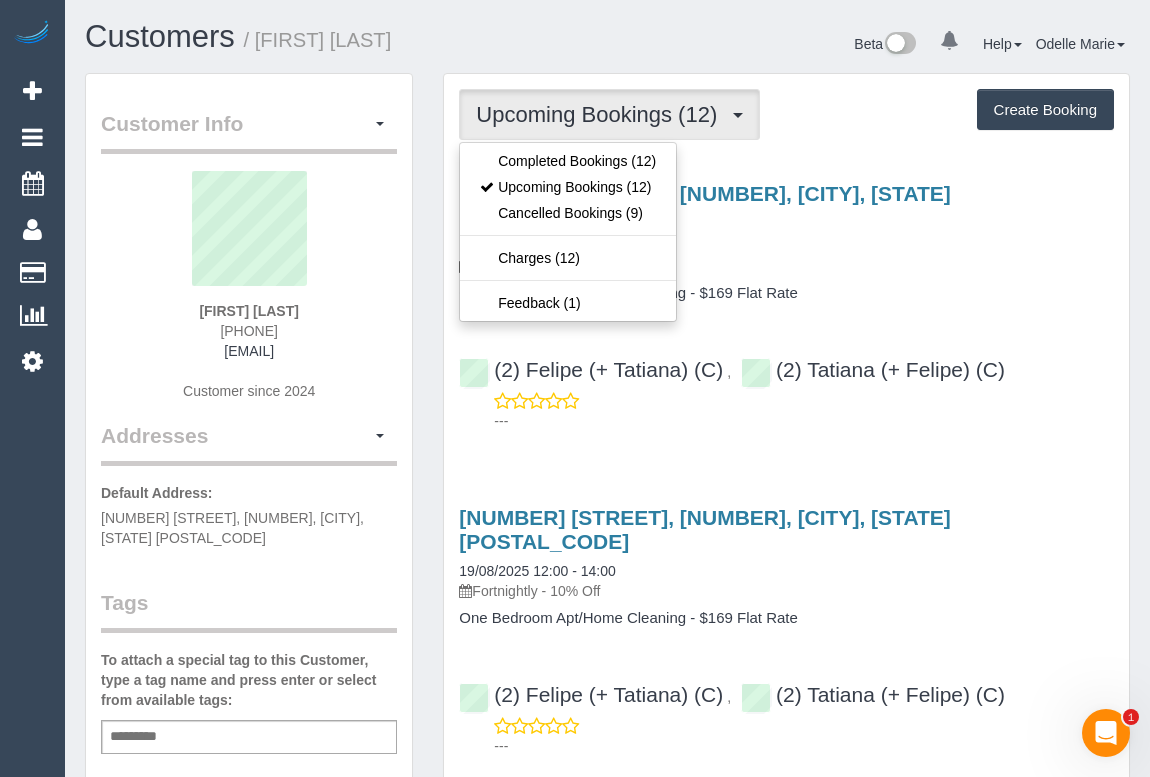 click on "4 Bik Lane, 601, North Fitzroy, VIC 3068
05/08/2025 10:00 - 12:00
Fortnightly - 10% Off" at bounding box center [786, 229] 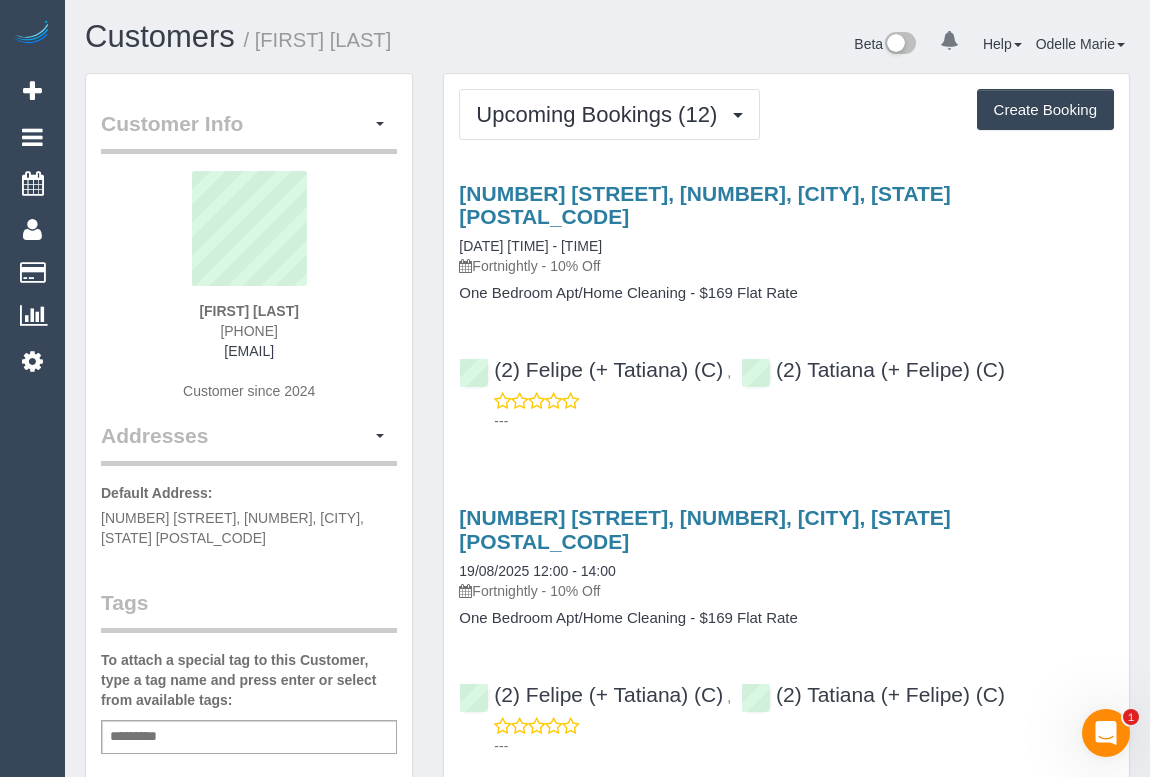 click on "4 Bik Lane, 601, North Fitzroy, VIC 3068
05/08/2025 10:00 - 12:00
Fortnightly - 10% Off
One Bedroom Apt/Home Cleaning - $169 Flat Rate" at bounding box center (786, 242) 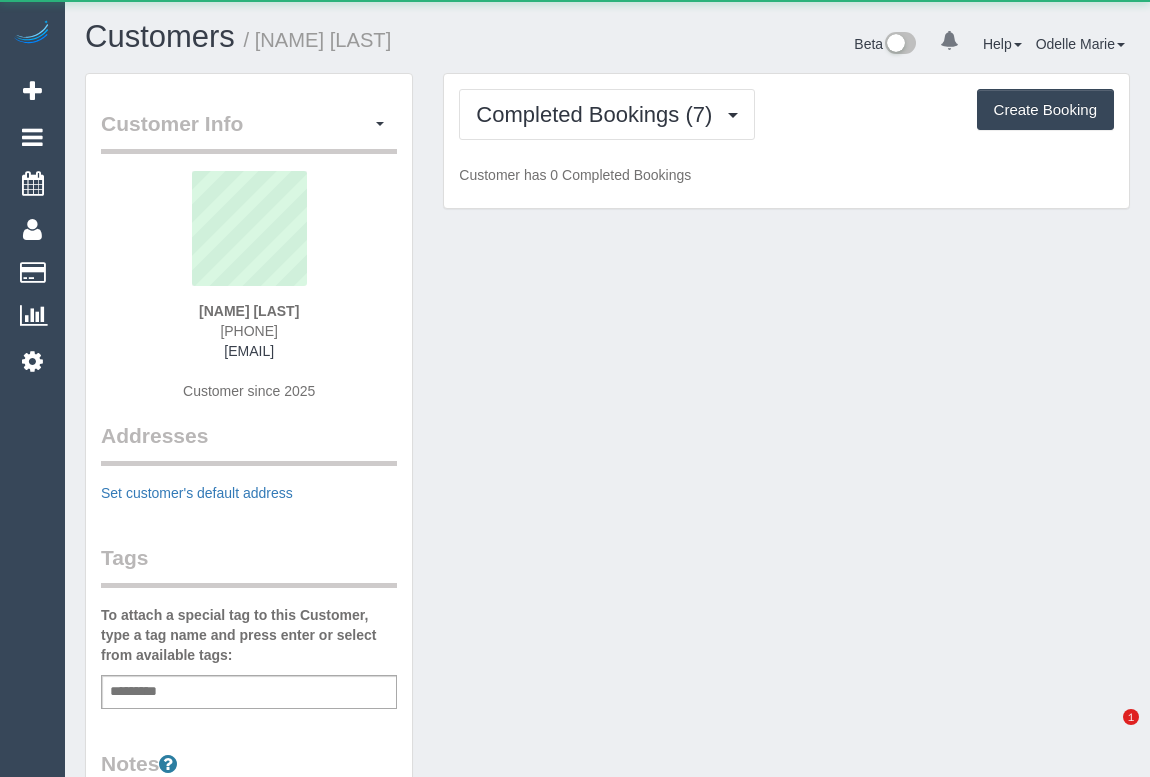 scroll, scrollTop: 0, scrollLeft: 0, axis: both 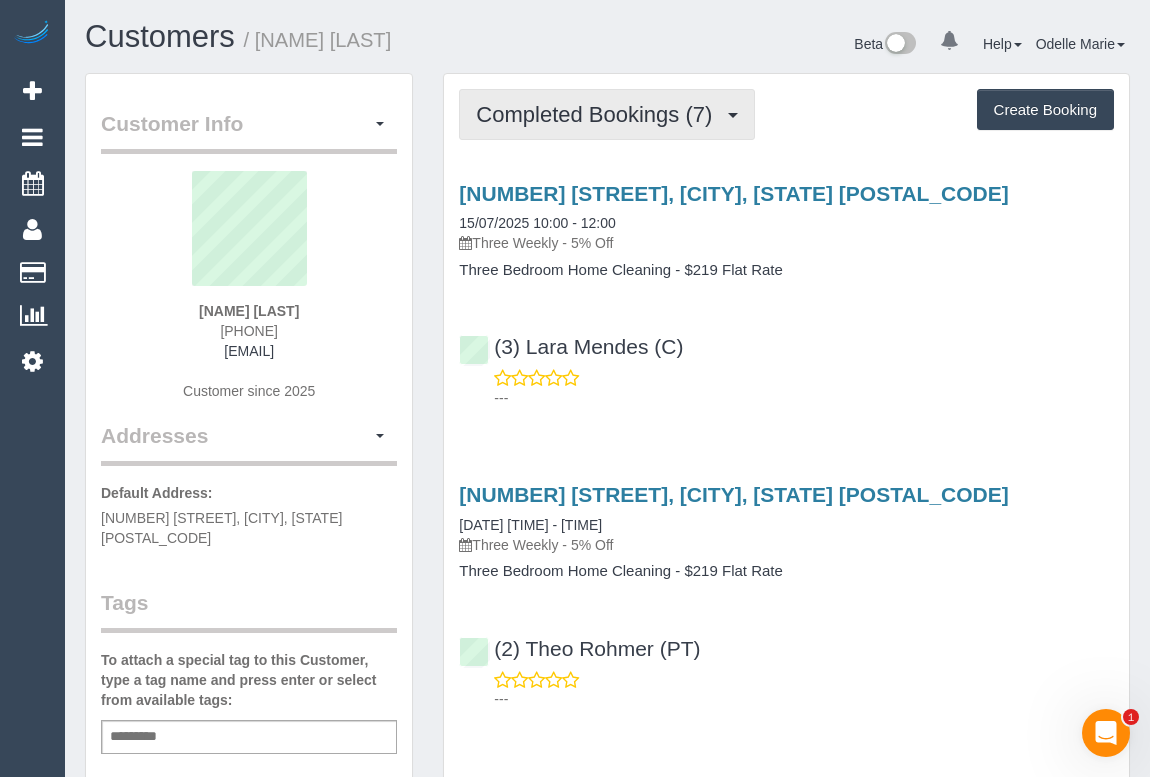 click on "Completed Bookings (7)" at bounding box center [599, 114] 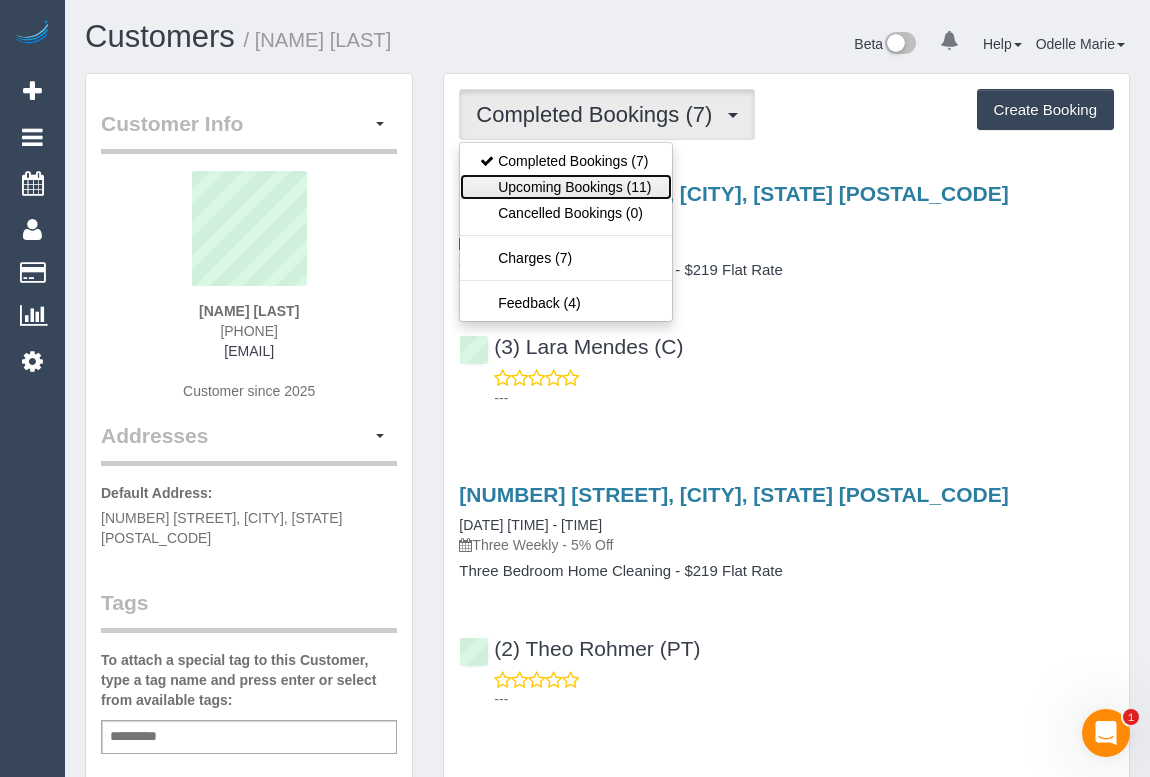 click on "Upcoming Bookings (11)" at bounding box center [565, 187] 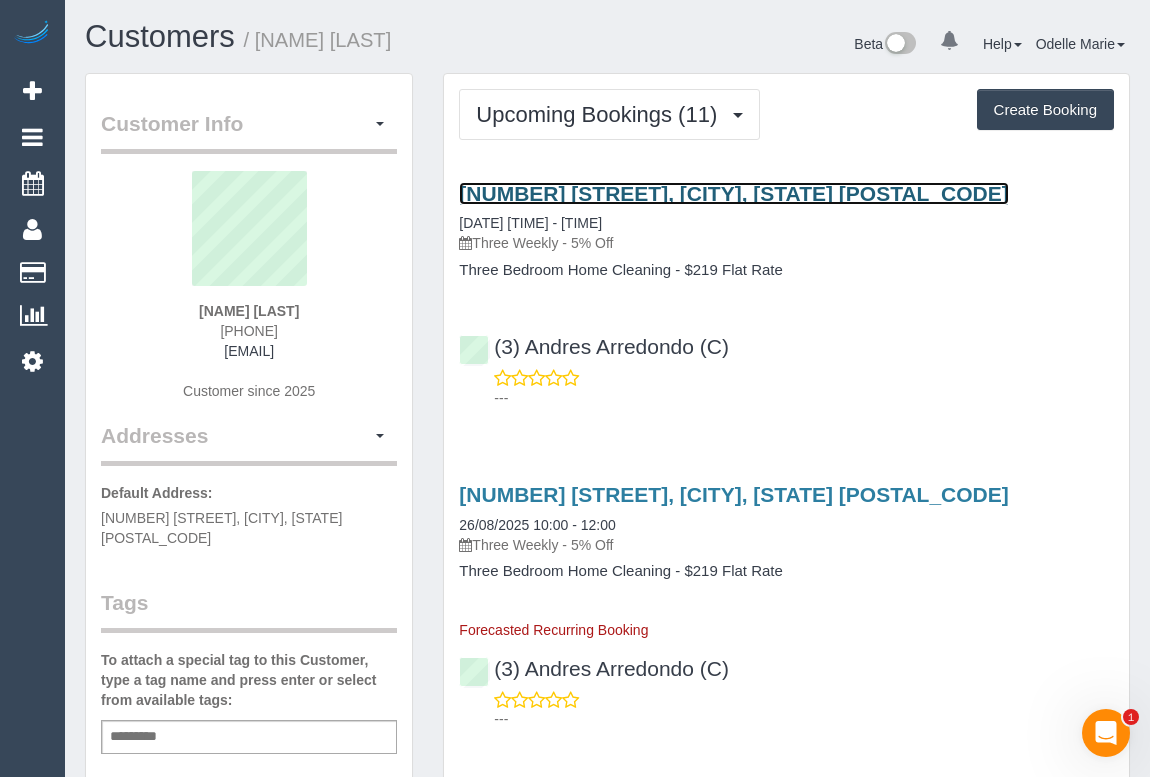 click on "7 Albion Street, South Yarra, VIC 3141" at bounding box center [733, 193] 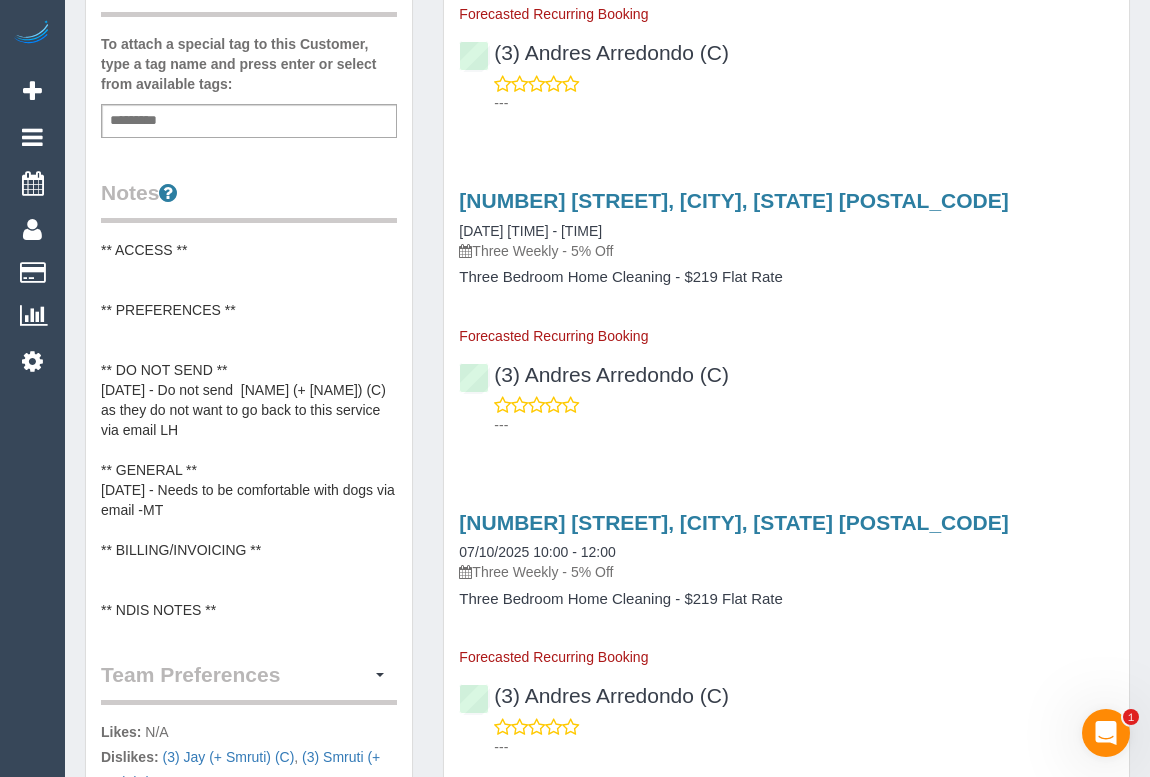 scroll, scrollTop: 727, scrollLeft: 0, axis: vertical 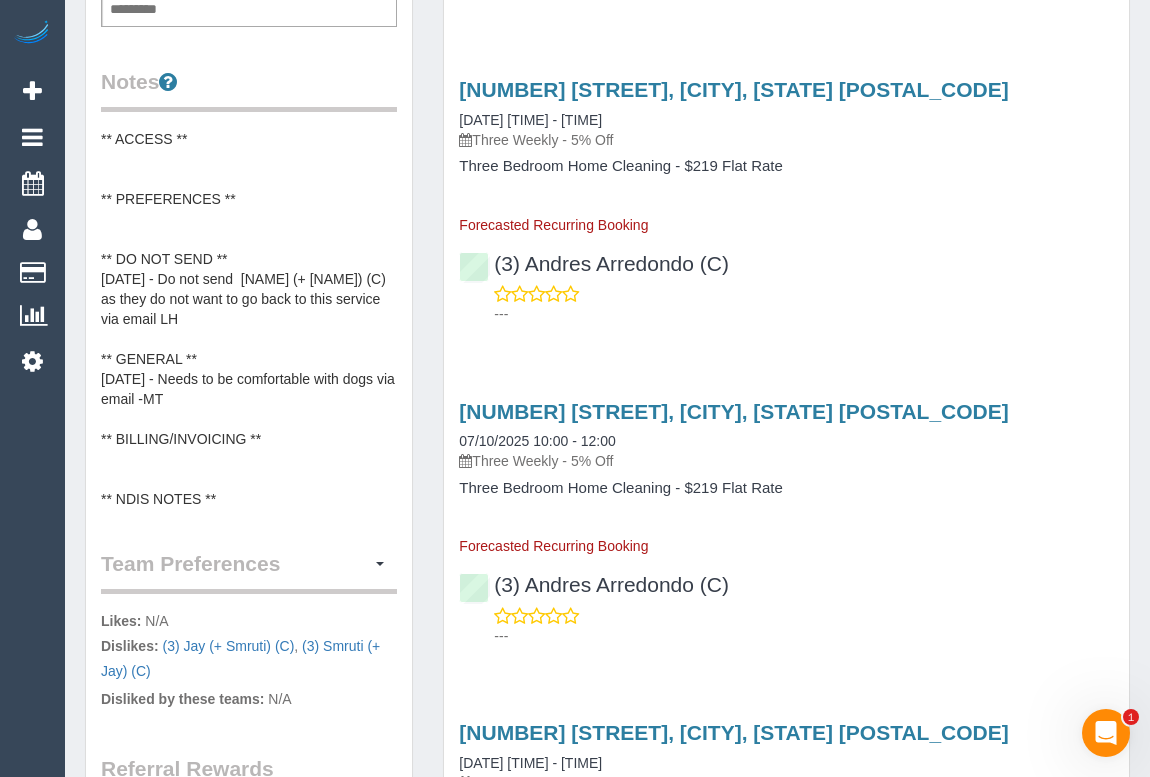 click on "7 Albion Street, South Yarra, VIC 3141" at bounding box center [786, 89] 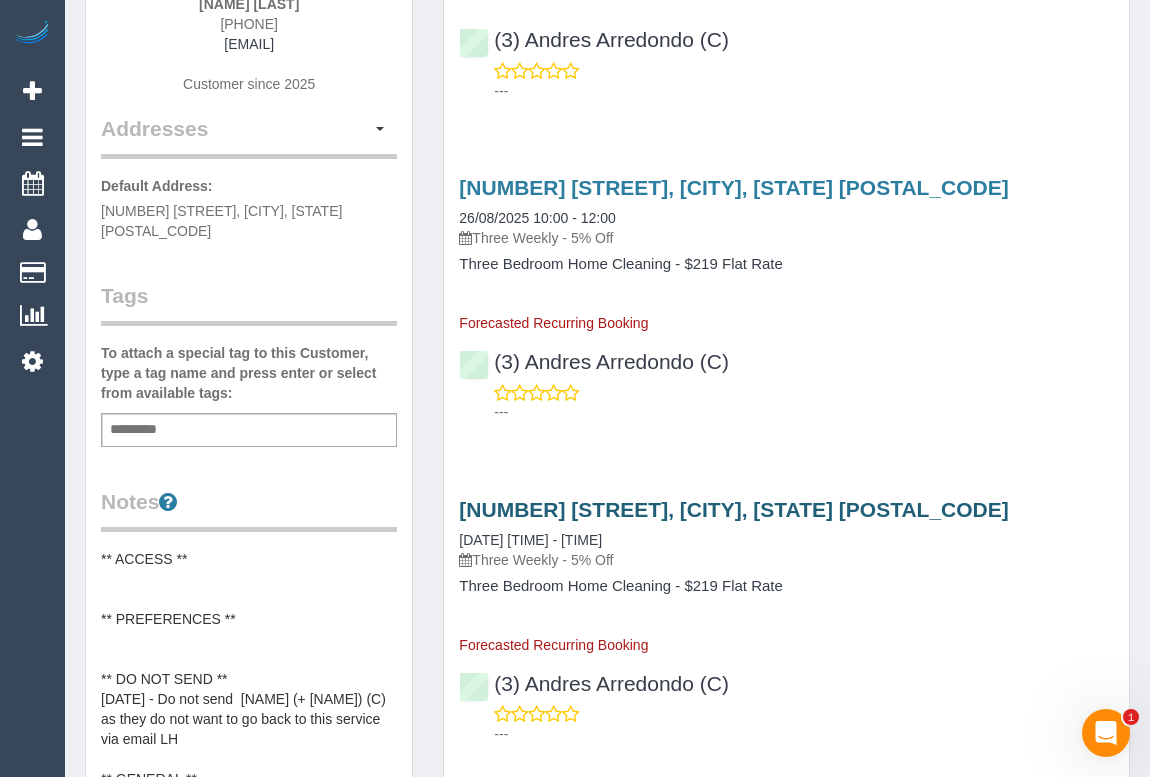 scroll, scrollTop: 90, scrollLeft: 0, axis: vertical 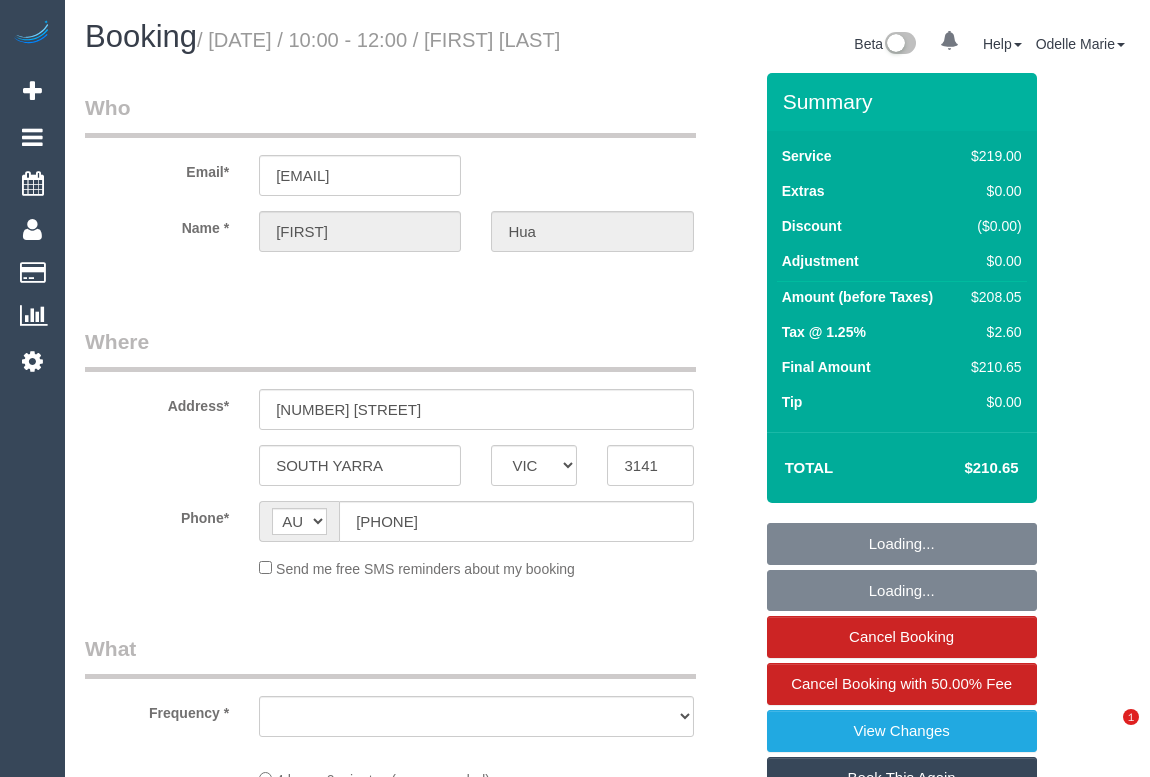 select on "VIC" 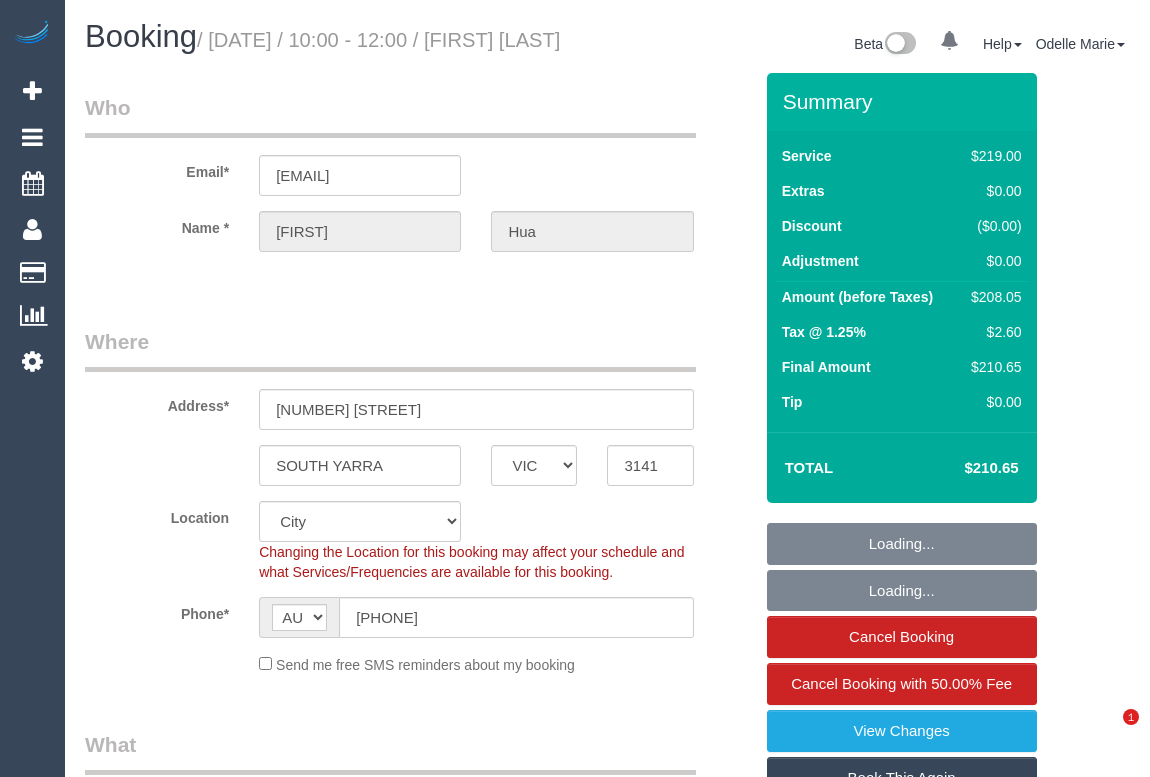 select on "spot1" 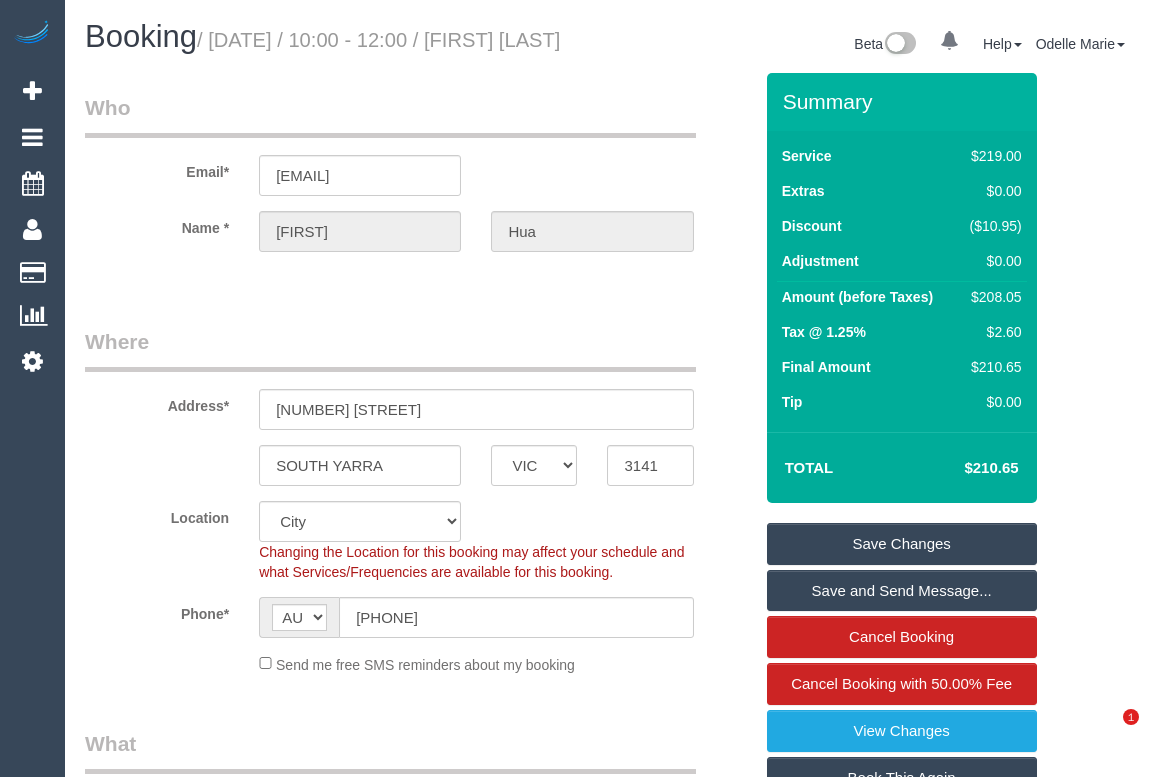 scroll, scrollTop: 0, scrollLeft: 0, axis: both 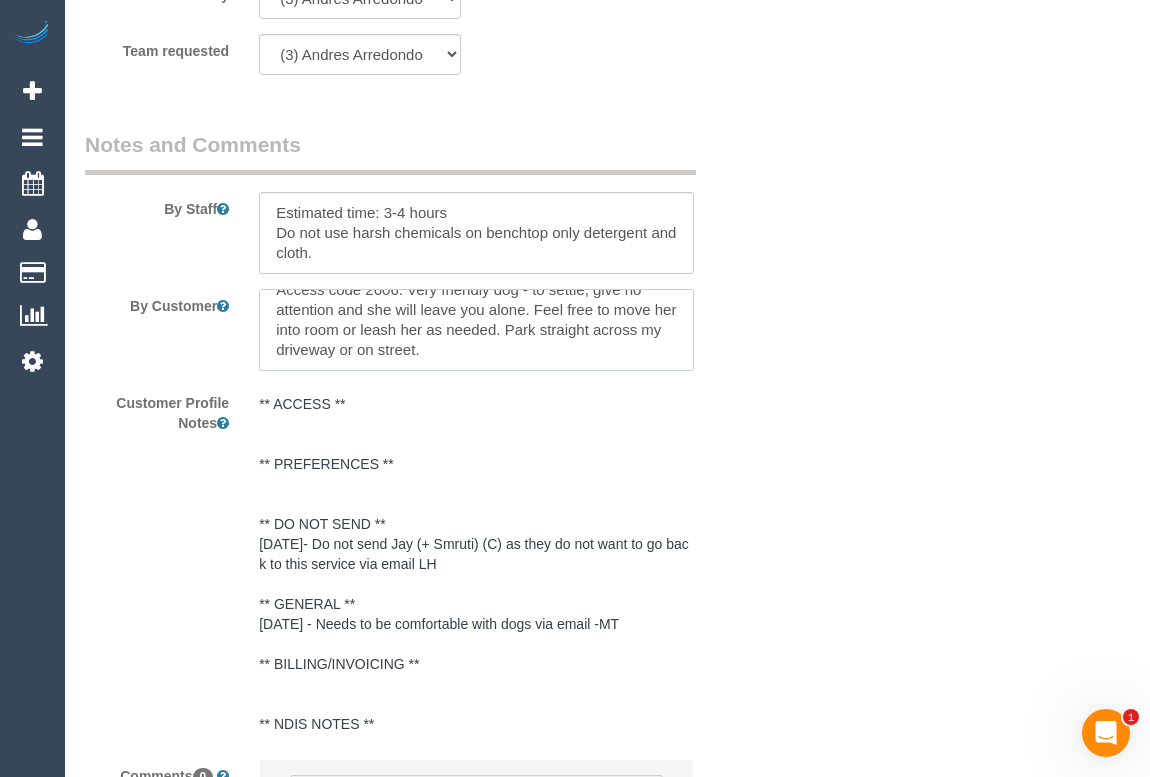 drag, startPoint x: 531, startPoint y: 353, endPoint x: 660, endPoint y: 373, distance: 130.54118 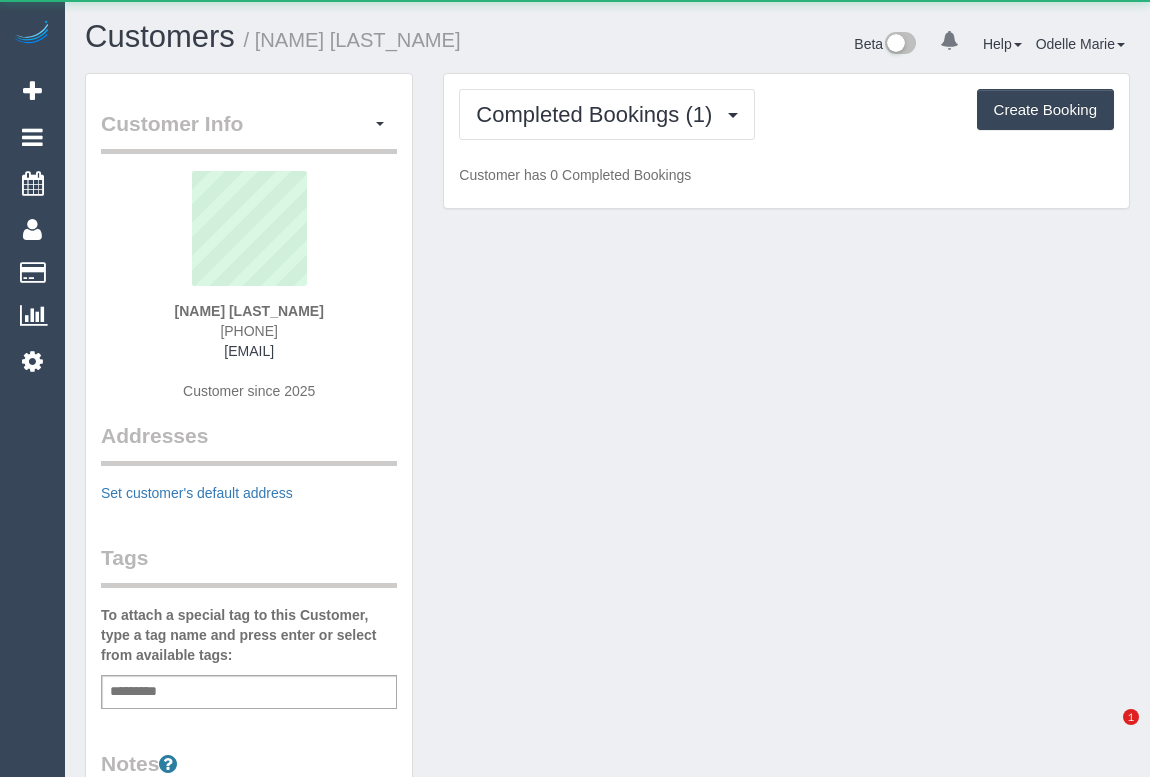 scroll, scrollTop: 0, scrollLeft: 0, axis: both 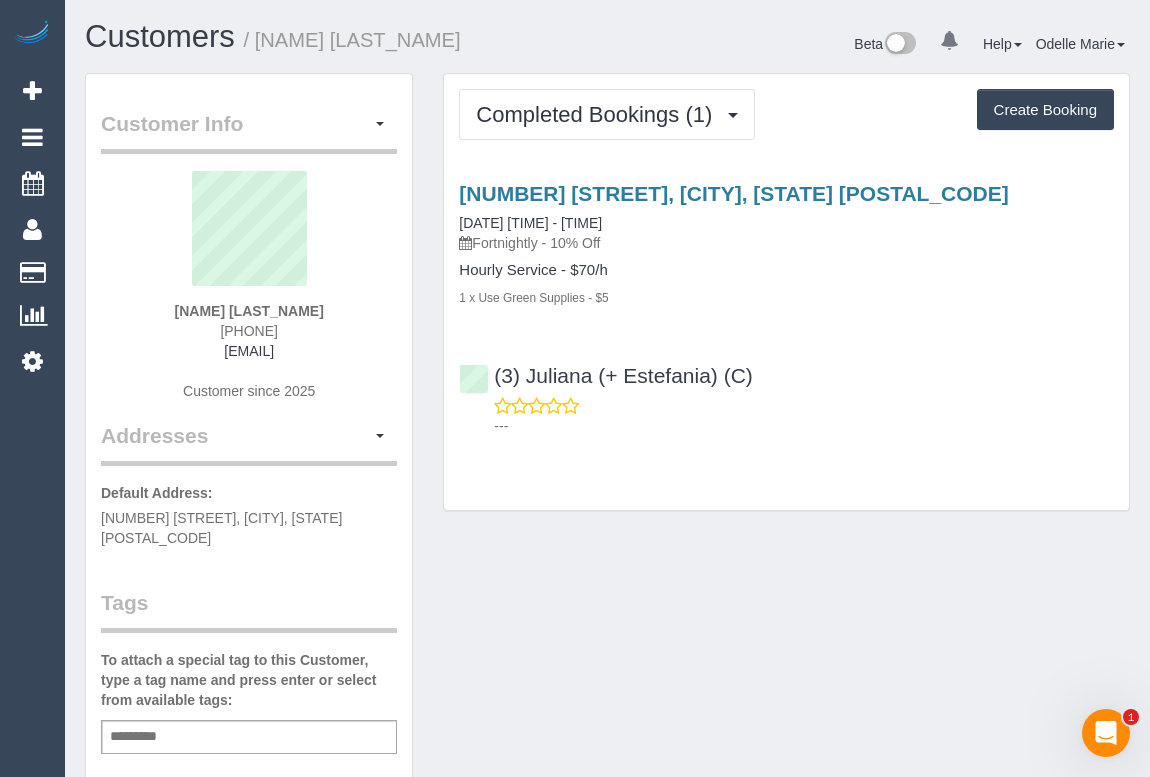 click on "Customer Info
Edit Contact Info
Send Message
Email Preferences
Special Sales Tax
View Changes
Mark as Unconfirmed
Block this Customer
Archive Account
Delete Account
[NAME] [LAST_NAME]
[PHONE]" at bounding box center [607, 763] 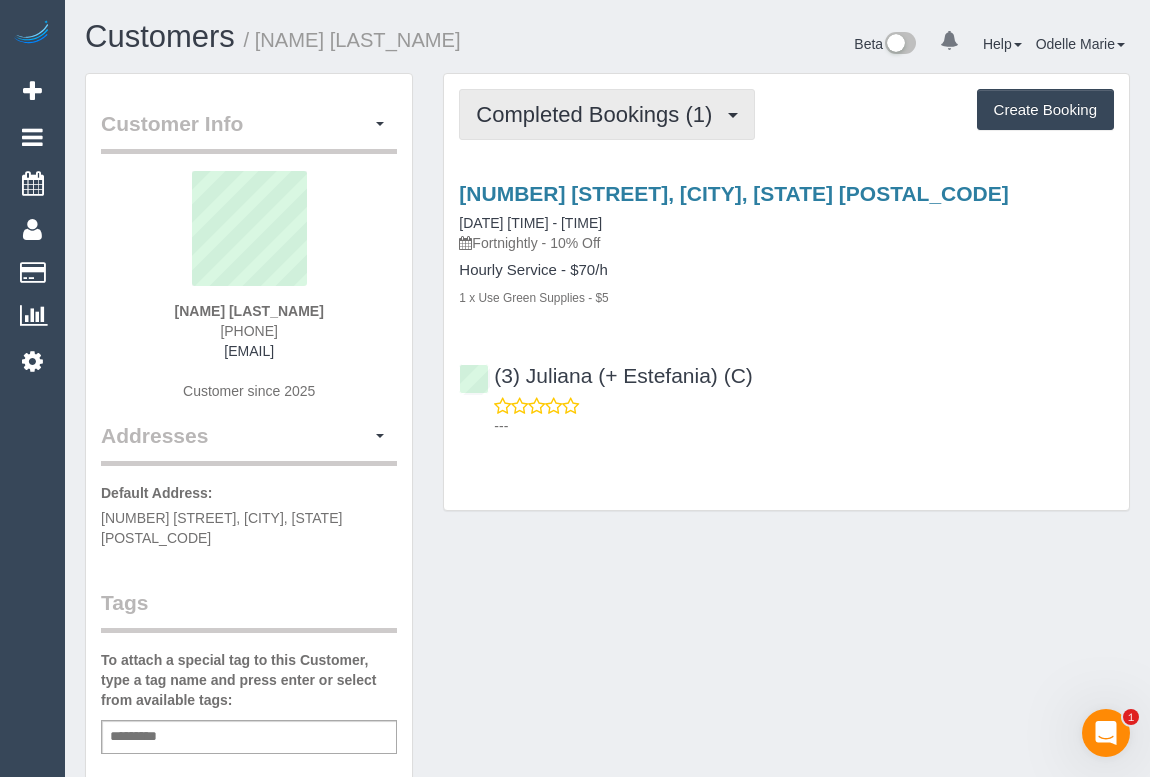 click on "Completed Bookings (1)" at bounding box center [607, 114] 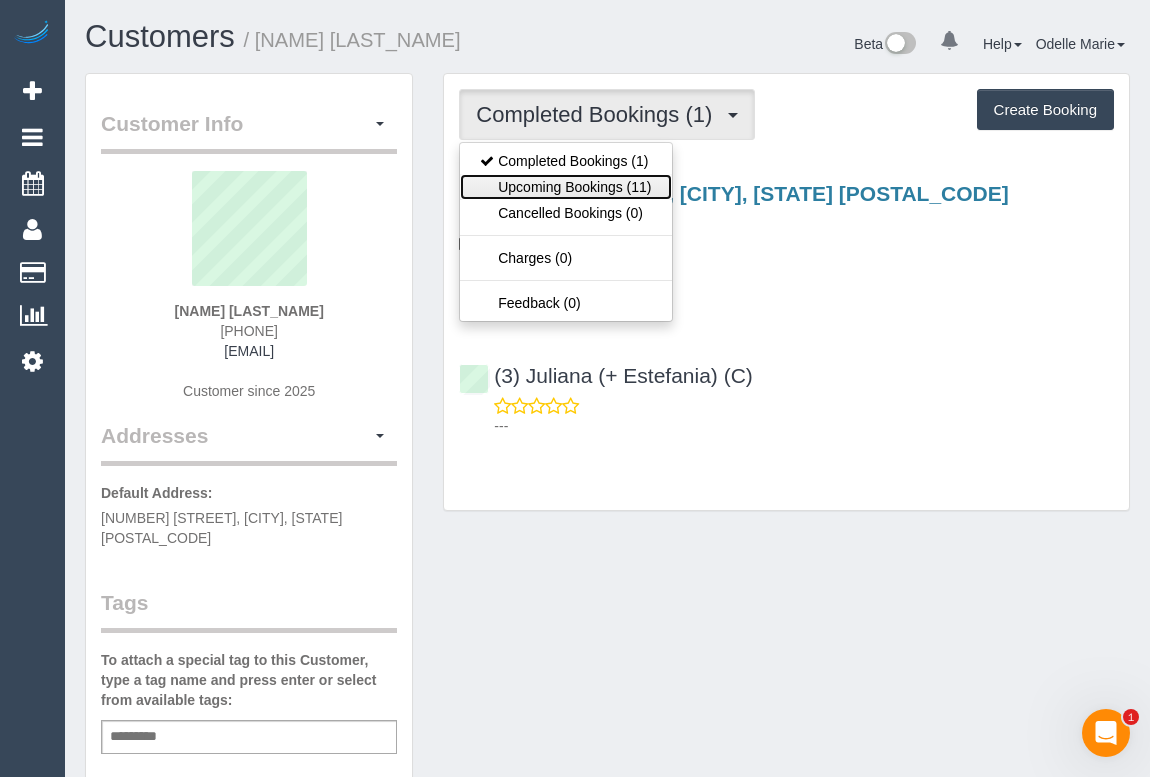 drag, startPoint x: 599, startPoint y: 190, endPoint x: 200, endPoint y: 91, distance: 411.09854 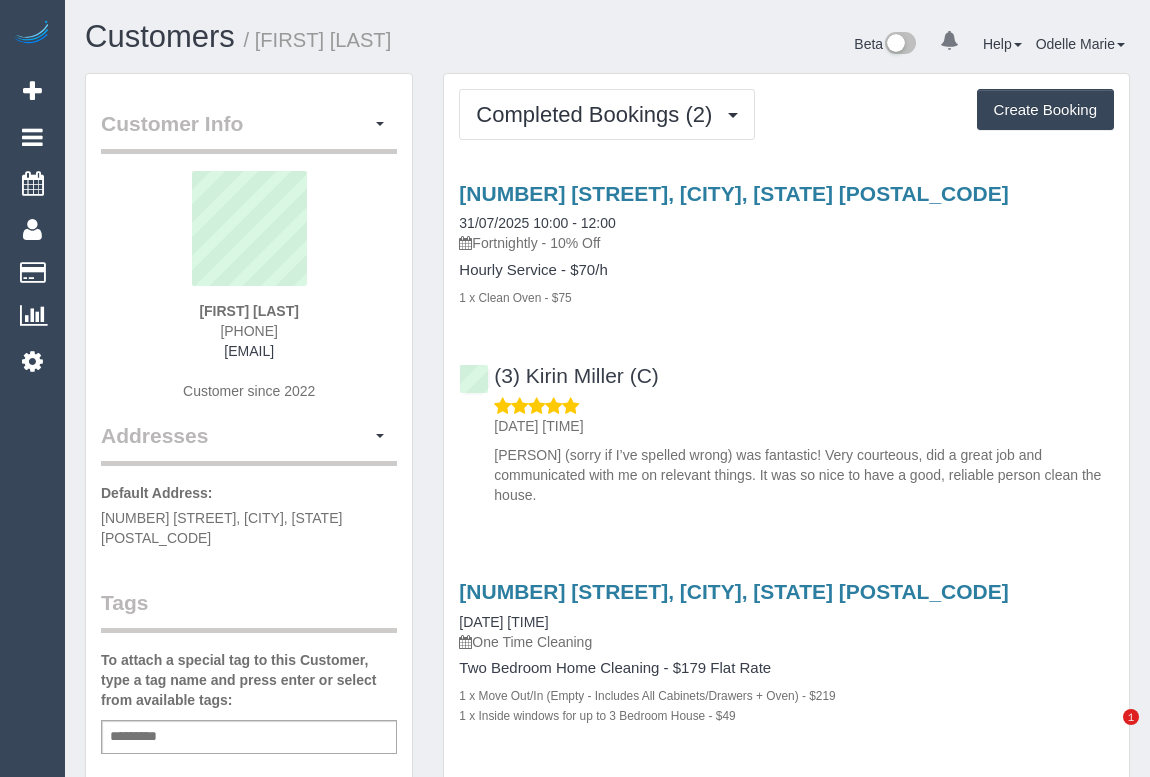 scroll, scrollTop: 0, scrollLeft: 0, axis: both 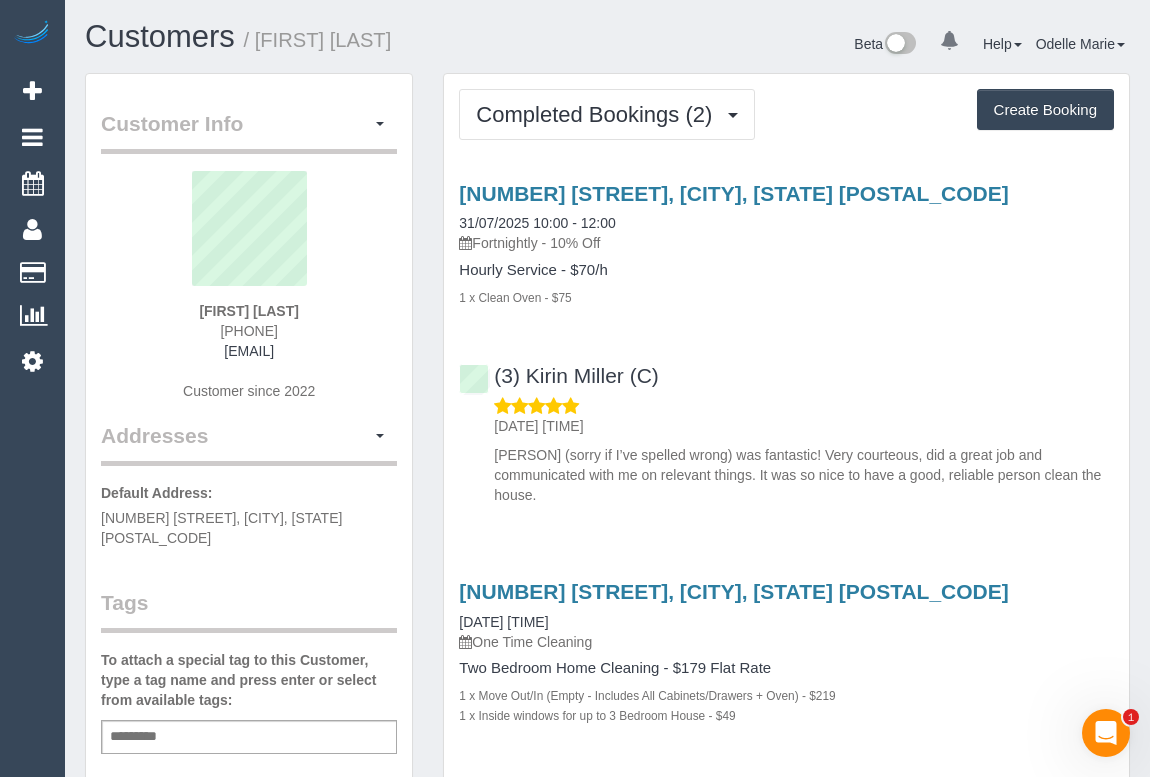 click on "(3) [FIRST] [LAST] (C)
[DATE] [TIME]
[PERSON] (sorry if I’ve spelled wrong) was fantastic! Very courteous, did a great job and communicated with me on relevant things. It was so nice to have a good, reliable person clean the house." at bounding box center [786, 426] 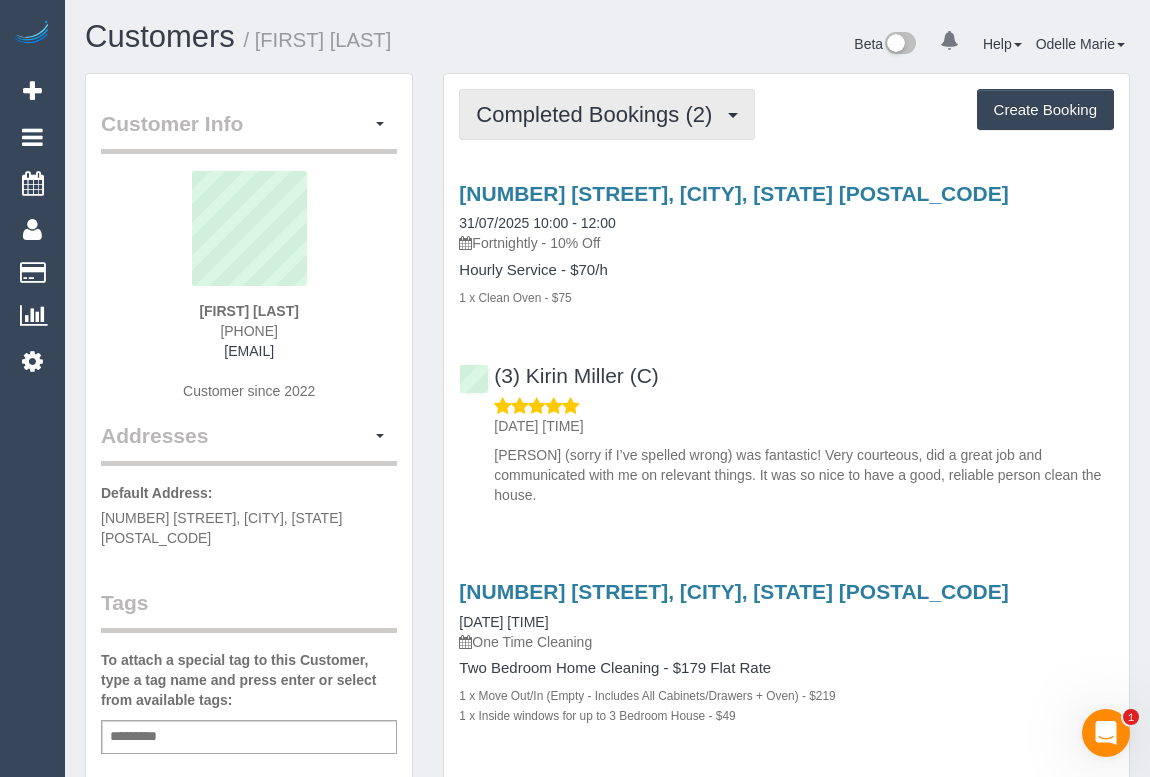 click on "Completed Bookings (2)" at bounding box center (607, 114) 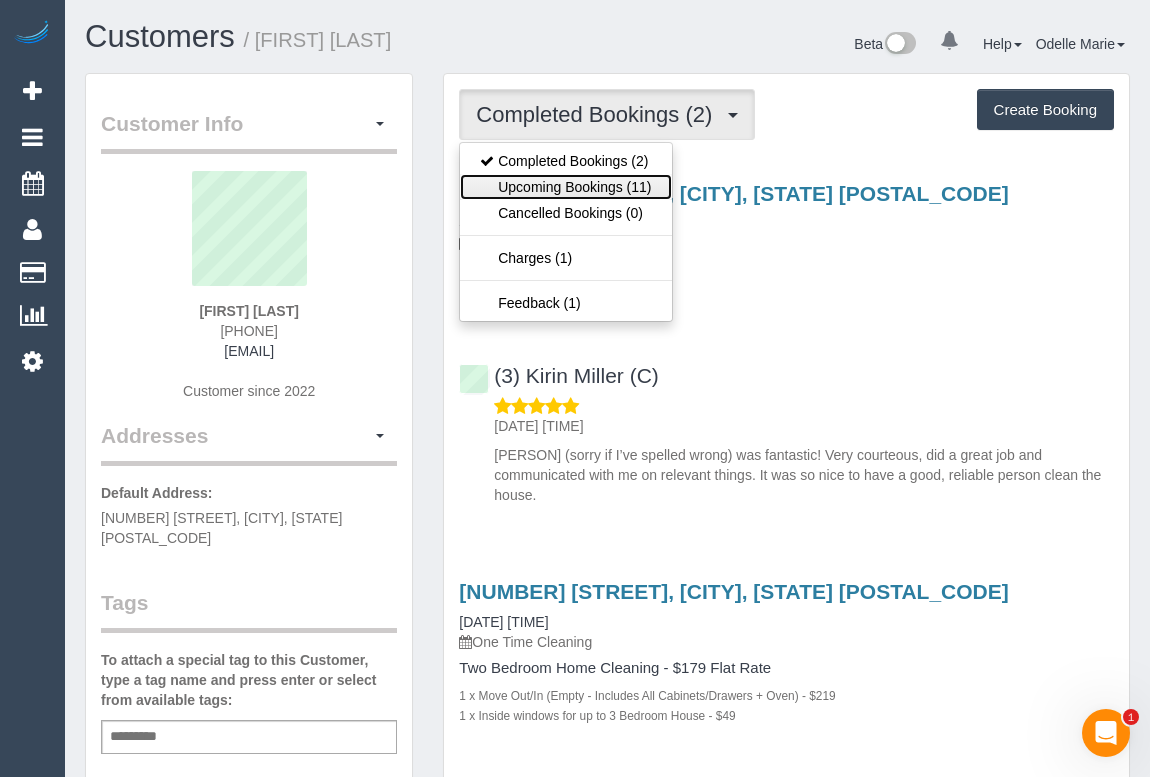click on "Upcoming Bookings (11)" at bounding box center (565, 187) 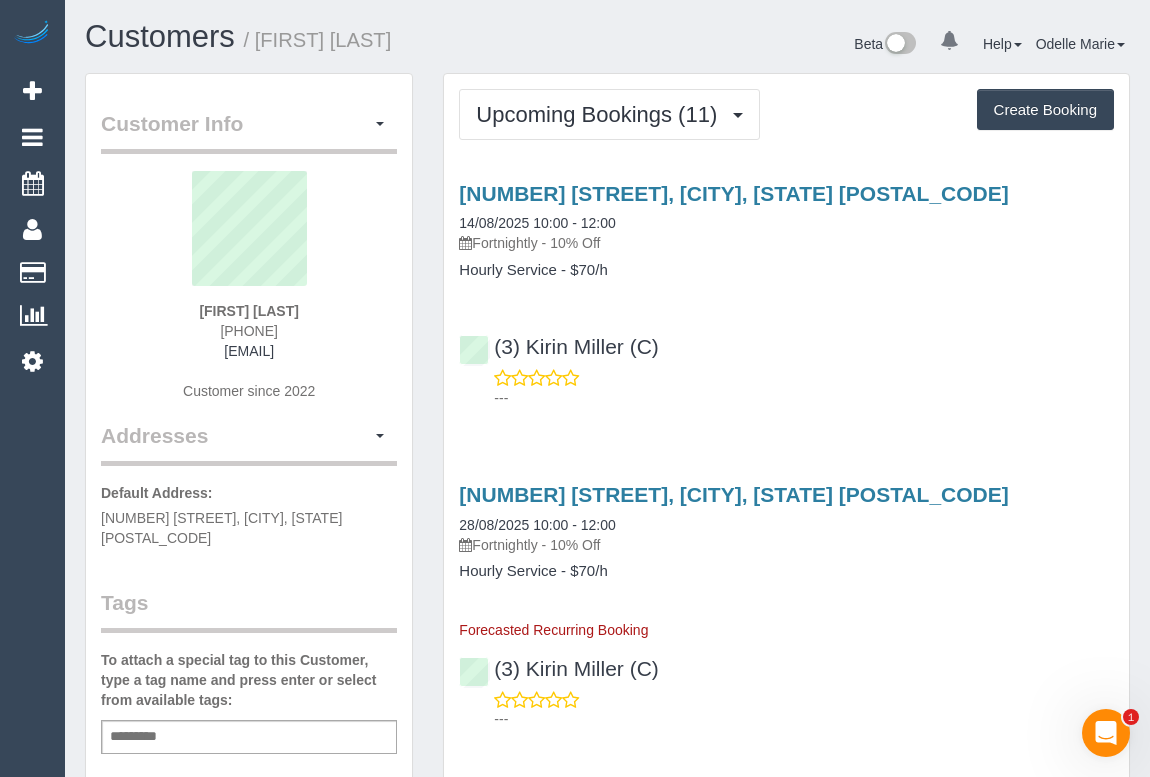 click on "(3) Kirin Miller (C)
---" at bounding box center (786, 363) 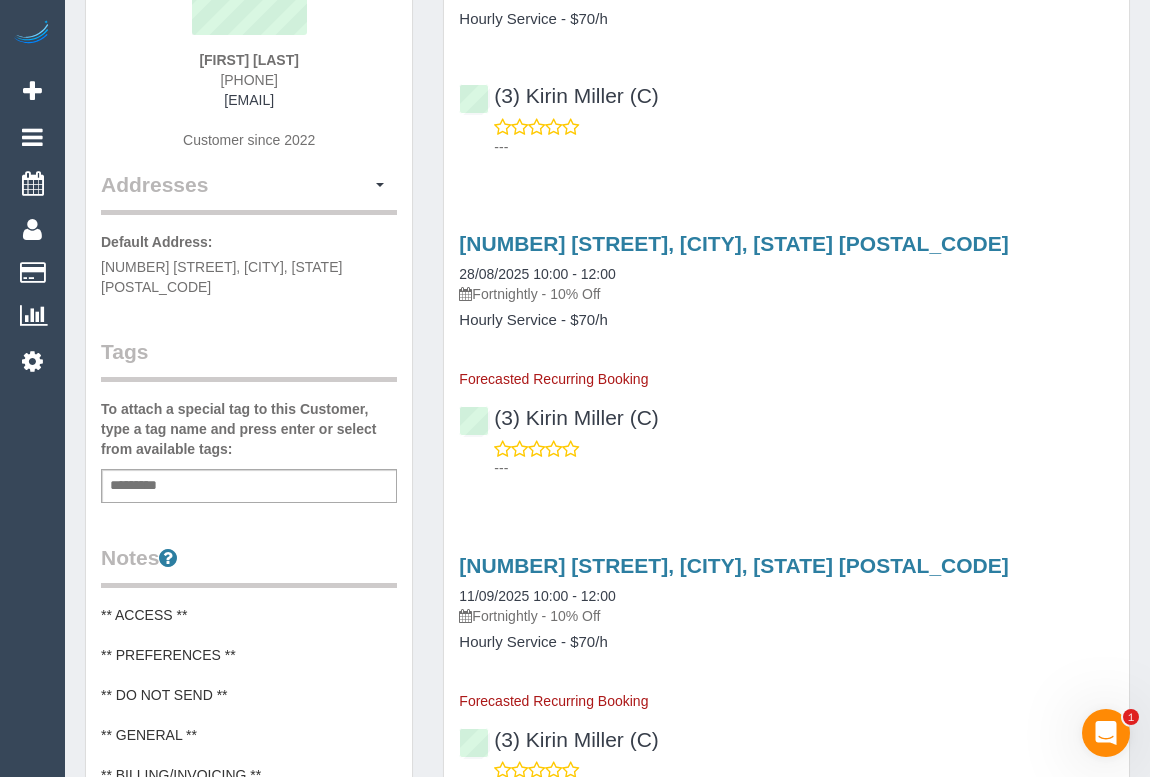 scroll, scrollTop: 0, scrollLeft: 0, axis: both 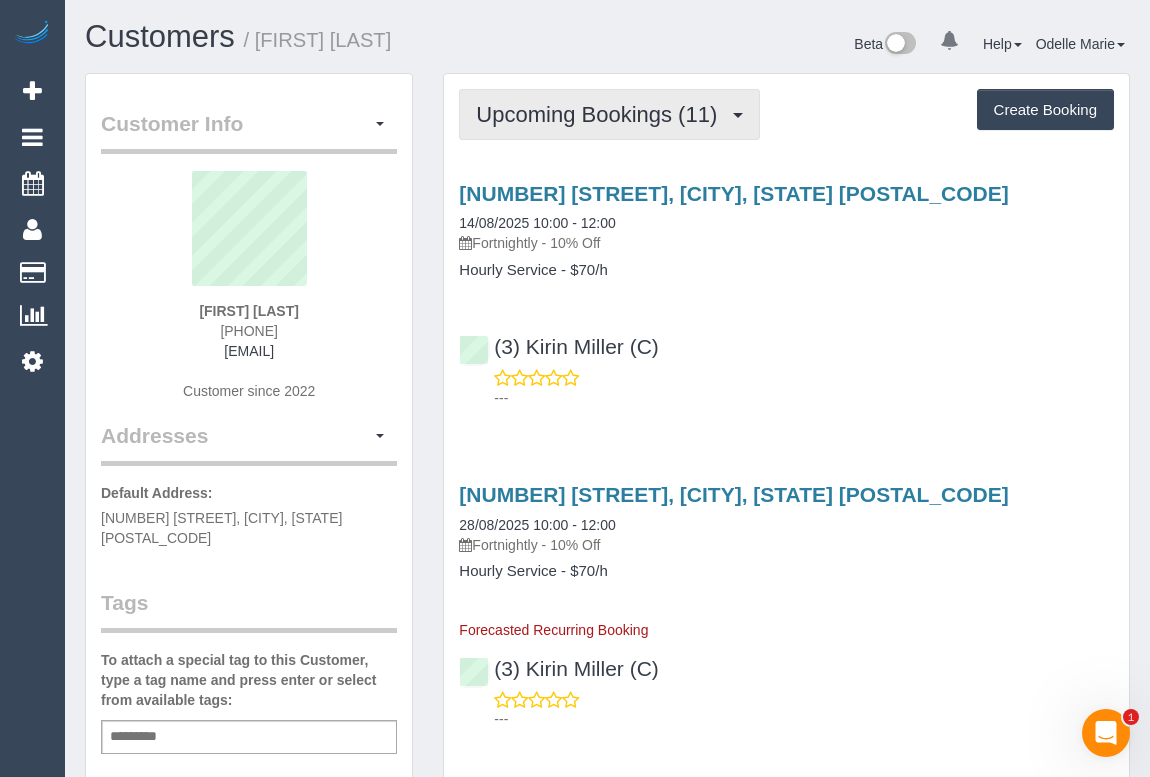 click on "Upcoming Bookings (11)" at bounding box center (601, 114) 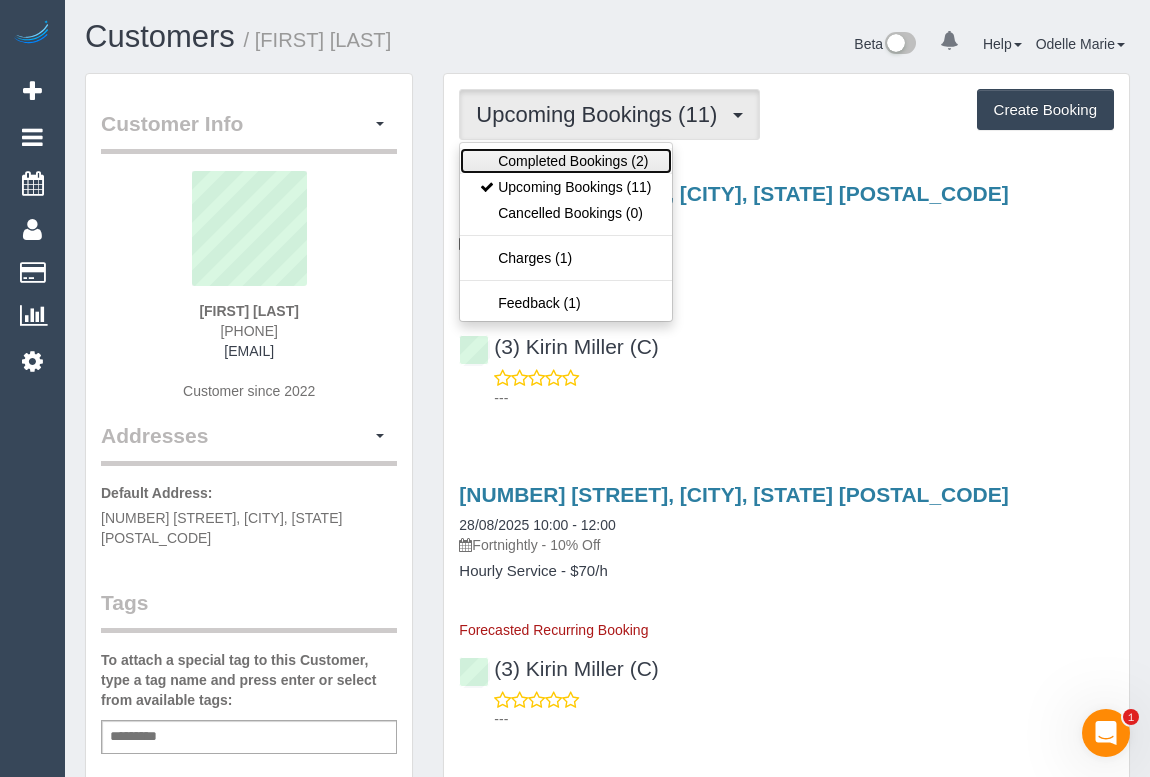 click on "Completed Bookings (2)" at bounding box center [565, 161] 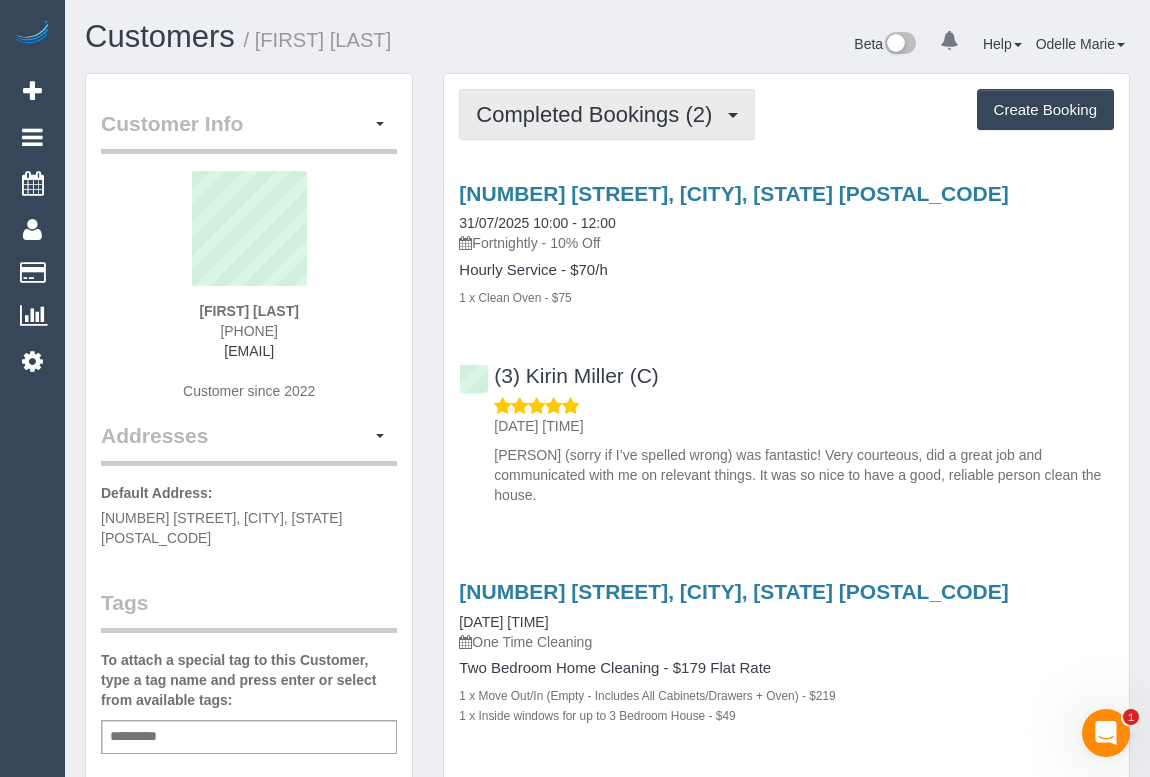click on "Completed Bookings (2)" at bounding box center [599, 114] 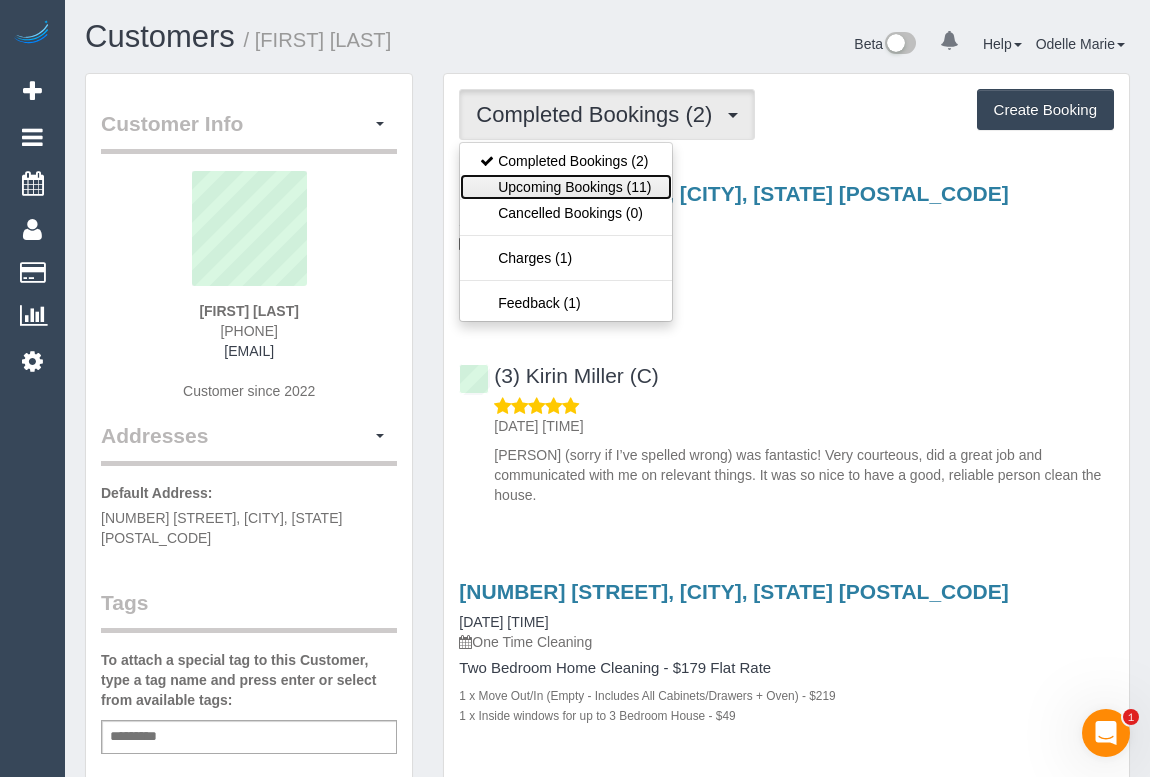 click on "Upcoming Bookings (11)" at bounding box center (565, 187) 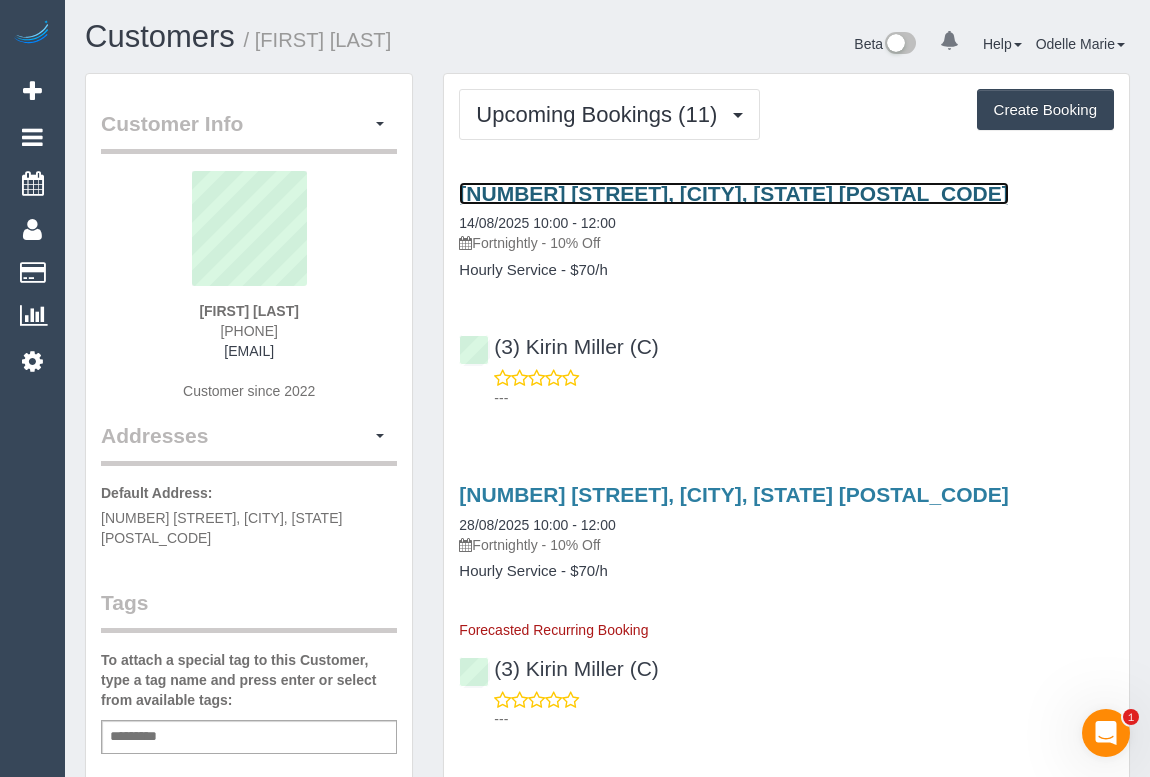 click on "6 Mark Court, Chadstone, VIC 3148" at bounding box center (733, 193) 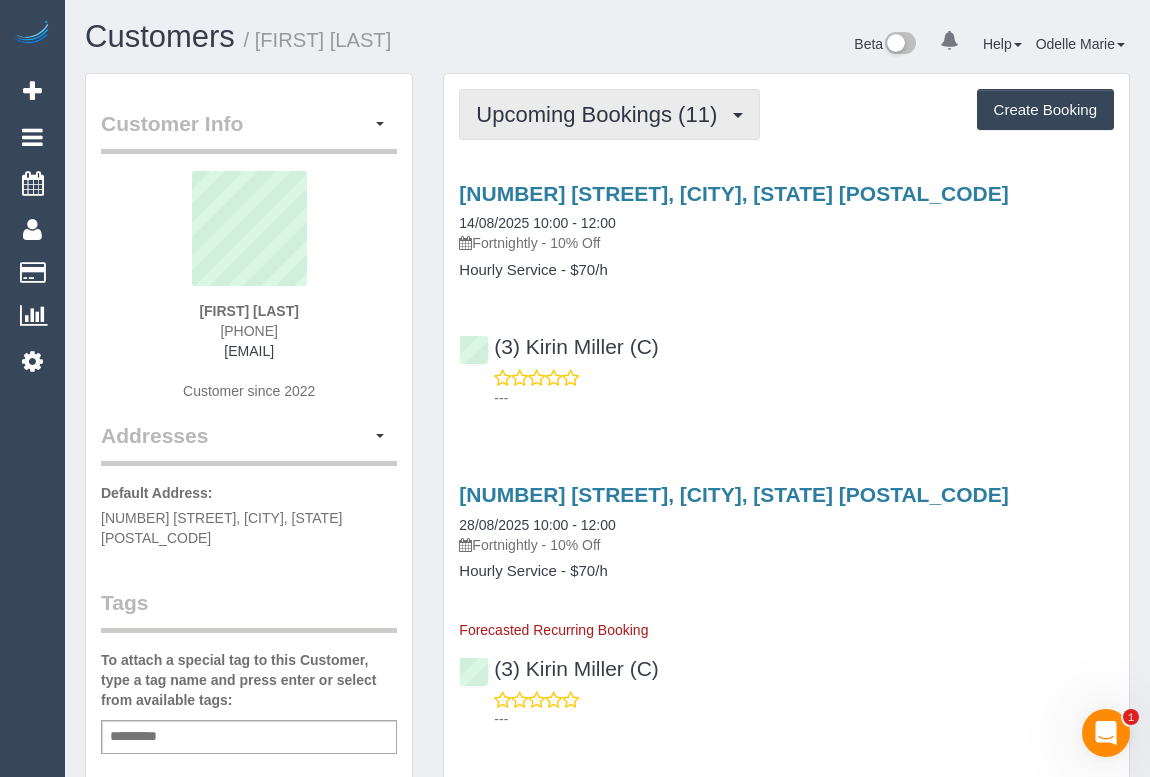 click on "Upcoming Bookings (11)" at bounding box center [601, 114] 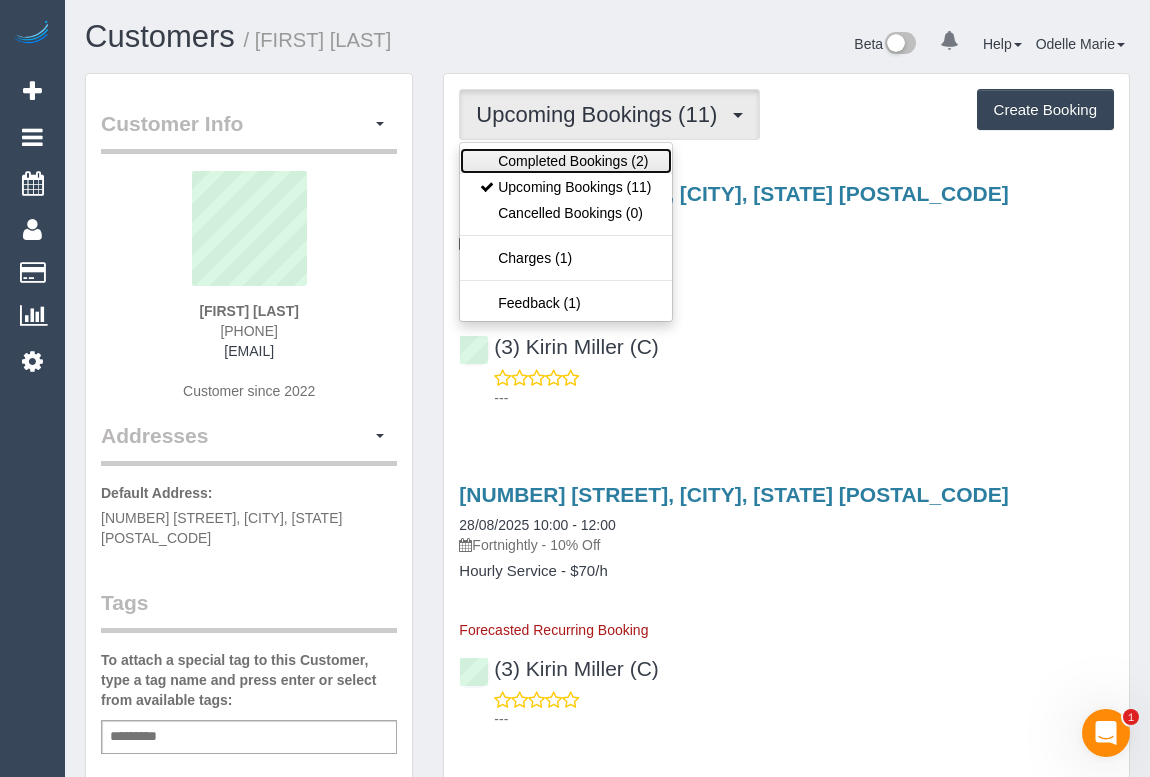 click on "Completed Bookings (2)" at bounding box center (565, 161) 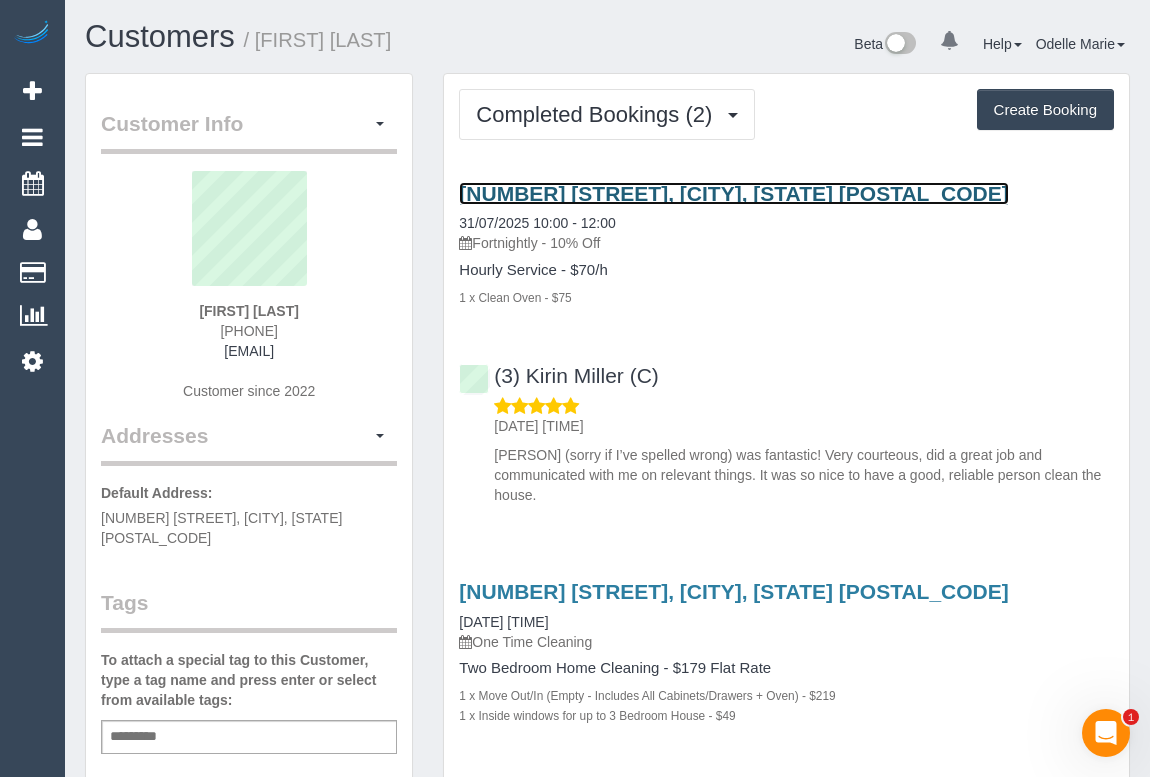 click on "6 Mark Court, Chadstone, VIC 3148" at bounding box center [733, 193] 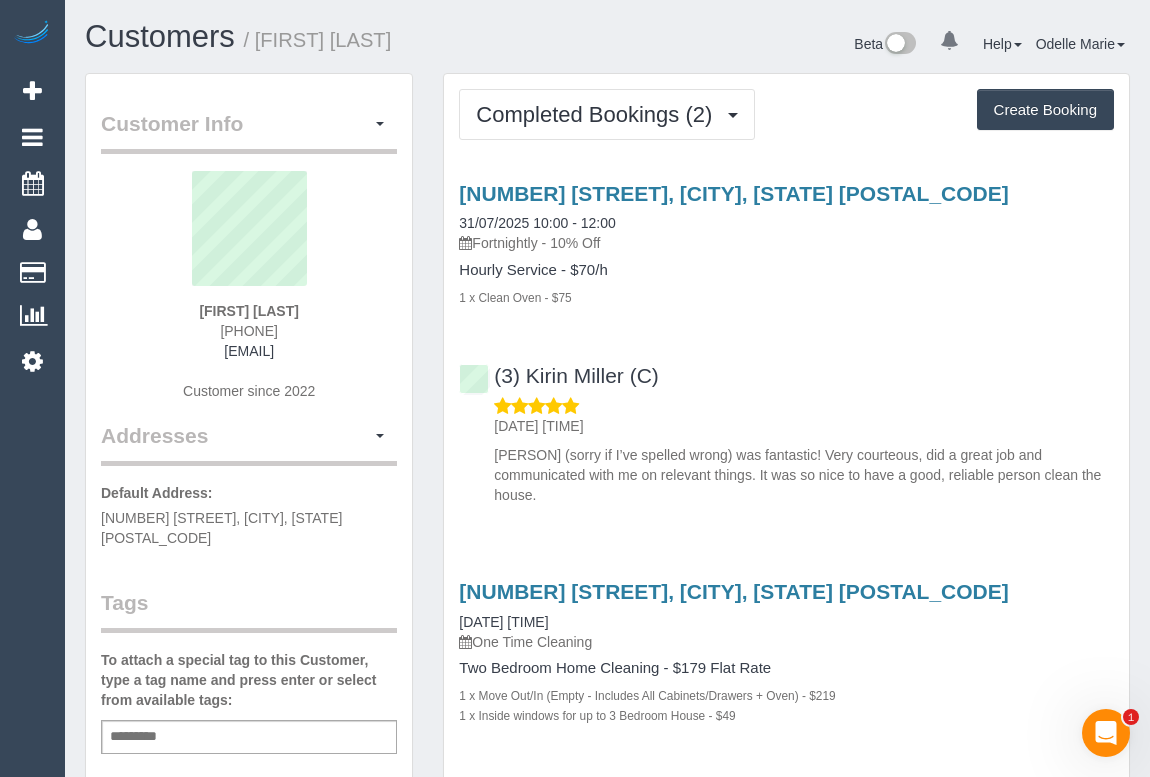 click on "6 Mark Court, Chadstone, VIC 3148
31/07/2025 10:00 - 12:00
Fortnightly - 10% Off
Hourly Service - $70/h
1 x Clean Oven  - $75
(3) Kirin Miller (C)
01/08/2025 22:49
Carinne (sorry if I’ve spelled wrong) was fantastic! Very courteous, did a great job and communicated with me on relevant things. It was so nice to have a good, reliable person clean the house." at bounding box center [786, 339] 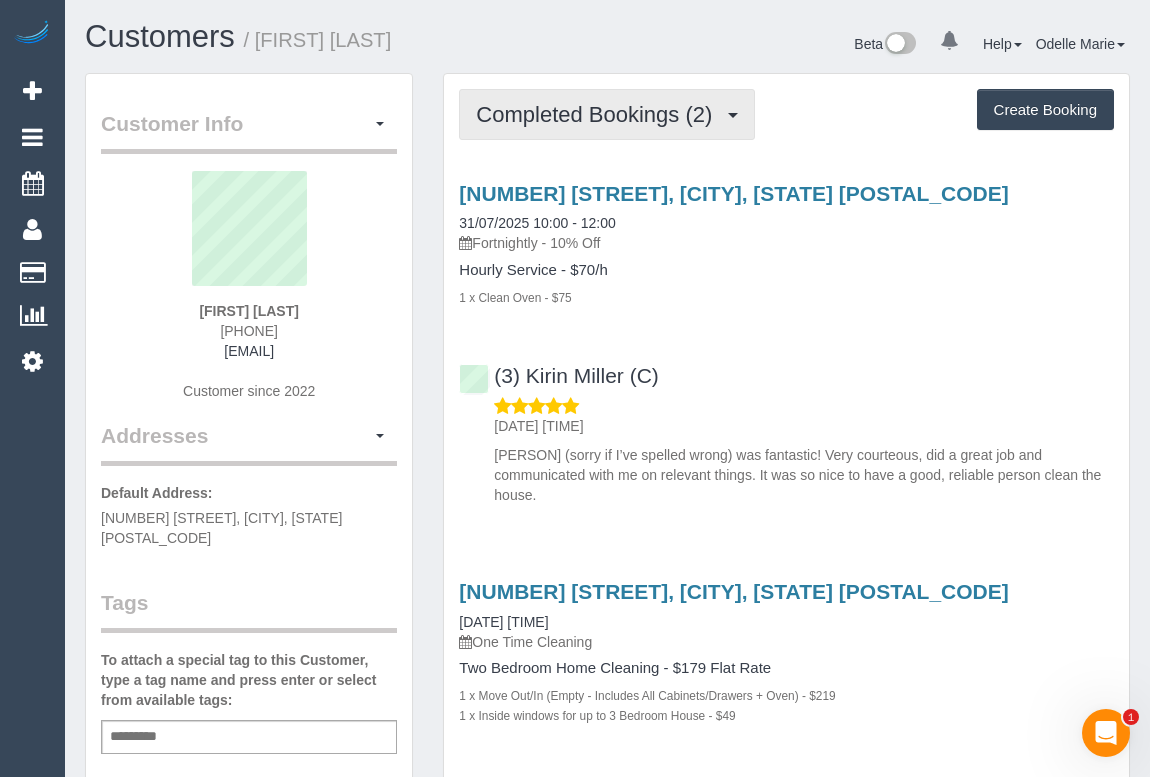 click on "Completed Bookings (2)" at bounding box center [599, 114] 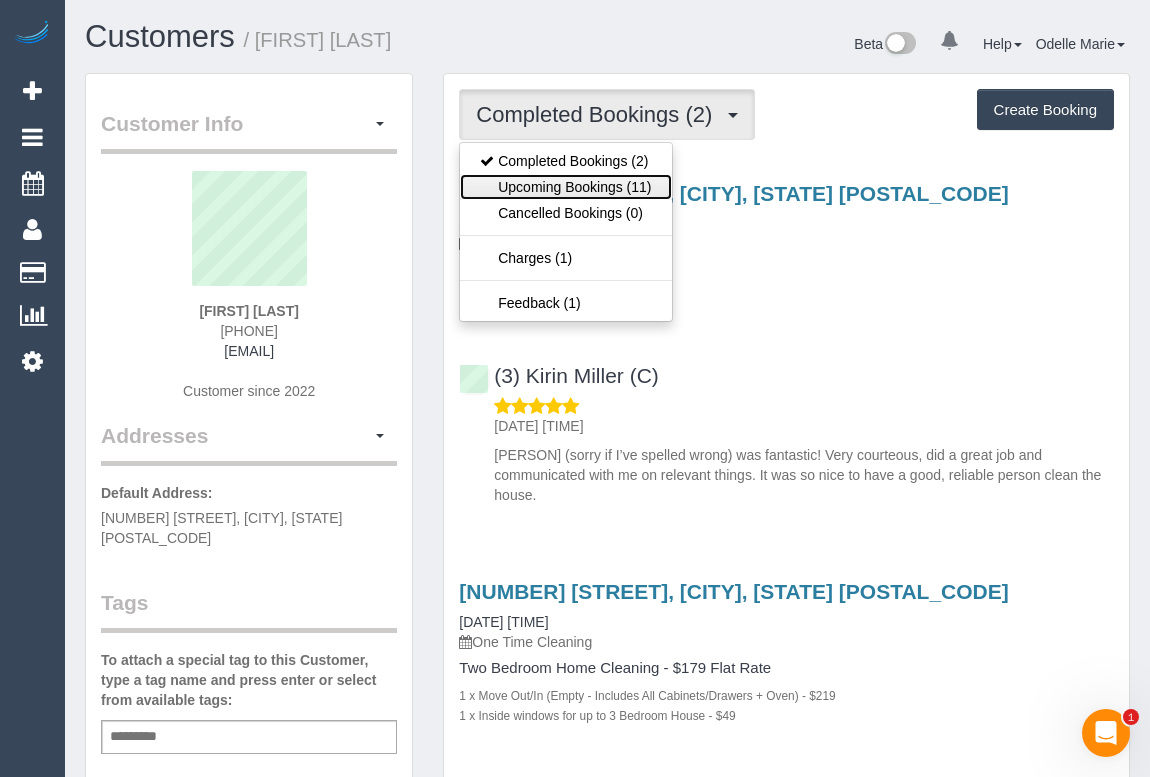 click on "Upcoming Bookings (11)" at bounding box center (565, 187) 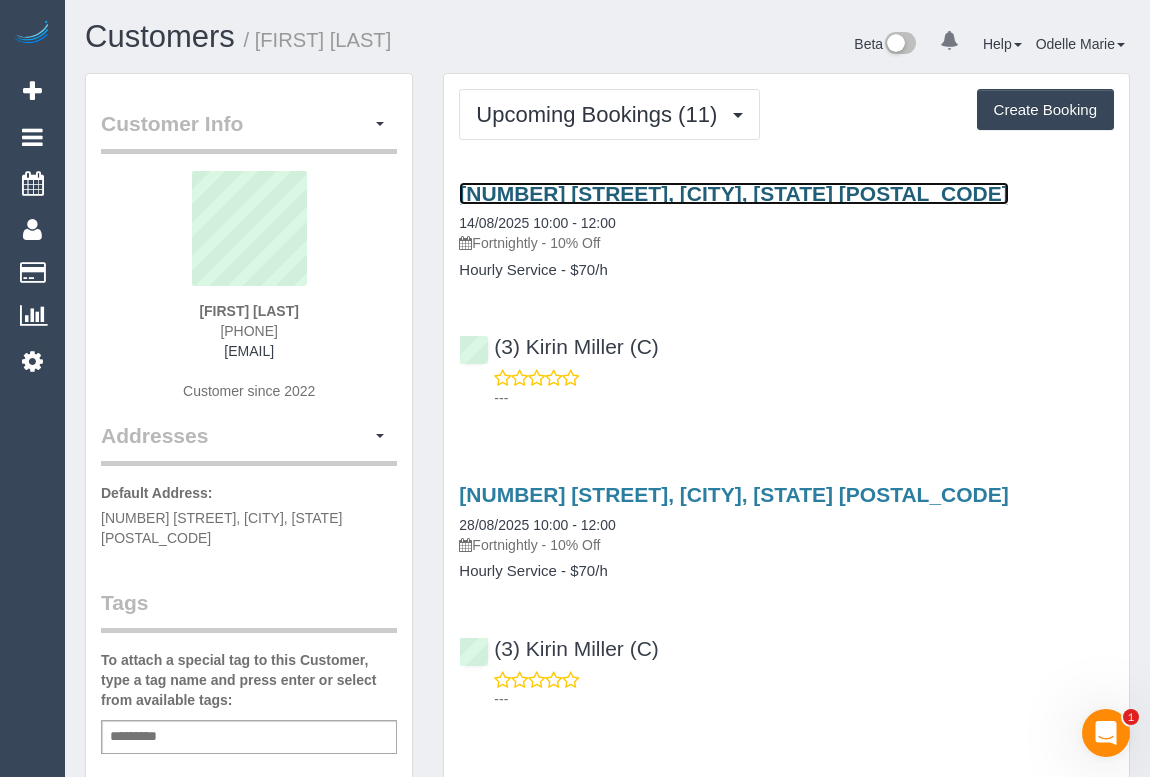 click on "6 Mark Court, Chadstone, VIC 3148" at bounding box center (733, 193) 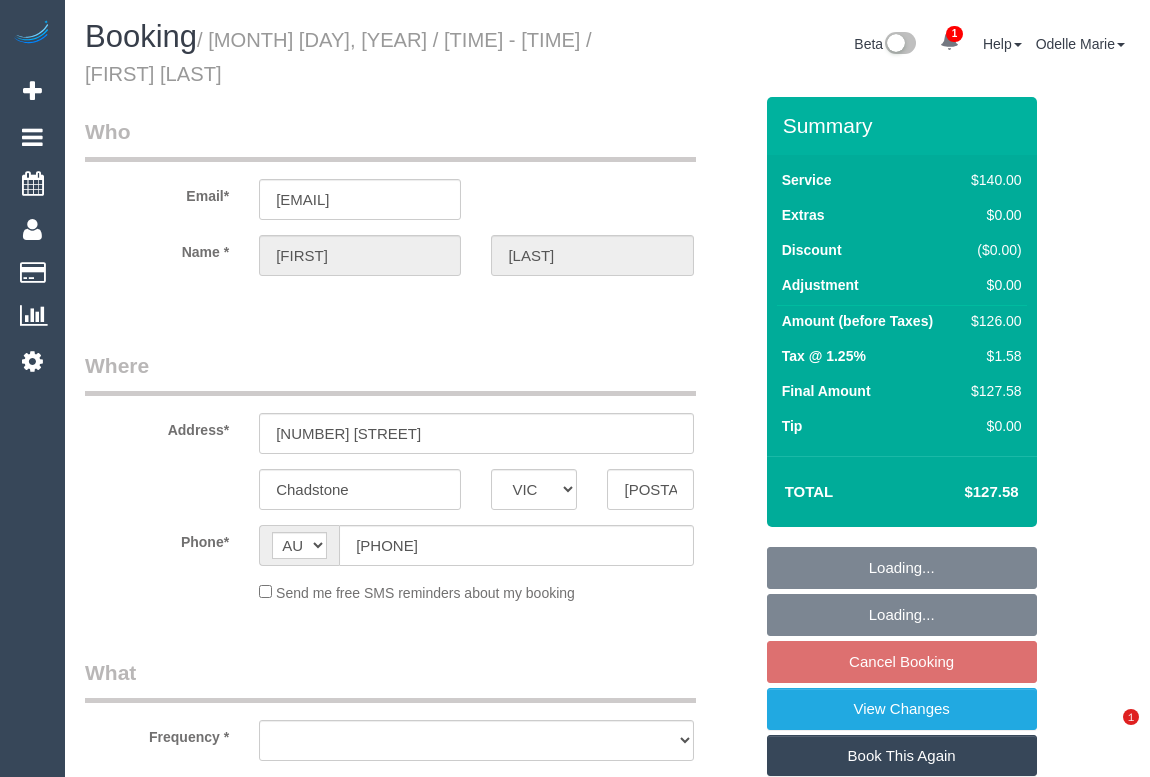select on "VIC" 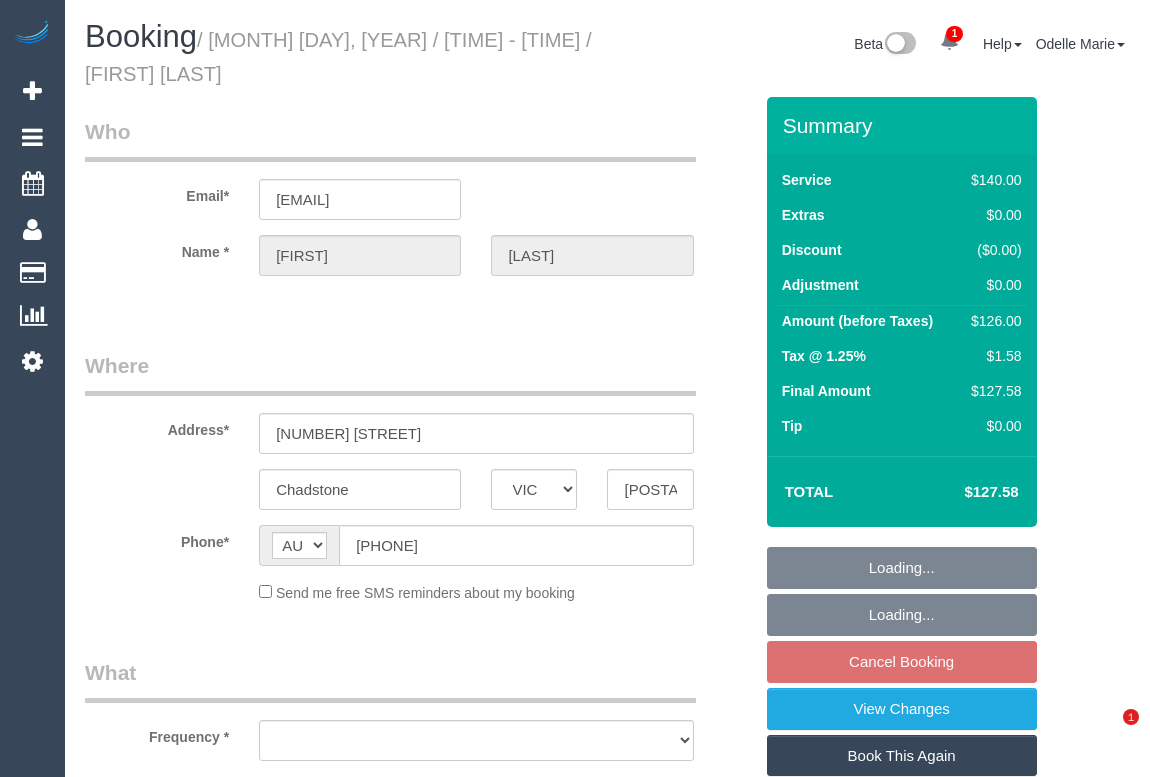 scroll, scrollTop: 0, scrollLeft: 0, axis: both 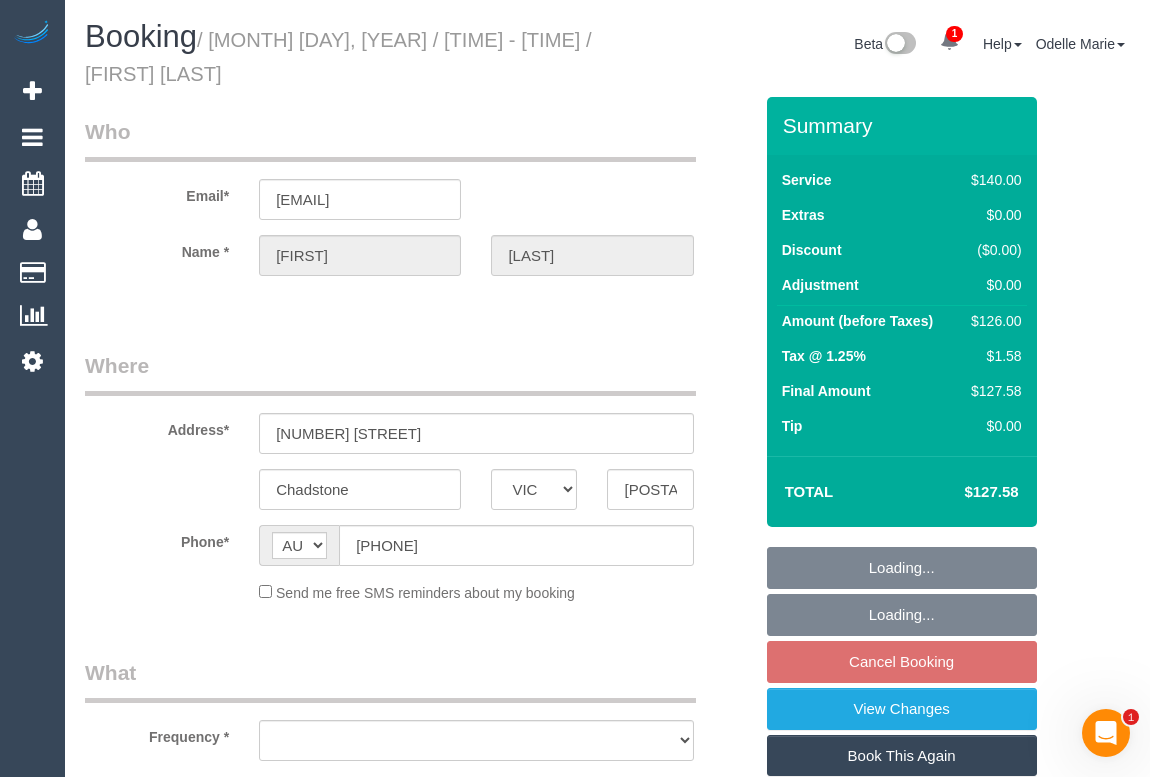 select on "object:539" 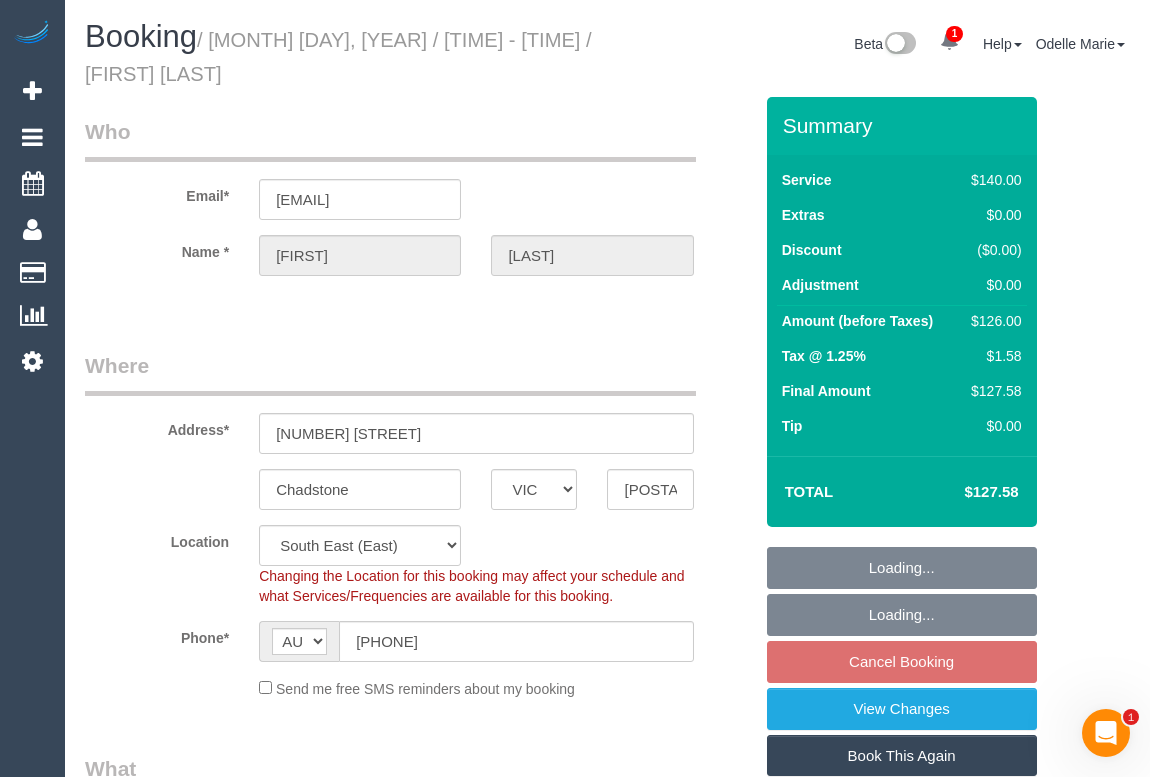 select on "object:690" 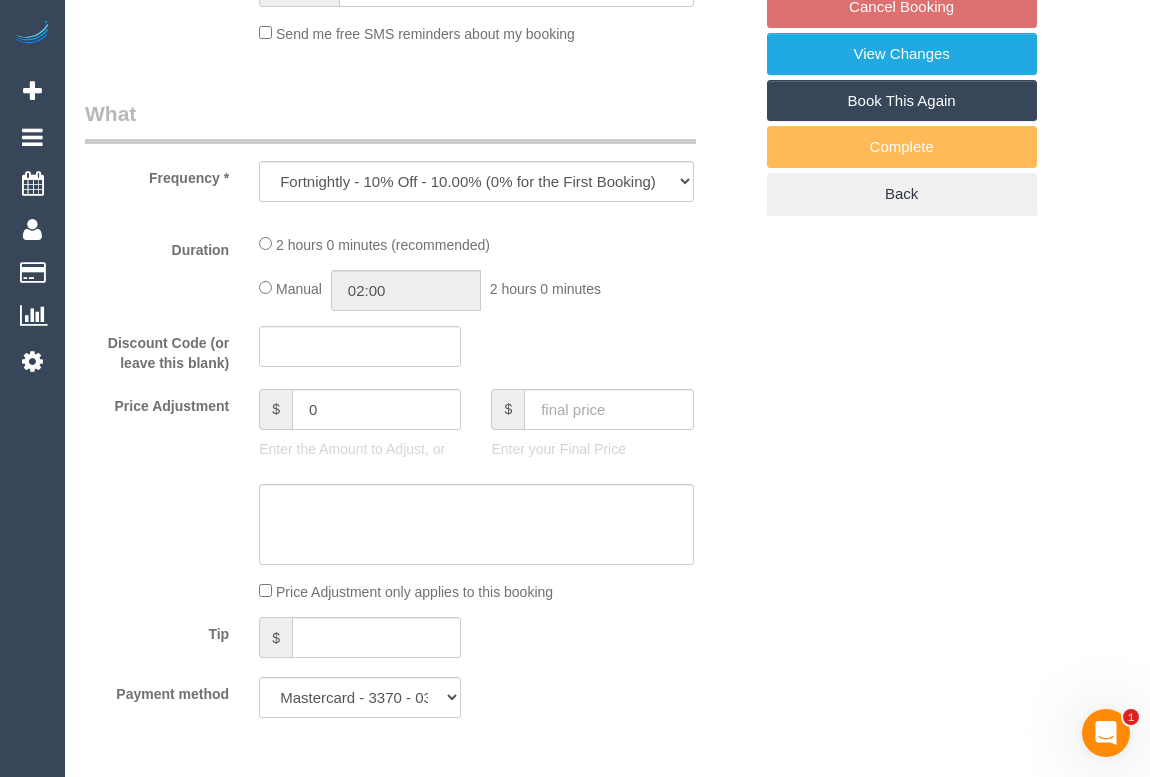 select on "spot3" 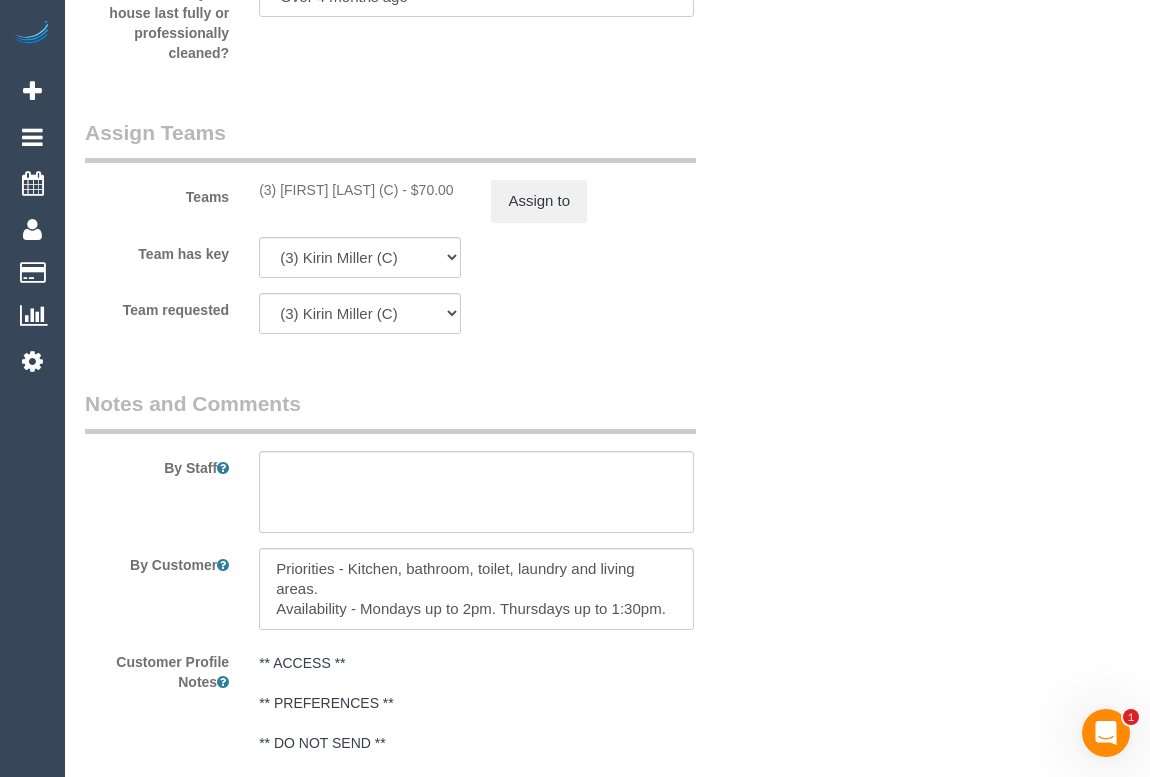 scroll, scrollTop: 3261, scrollLeft: 0, axis: vertical 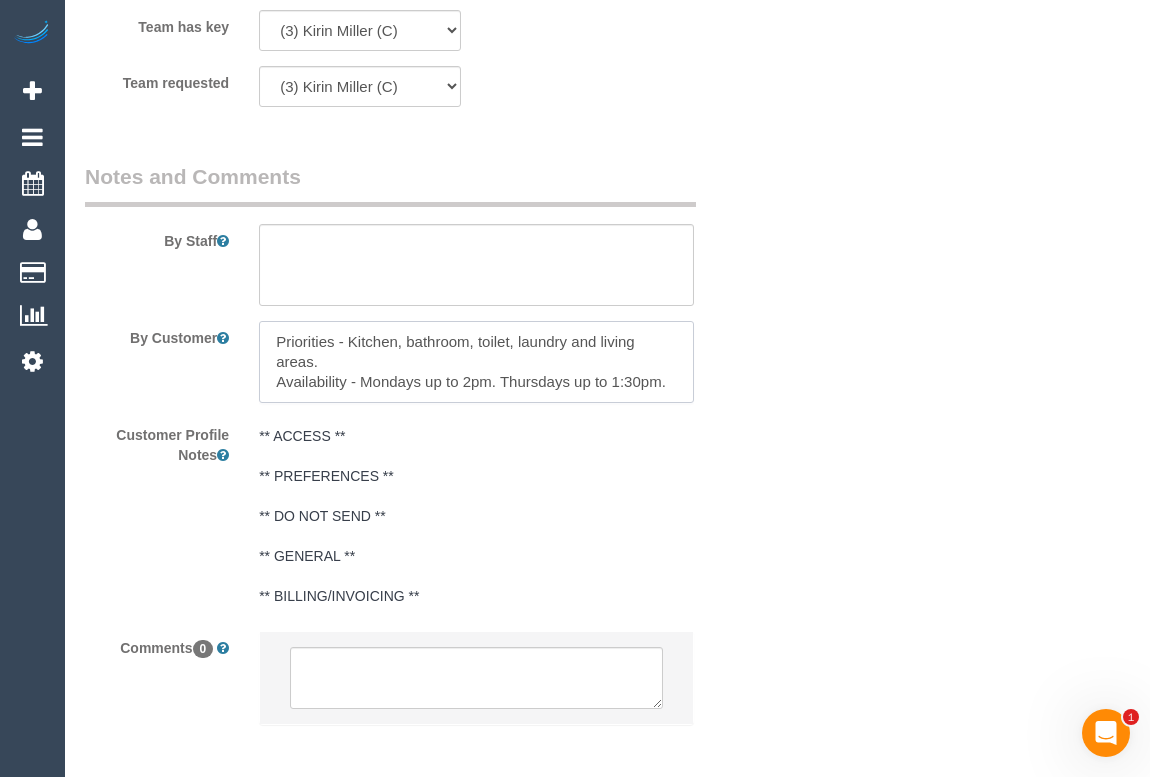 click at bounding box center [476, 362] 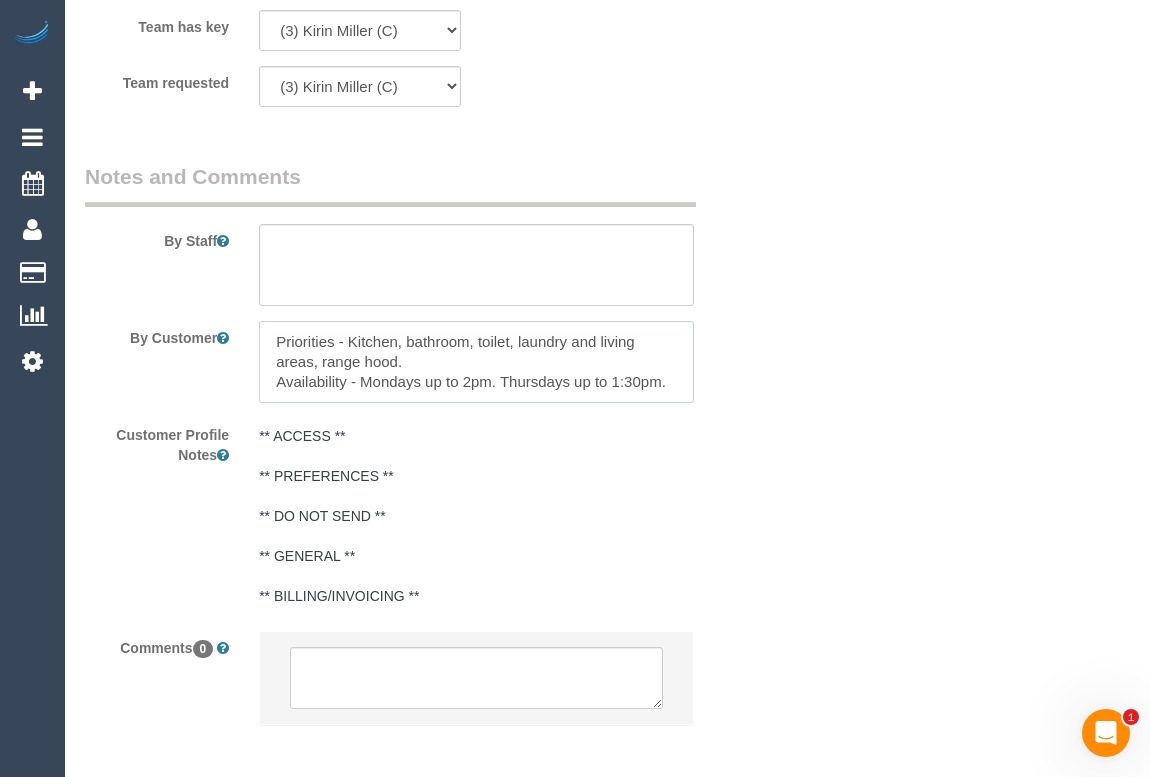 type on "Priorities - Kitchen, bathroom, toilet, laundry and living areas, range hood.
Availability - Mondays up to 2pm. Thursdays up to 1:30pm." 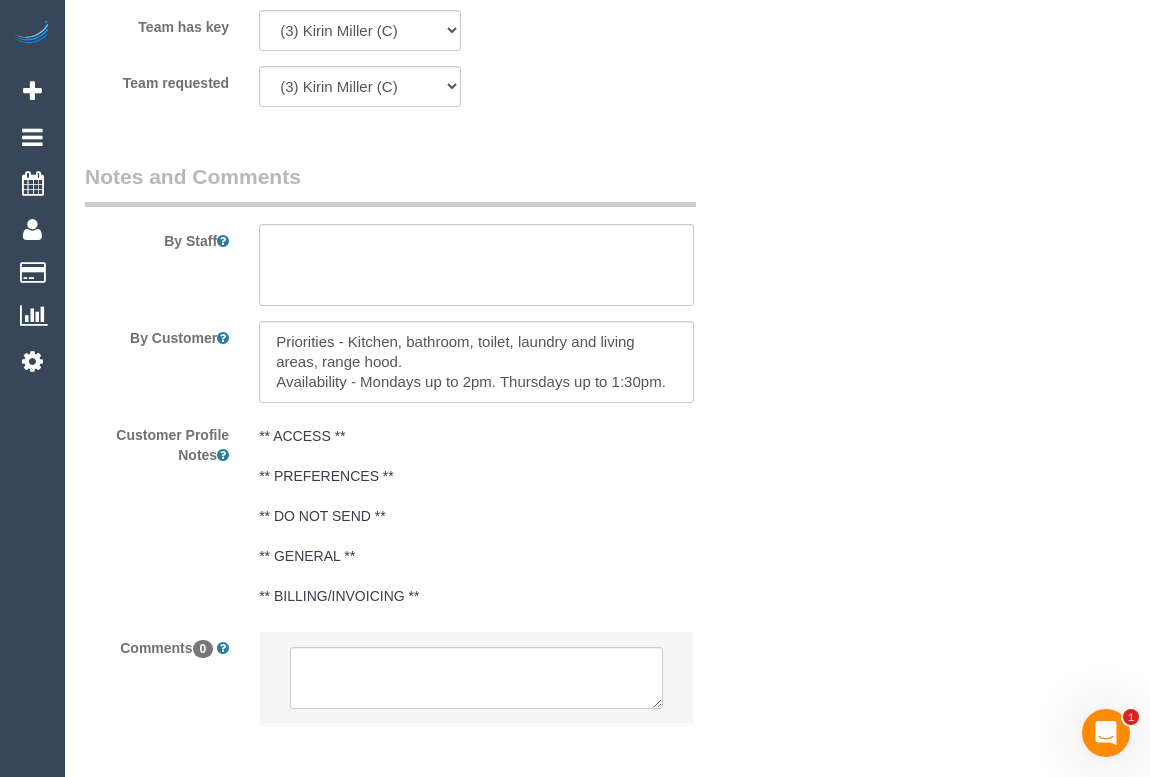 click on "Email*
[EMAIL]
Name *
[FIRST]
[LAST]
Where
Address*
[NUMBER] [STREET]
[CITY]
[STATE]
[STATE]
[STATE]
[STATE]
[STATE]
[STATE]
[STATE]
[STATE]
[POSTAL_CODE]
Location
Office City East (North) East (South) Inner East Inner North (East) Inner North (West) Inner South East Inner West North (East) North (West) Outer East Outer North (East) Outer North (West) Outer South East Outer West South East (East) South East (West) West (North) West (South) ZG - Central ZG - East ZG - North ZG - South
AF" at bounding box center [607, -1182] 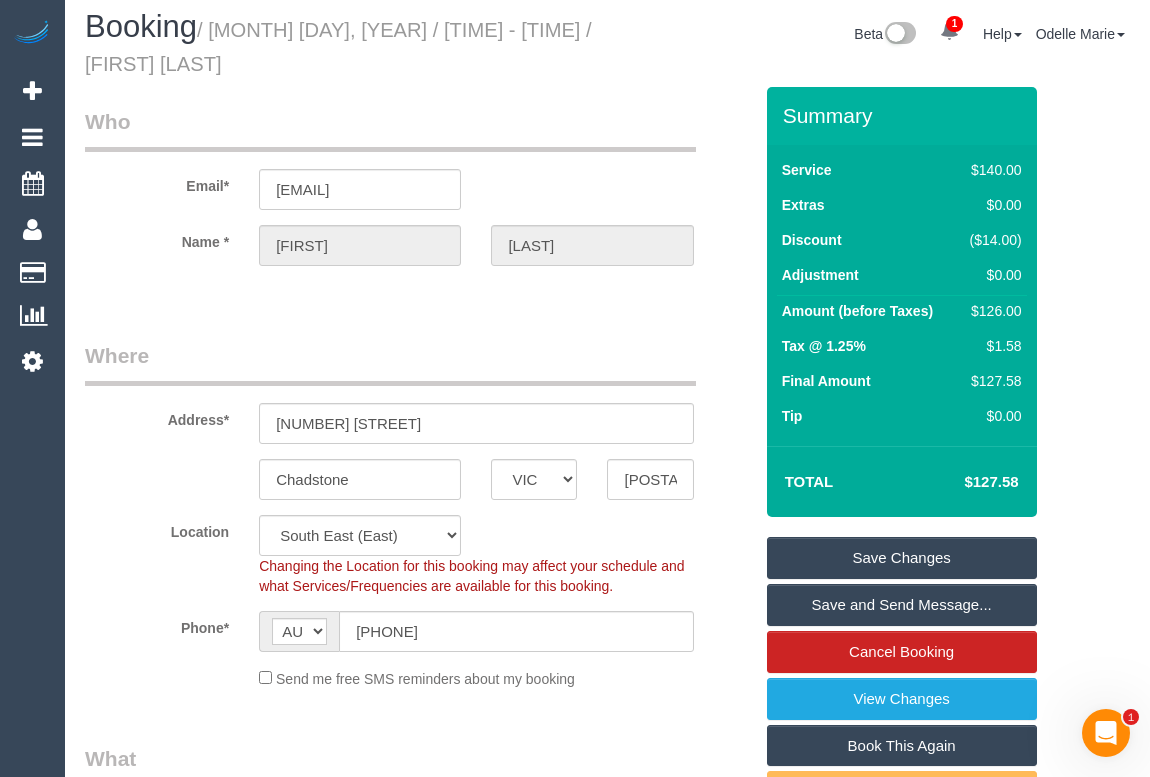 scroll, scrollTop: 0, scrollLeft: 0, axis: both 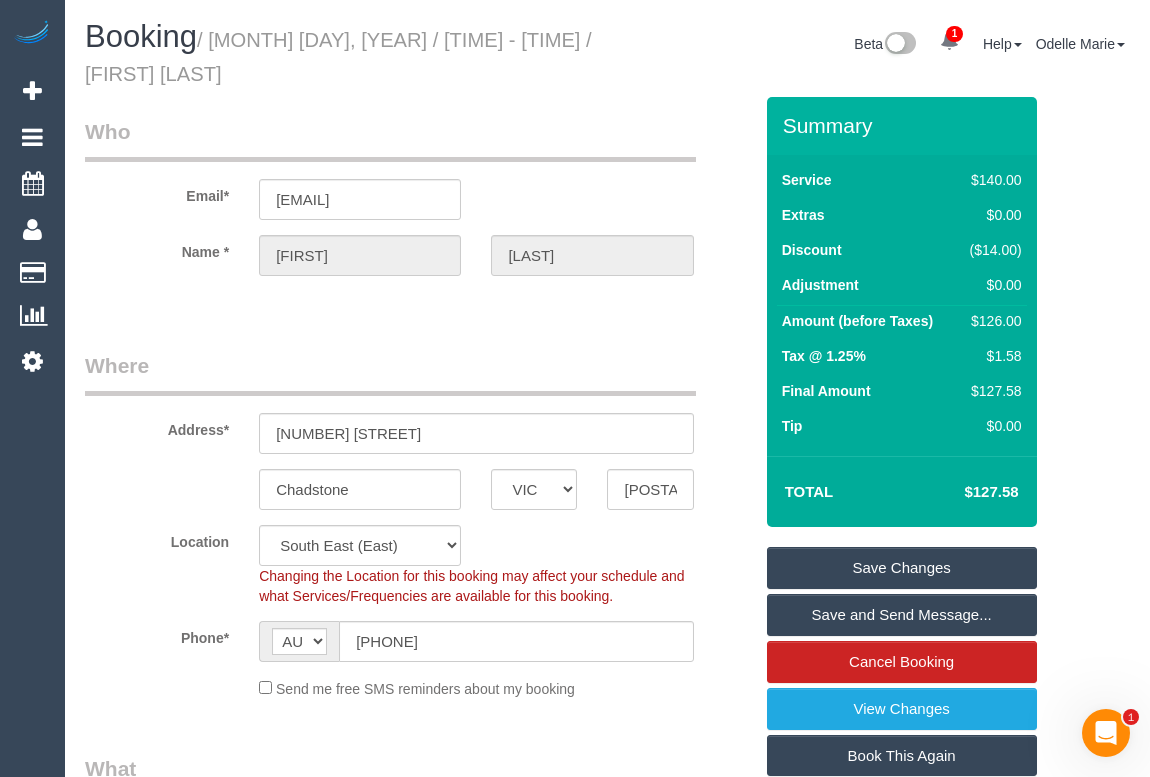 click on "Save Changes" at bounding box center (902, 568) 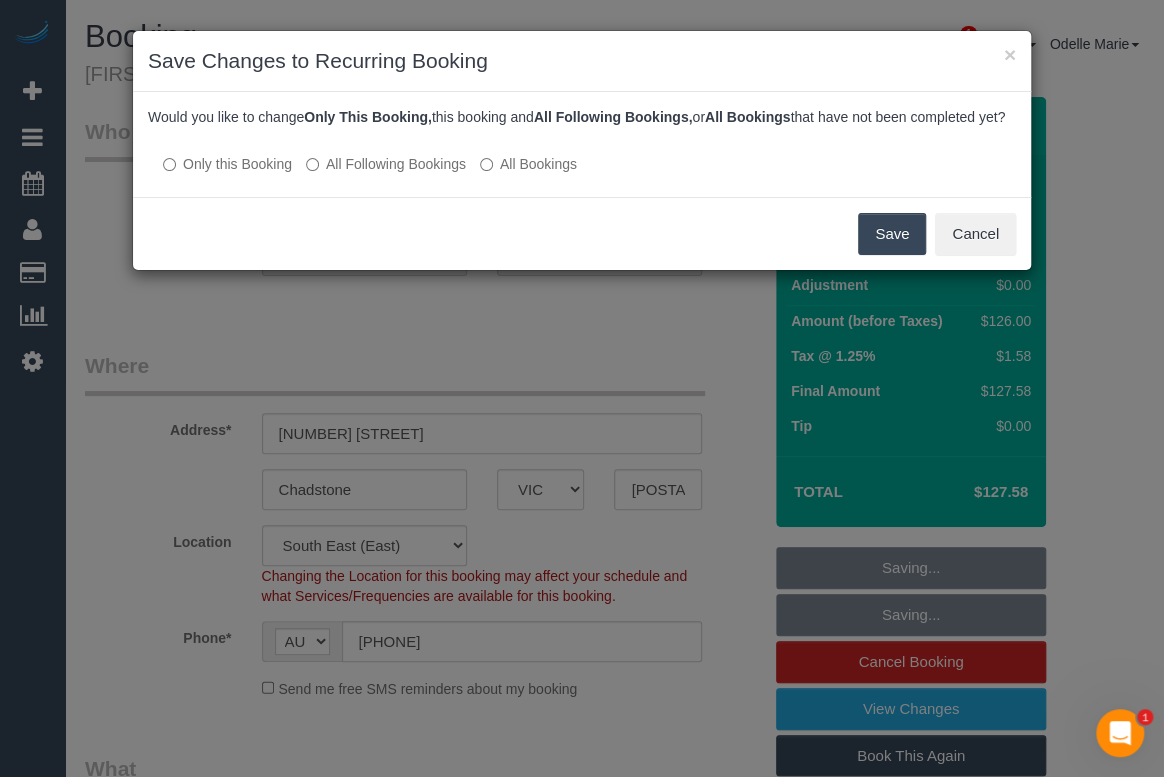 click on "Save" at bounding box center (892, 234) 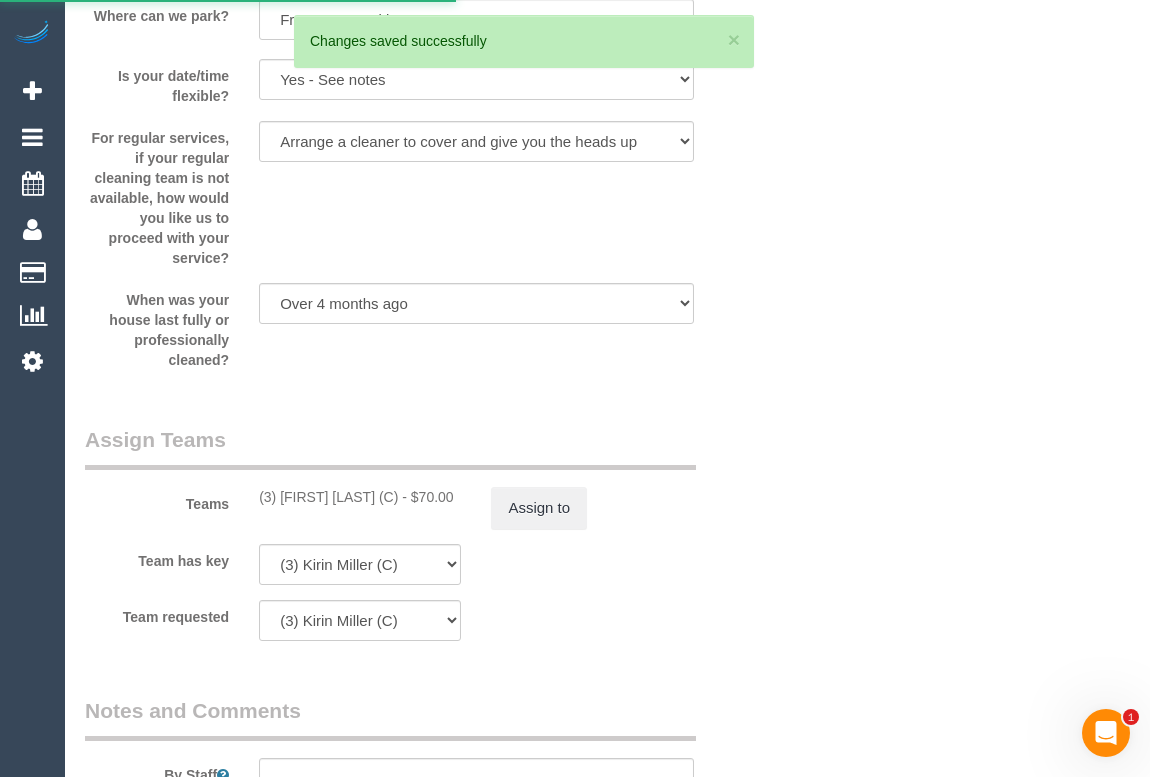 scroll, scrollTop: 2741, scrollLeft: 0, axis: vertical 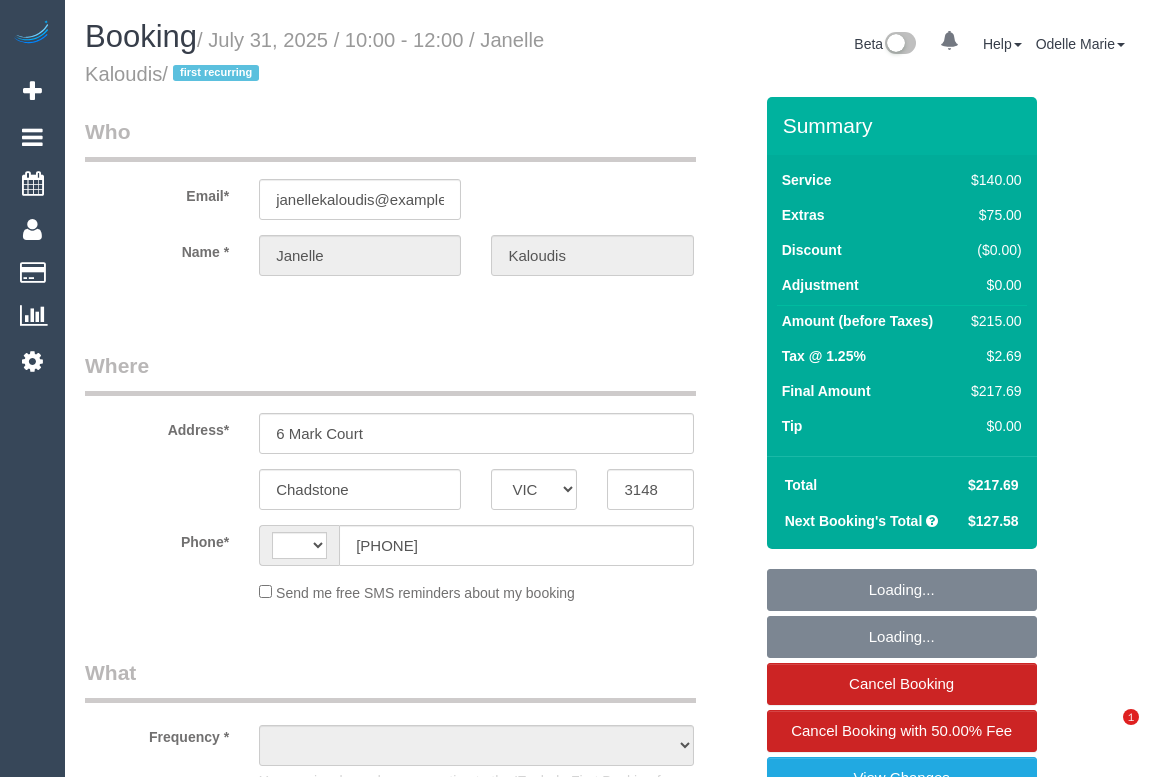 select on "VIC" 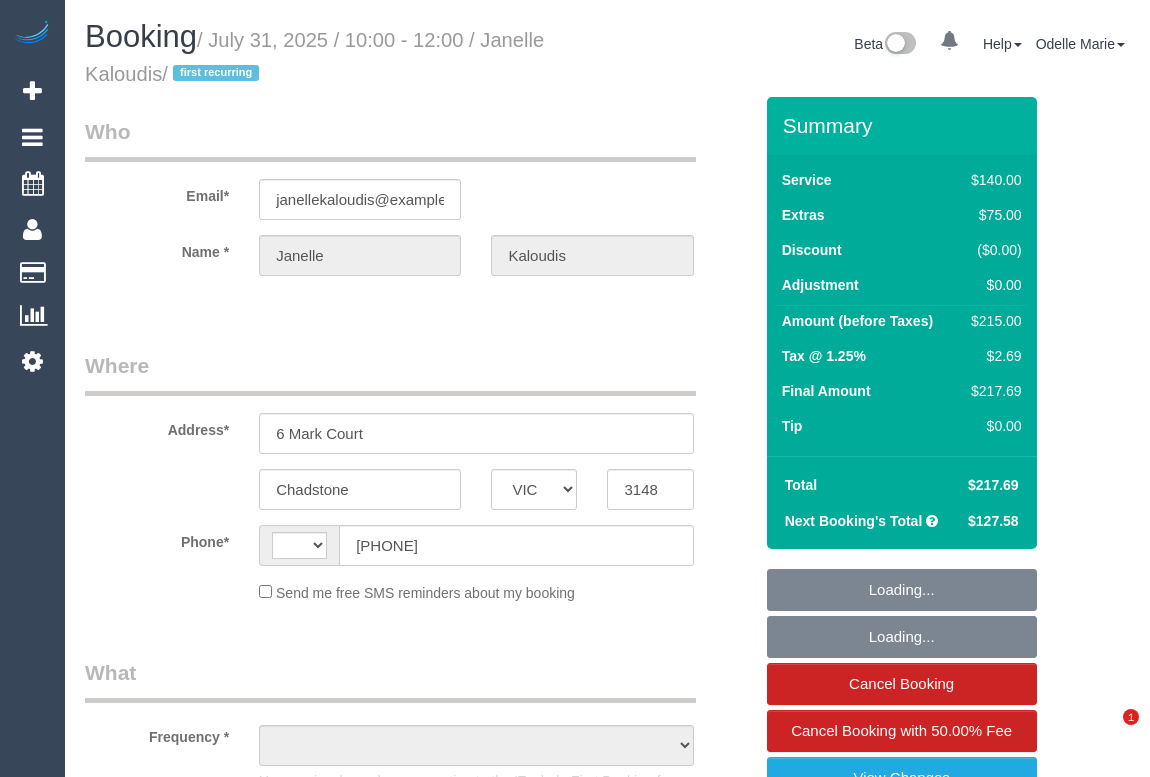 scroll, scrollTop: 0, scrollLeft: 0, axis: both 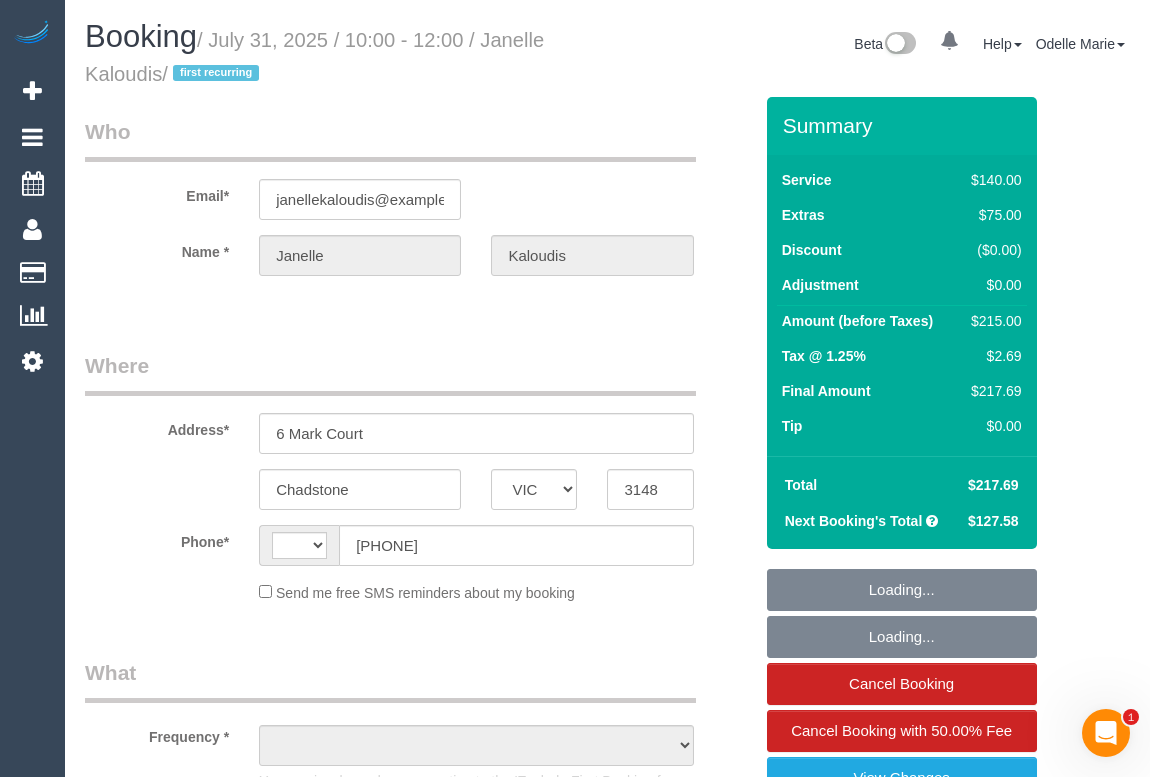 select on "object:370" 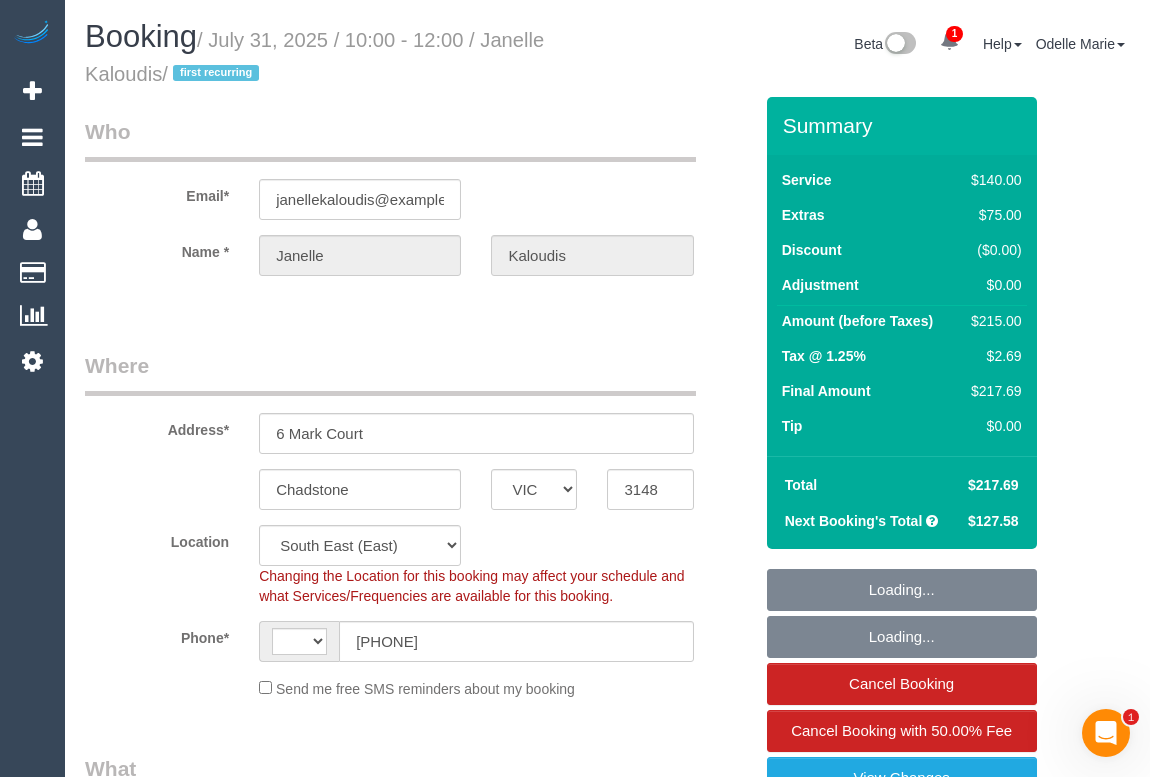 select on "object:934" 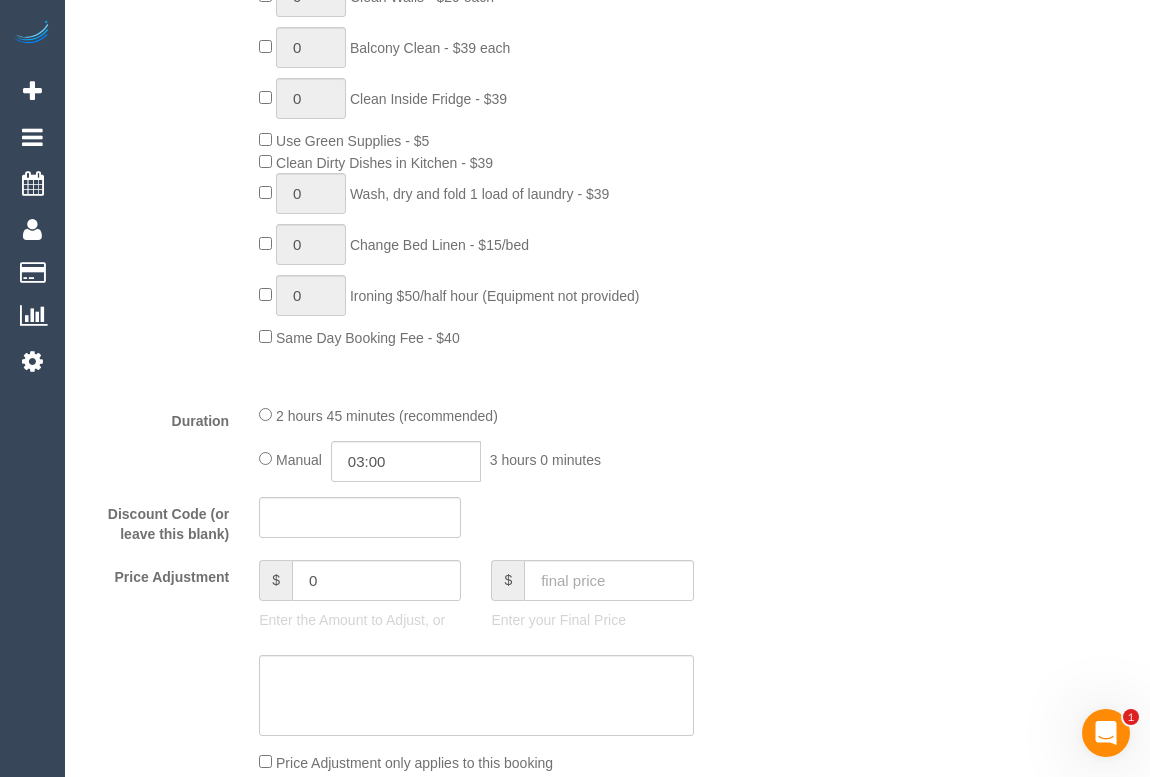 select on "spot1" 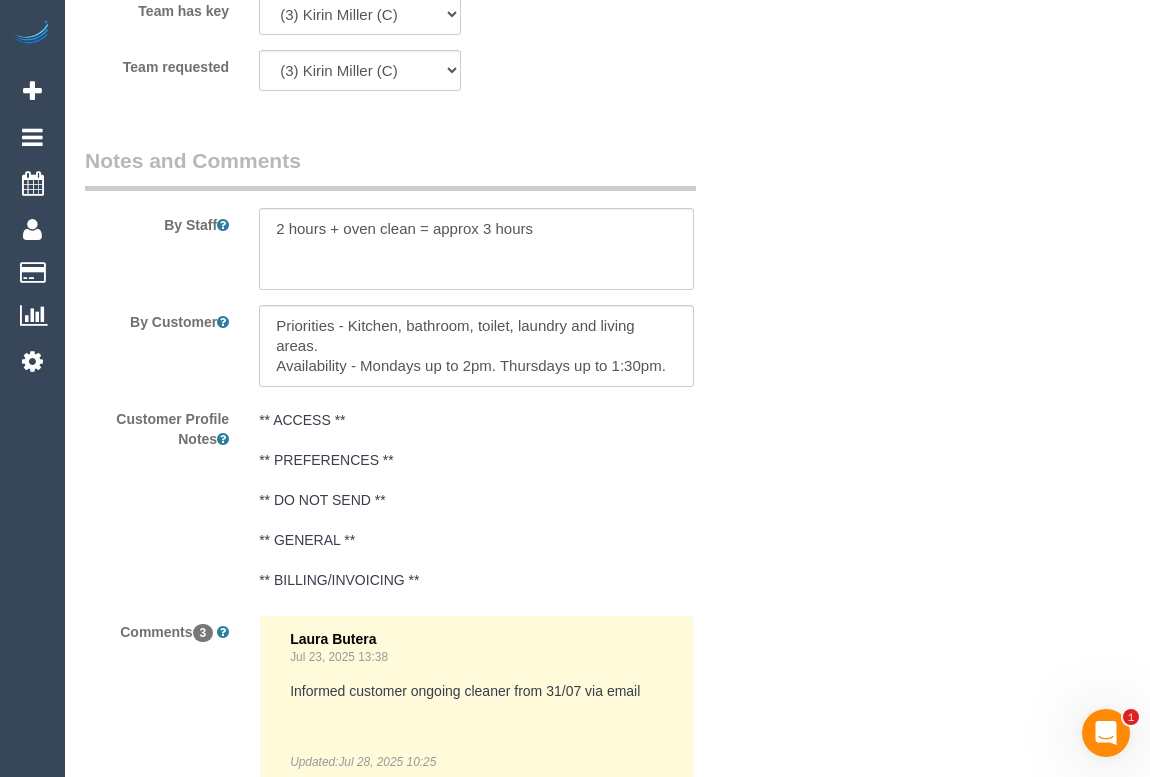 scroll, scrollTop: 2775, scrollLeft: 0, axis: vertical 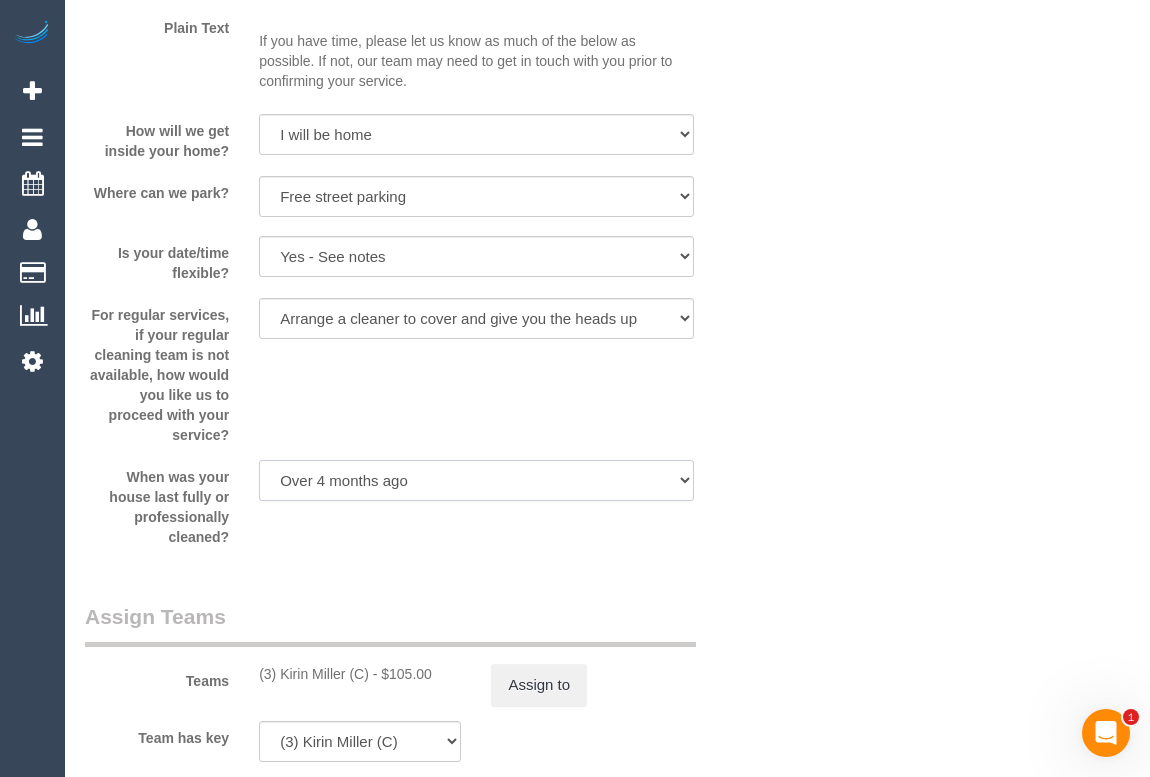 click on "Within 1-2 weeks Within 2-4 weeks Within 1-4 months Over 4 months ago" at bounding box center [476, 480] 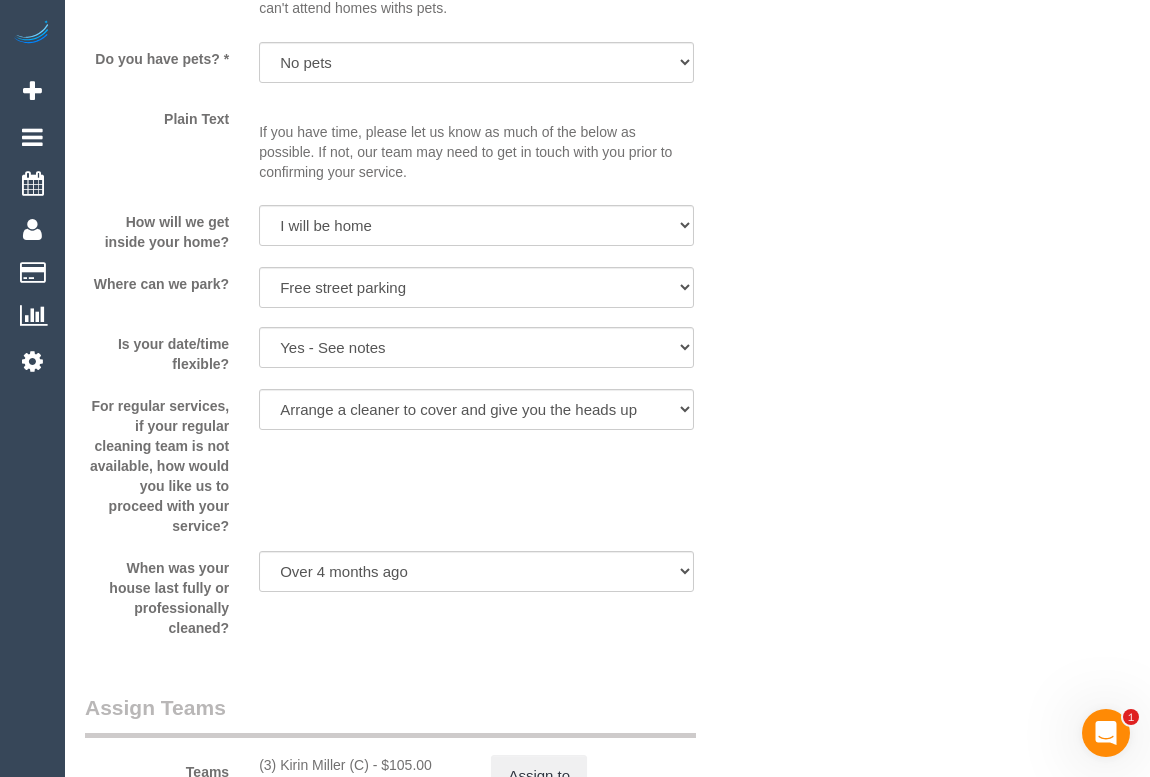 click on "Email*
[EMAIL]
Name *
[FIRST]
[LAST]
Where
Address*
[NUMBER] [STREET]
[CITY]
[STATE]
[STATE]
[STATE]
[STATE]
[STATE]
[STATE]
[STATE]
[STATE]
[POSTAL_CODE]
Location
Office City East (North) East (South) Inner East Inner North (East) Inner North (West) Inner South East Inner West North (East) North (West) Outer East Outer North (East) Outer North (West) Outer South East Outer West South East (East) South East (West) West (North) West (South) ZG - Central ZG - East ZG - North ZG - South
AF" at bounding box center (607, -212) 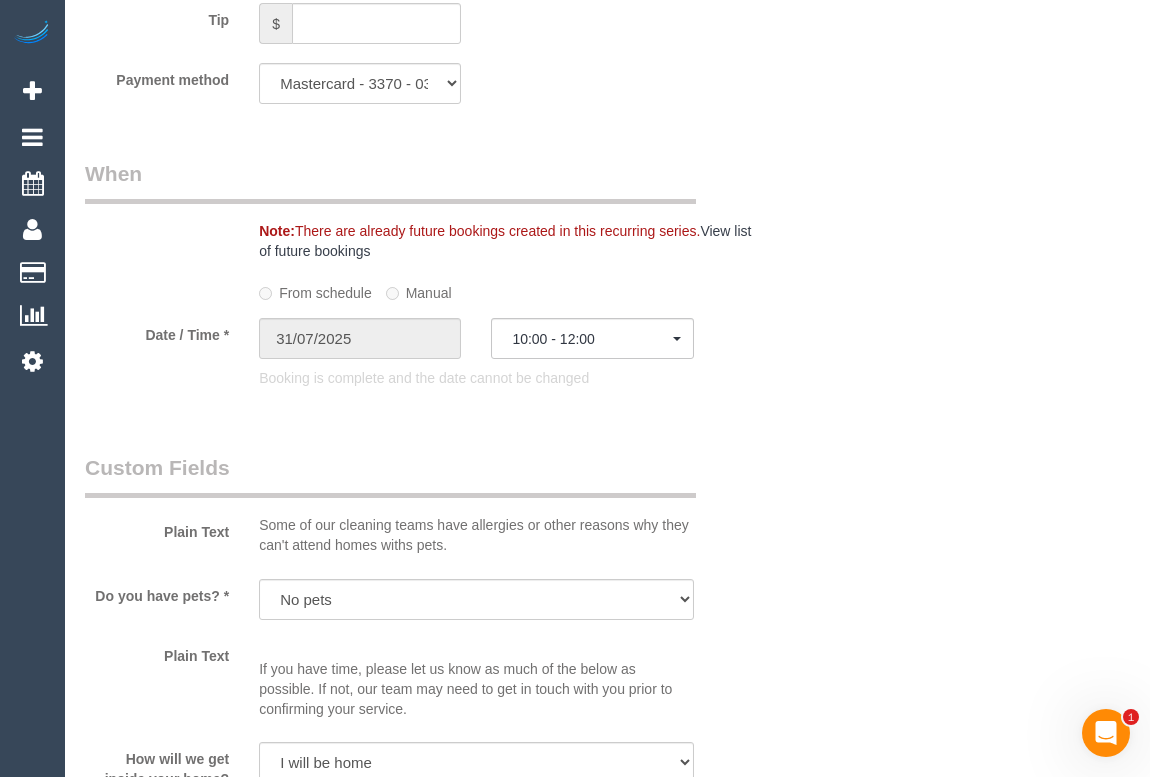 scroll, scrollTop: 2048, scrollLeft: 0, axis: vertical 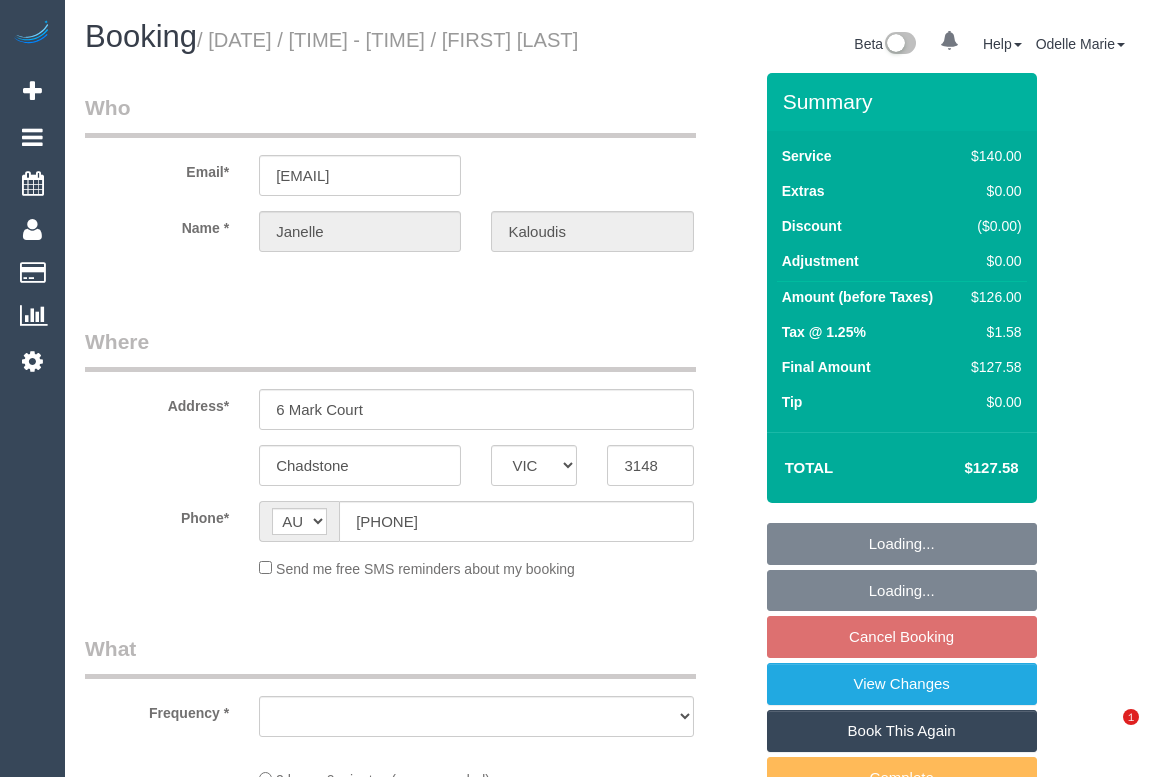 select on "VIC" 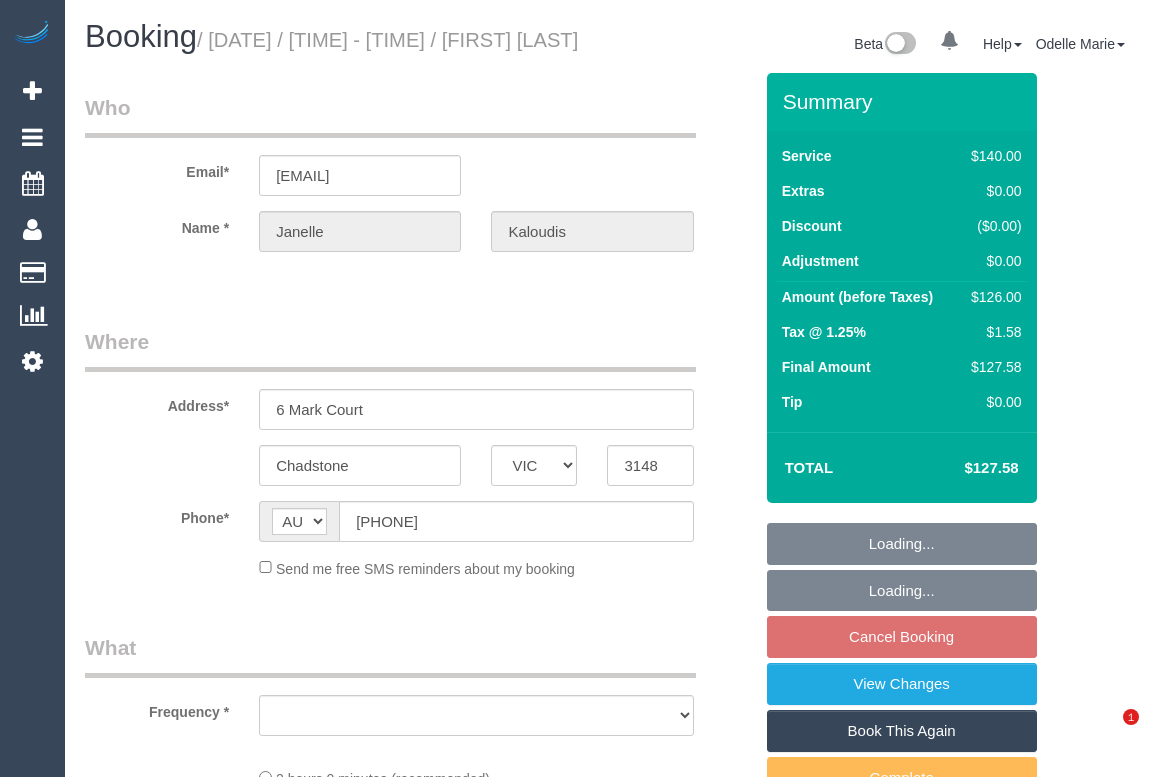 scroll, scrollTop: 0, scrollLeft: 0, axis: both 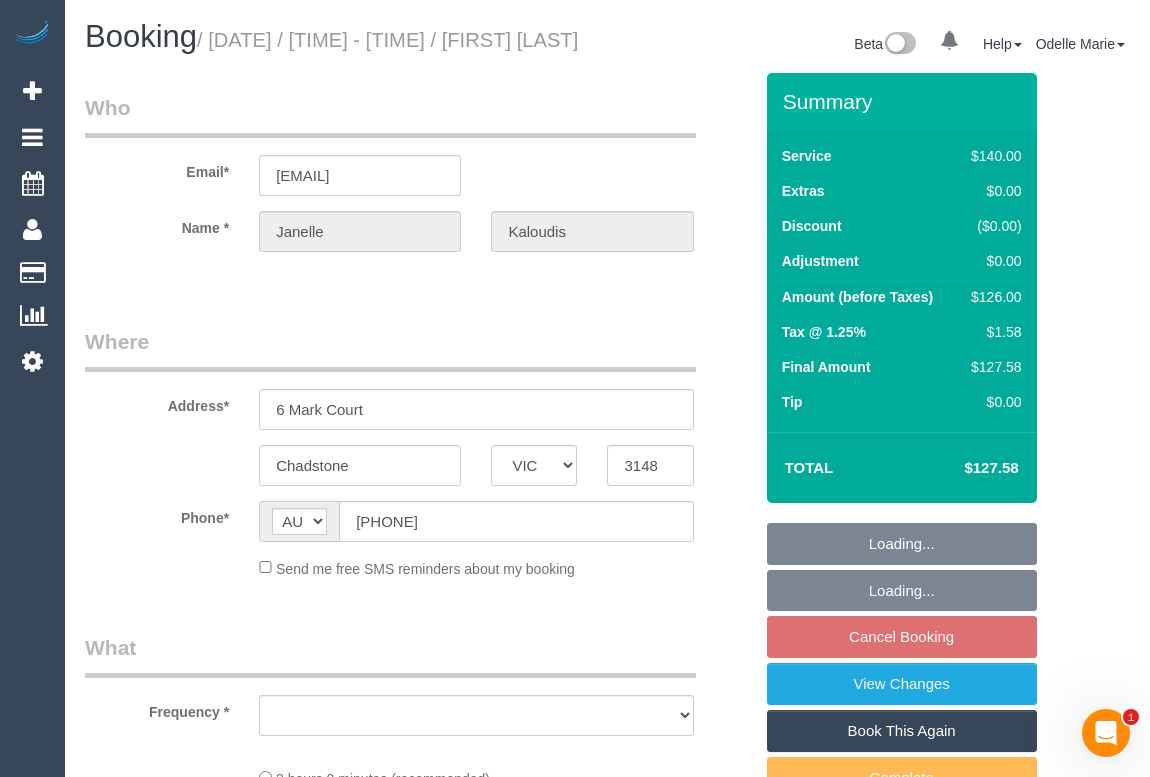 select on "string:stripe-pm_1RnqQu2GScqysDRVqEH9nxOG" 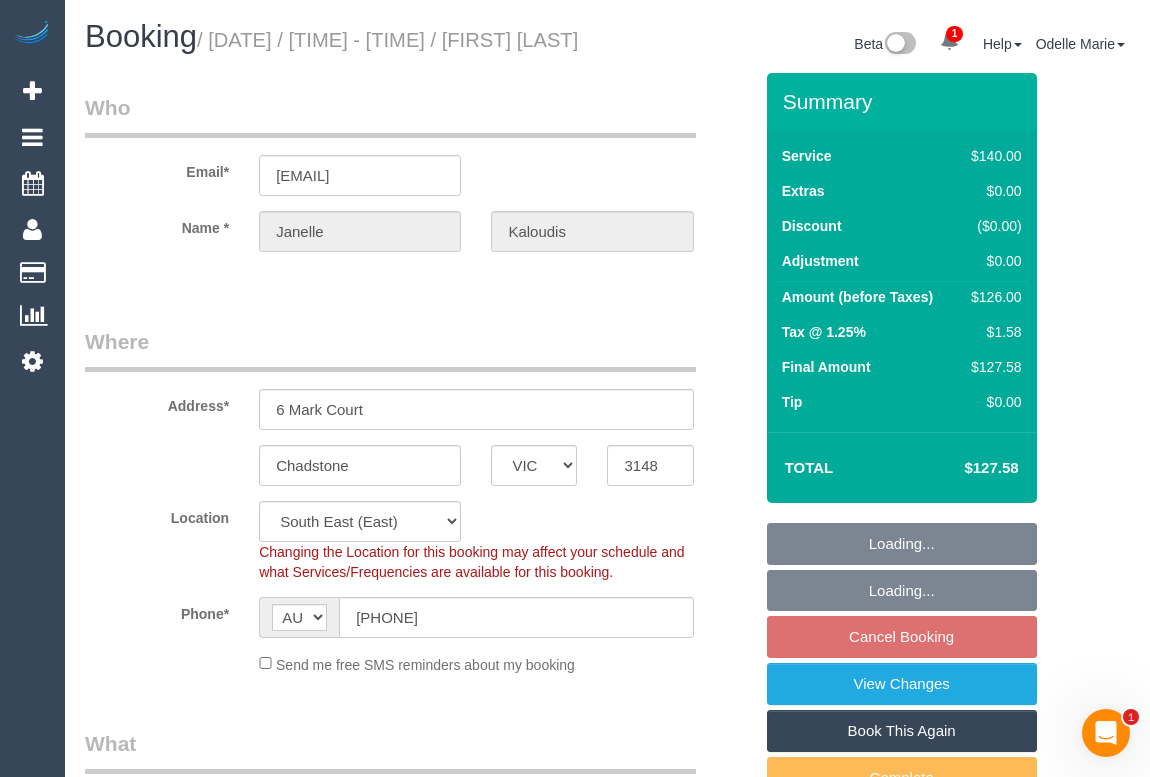 select on "object:543" 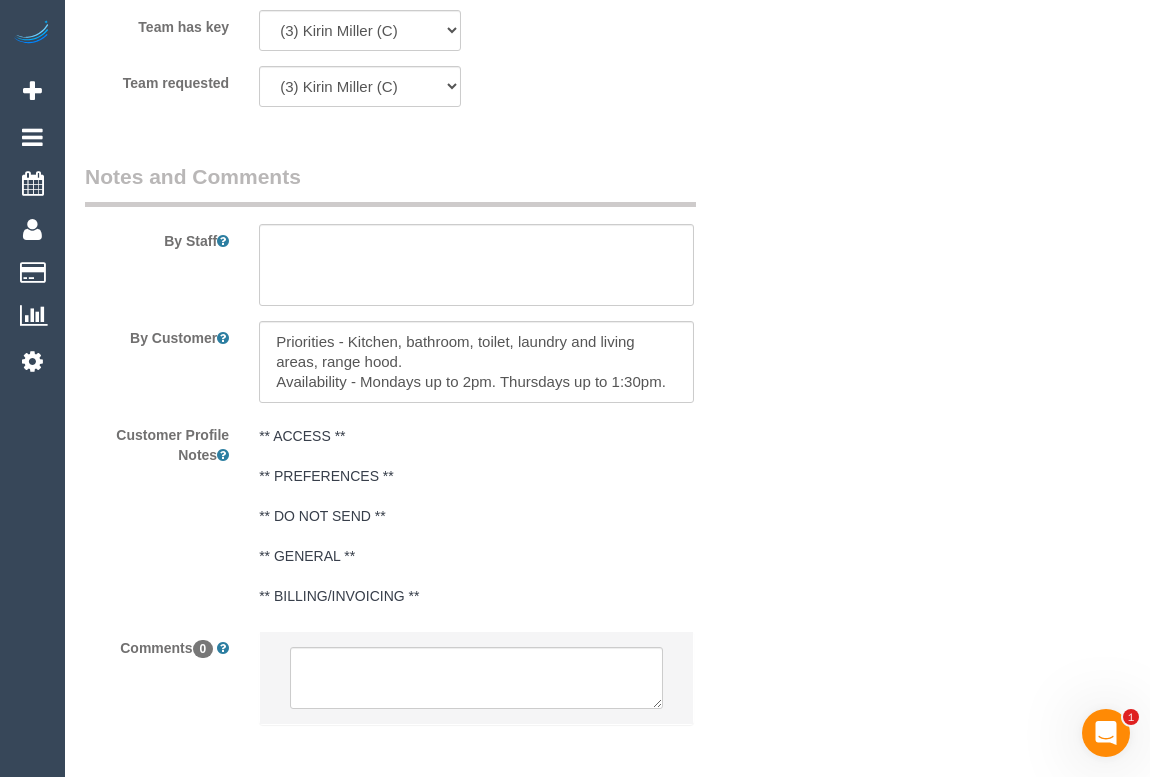 scroll, scrollTop: 3226, scrollLeft: 0, axis: vertical 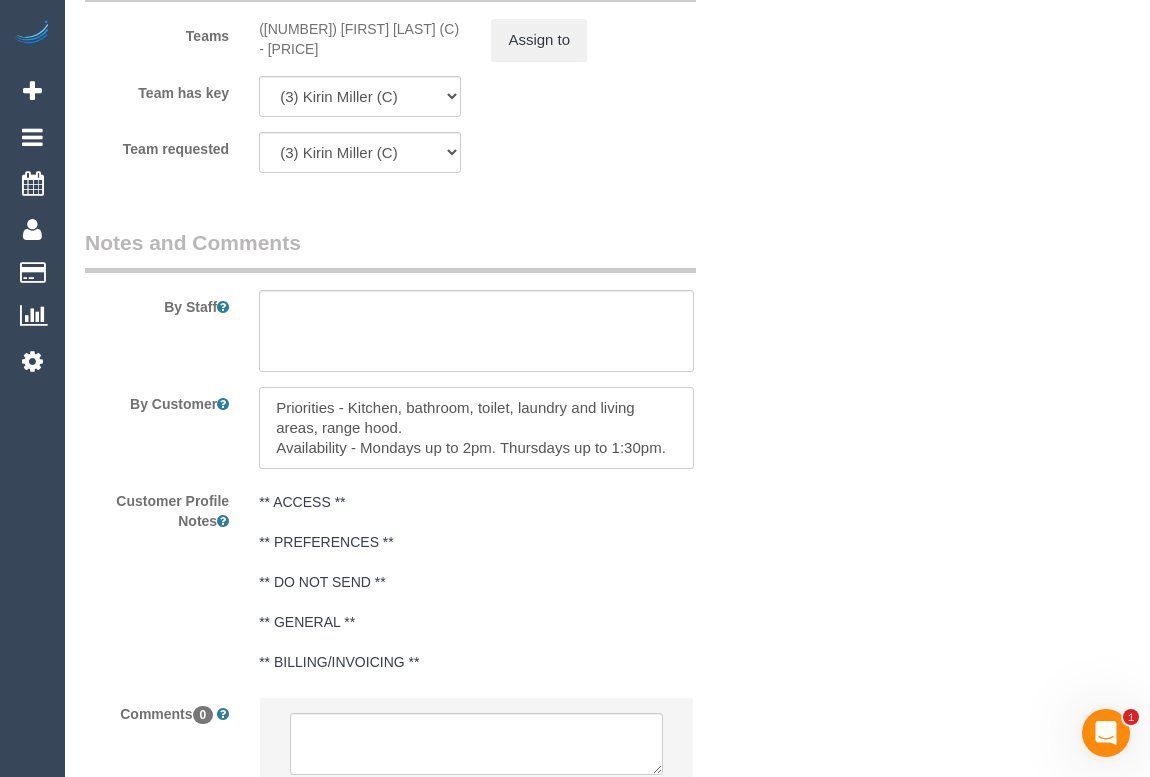 drag, startPoint x: 320, startPoint y: 448, endPoint x: 400, endPoint y: 452, distance: 80.09994 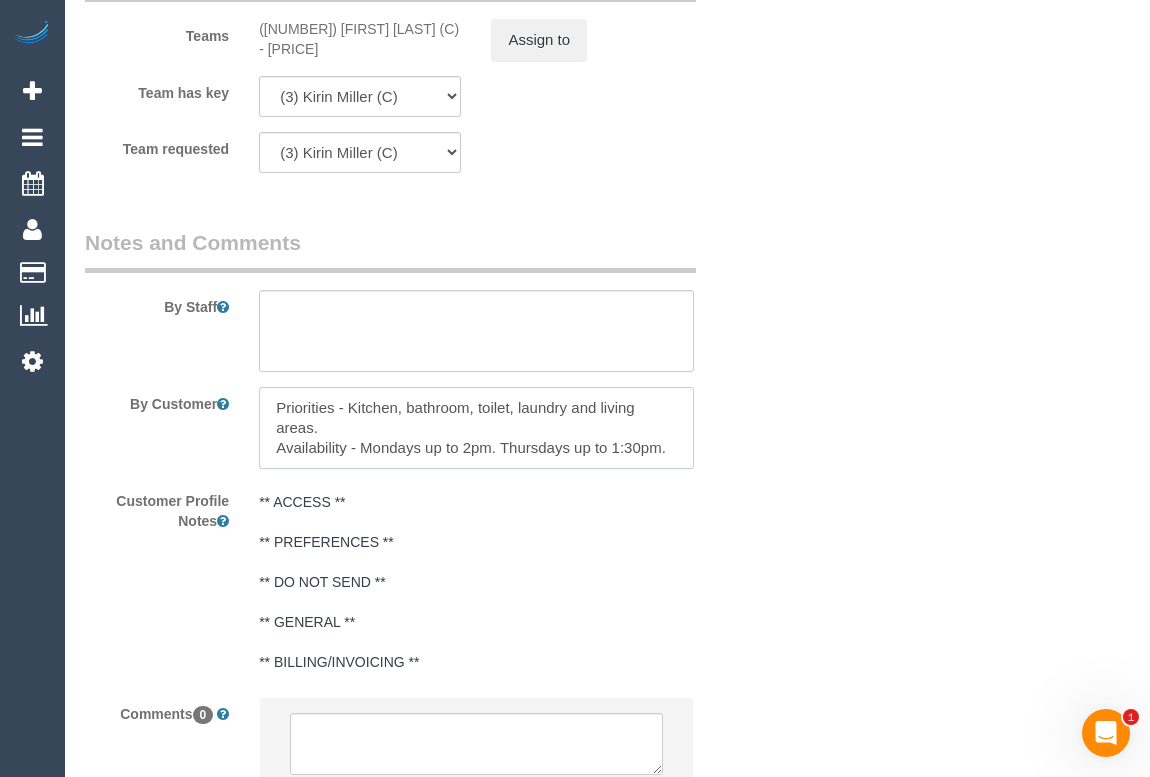click at bounding box center (476, 428) 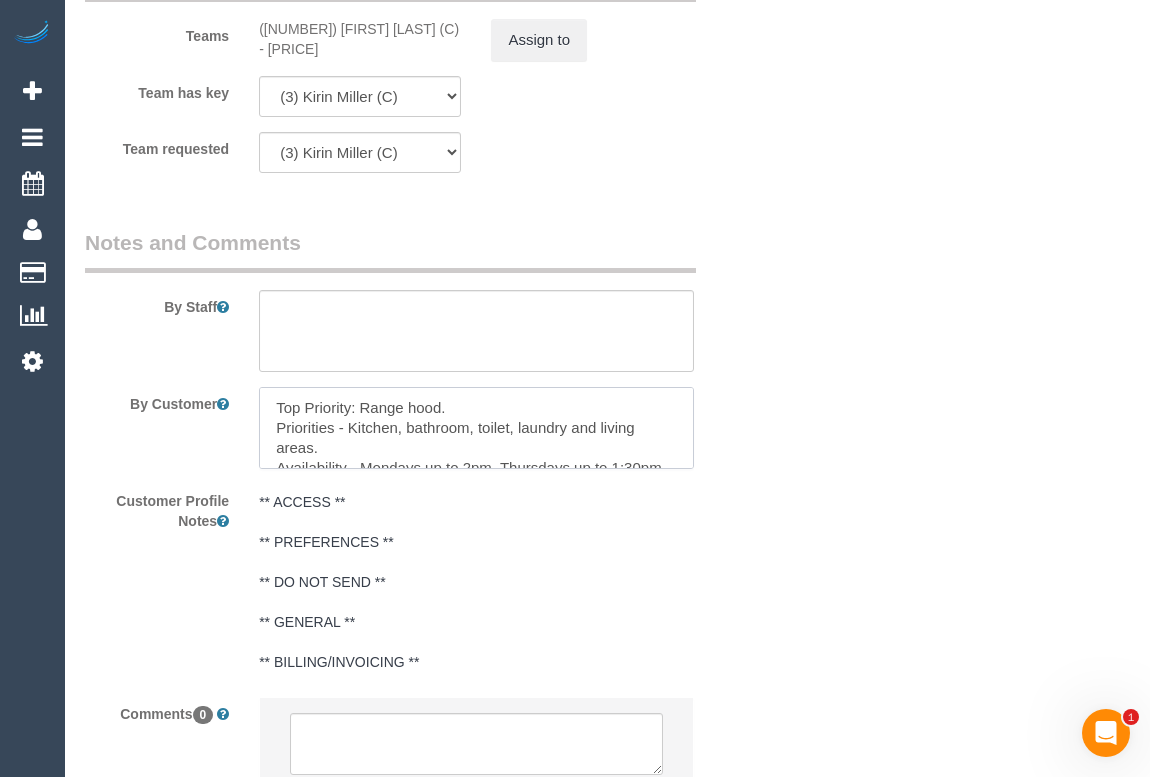 click at bounding box center (476, 428) 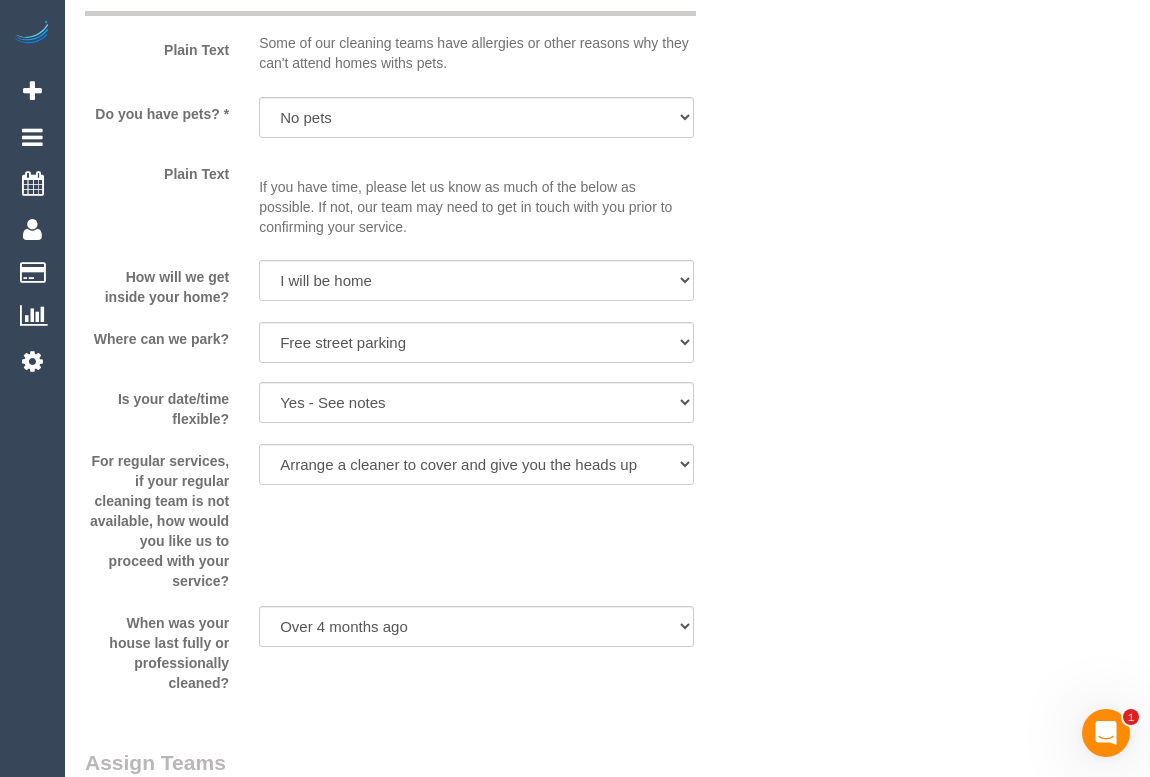 scroll, scrollTop: 2226, scrollLeft: 0, axis: vertical 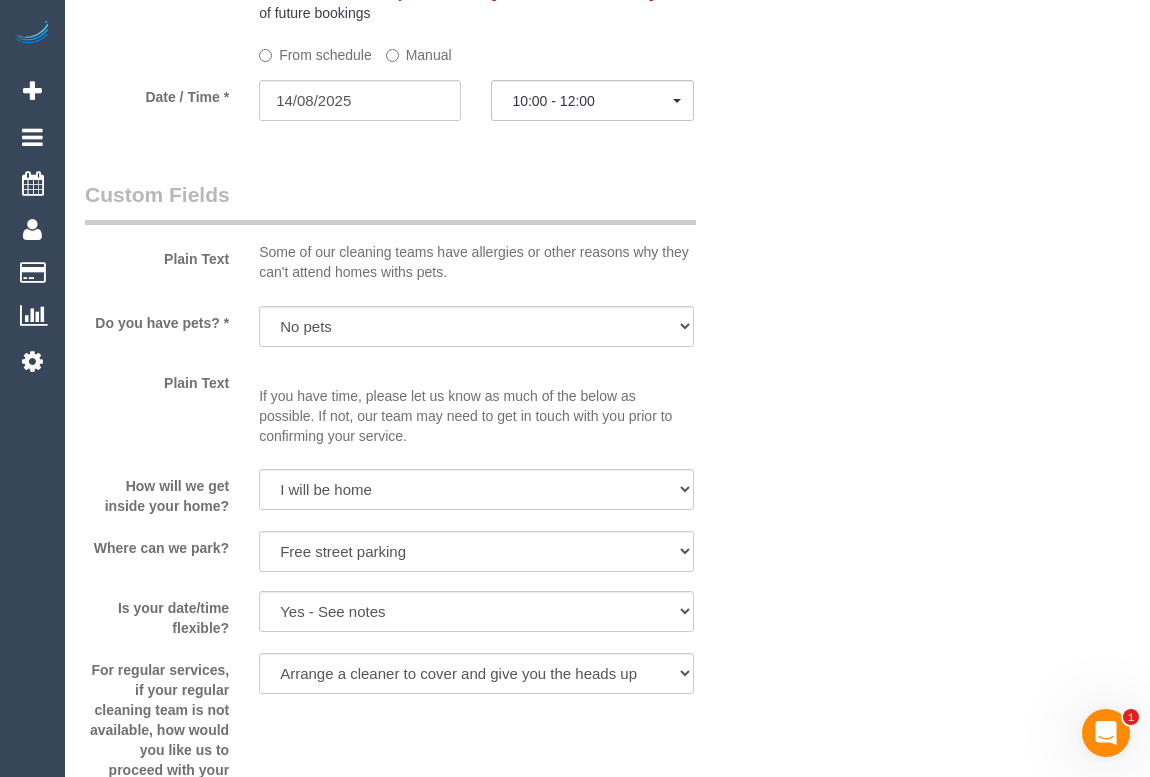 type on "Top Priority: Clean range hood.
Priorities - Kitchen, bathroom, toilet, laundry and living areas.
Availability - Mondays up to 2pm. Thursdays up to 1:30pm." 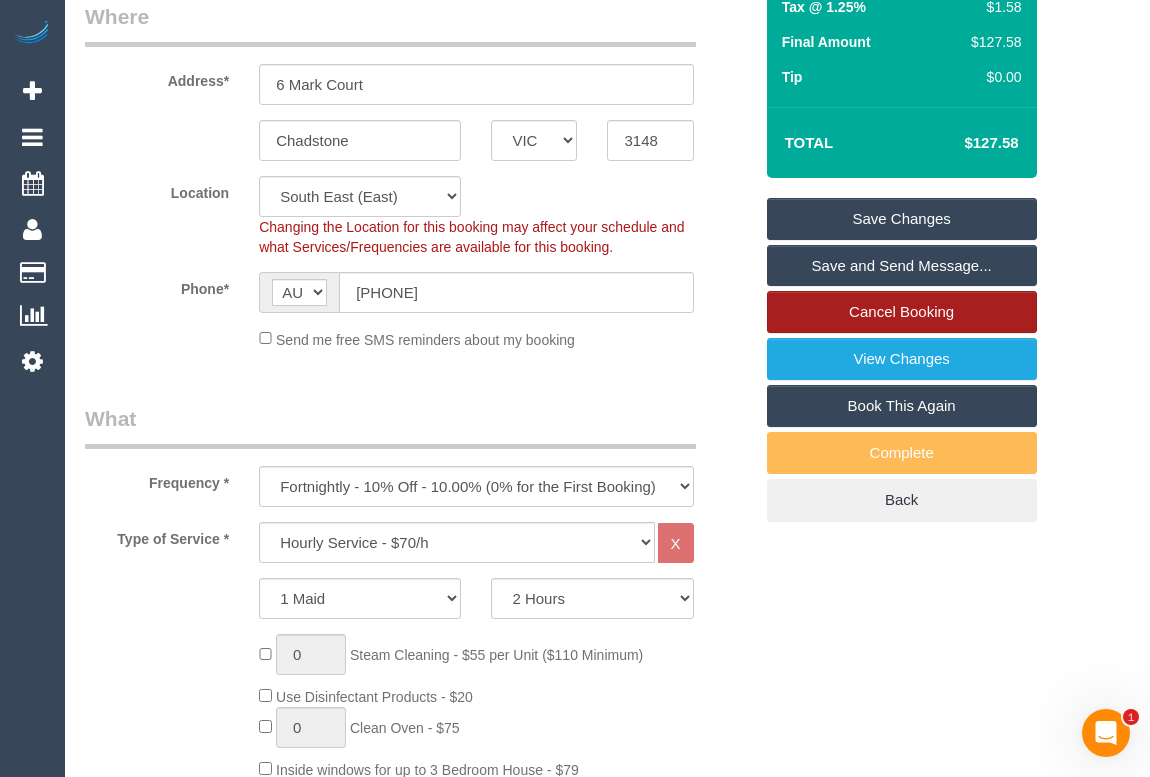 scroll, scrollTop: 226, scrollLeft: 0, axis: vertical 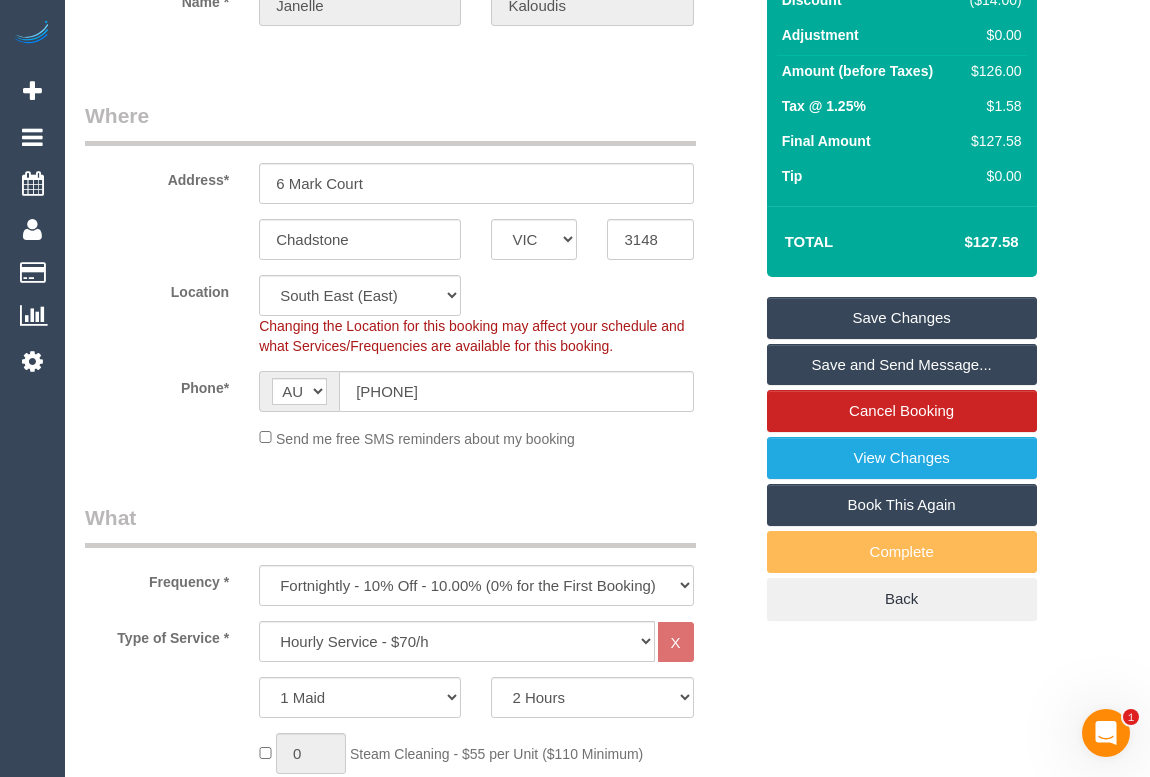 click on "Save Changes" at bounding box center (902, 318) 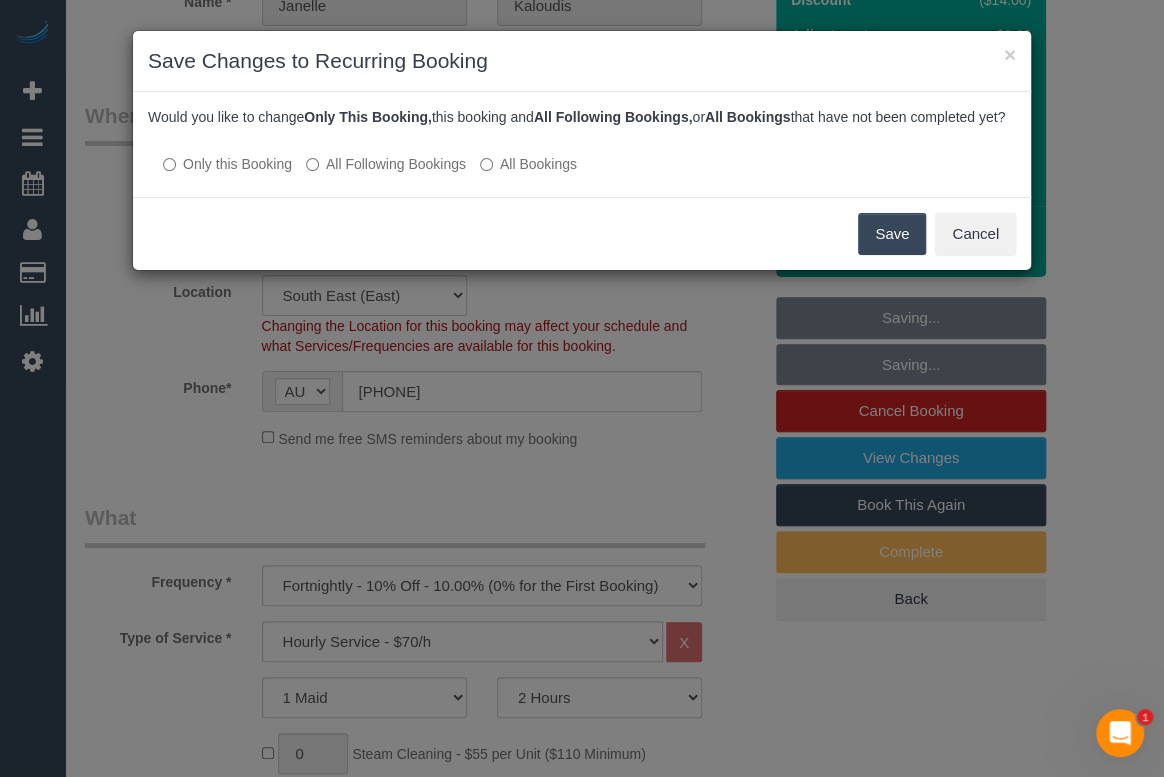click on "Save" at bounding box center (892, 234) 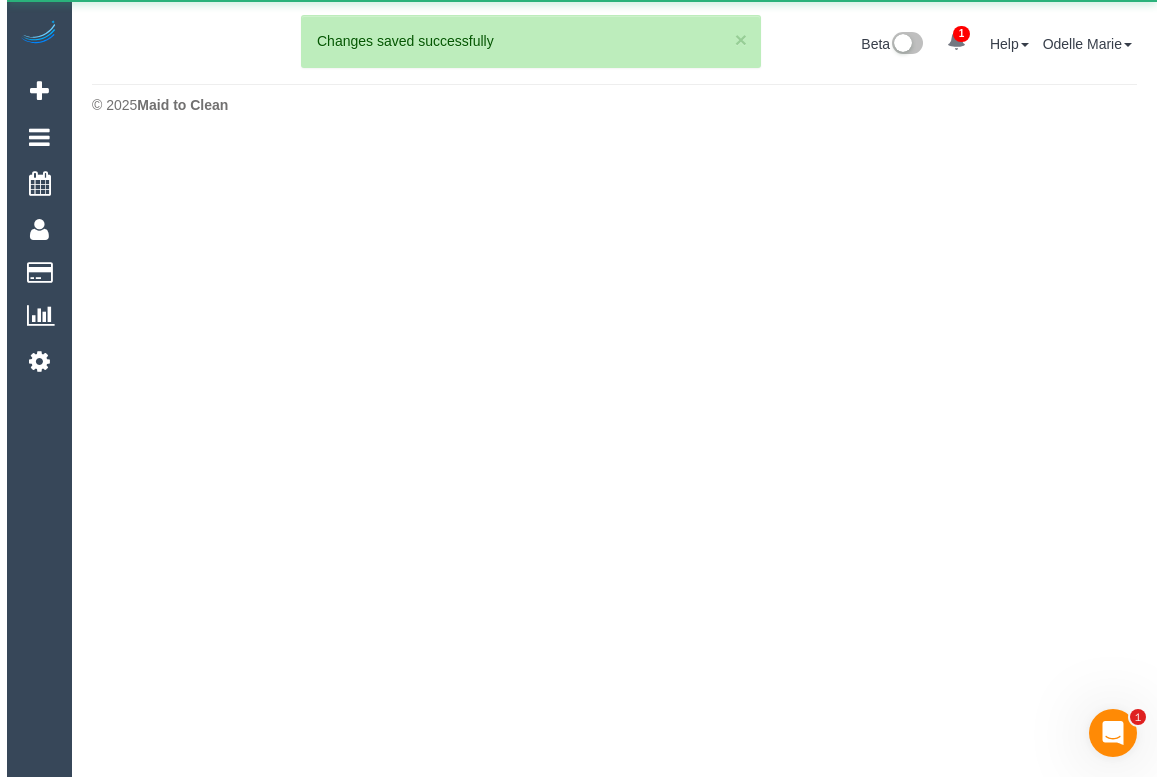 scroll, scrollTop: 0, scrollLeft: 0, axis: both 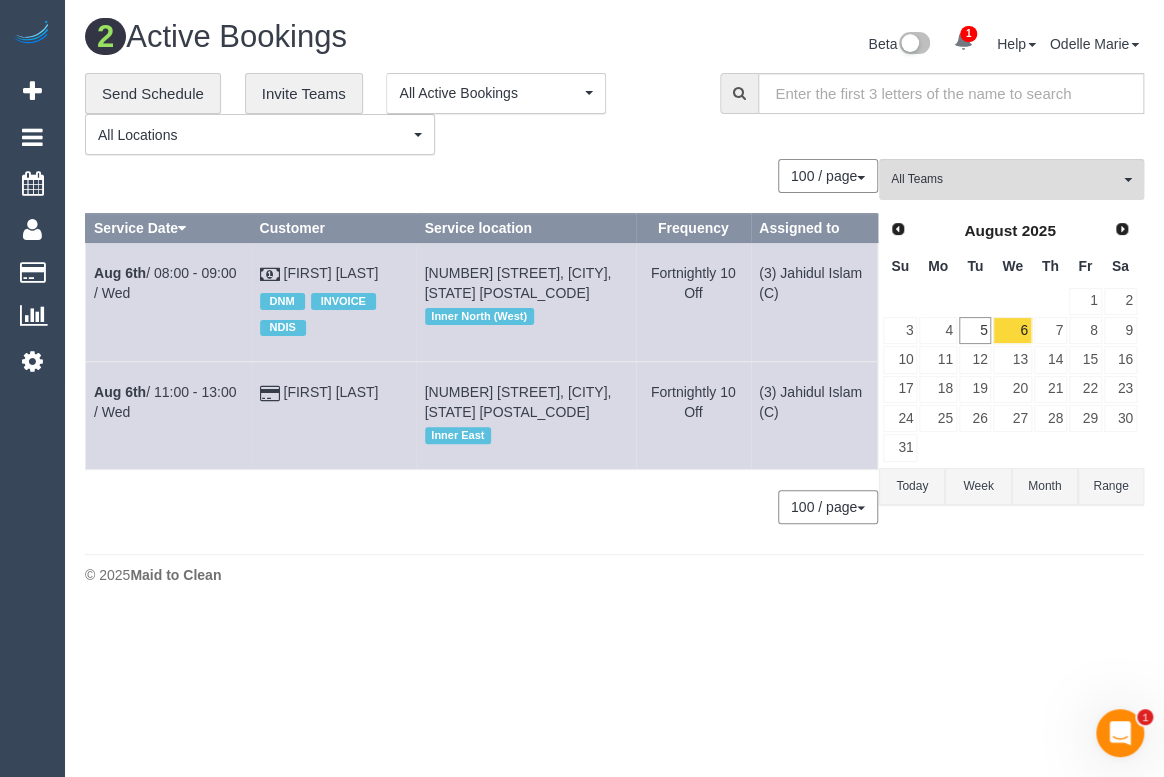 click on "**********" at bounding box center (387, 114) 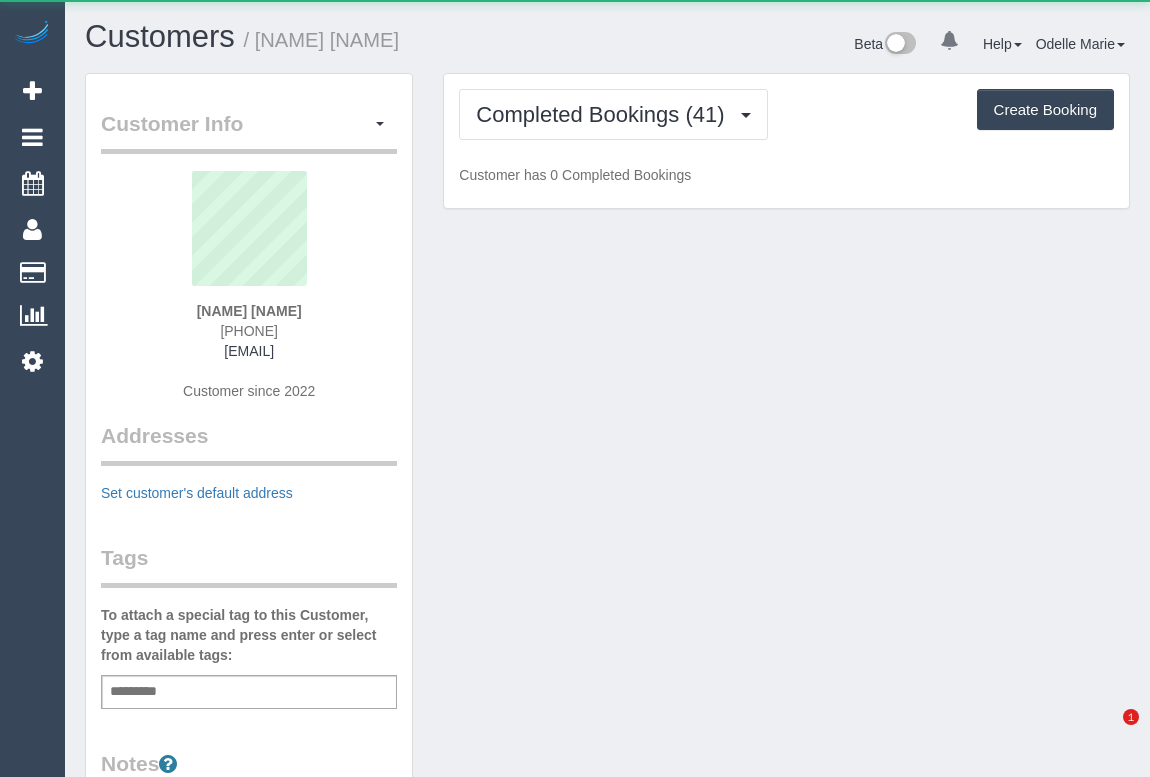 scroll, scrollTop: 0, scrollLeft: 0, axis: both 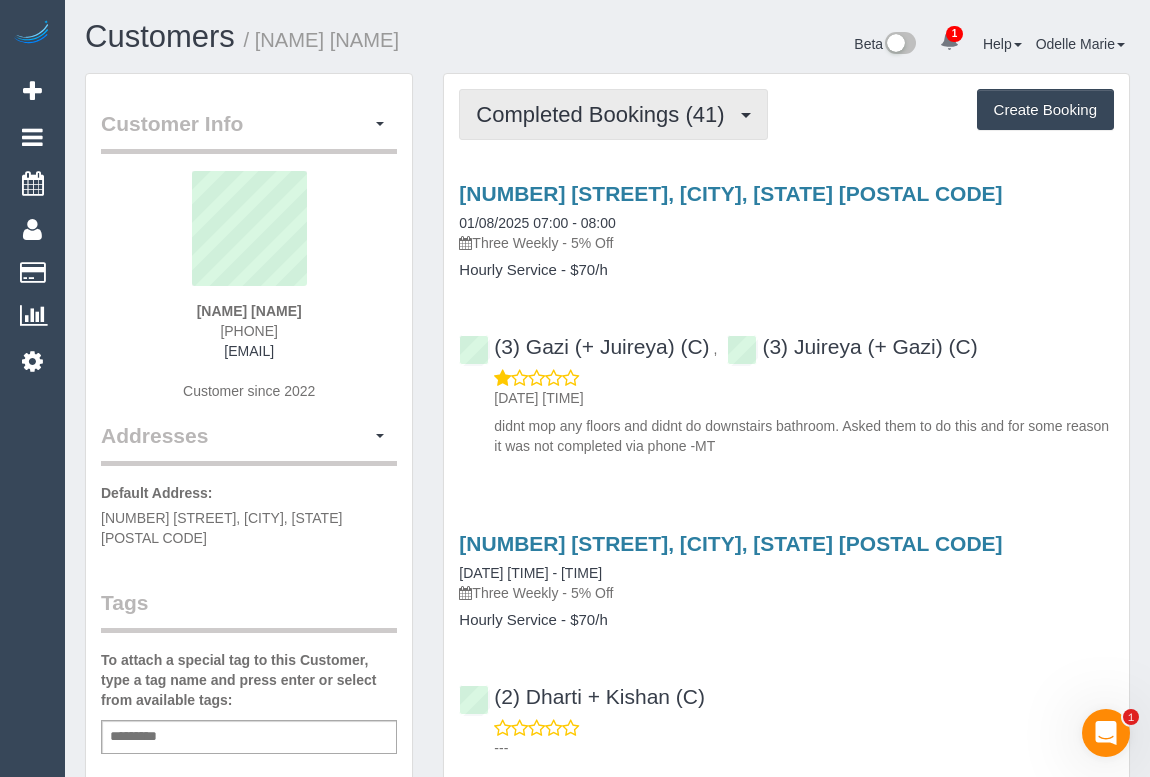 click on "Completed Bookings (41)" at bounding box center [613, 114] 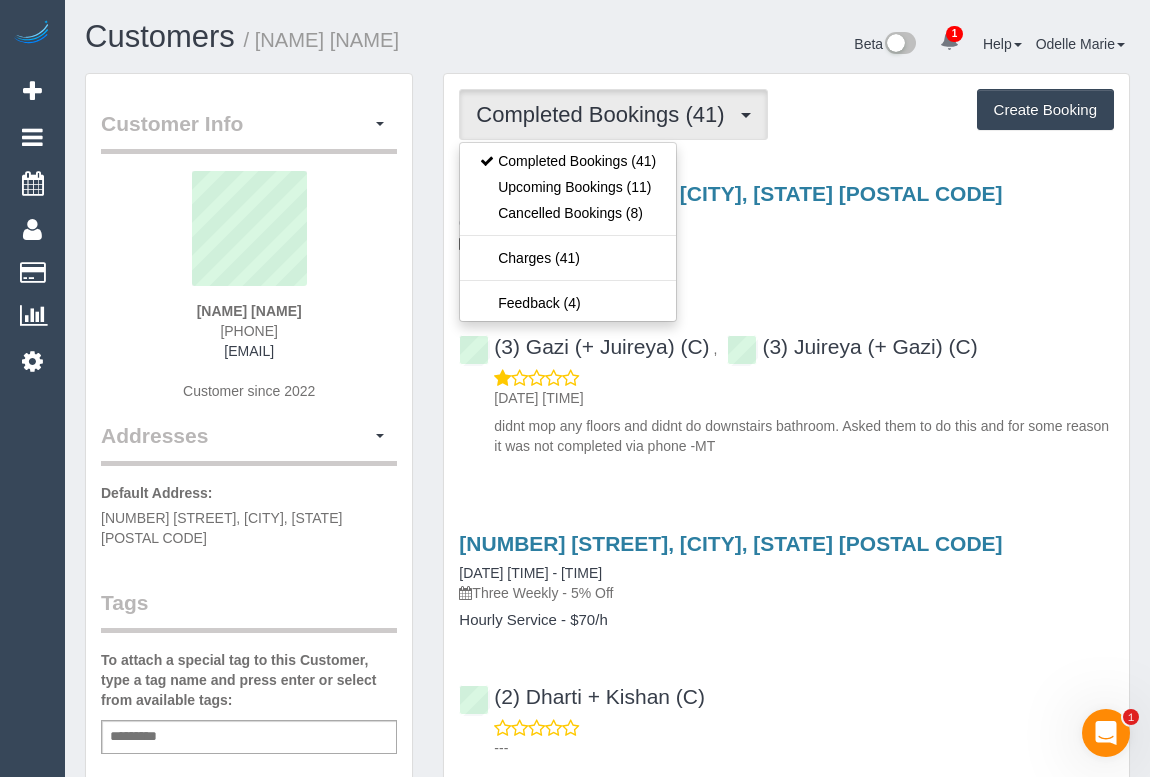 click on "Hourly Service - $70/h" at bounding box center [786, 270] 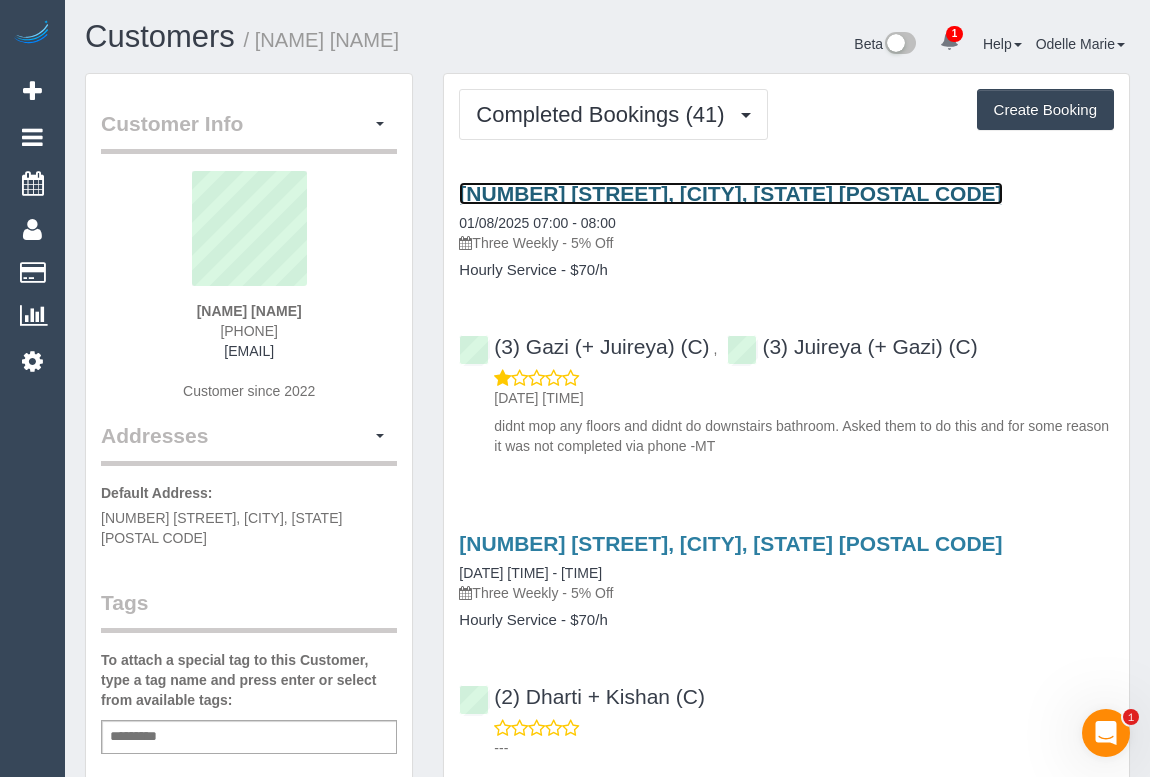 click on "21 Groom St, Clifton Hill, VIC 3068" at bounding box center (730, 193) 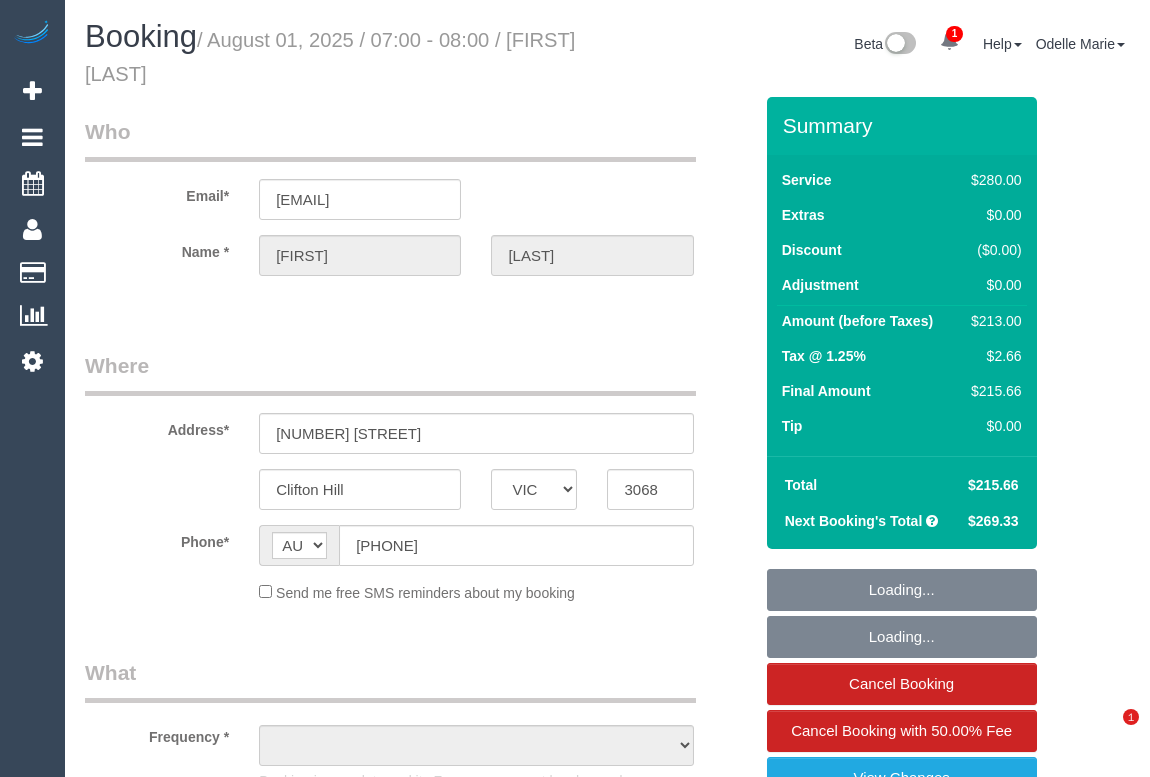 select on "VIC" 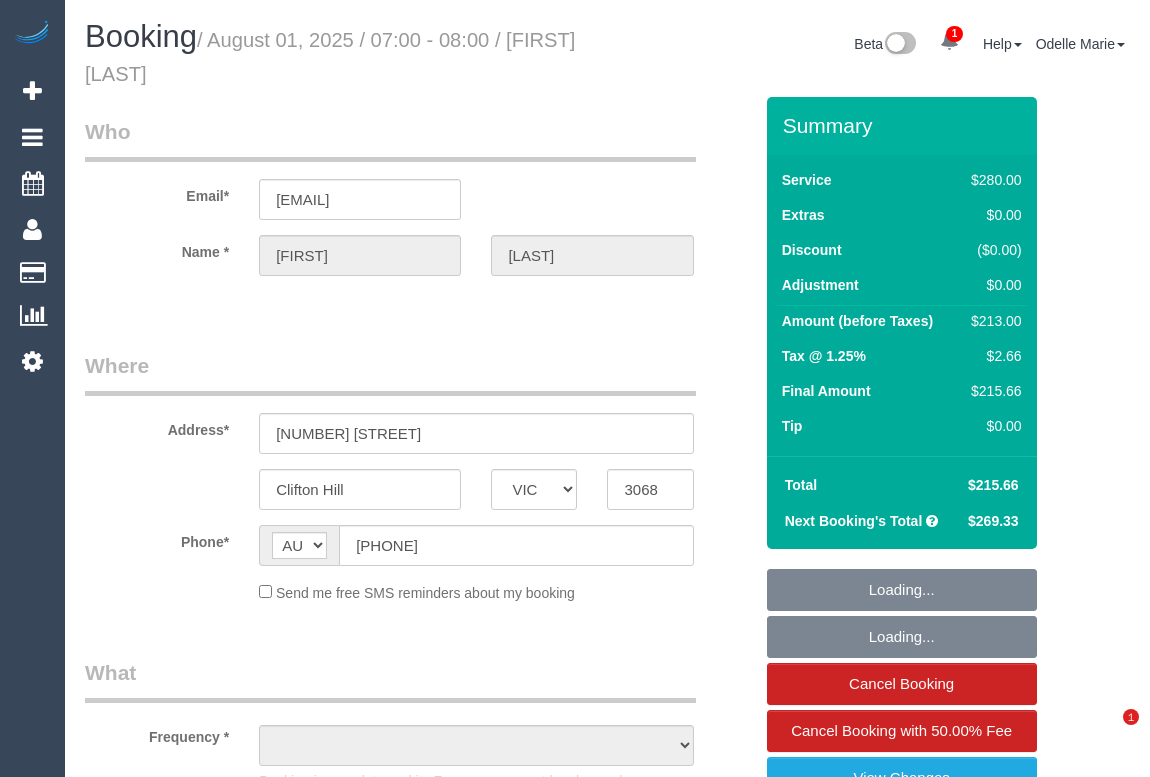 scroll, scrollTop: 0, scrollLeft: 0, axis: both 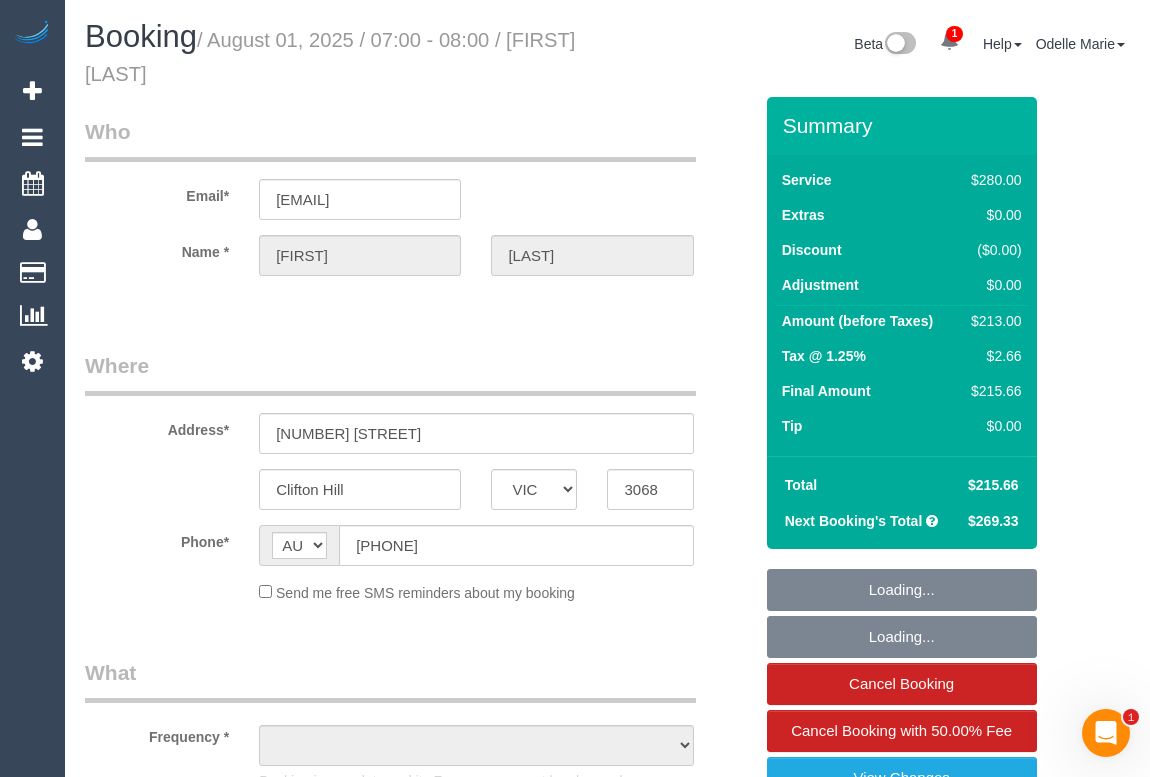 select on "object:553" 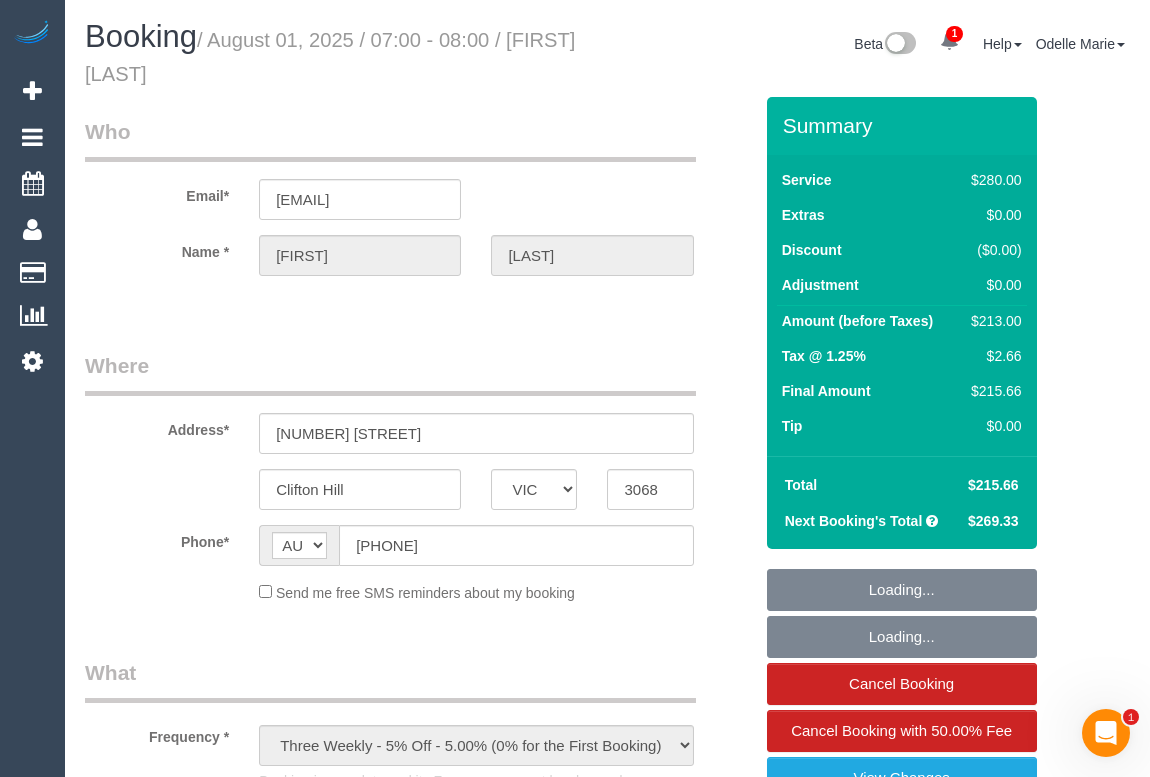 select on "number:29" 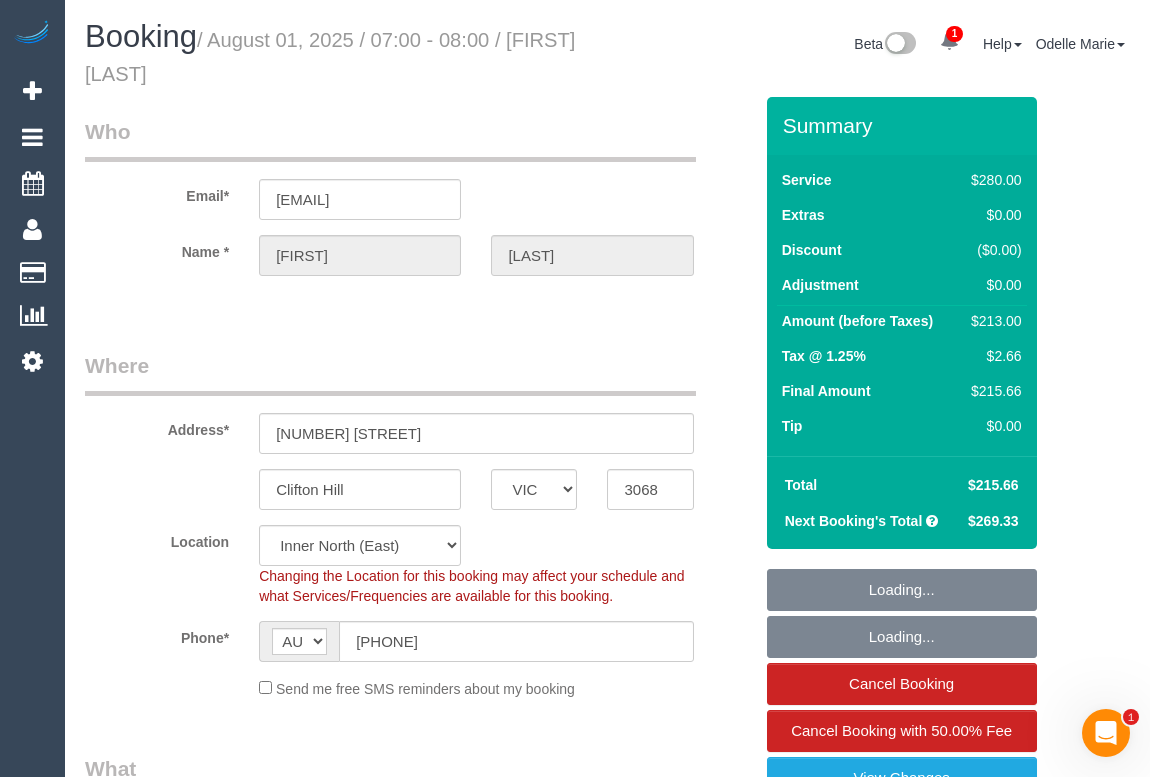 select on "object:1648" 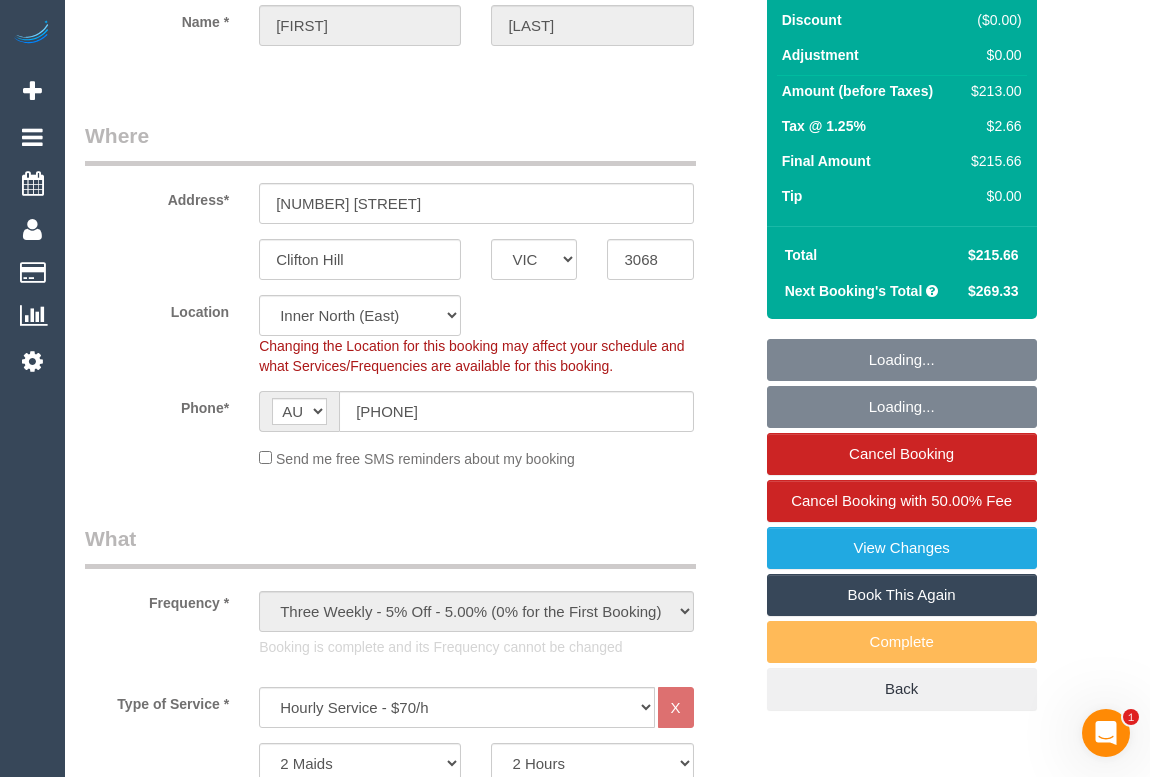 select on "spot1" 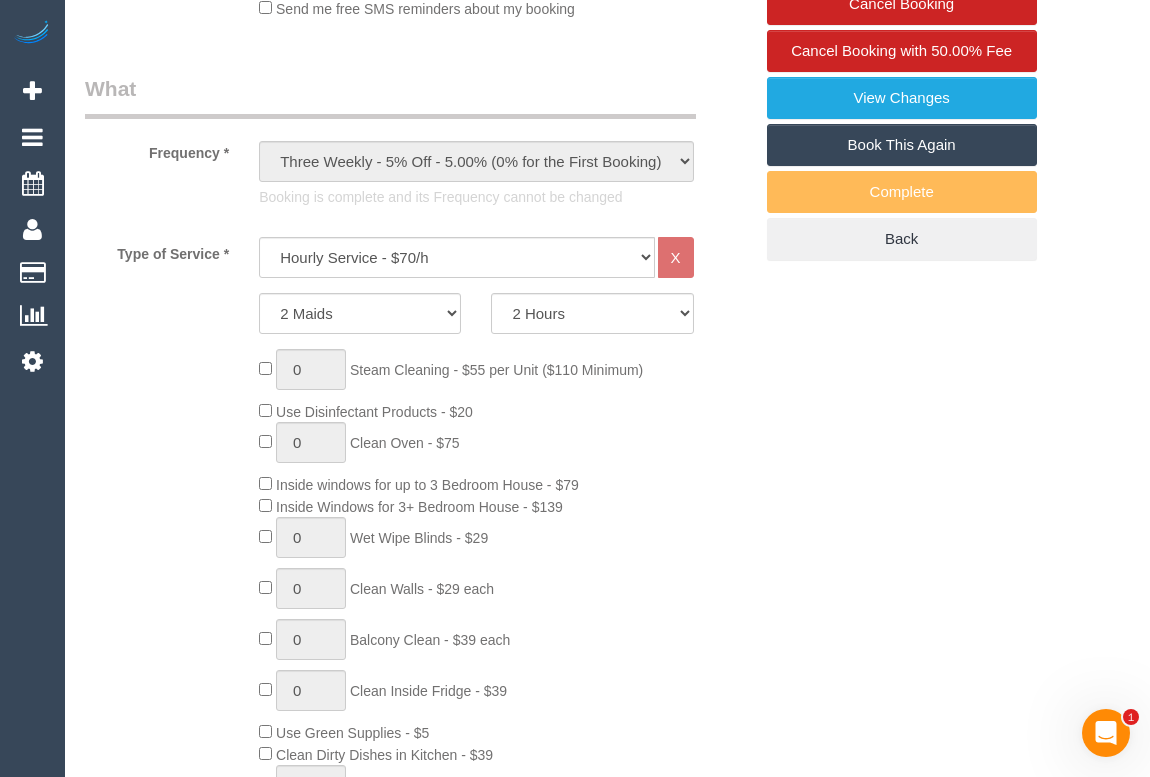 scroll, scrollTop: 545, scrollLeft: 0, axis: vertical 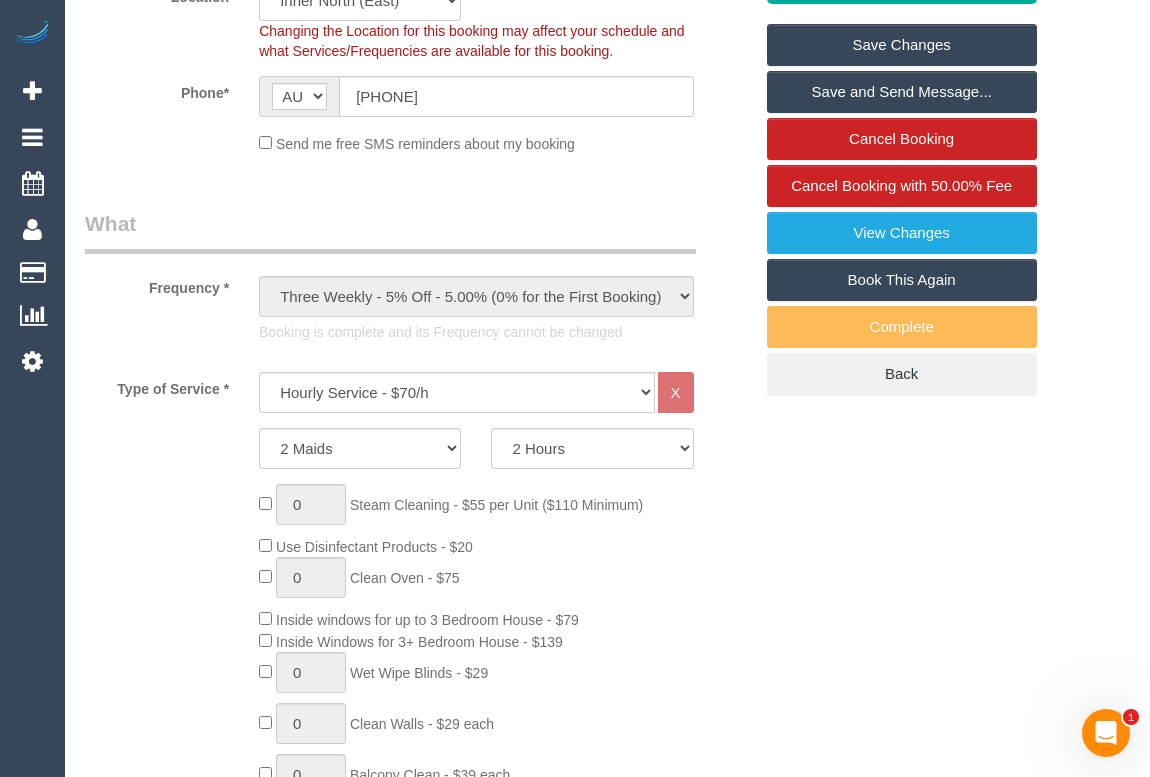 click on "Who
Email*
pipnic@hotmail.com
Name *
Philippa
Nicholson
Where
Address*
21 Groom St
Clifton Hill
ACT
NSW
NT
QLD
SA
TAS
VIC
WA
3068
Location
Office City East (North) East (South) Inner East Inner North (East) Inner North (West) Inner South East Inner West North (East) North (West) Outer East Outer North (East) Outer North (West) Outer South East Outer West South East (East) South East (West) West (North) West (South) ZG - Central ZG - East ZG - North ZG - South" at bounding box center [607, 1637] 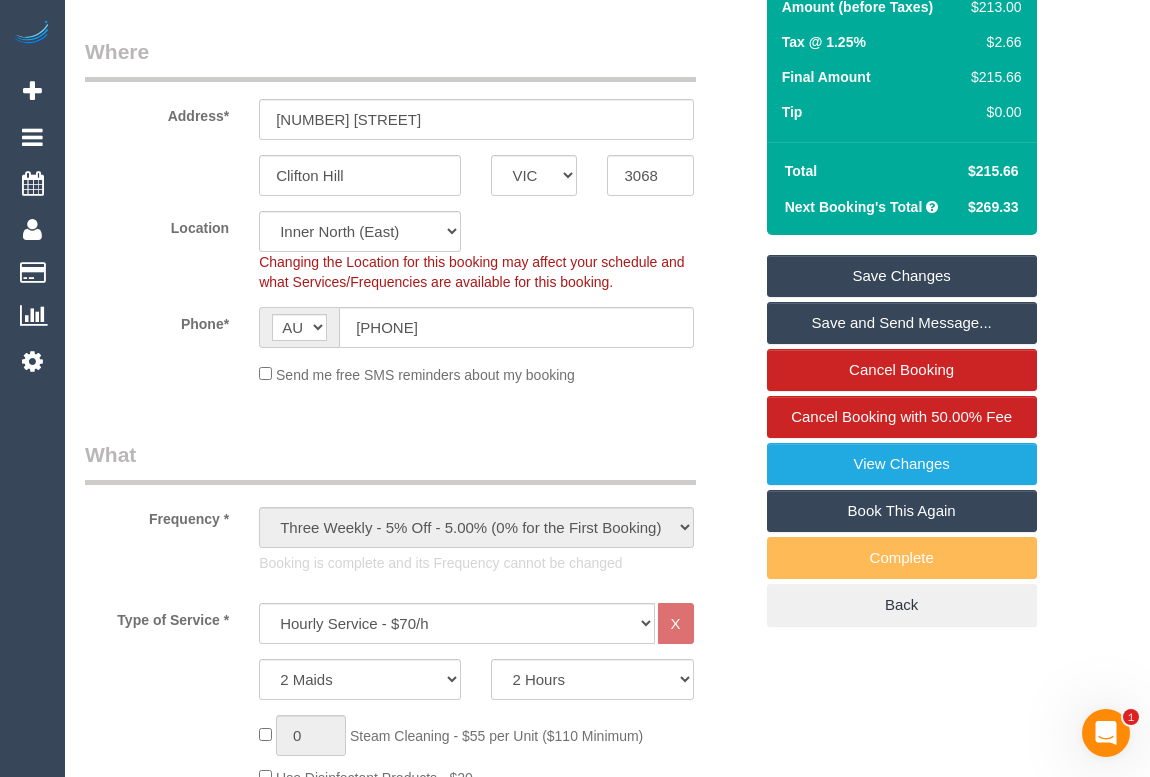 scroll, scrollTop: 0, scrollLeft: 0, axis: both 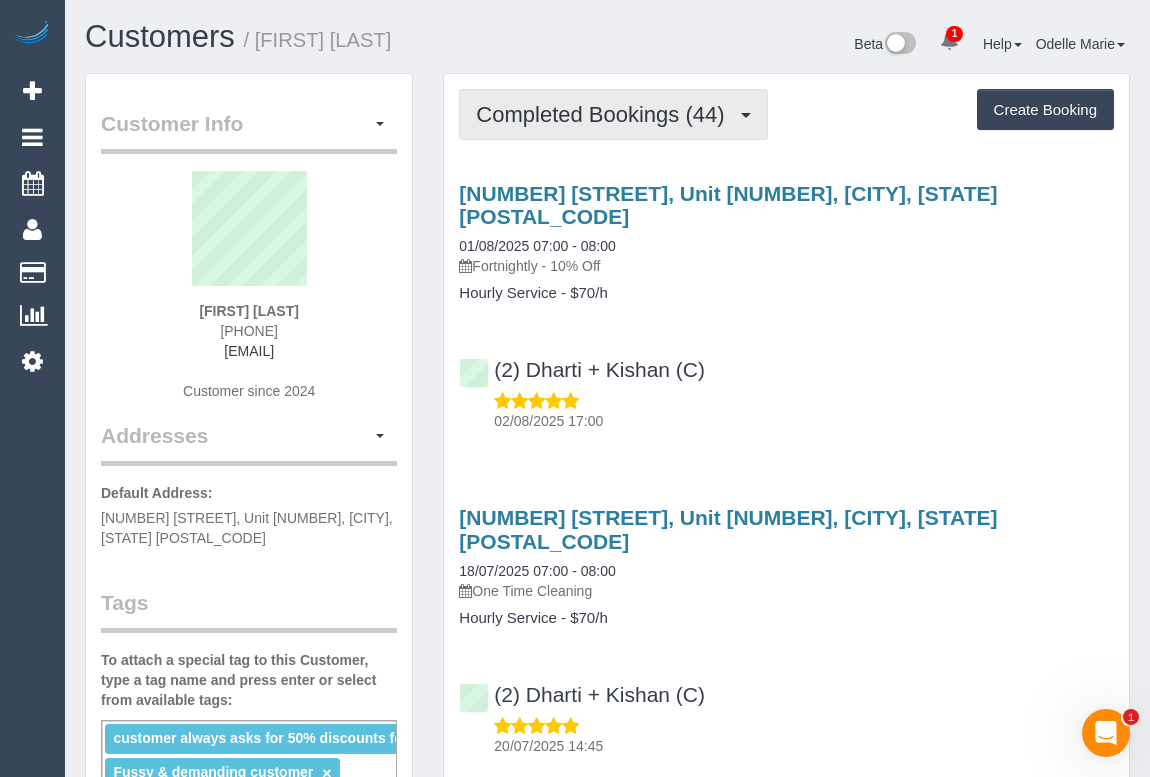 click on "Completed Bookings (44)" at bounding box center [605, 114] 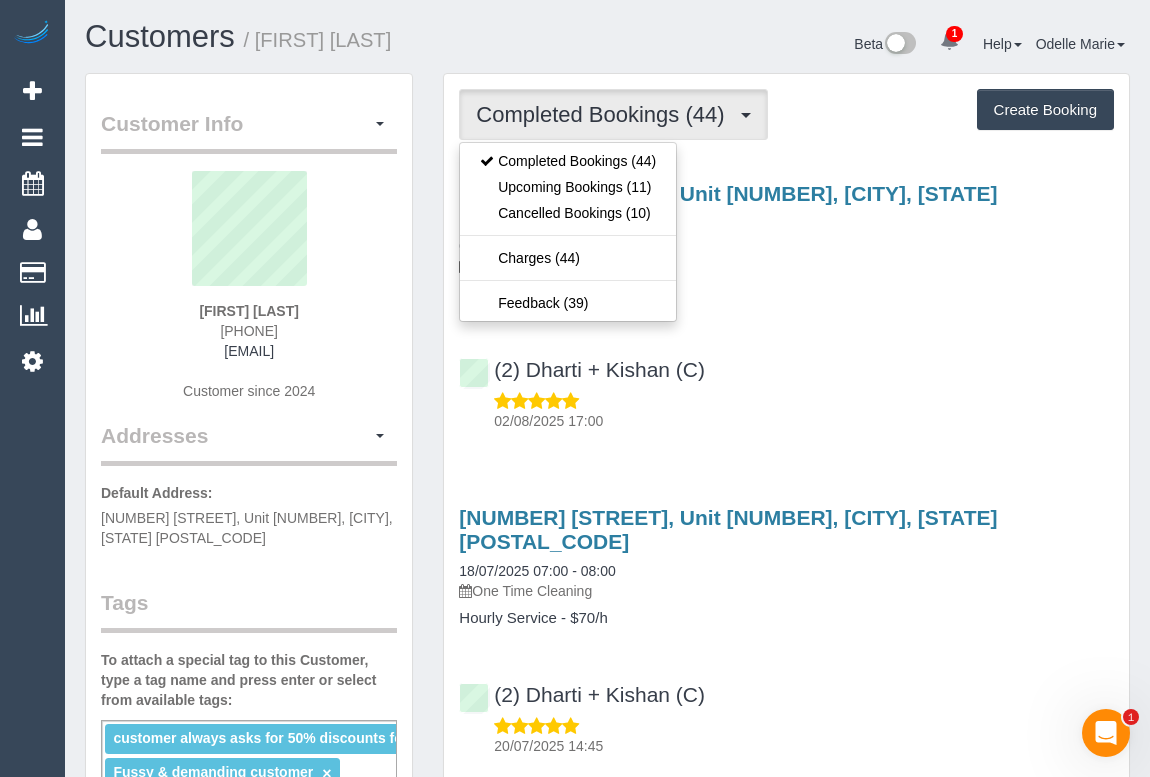 click on "45 Clifton Street, Unit 2, Aberfeldie, VIC 3040
01/08/2025 07:00 - 08:00
Fortnightly - 10% Off
Hourly Service - $70/h
(2) Dharti + Kishan (C)
02/08/2025 17:00" at bounding box center (786, 302) 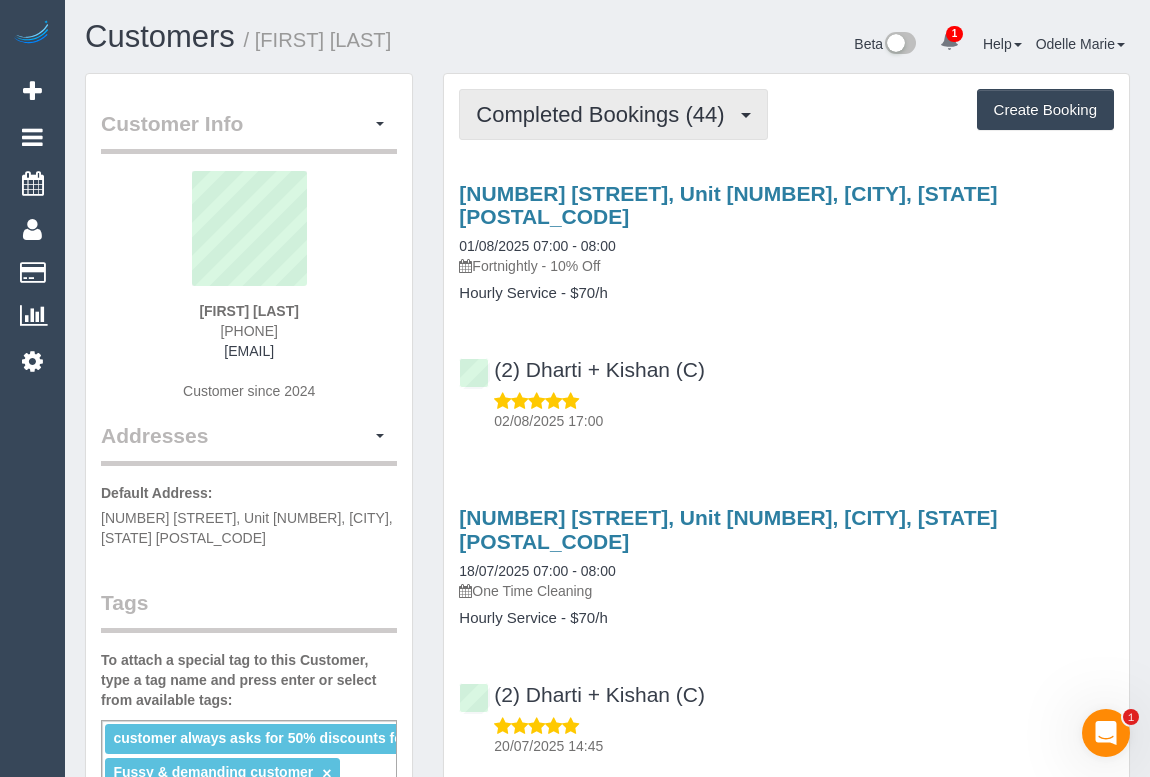 click on "Completed Bookings (44)" at bounding box center [613, 114] 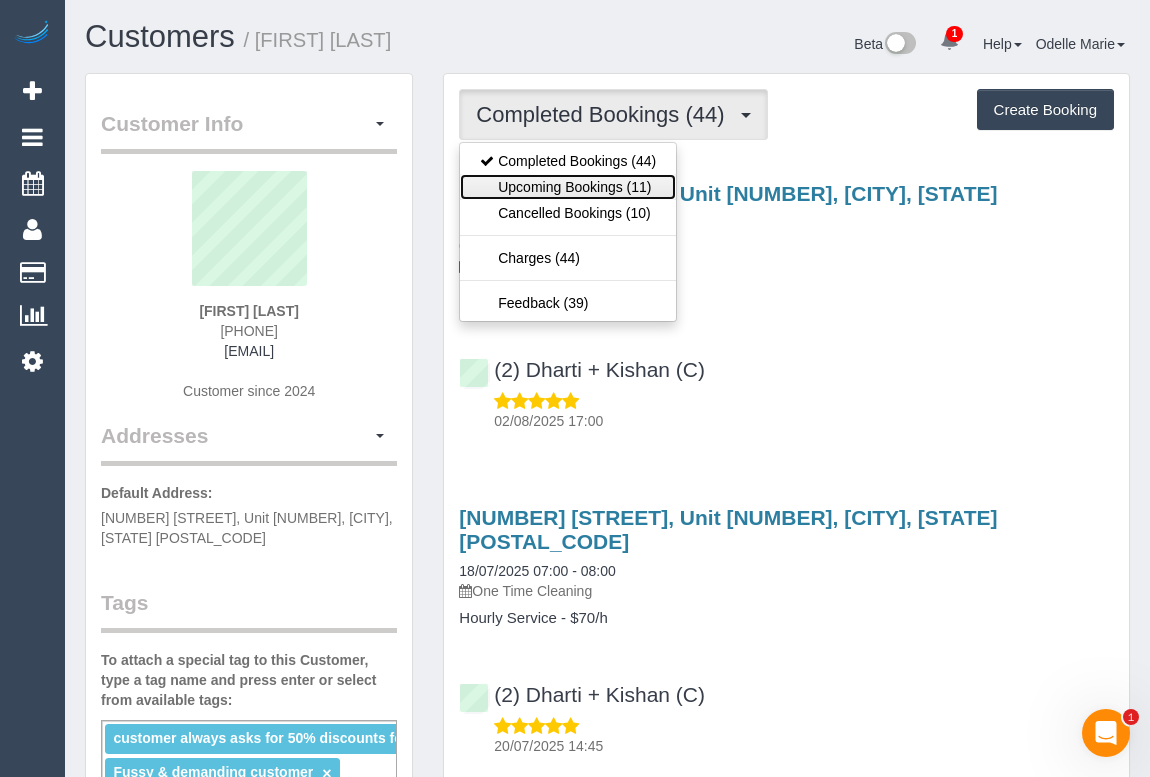 click on "Upcoming Bookings (11)" at bounding box center (568, 187) 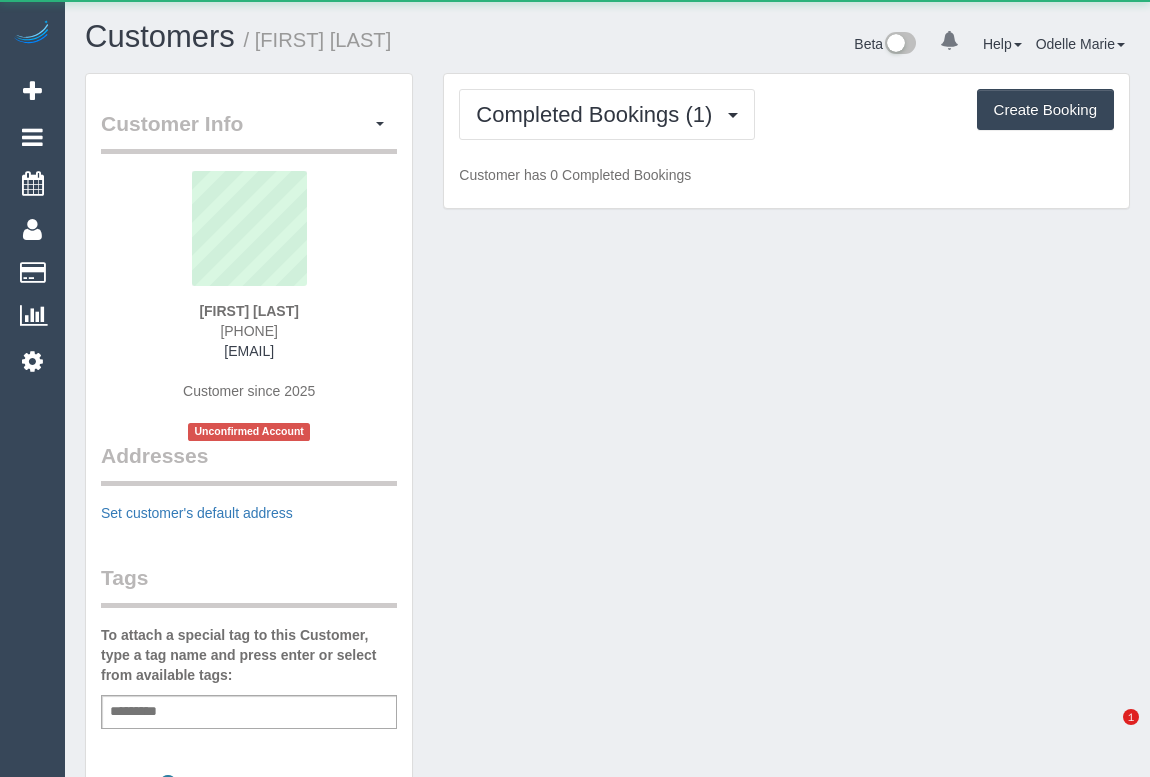 scroll, scrollTop: 0, scrollLeft: 0, axis: both 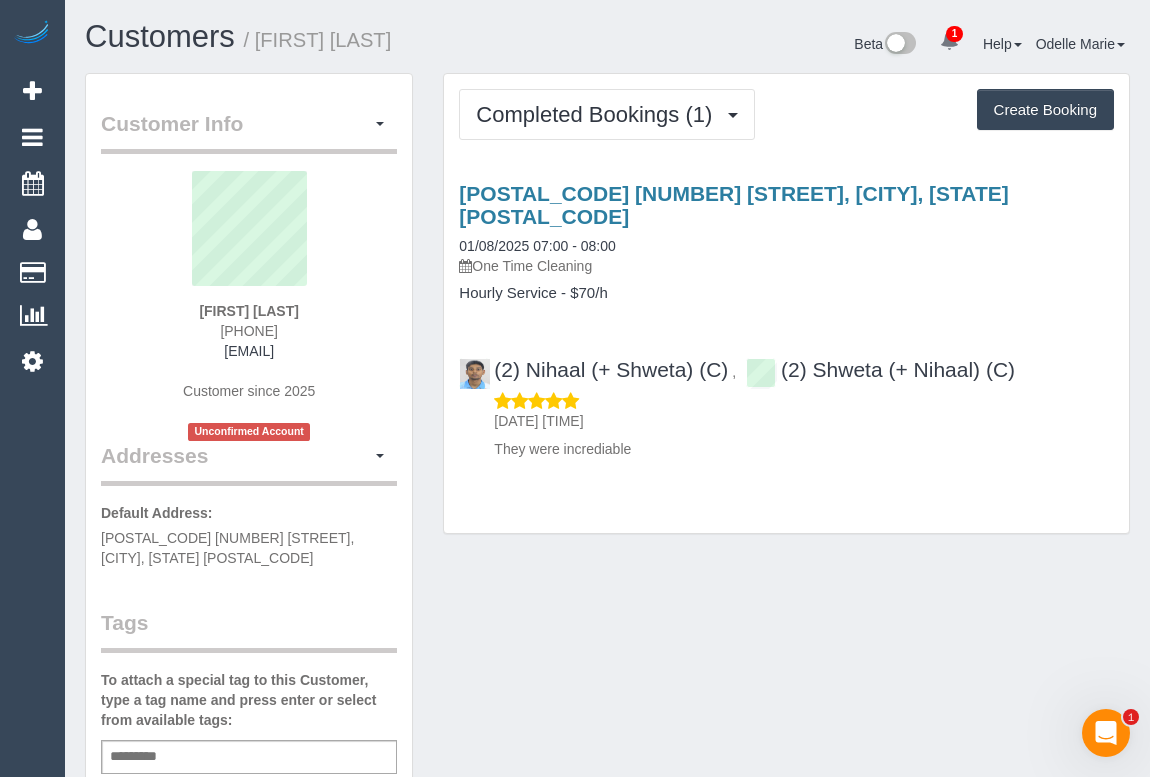 click on "Customer Info
Edit Contact Info
Send Message
Email Preferences
Special Sales Tax
View Changes
Send Confirm Account email
Block this Customer
Archive Account
Delete Account
Jasmine Proust" at bounding box center (607, 773) 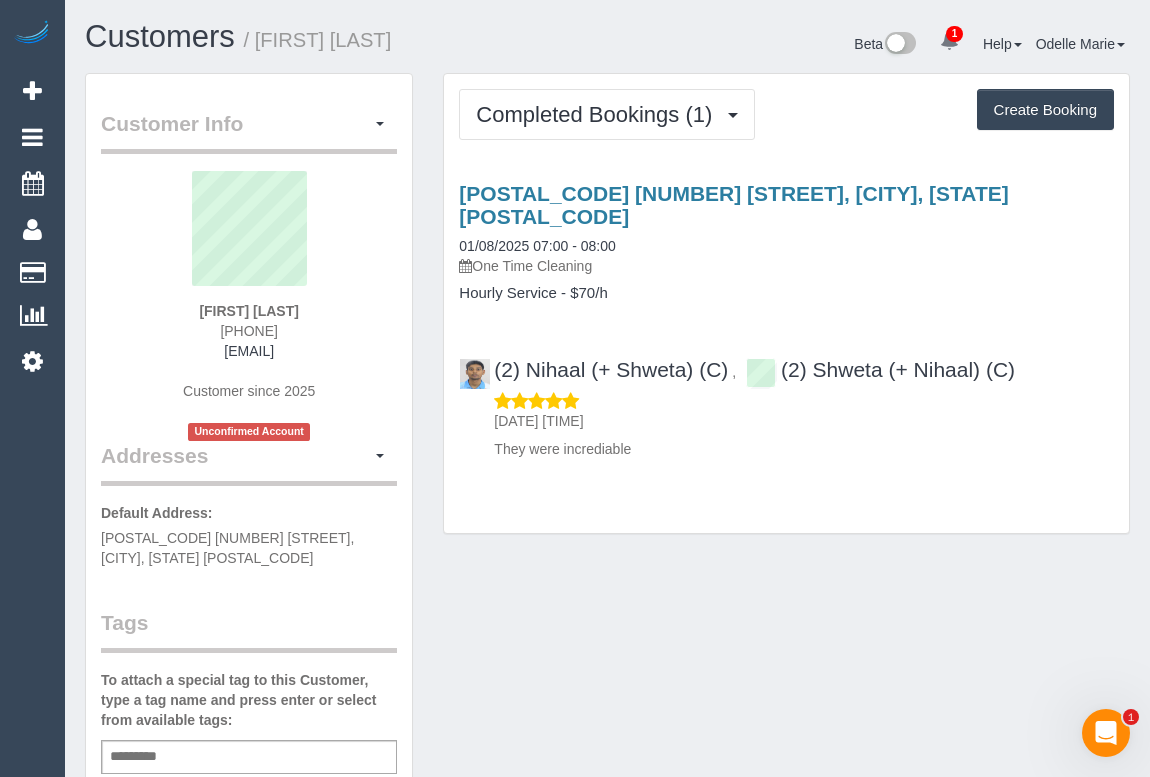 drag, startPoint x: 150, startPoint y: 353, endPoint x: 402, endPoint y: 359, distance: 252.07141 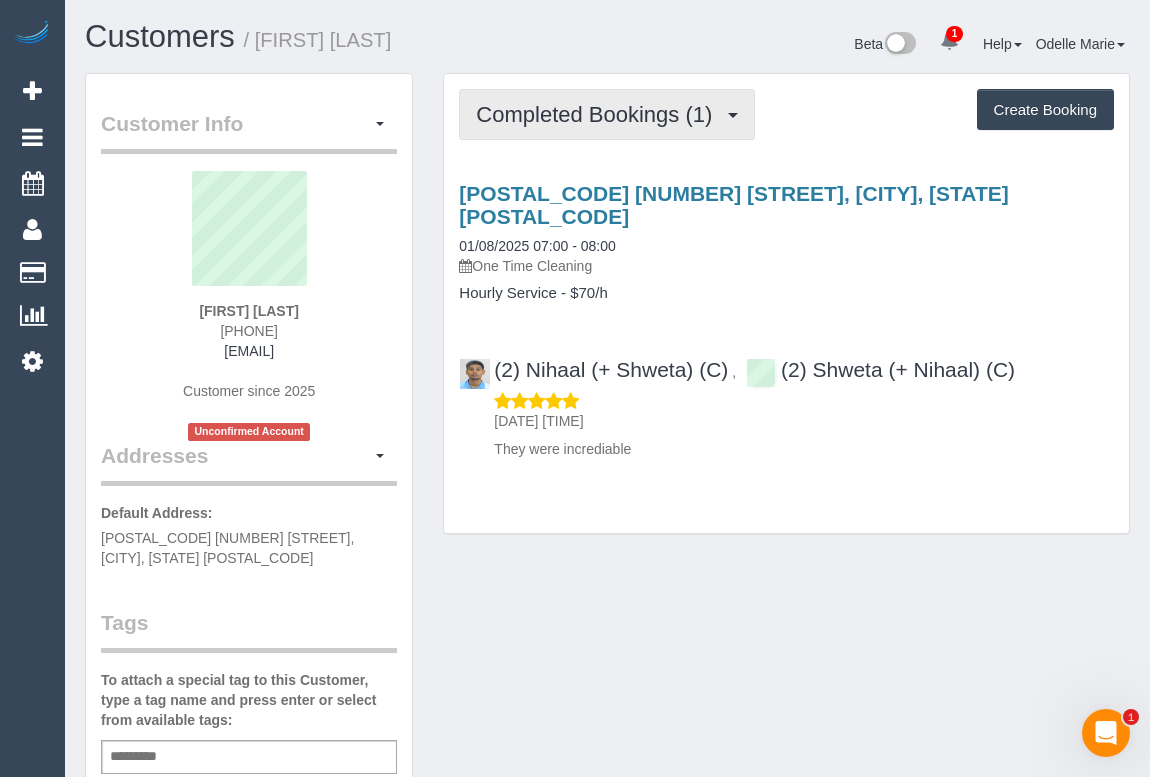 click on "Completed Bookings (1)" at bounding box center [599, 114] 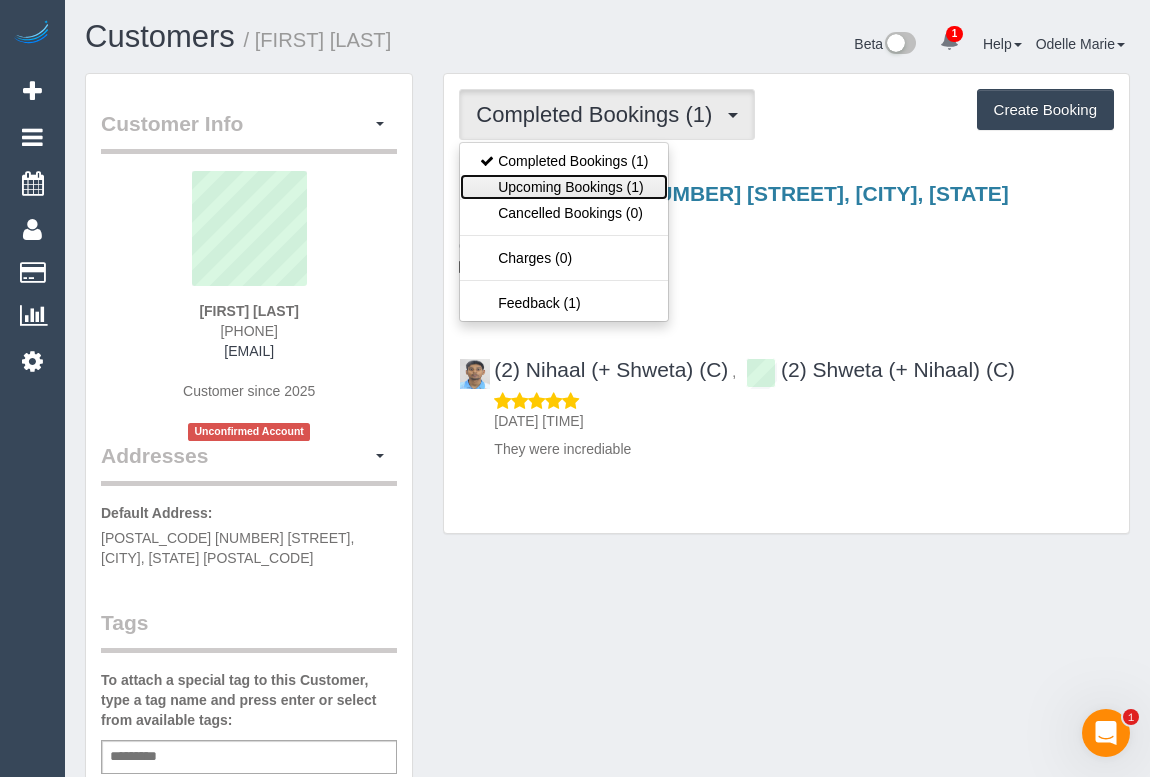 click on "Upcoming Bookings (1)" at bounding box center (564, 187) 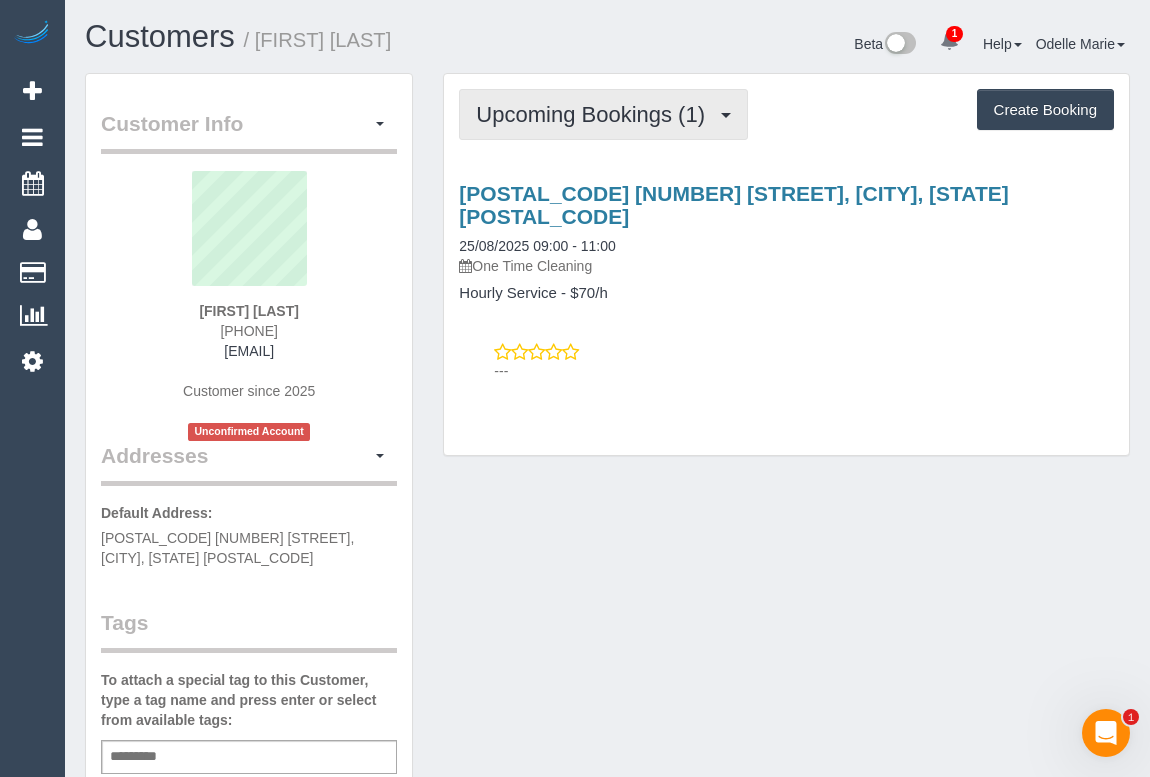 click on "Upcoming Bookings (1)" at bounding box center [595, 114] 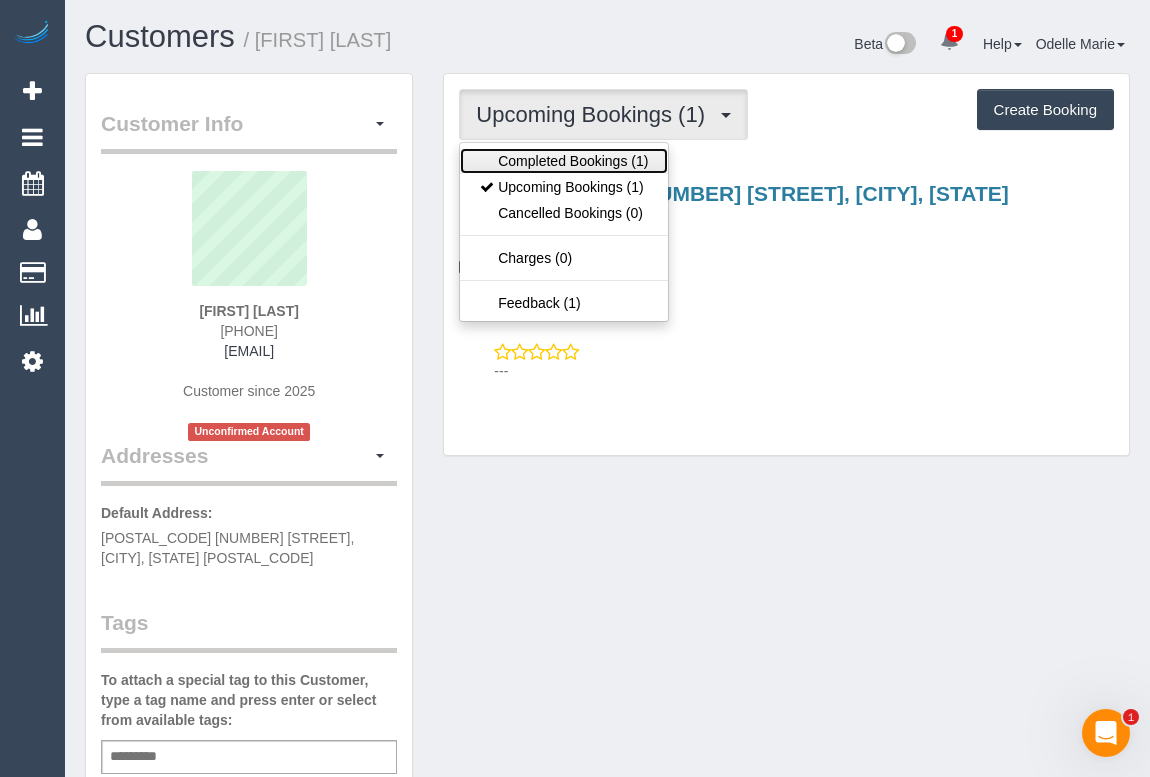 click on "Completed Bookings (1)" at bounding box center [564, 161] 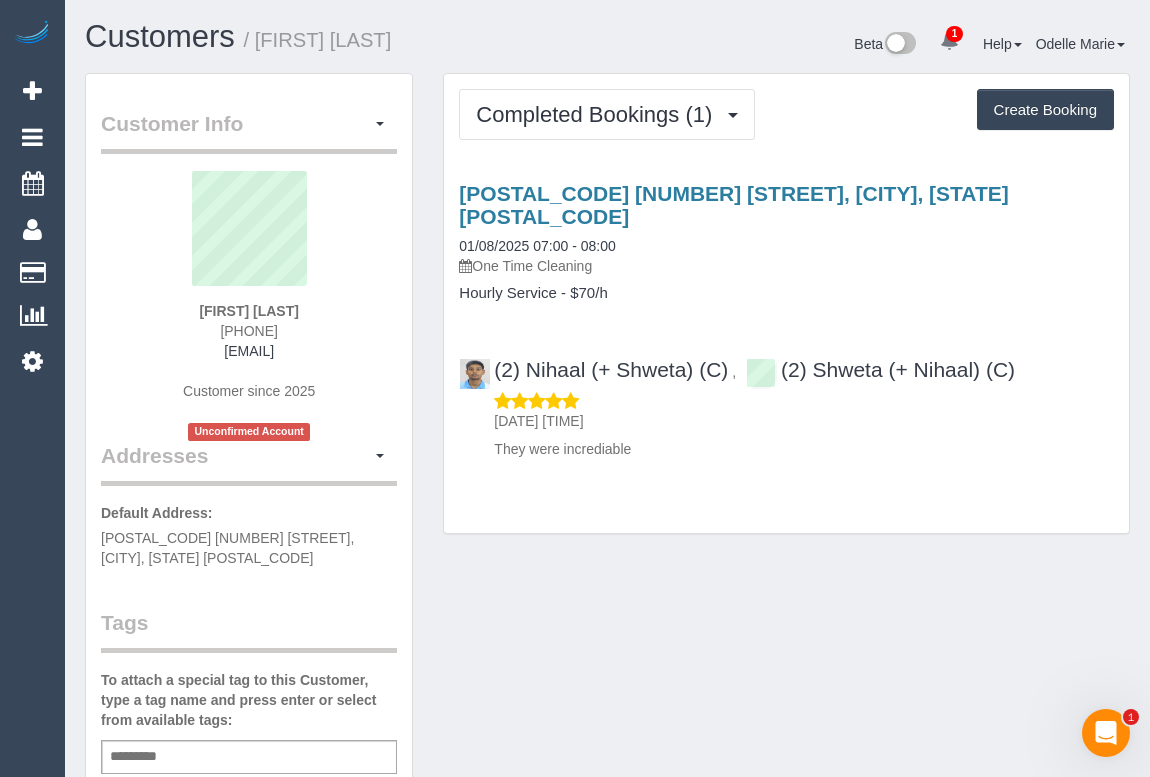 drag, startPoint x: 182, startPoint y: 306, endPoint x: 347, endPoint y: 299, distance: 165.14842 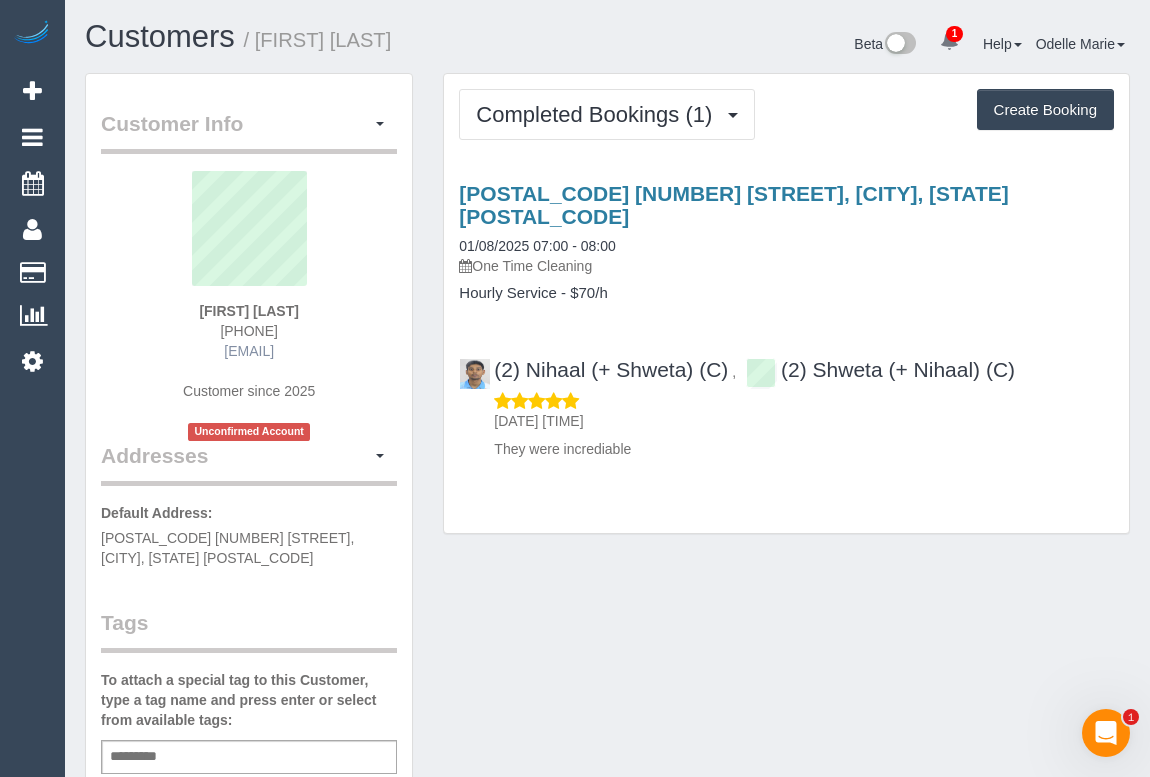 drag, startPoint x: 311, startPoint y: 305, endPoint x: 260, endPoint y: 355, distance: 71.42129 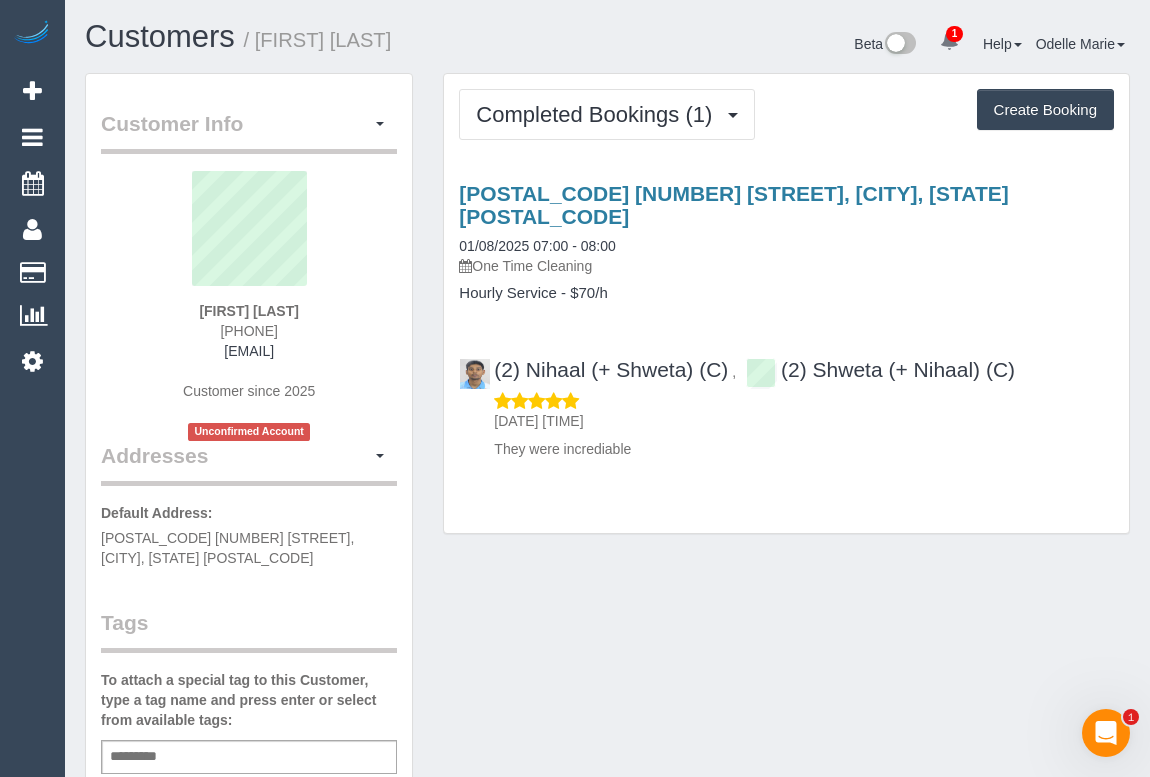drag, startPoint x: 1050, startPoint y: 332, endPoint x: 660, endPoint y: 455, distance: 408.93643 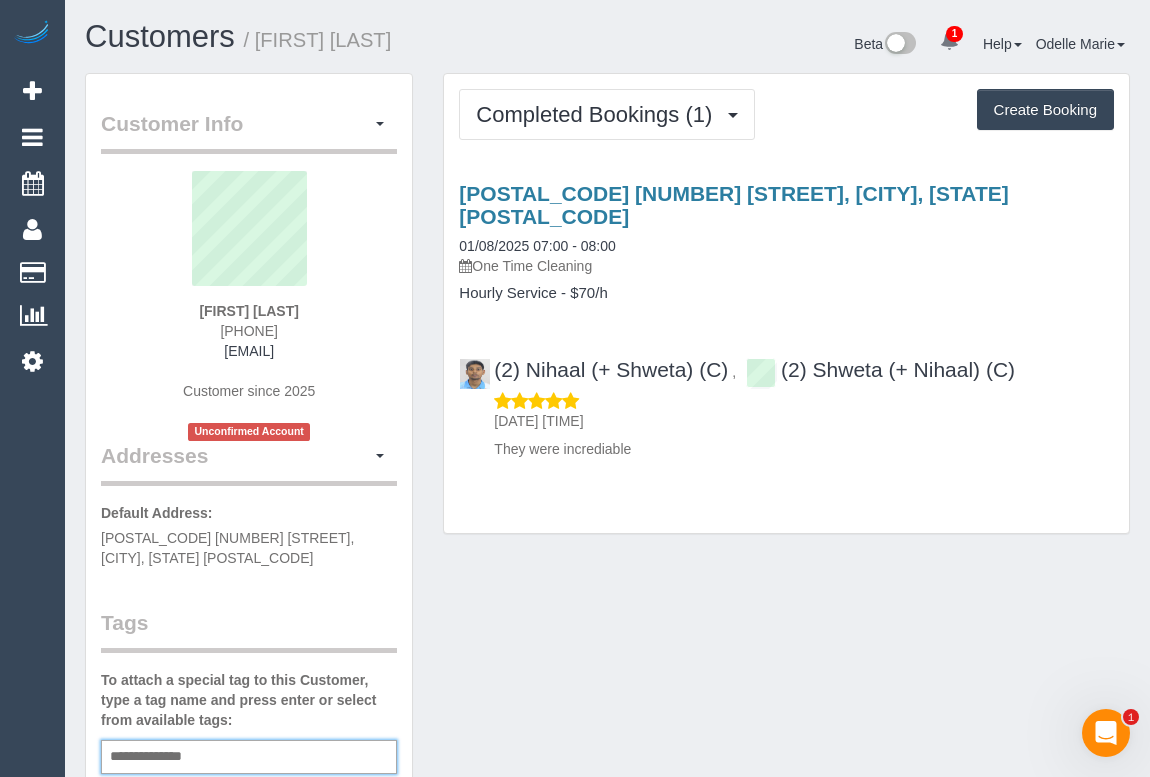 type on "**********" 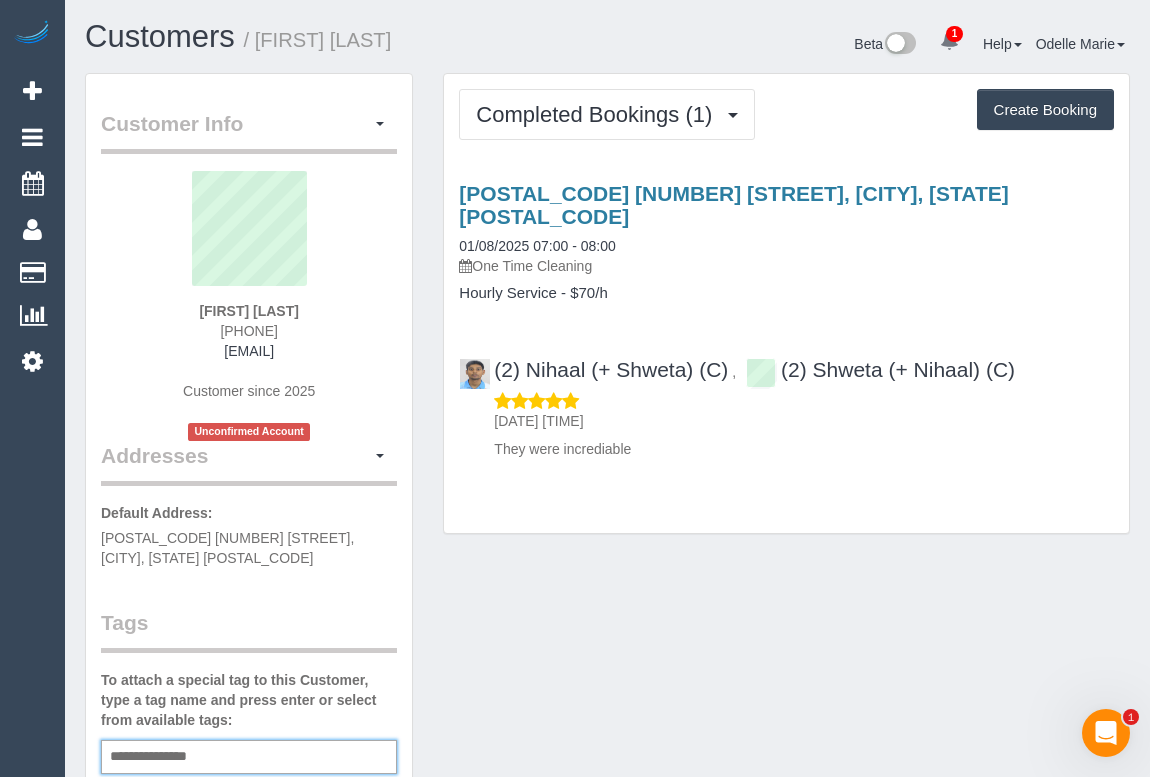 type 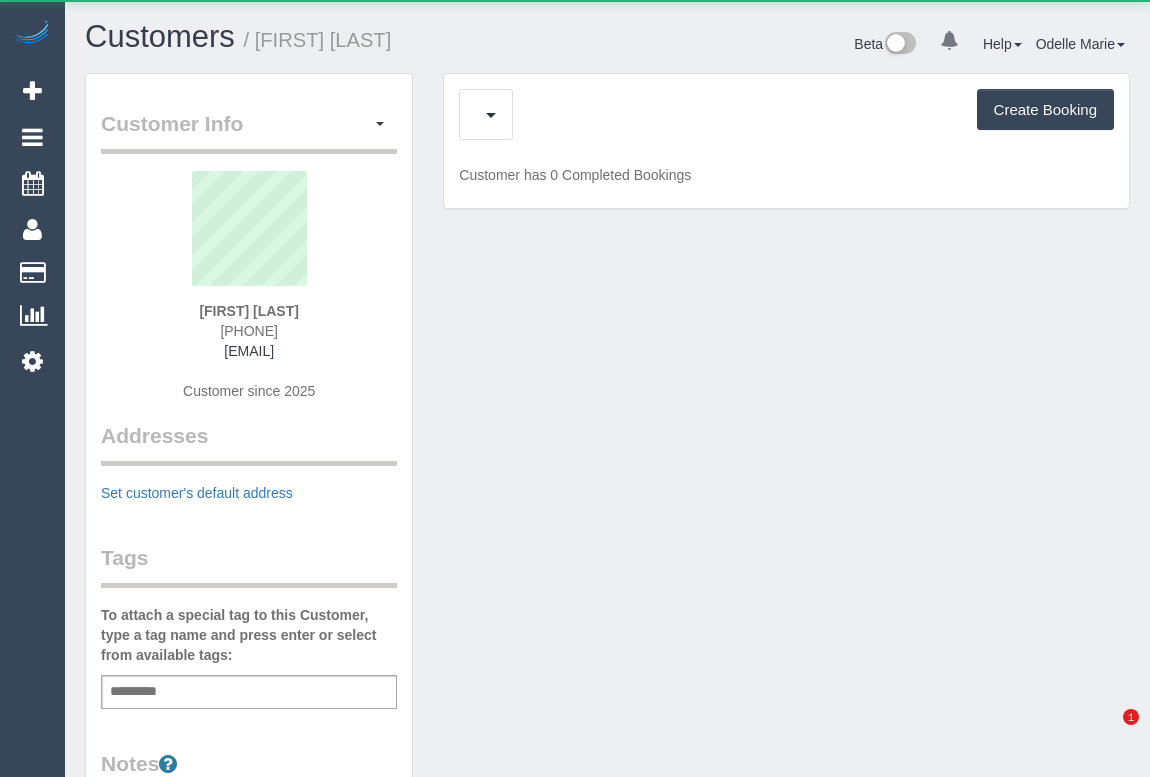 scroll, scrollTop: 0, scrollLeft: 0, axis: both 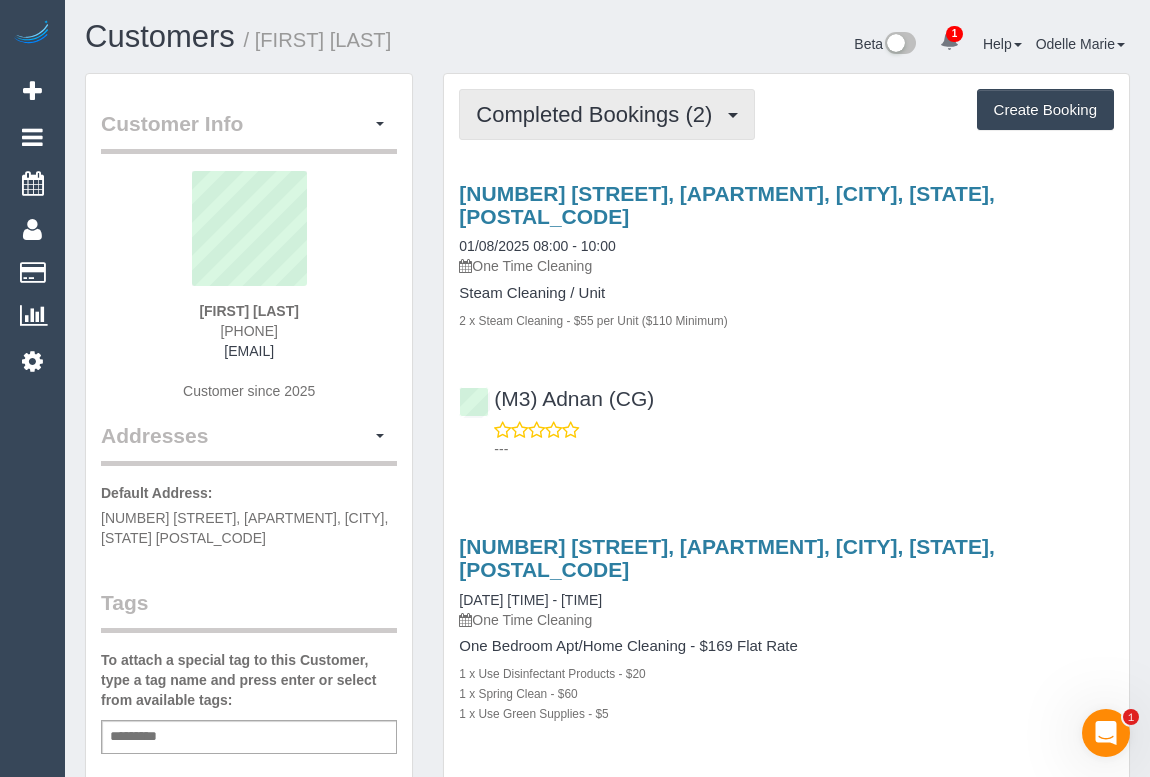 click on "Completed Bookings (2)" at bounding box center [599, 114] 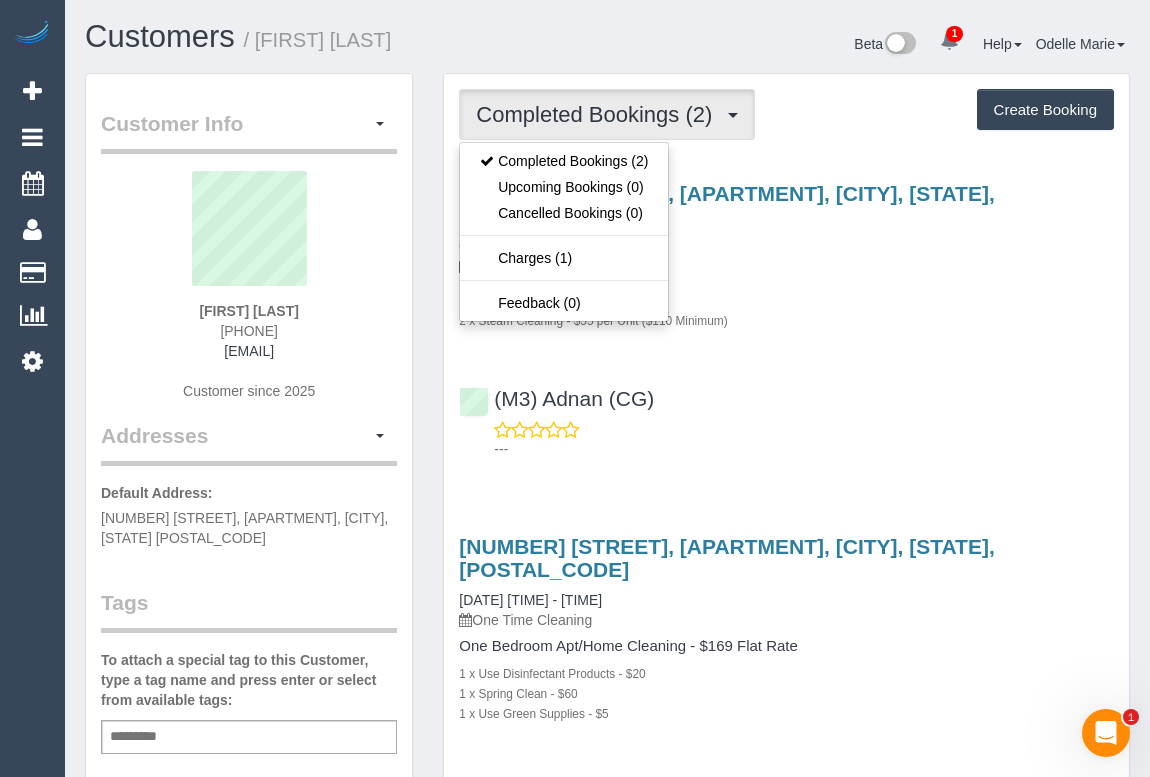 click on "---" at bounding box center [786, 439] 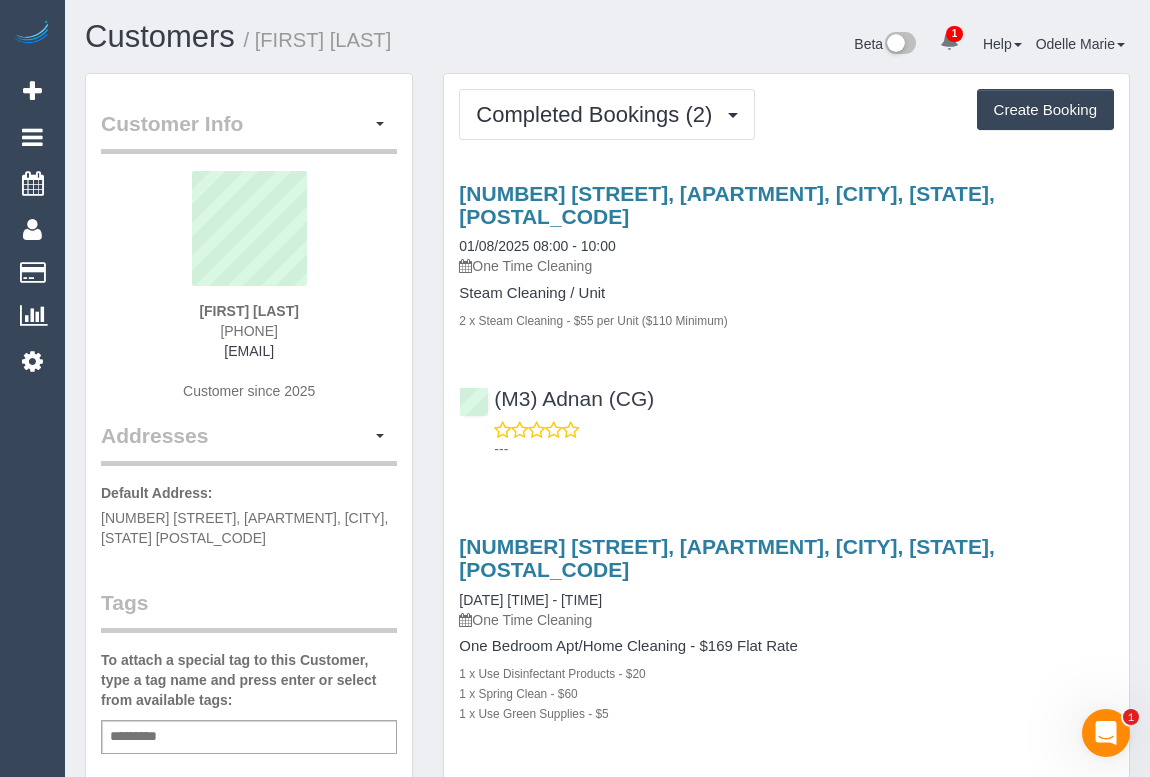 drag, startPoint x: 151, startPoint y: 354, endPoint x: 366, endPoint y: 352, distance: 215.00931 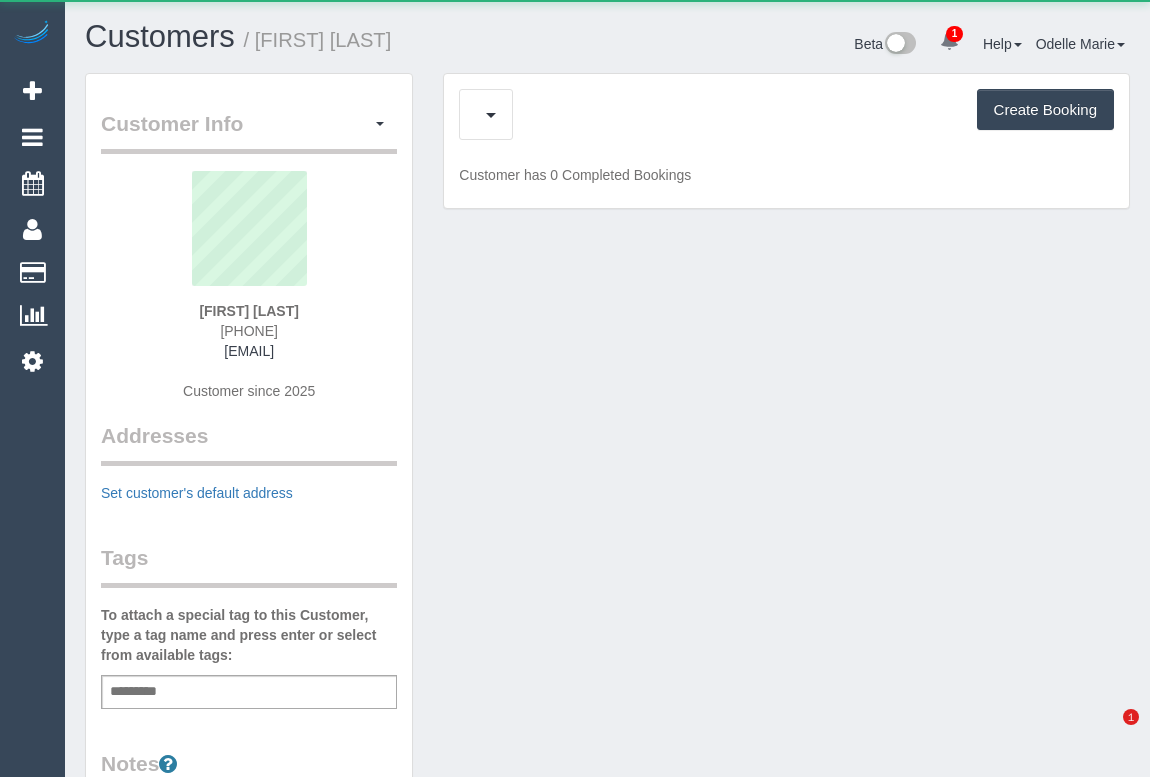 scroll, scrollTop: 0, scrollLeft: 0, axis: both 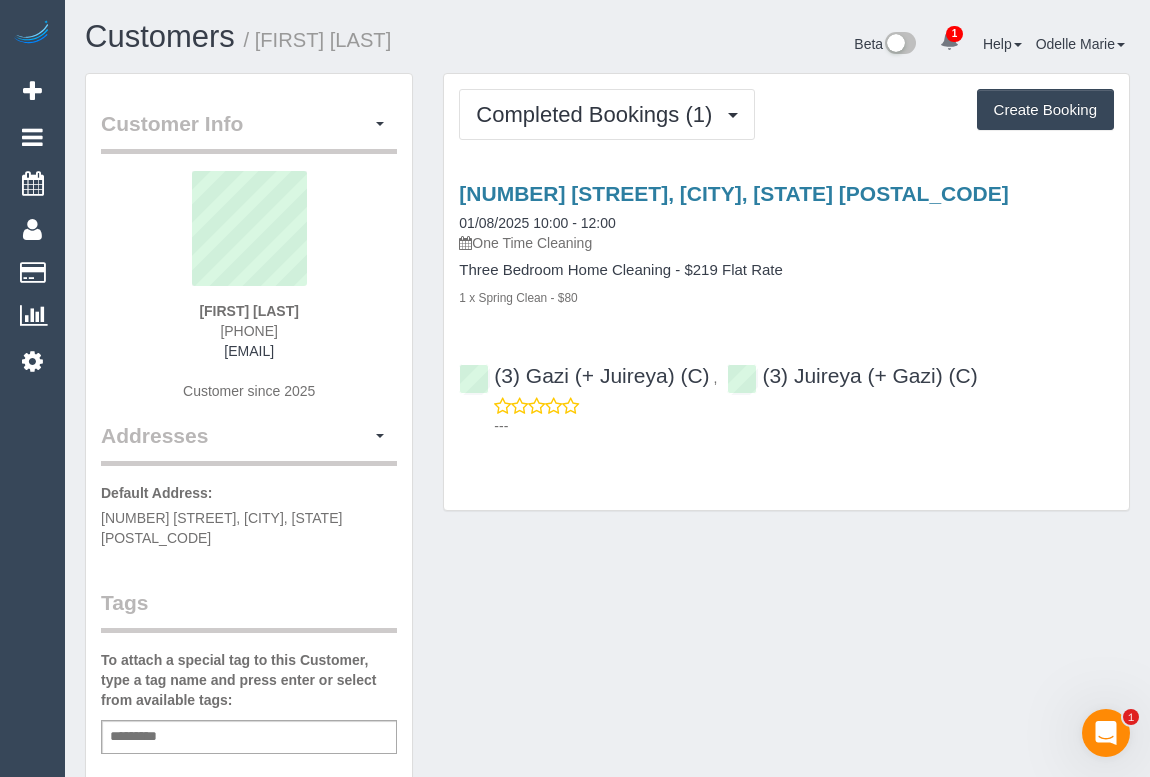 click on "Completed Bookings (1)
Completed Bookings (1)
Upcoming Bookings (0)
Cancelled Bookings (0)
Charges (1)
Feedback (0)
Create Booking
Service
Feedback" at bounding box center (786, 292) 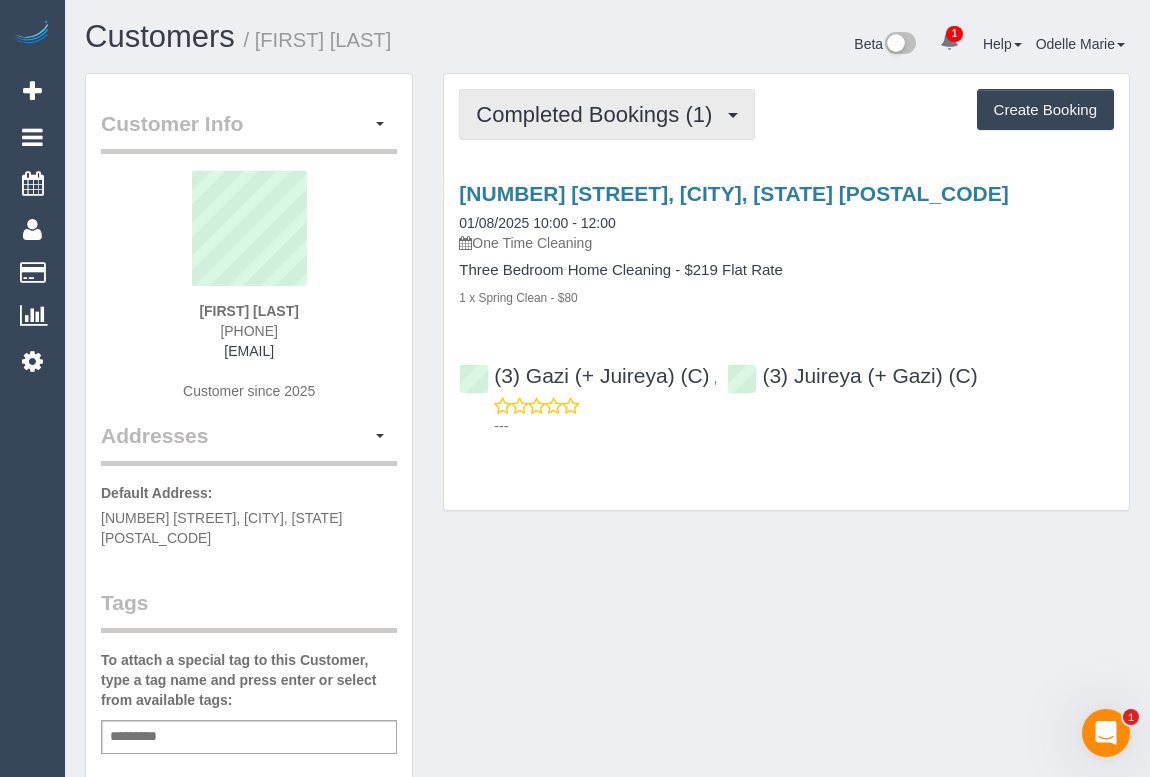 click on "Completed Bookings (1)" at bounding box center [599, 114] 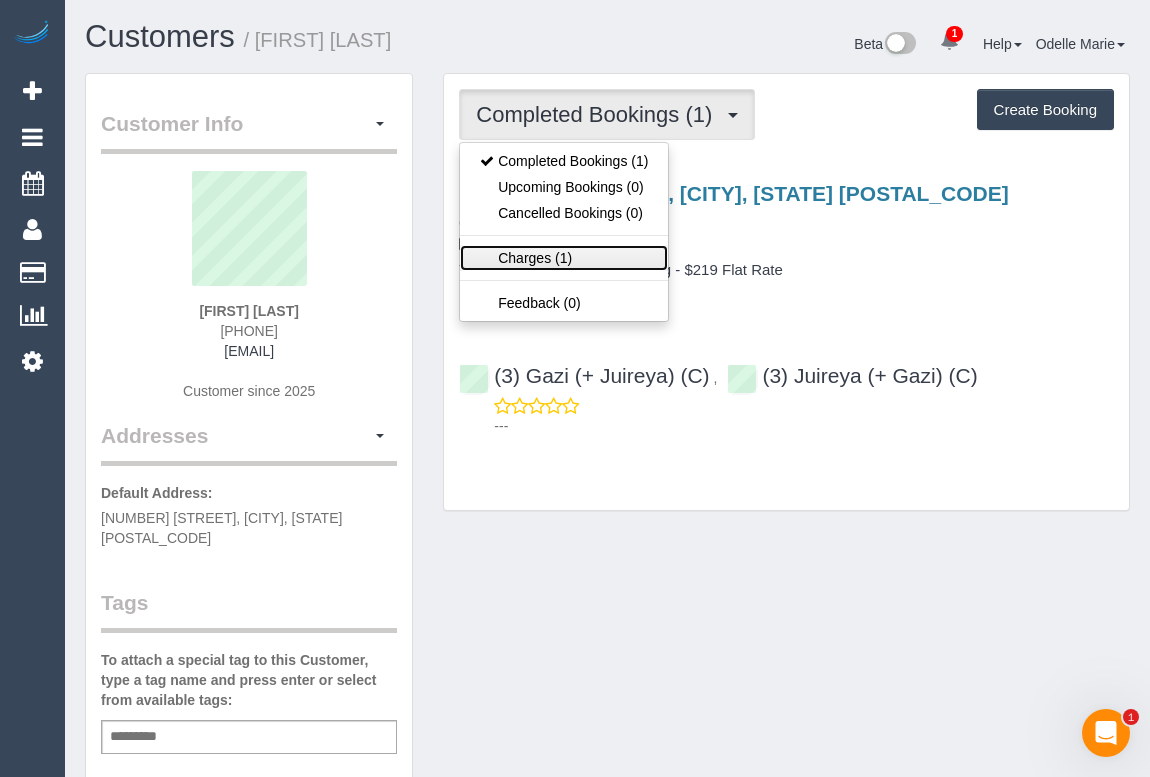 click on "Charges (1)" at bounding box center [564, 258] 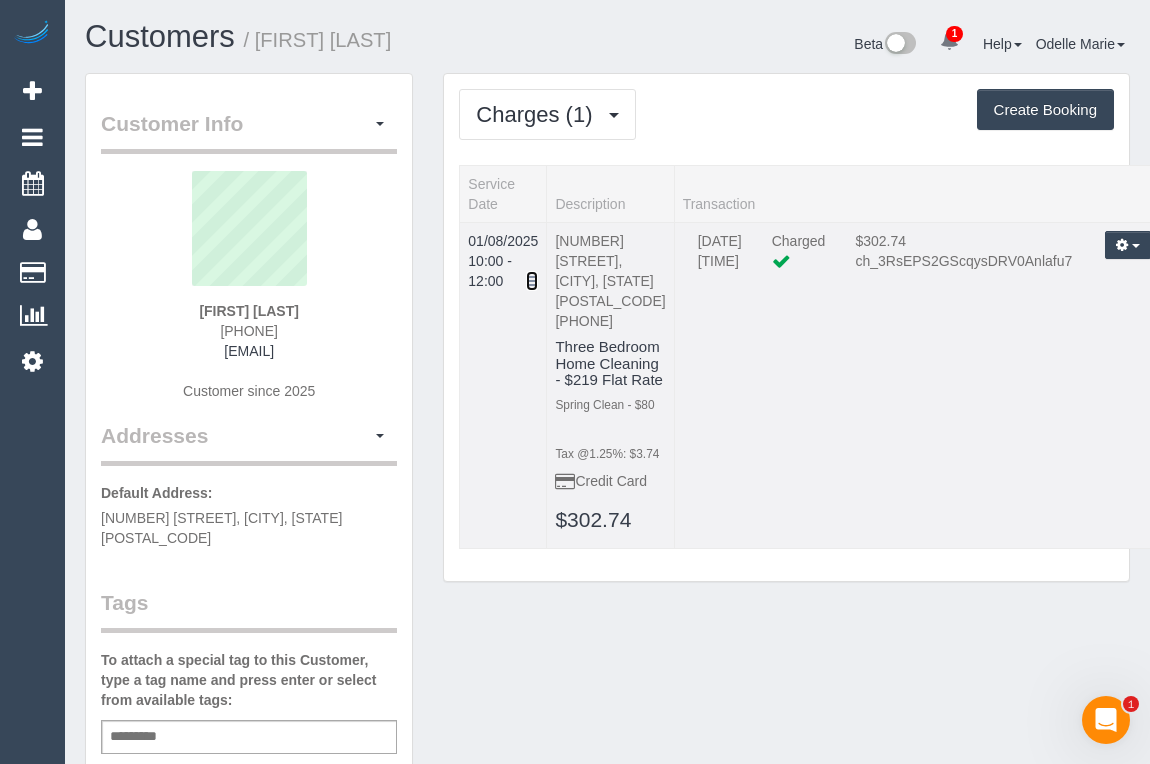 click at bounding box center (532, 281) 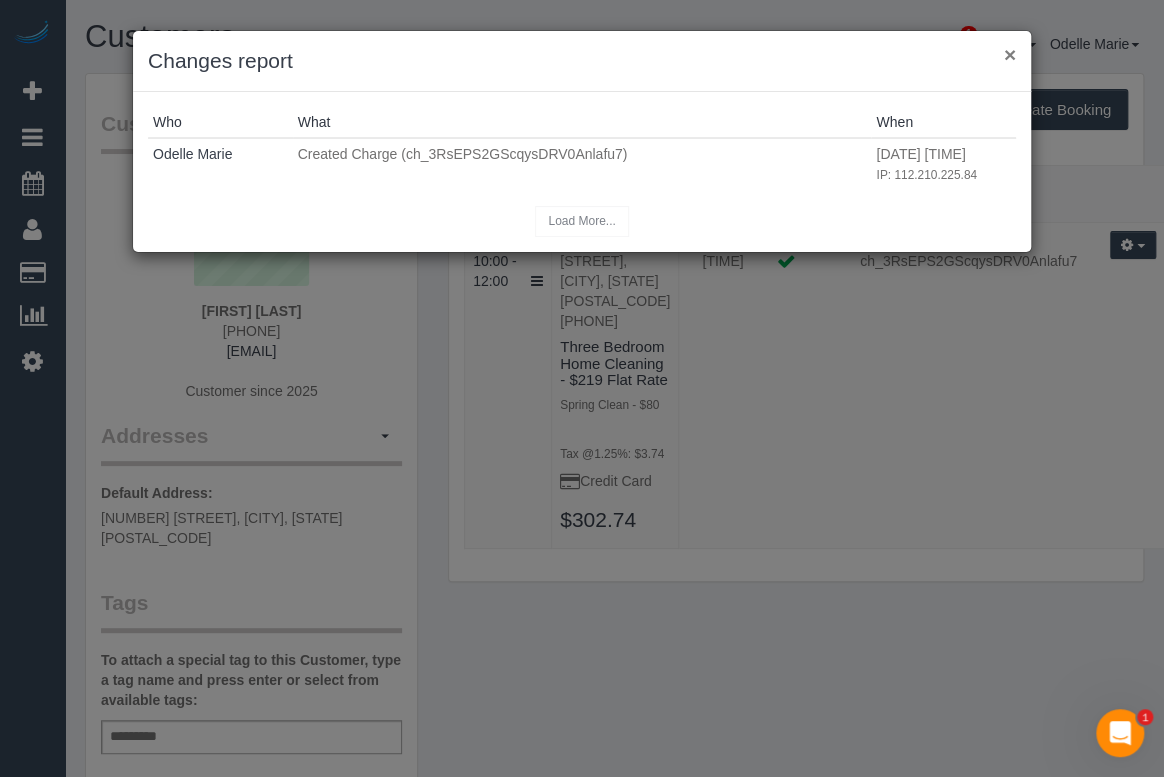 click on "×
Changes report" at bounding box center (582, 61) 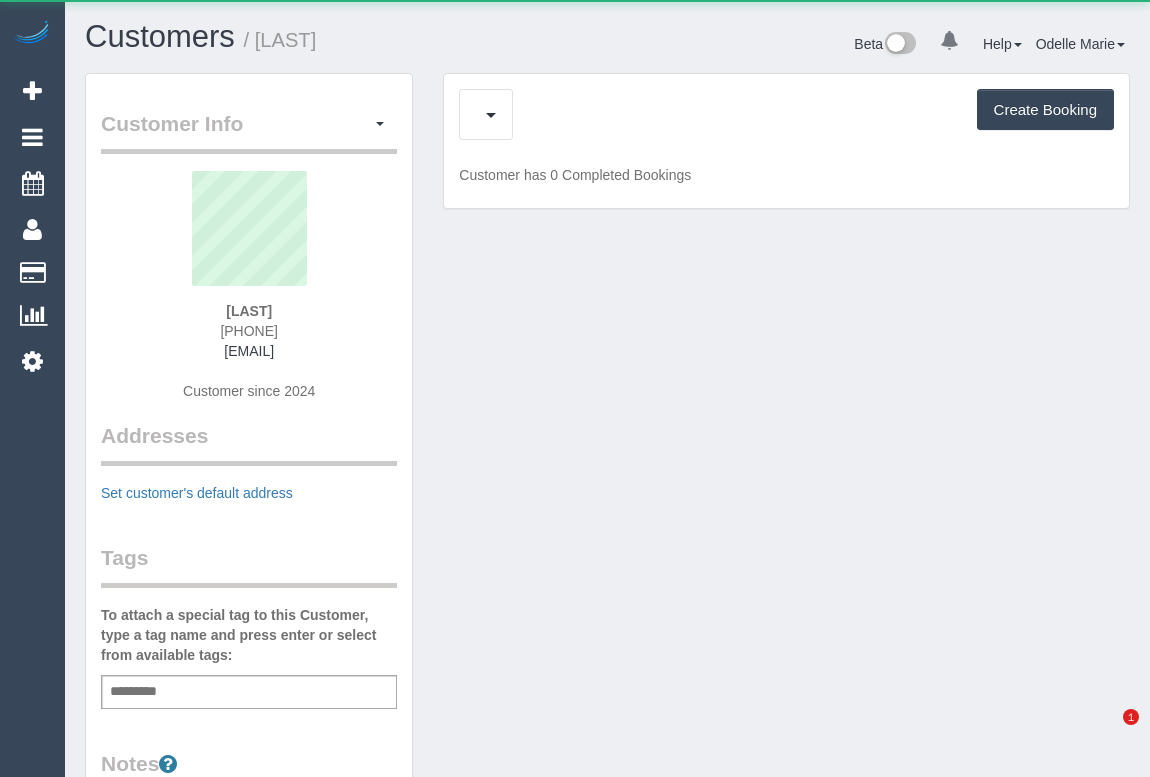 scroll, scrollTop: 0, scrollLeft: 0, axis: both 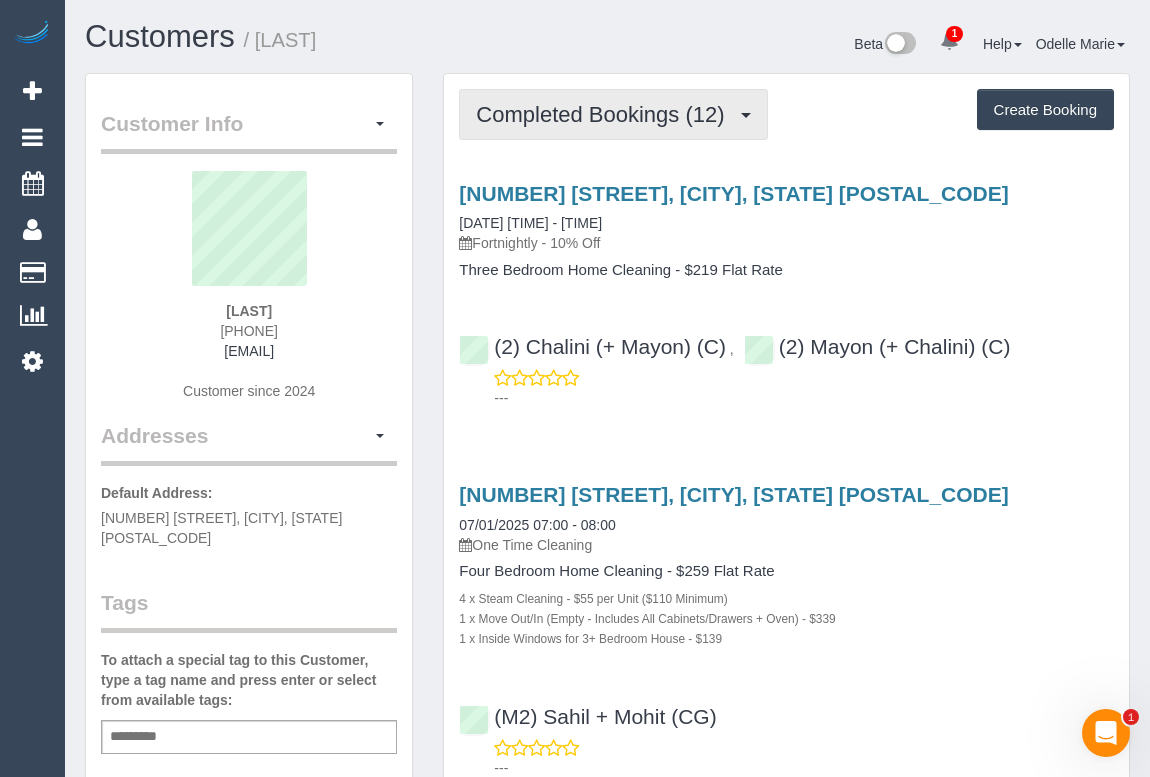 click on "Completed Bookings (12)" at bounding box center [605, 114] 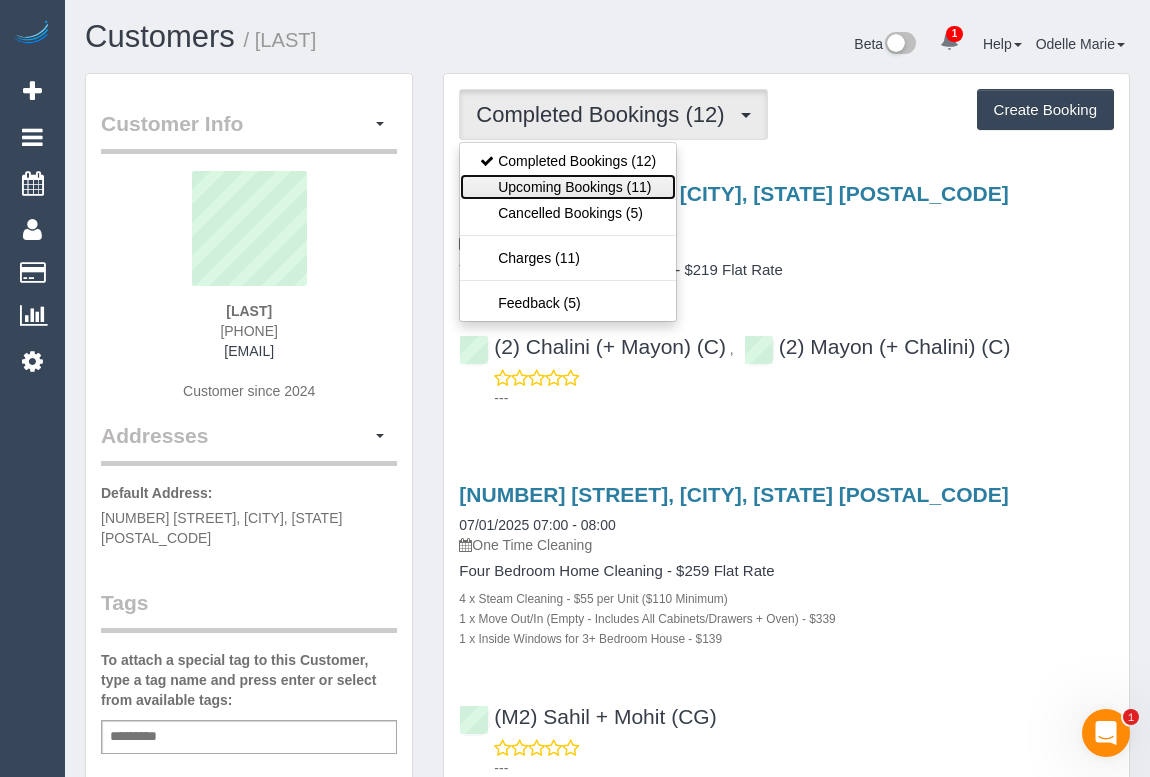 click on "Upcoming Bookings (11)" at bounding box center (568, 187) 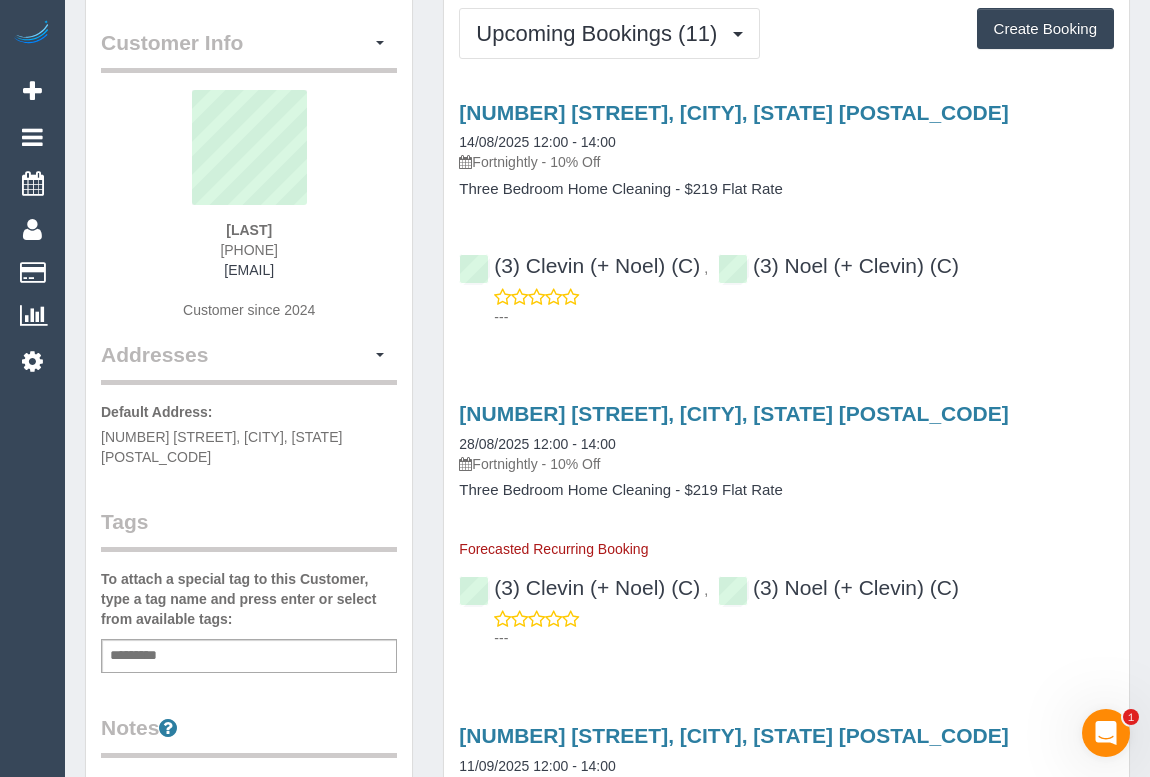 scroll, scrollTop: 0, scrollLeft: 0, axis: both 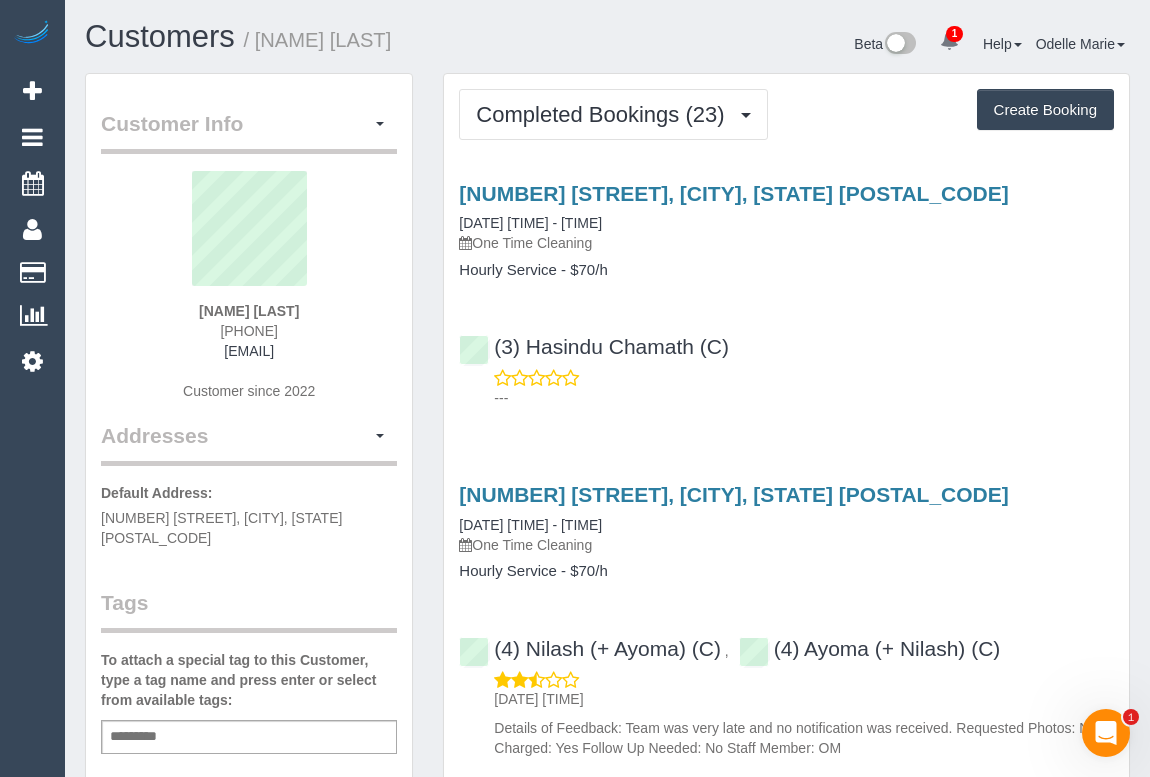 drag, startPoint x: 198, startPoint y: 324, endPoint x: 290, endPoint y: 327, distance: 92.0489 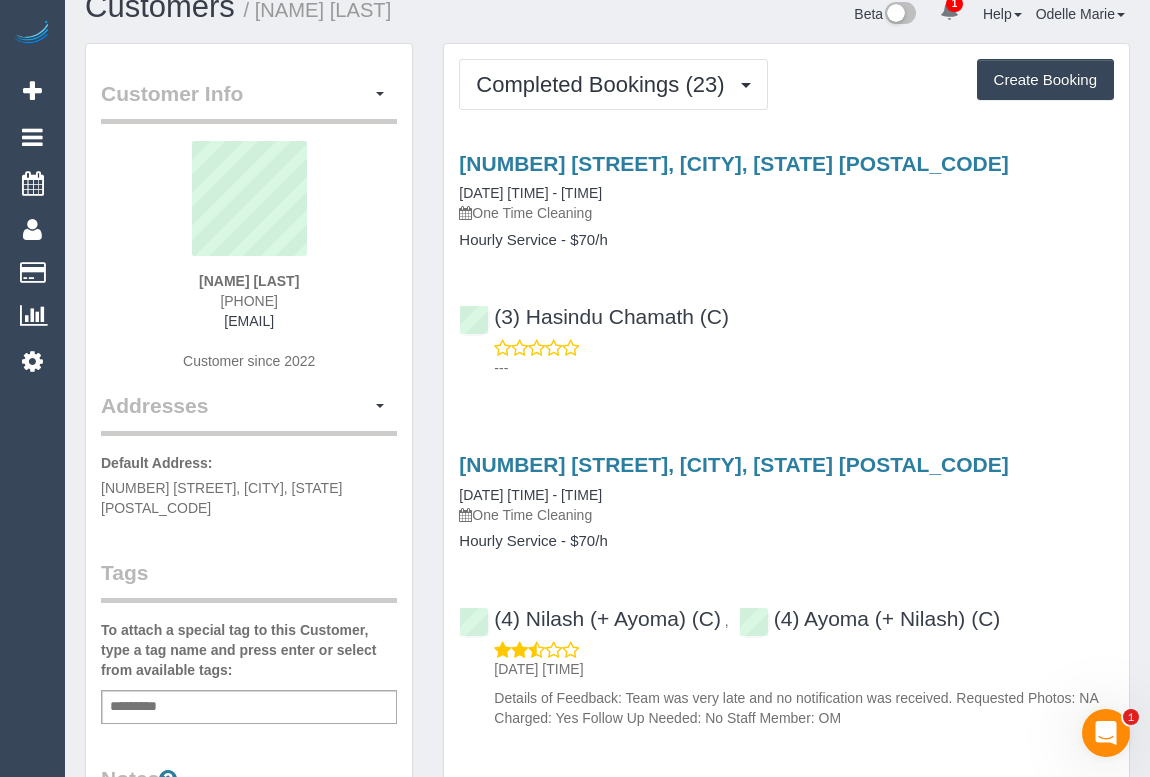 scroll, scrollTop: 0, scrollLeft: 0, axis: both 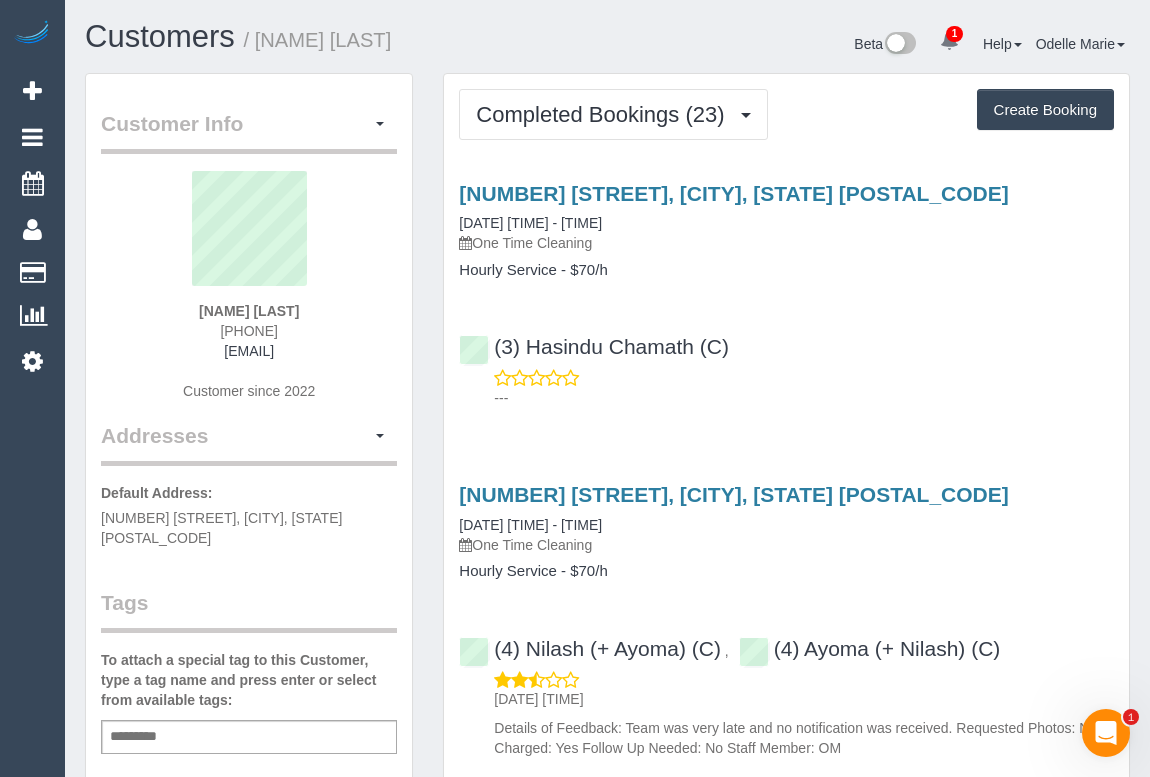 click on "([NUMBER]) [NAME] [LAST] (C)
---" at bounding box center (786, 363) 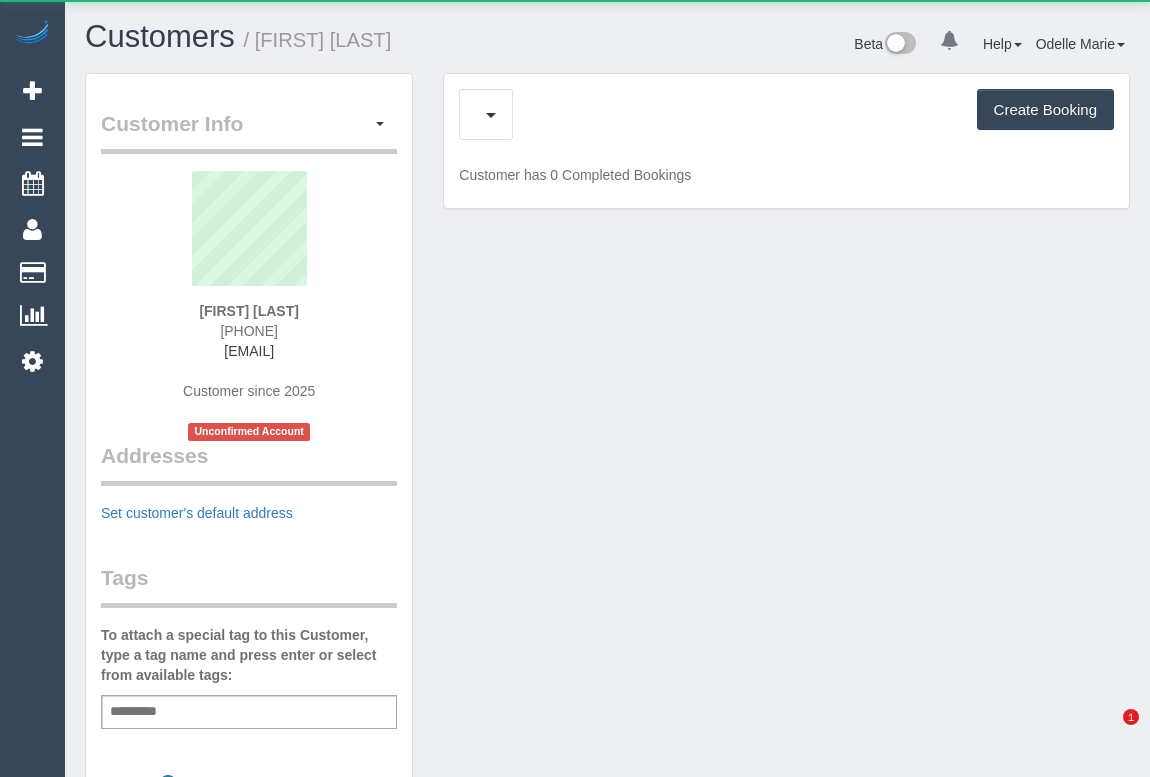 scroll, scrollTop: 0, scrollLeft: 0, axis: both 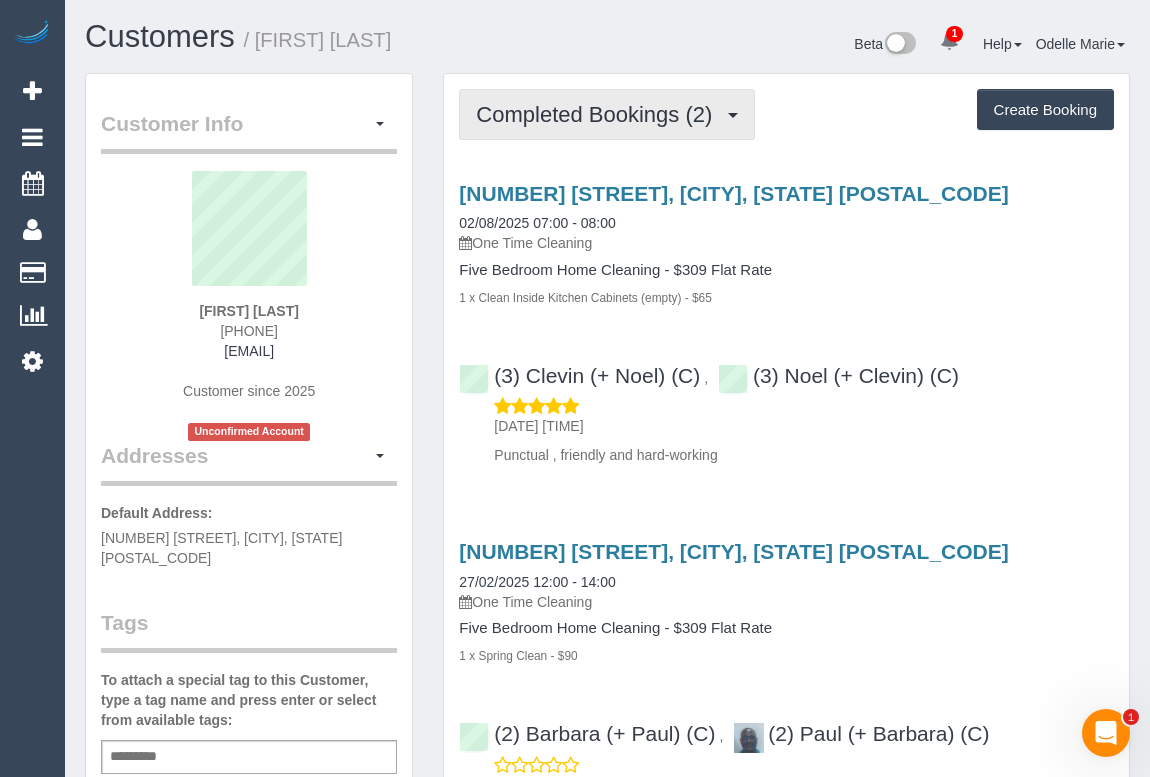 click on "Completed Bookings (2)" at bounding box center [599, 114] 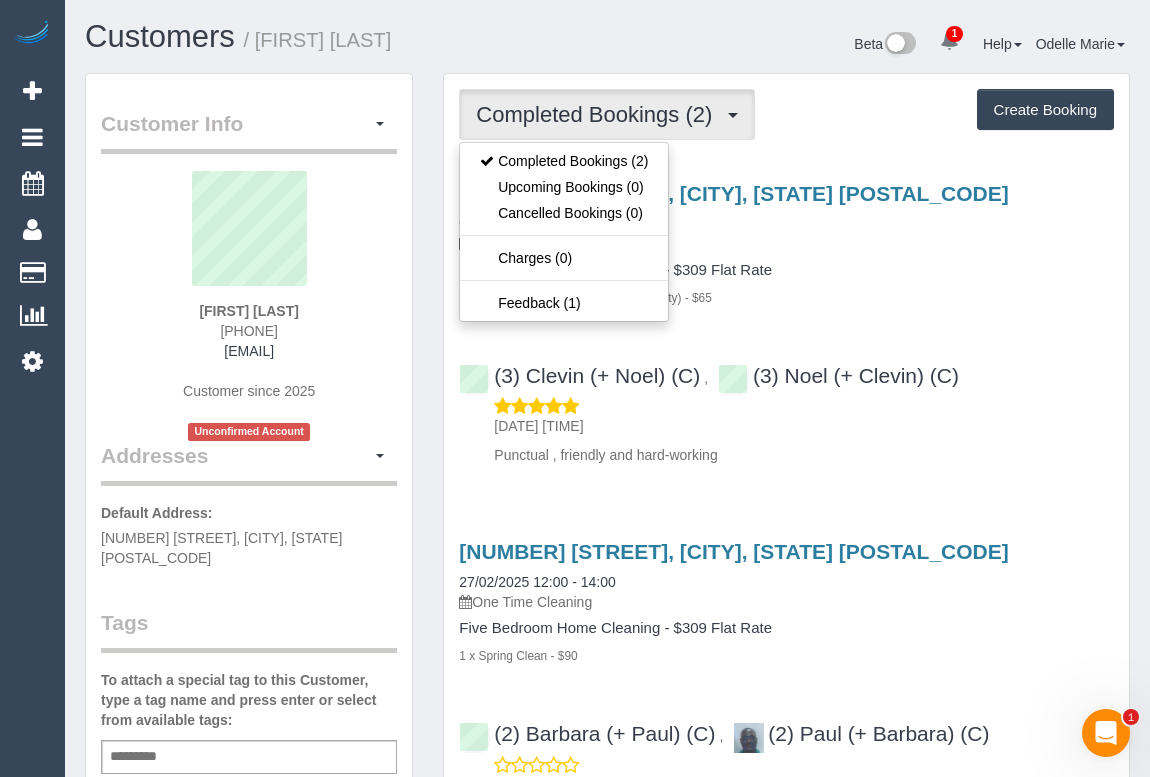 click on "1 x Clean Inside Kitchen Cabinets (empty)  - $65" at bounding box center [786, 297] 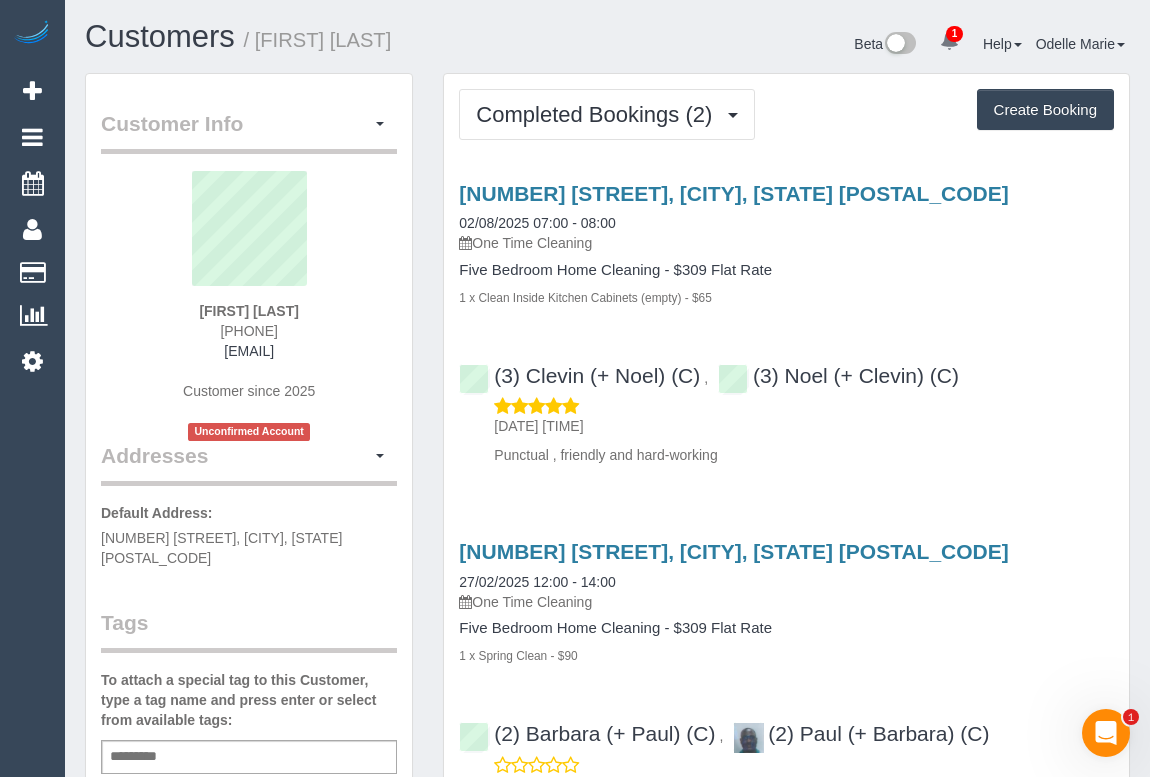 drag, startPoint x: 186, startPoint y: 333, endPoint x: 304, endPoint y: 328, distance: 118.10589 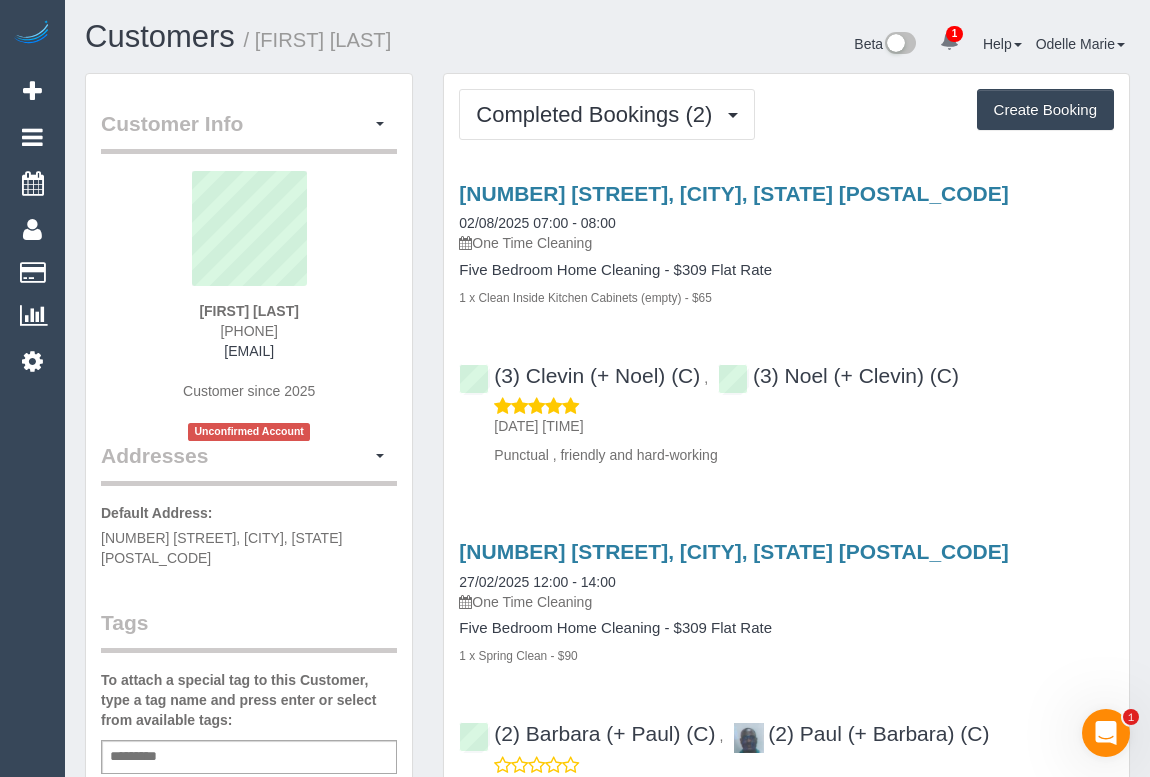 click on "Five Bedroom Home Cleaning  - $309 Flat Rate" at bounding box center (786, 270) 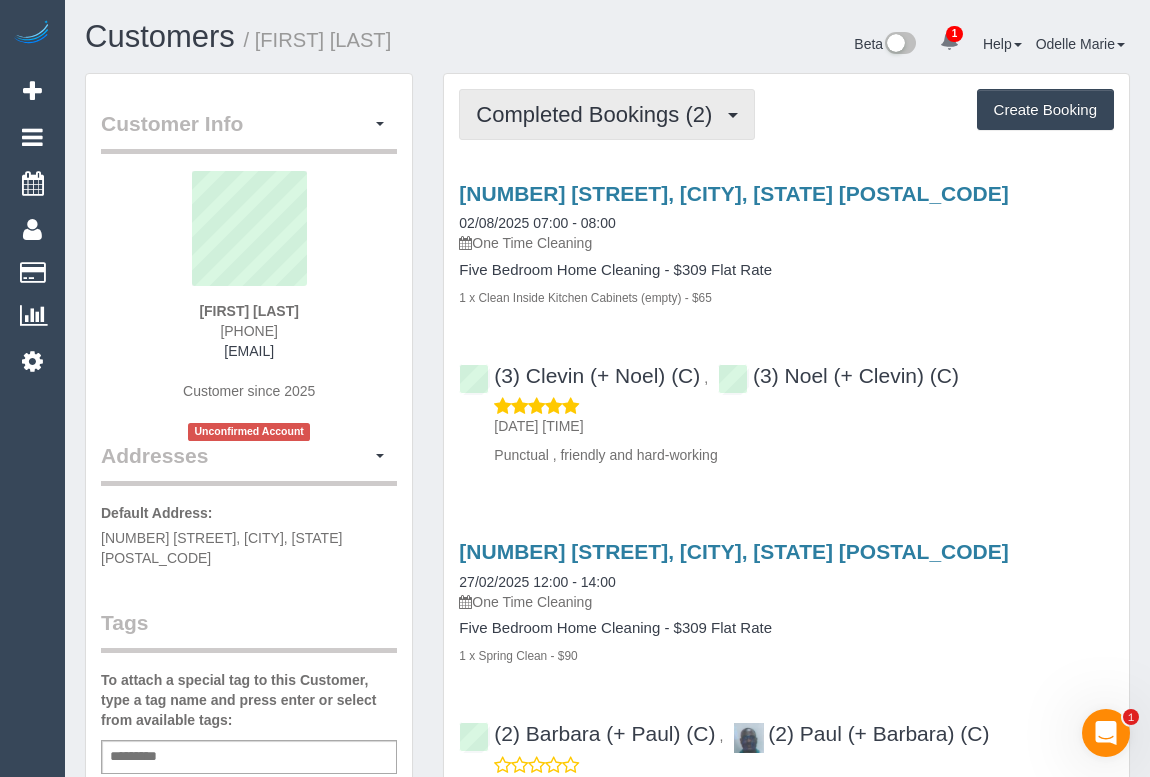 click on "Completed Bookings (2)" at bounding box center [599, 114] 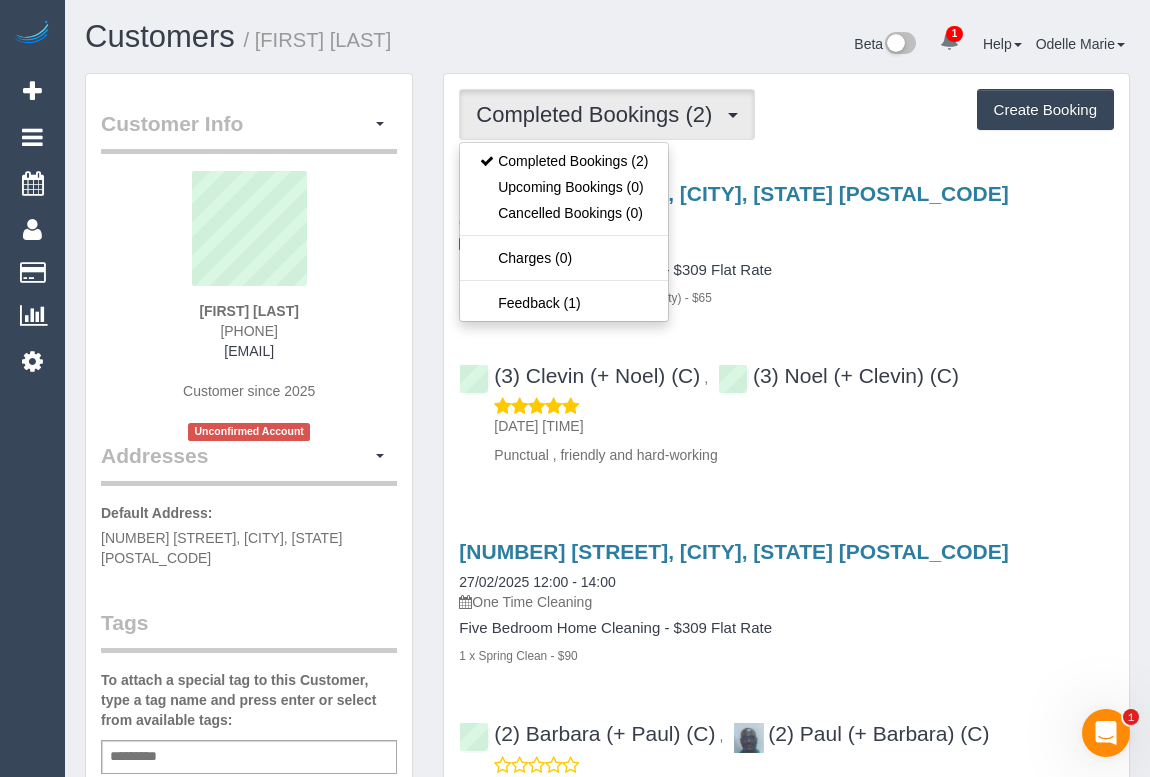 click on "Five Bedroom Home Cleaning  - $309 Flat Rate" at bounding box center [786, 270] 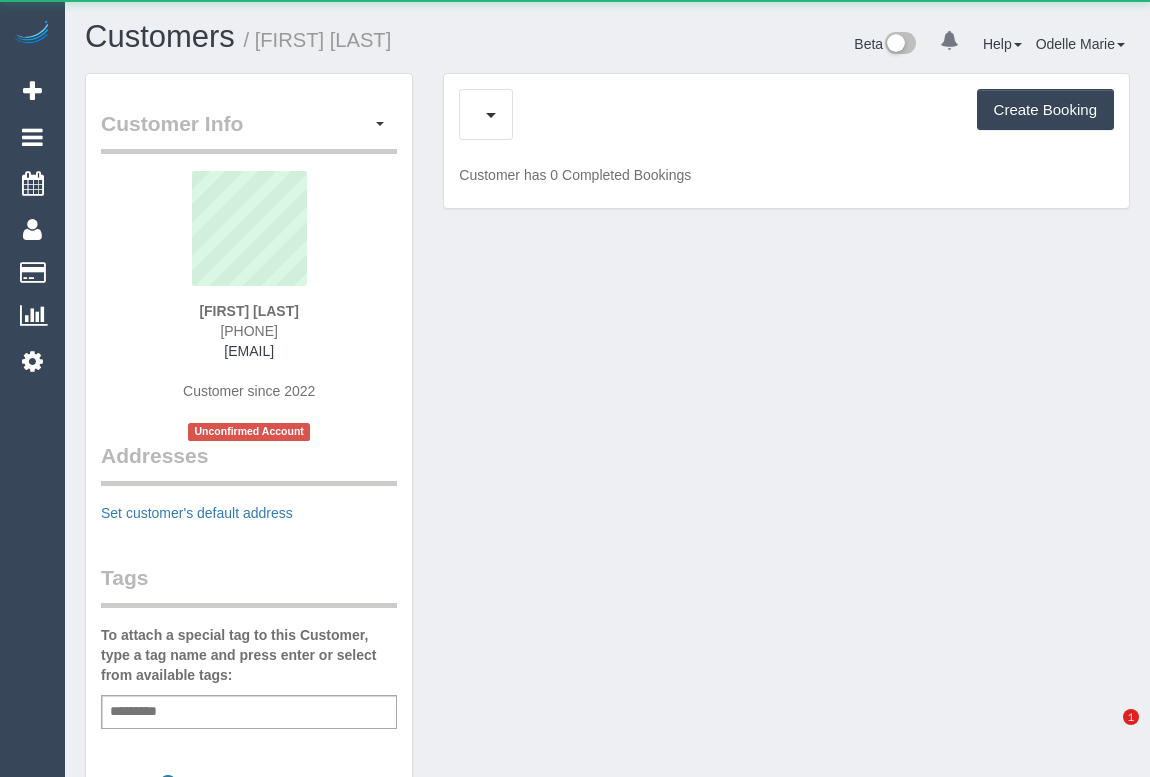 scroll, scrollTop: 0, scrollLeft: 0, axis: both 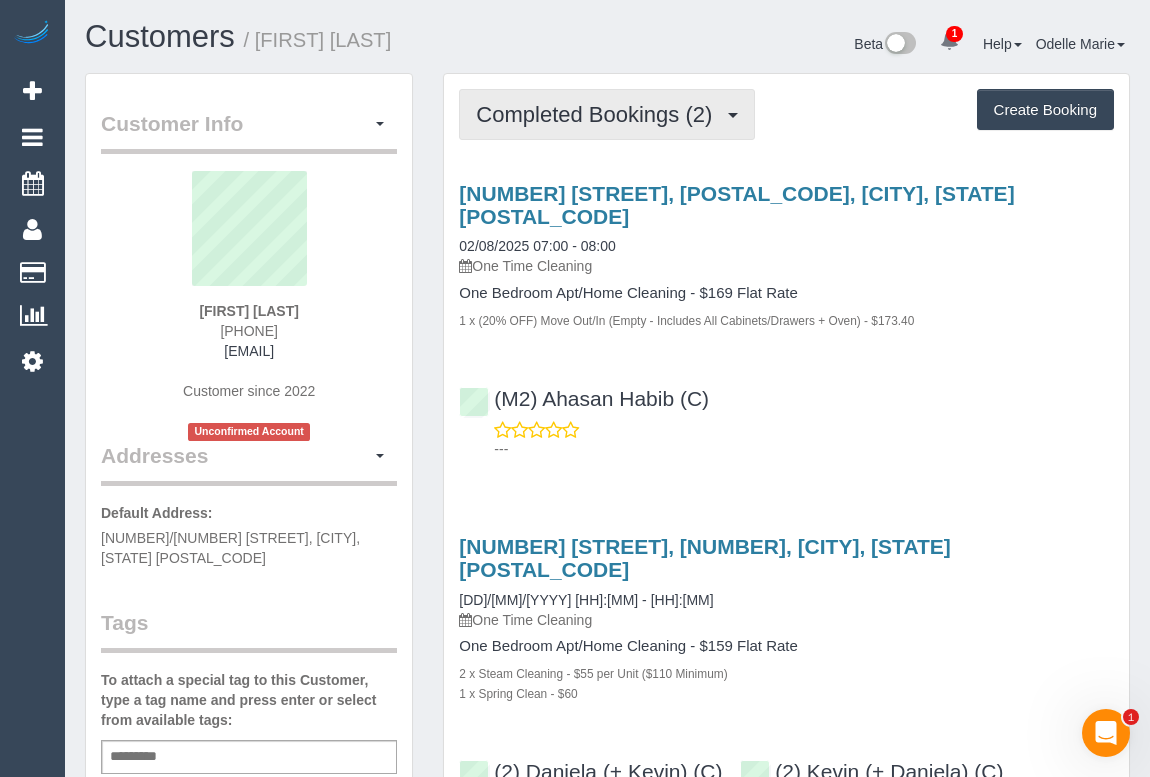 click on "Completed Bookings (2)" at bounding box center [599, 114] 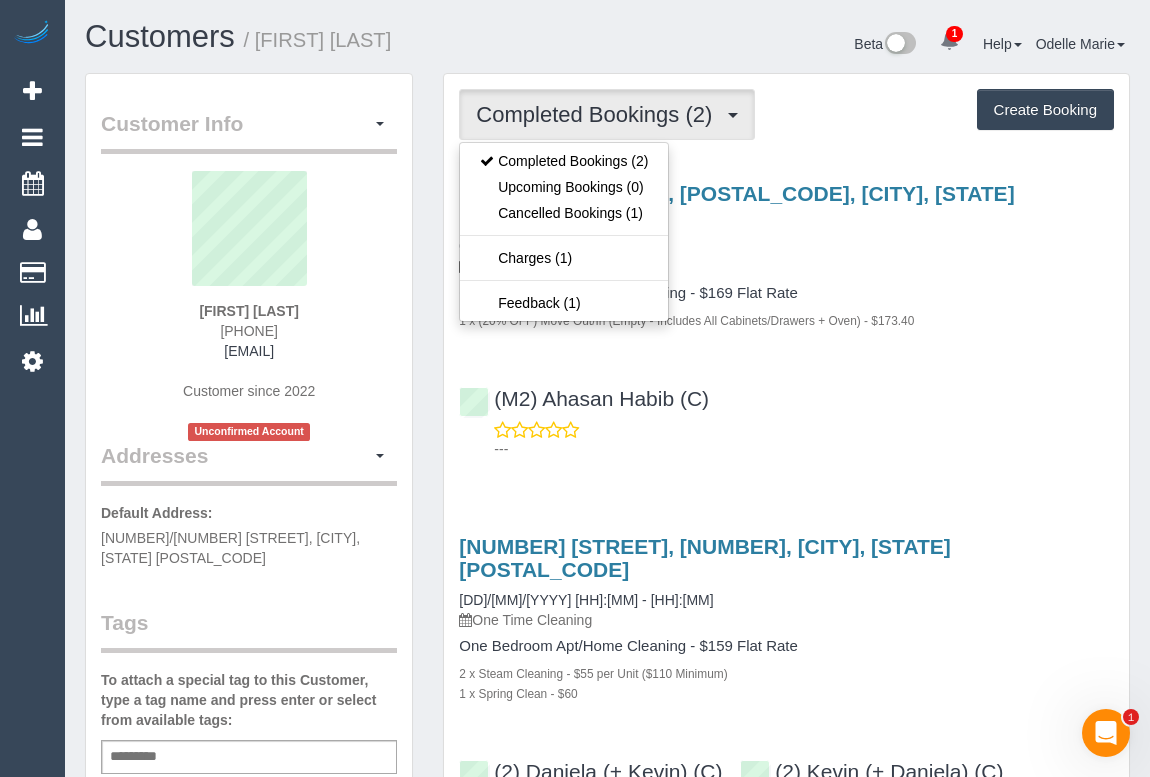 click on "---" at bounding box center [786, 439] 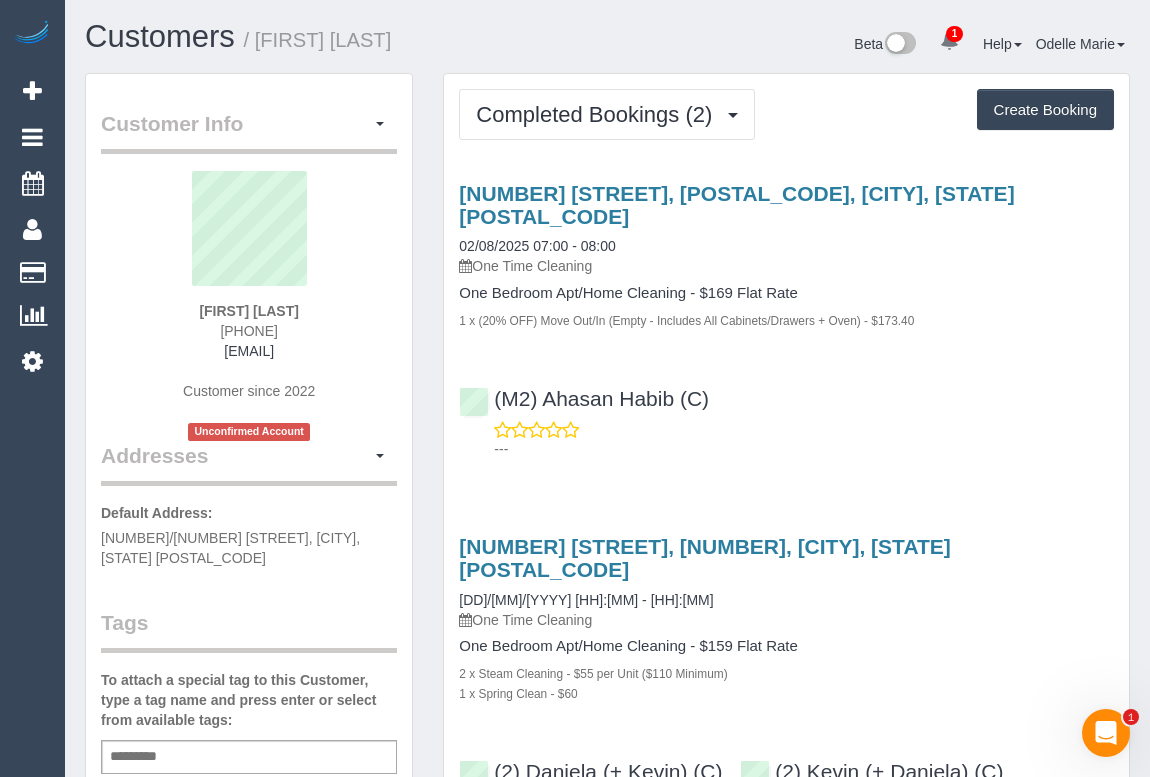drag, startPoint x: 141, startPoint y: 352, endPoint x: 371, endPoint y: 354, distance: 230.0087 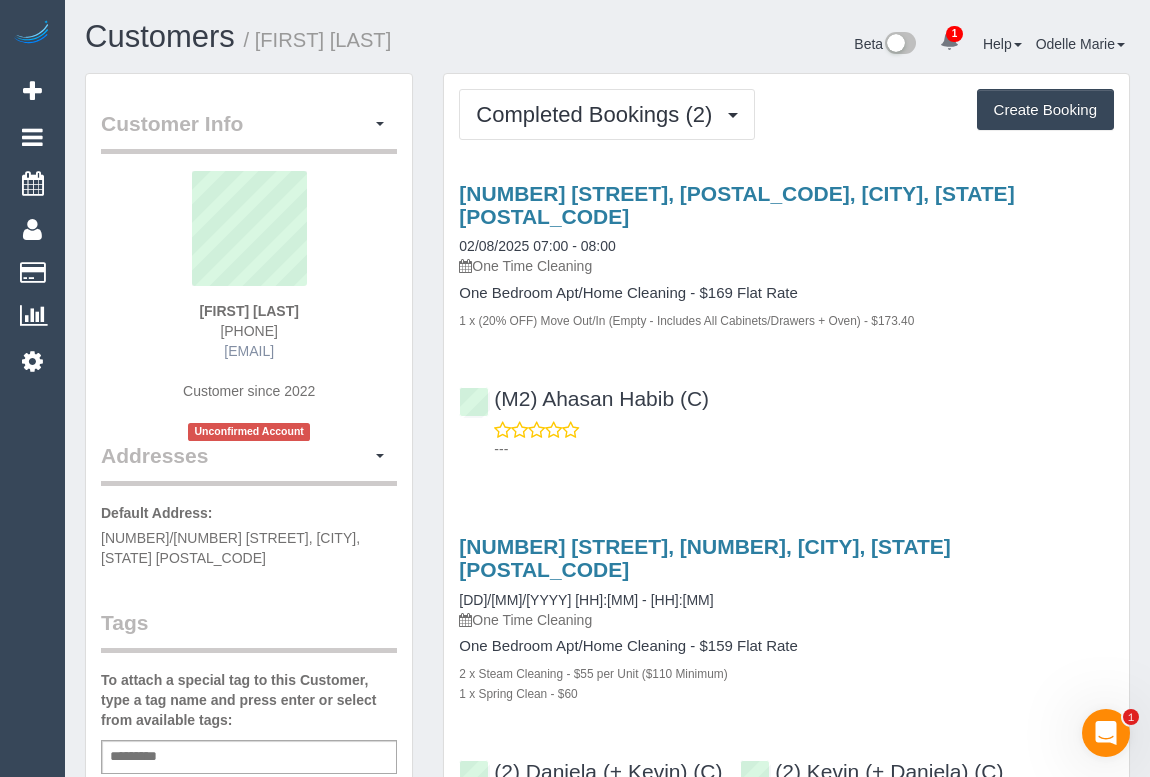 copy on "[PHONE]" 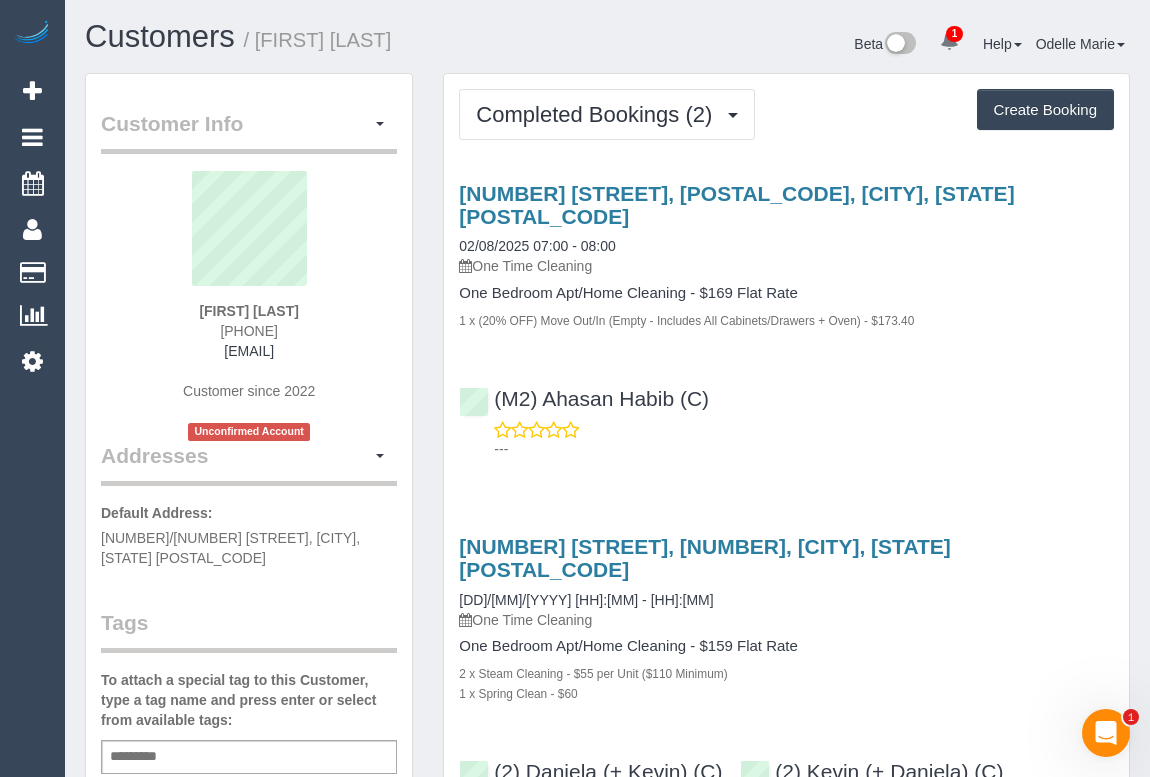 drag, startPoint x: 181, startPoint y: 310, endPoint x: 338, endPoint y: 303, distance: 157.15598 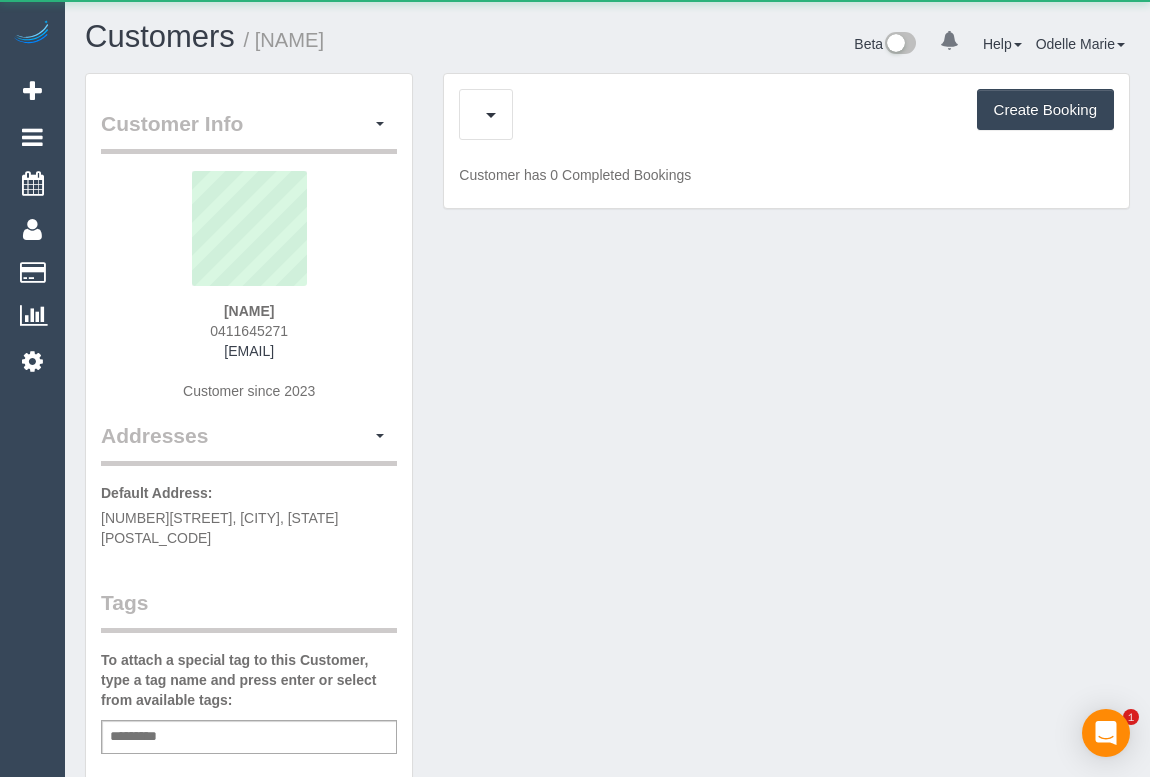 scroll, scrollTop: 0, scrollLeft: 0, axis: both 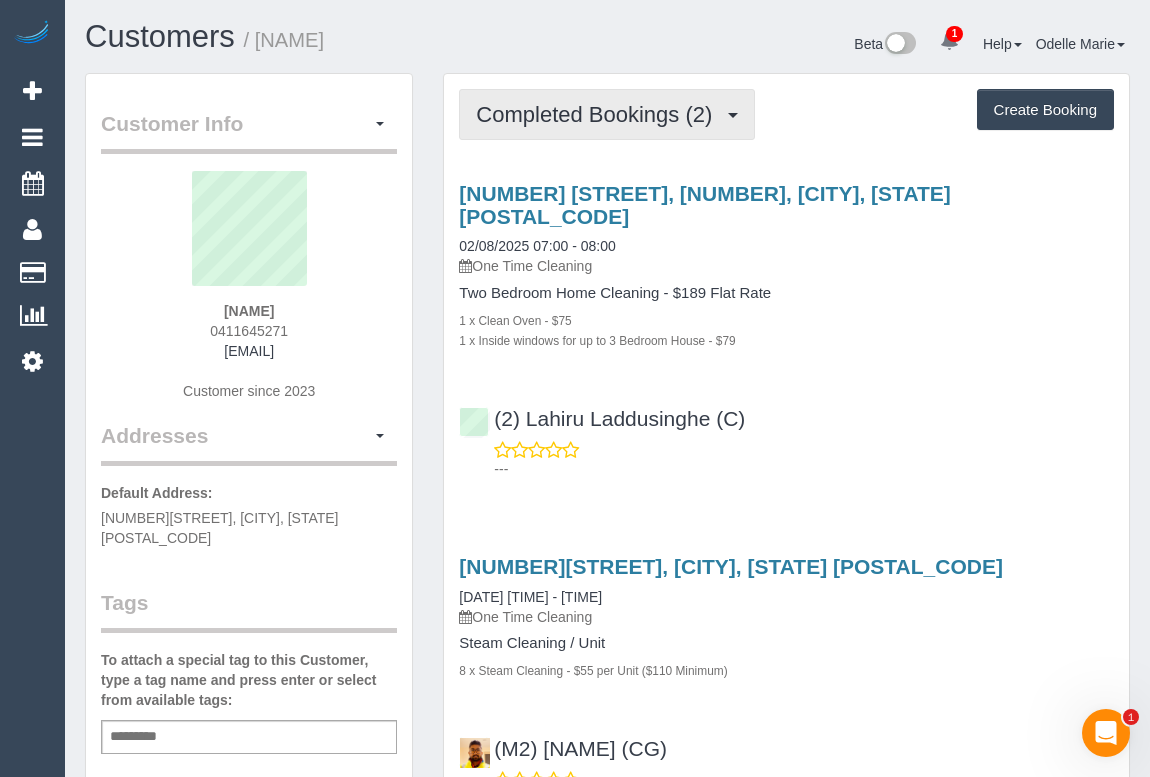 click on "Completed Bookings (2)" at bounding box center (599, 114) 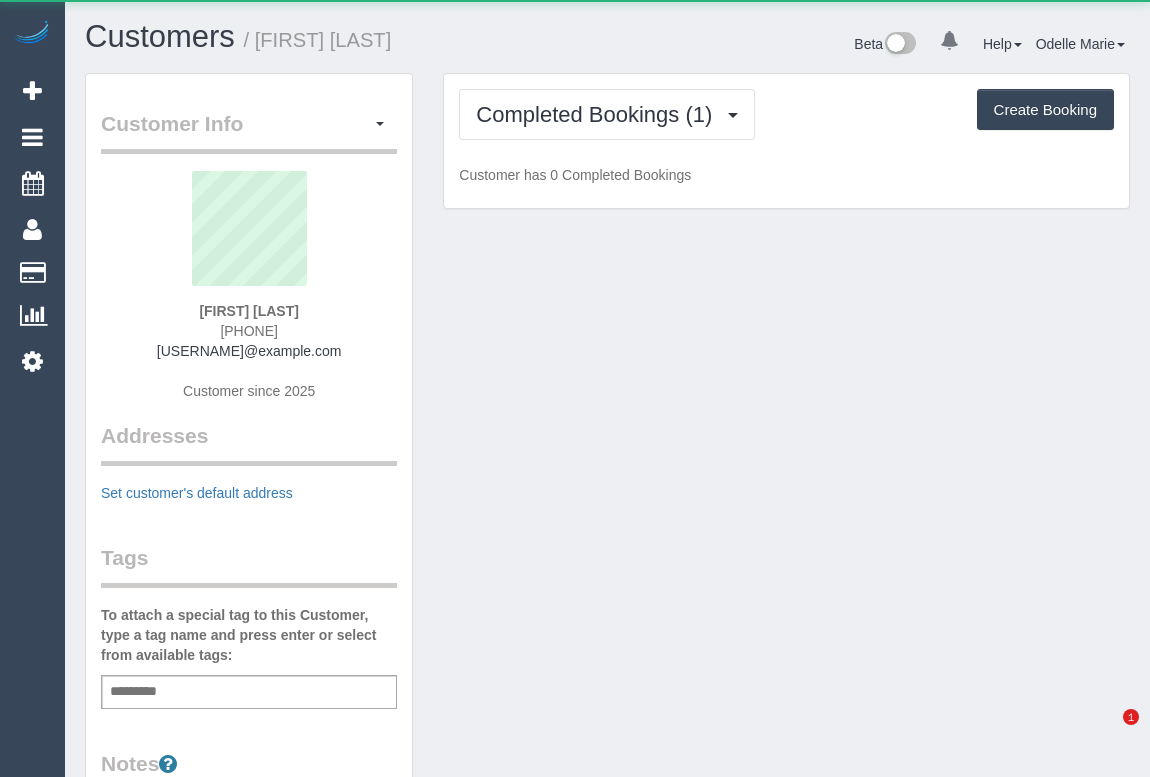 scroll, scrollTop: 0, scrollLeft: 0, axis: both 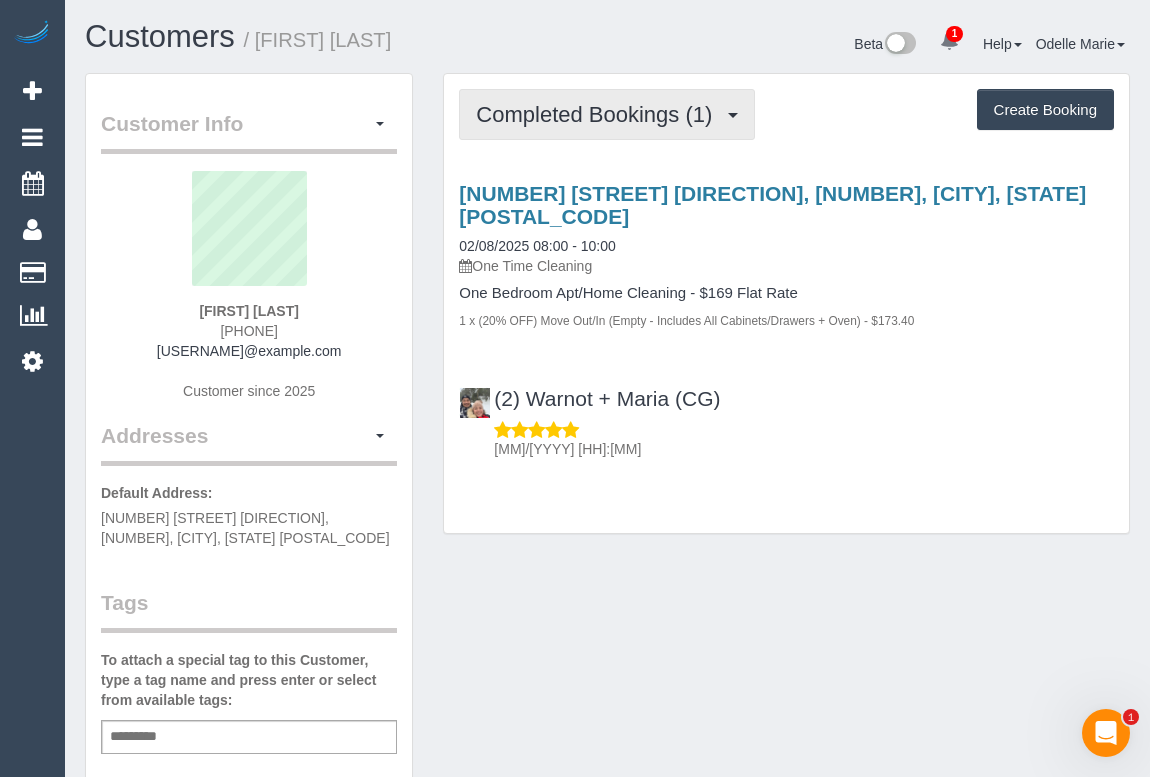 click on "Completed Bookings (1)" at bounding box center [599, 114] 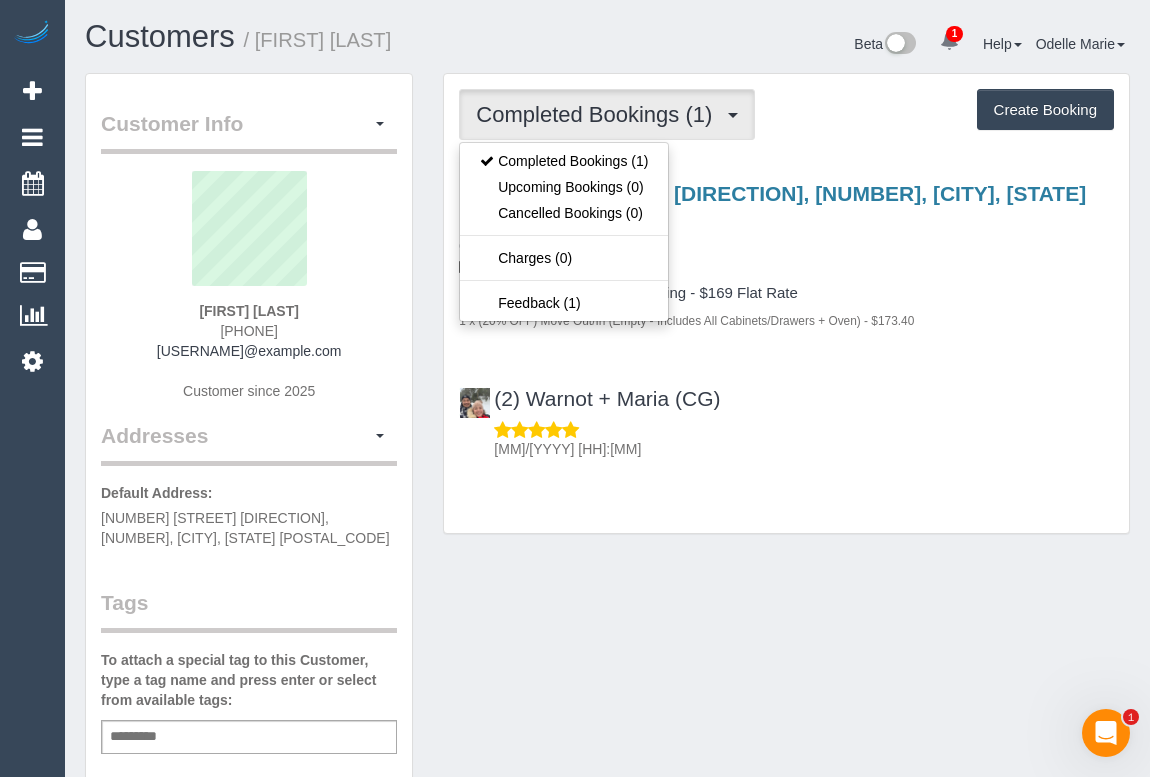 click on "One Time Cleaning" at bounding box center (786, 266) 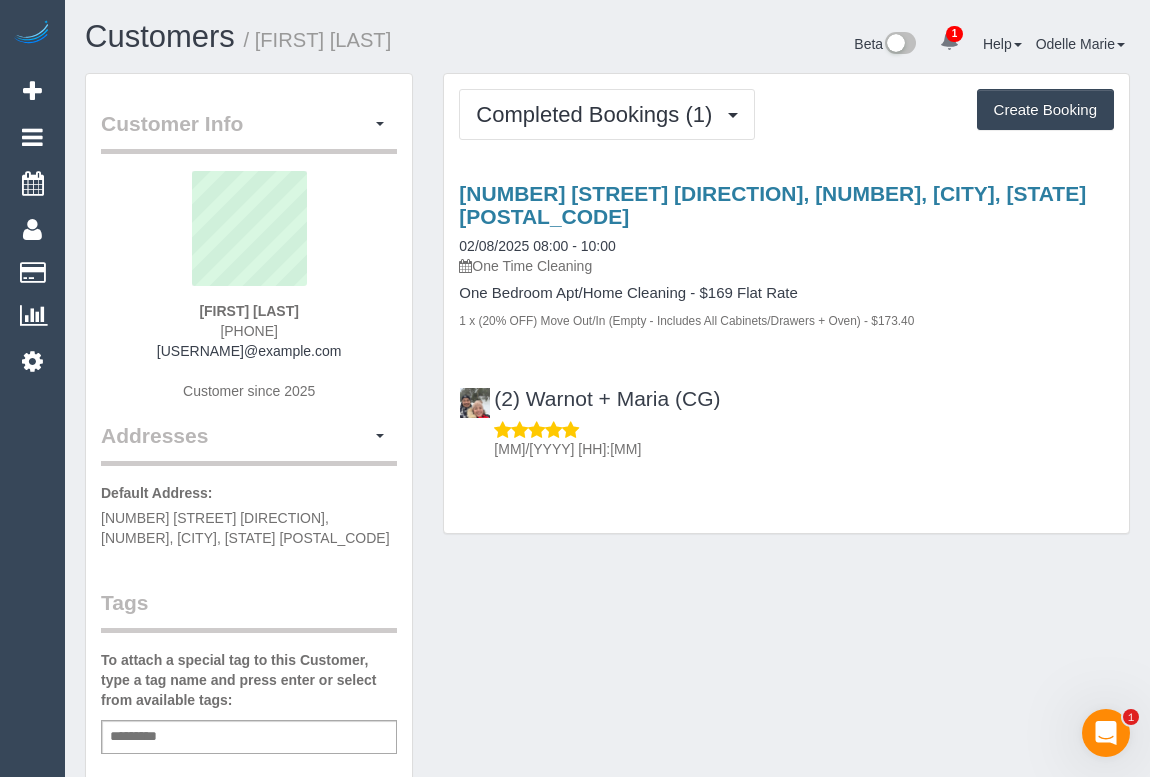 drag, startPoint x: 163, startPoint y: 350, endPoint x: 277, endPoint y: 540, distance: 221.57617 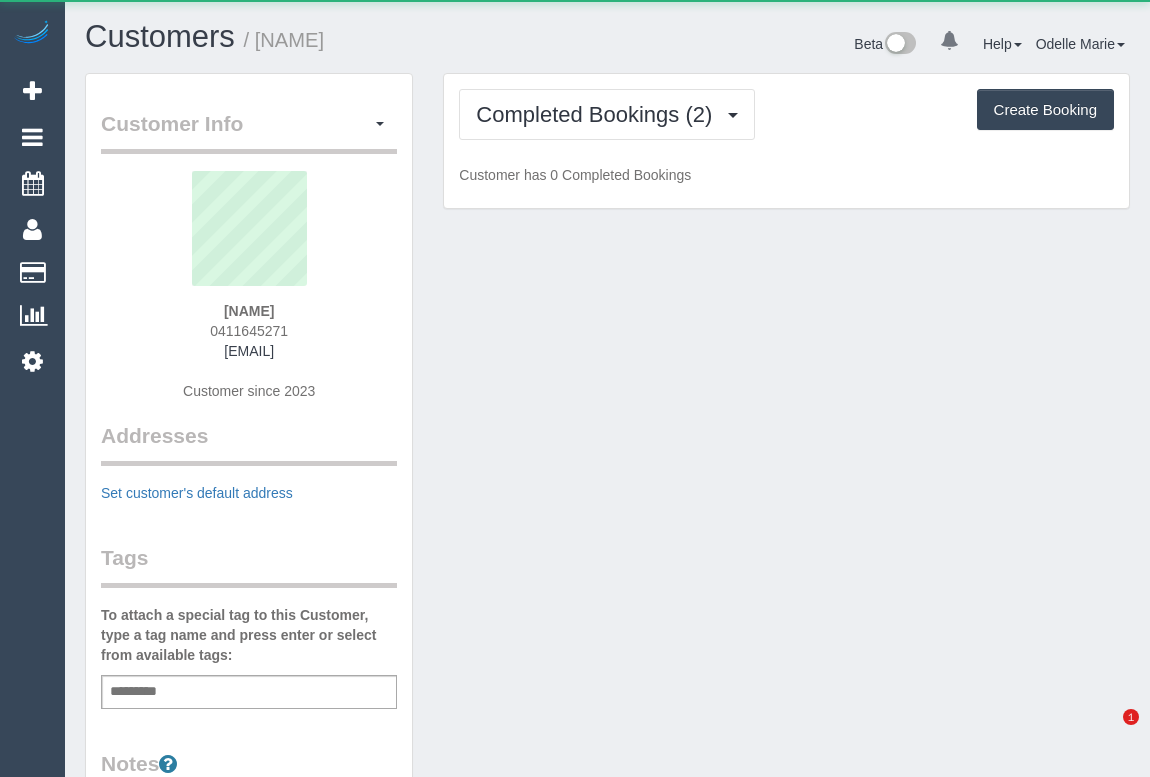 scroll, scrollTop: 0, scrollLeft: 0, axis: both 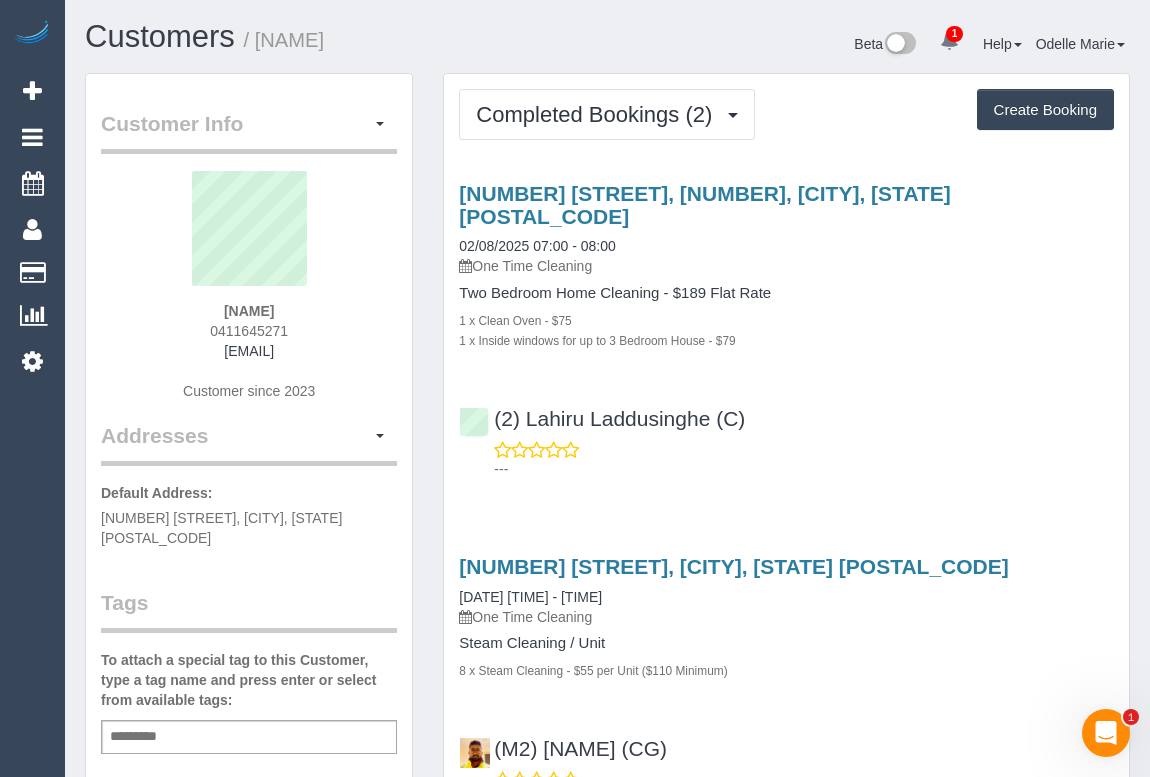 drag, startPoint x: 199, startPoint y: 313, endPoint x: 291, endPoint y: 307, distance: 92.19544 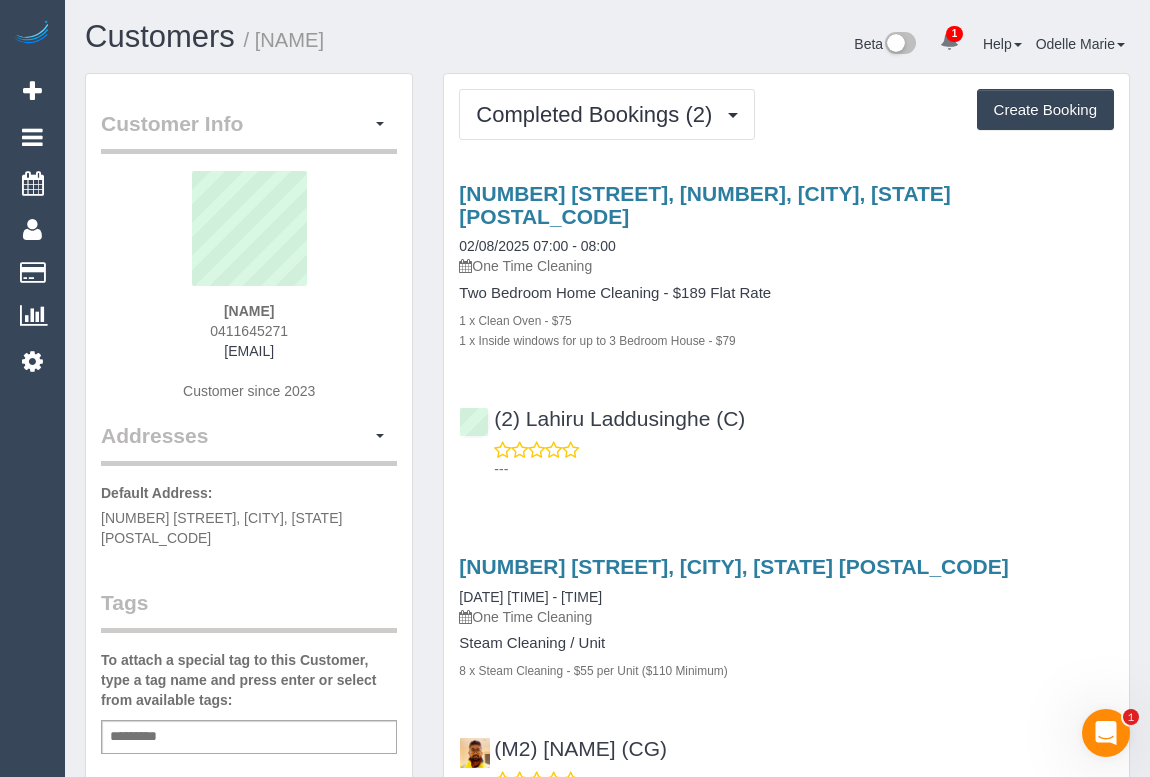 drag, startPoint x: 198, startPoint y: 329, endPoint x: 353, endPoint y: 331, distance: 155.01291 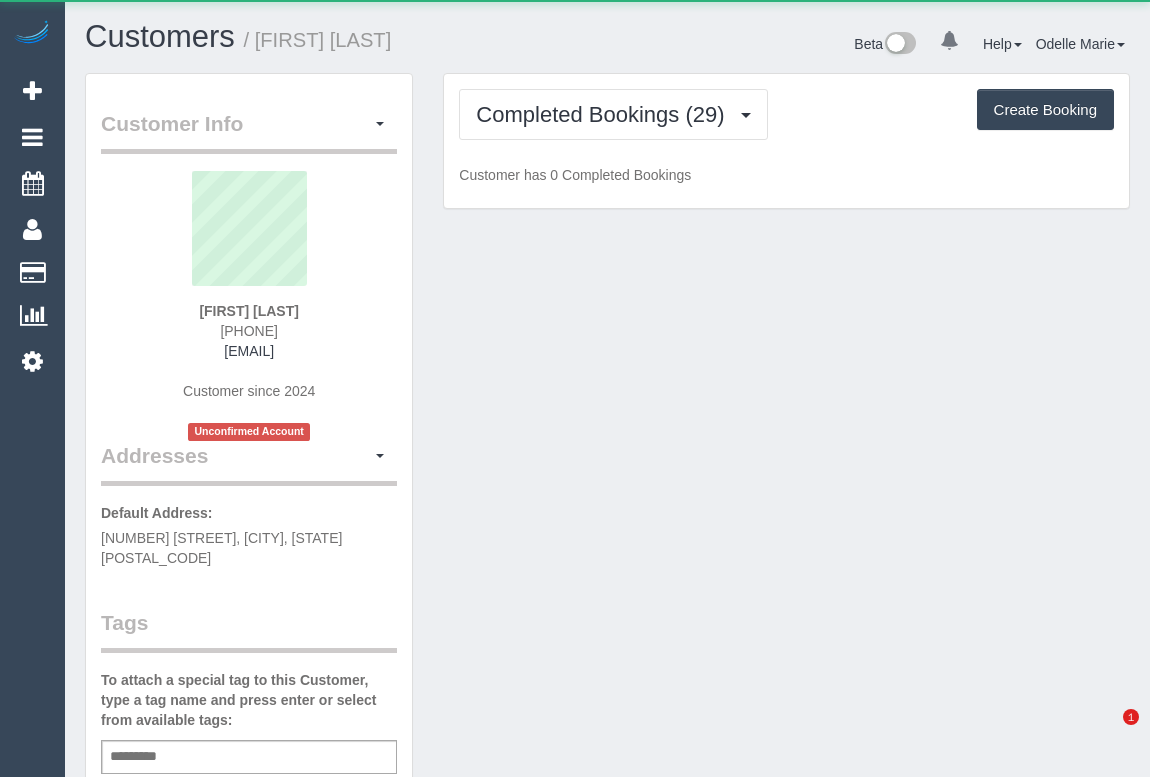 scroll, scrollTop: 0, scrollLeft: 0, axis: both 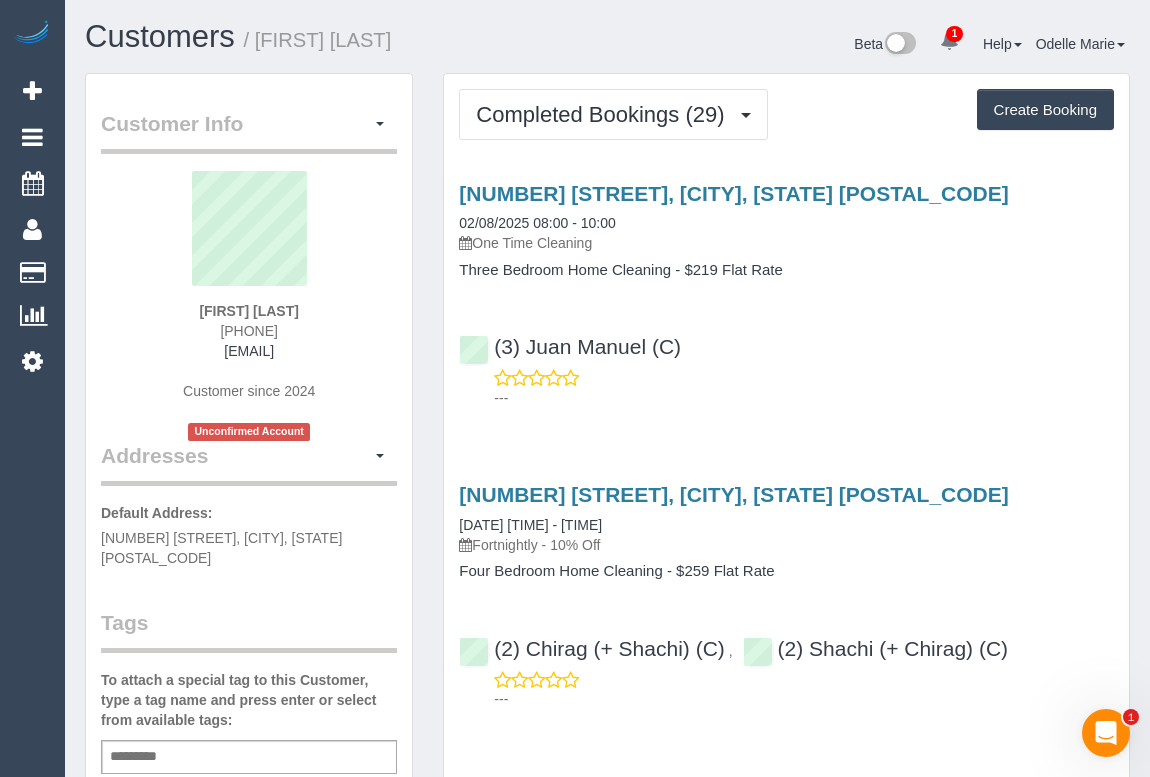 click on "---" at bounding box center [786, 388] 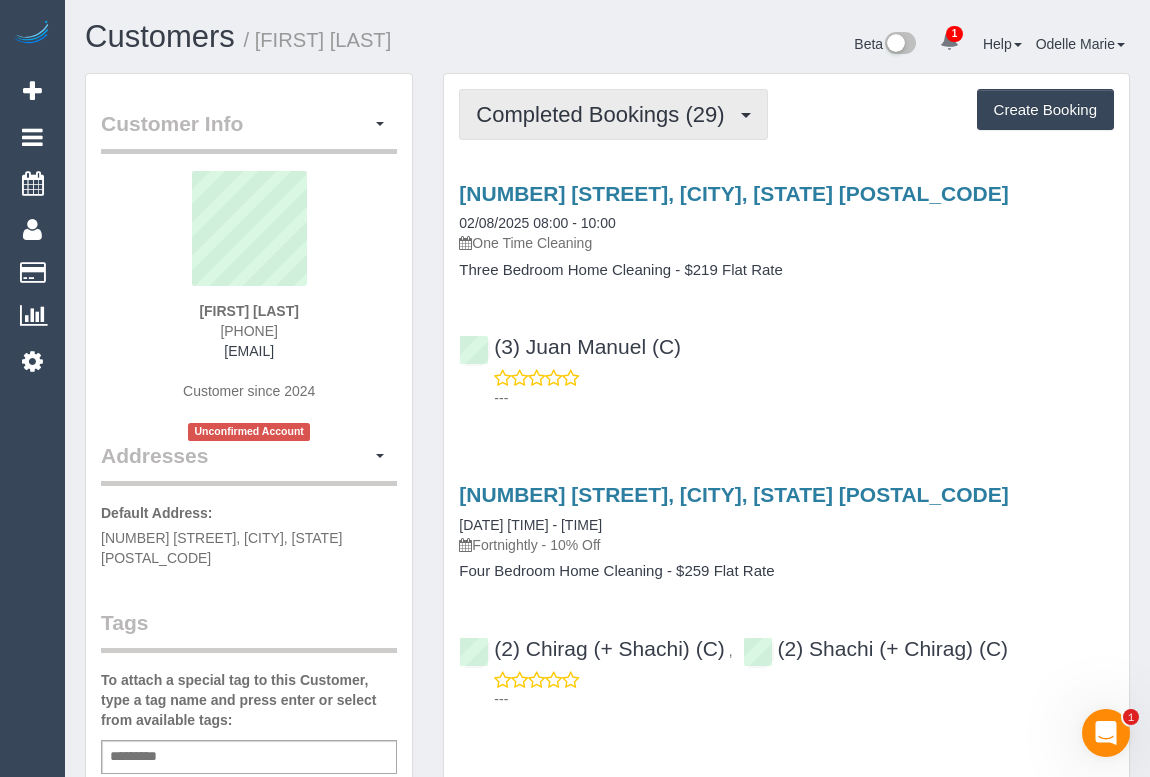 click on "Completed Bookings (29)" at bounding box center (605, 114) 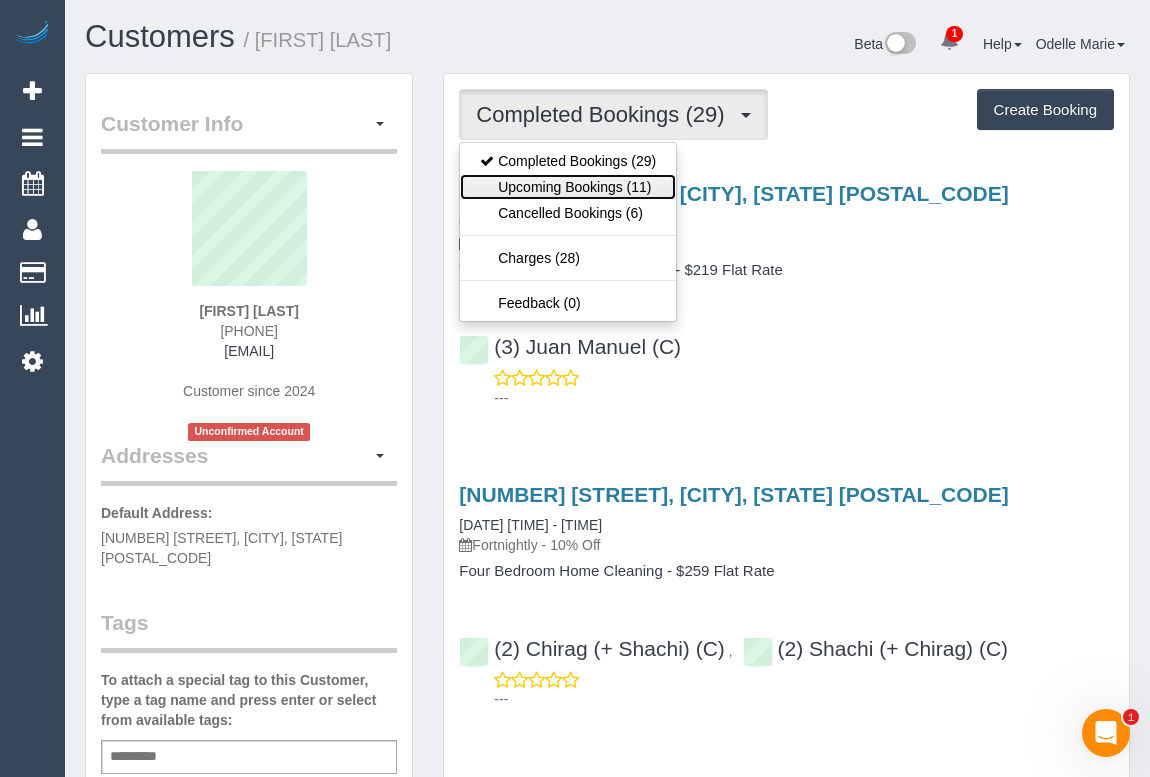 click on "Upcoming Bookings (11)" at bounding box center [568, 187] 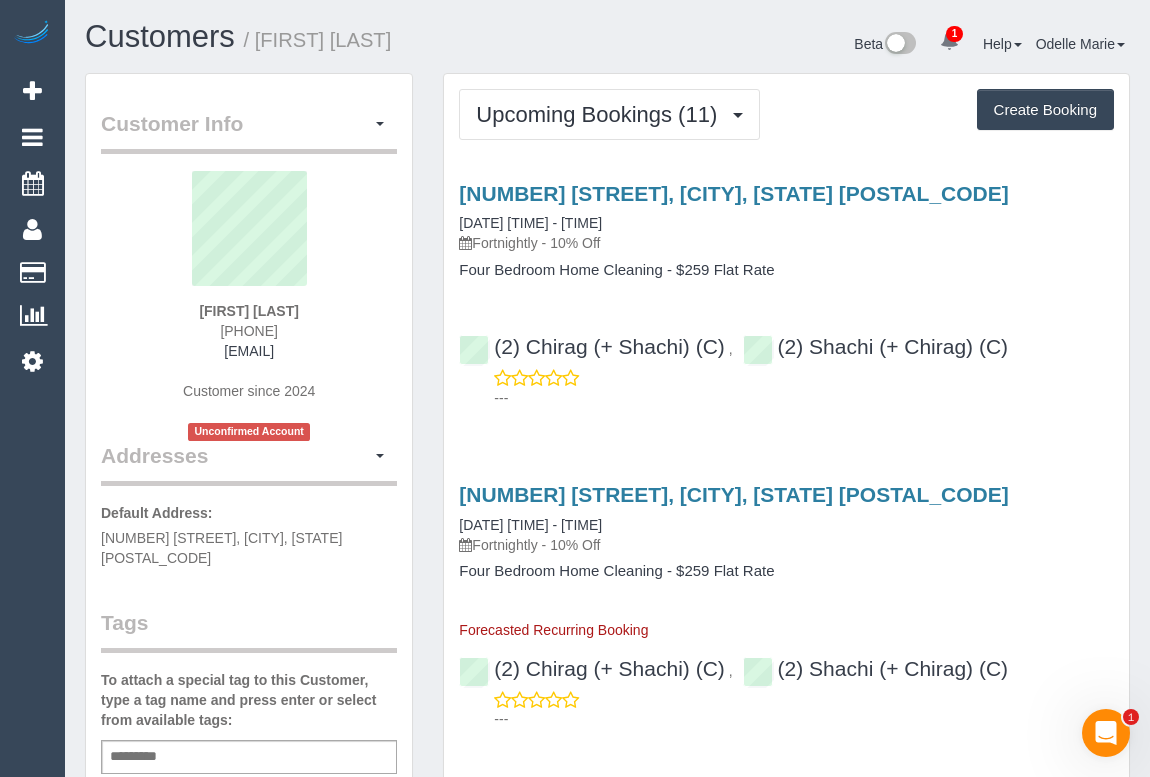 click on "Four Bedroom Home Cleaning  - $259 Flat Rate" at bounding box center (786, 270) 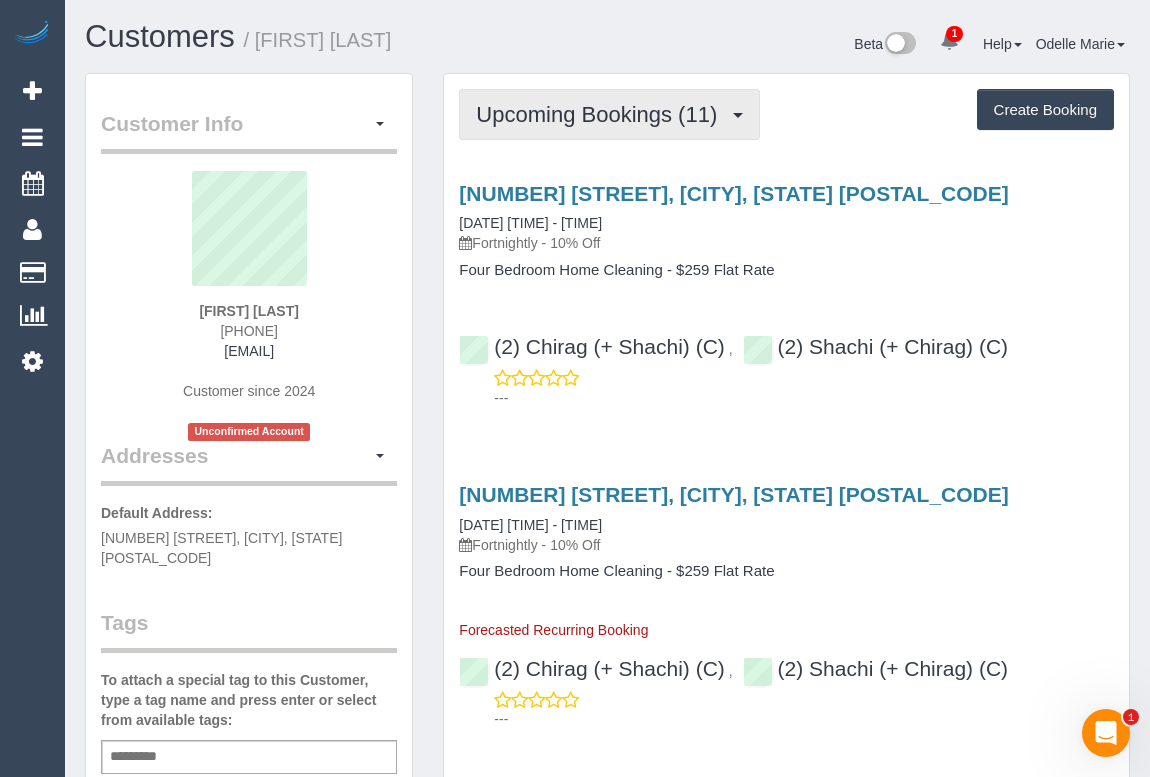 click on "Upcoming Bookings (11)" at bounding box center (601, 114) 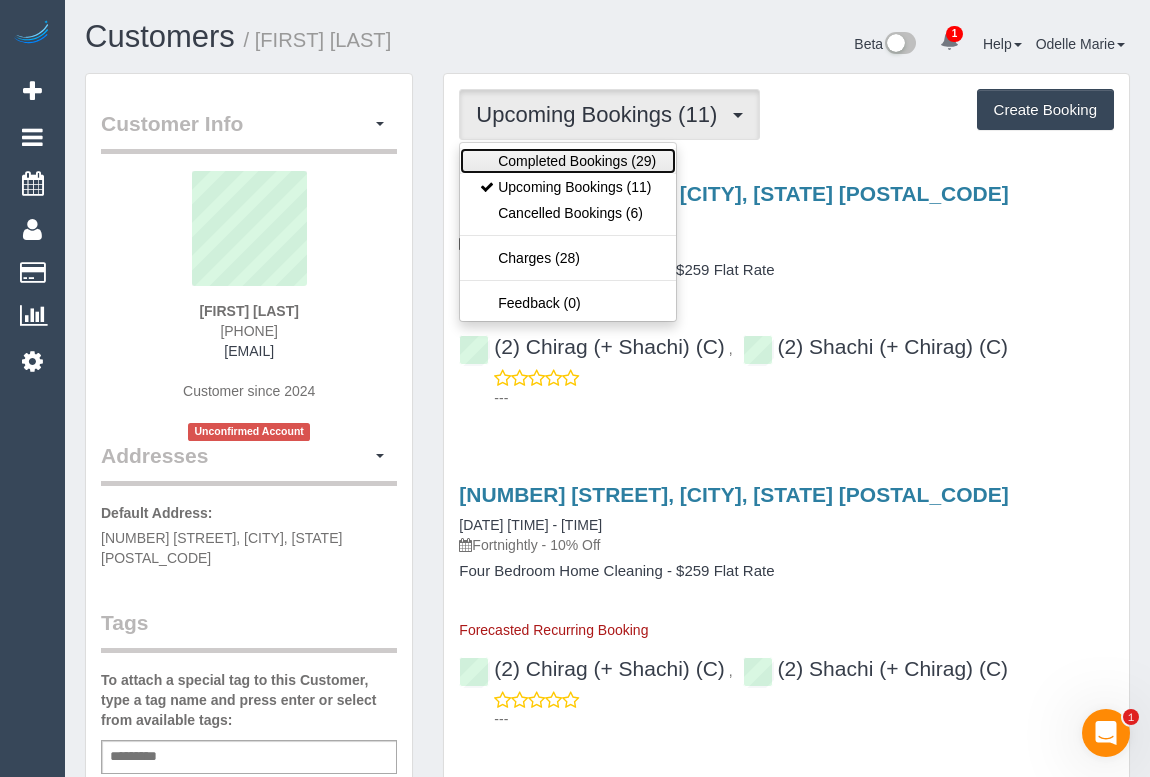 click on "Completed Bookings (29)" at bounding box center (568, 161) 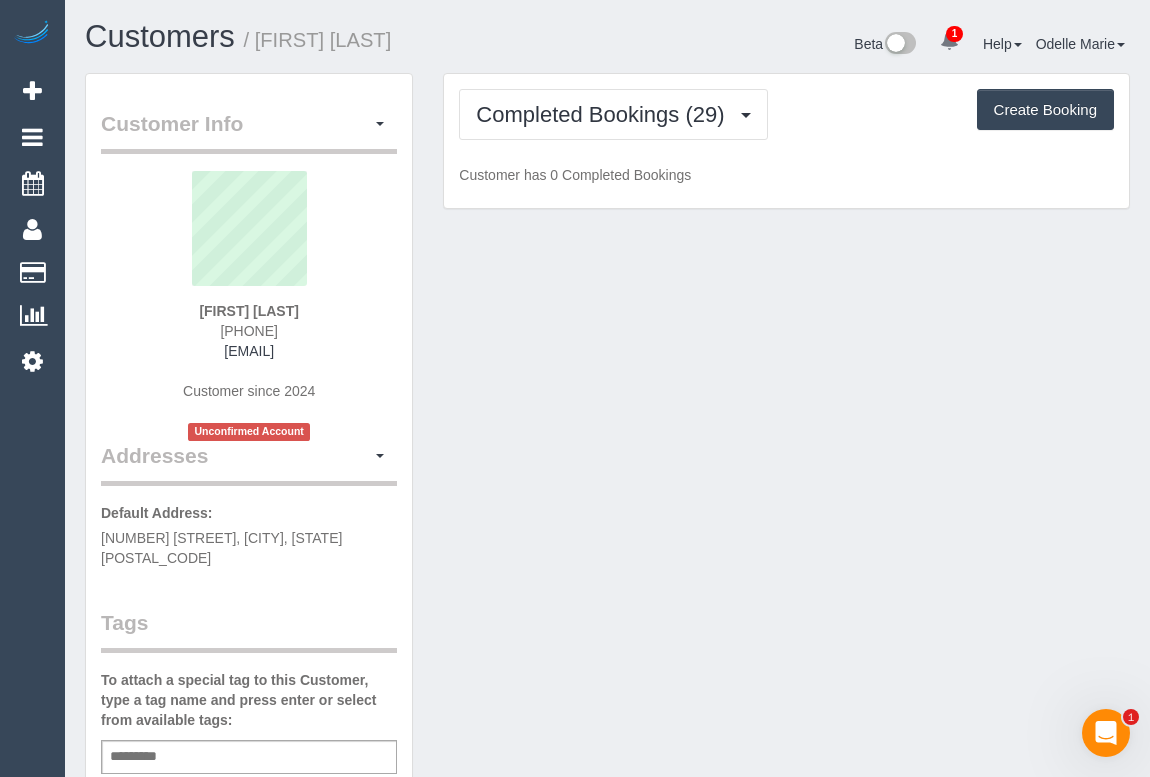click on "Customer Info
Edit Contact Info
Send Message
Email Preferences
Special Sales Tax
View Changes
Send Confirm Account email
Block this Customer
Archive Account
Delete Account
Josie Karamoutsos" at bounding box center (607, 828) 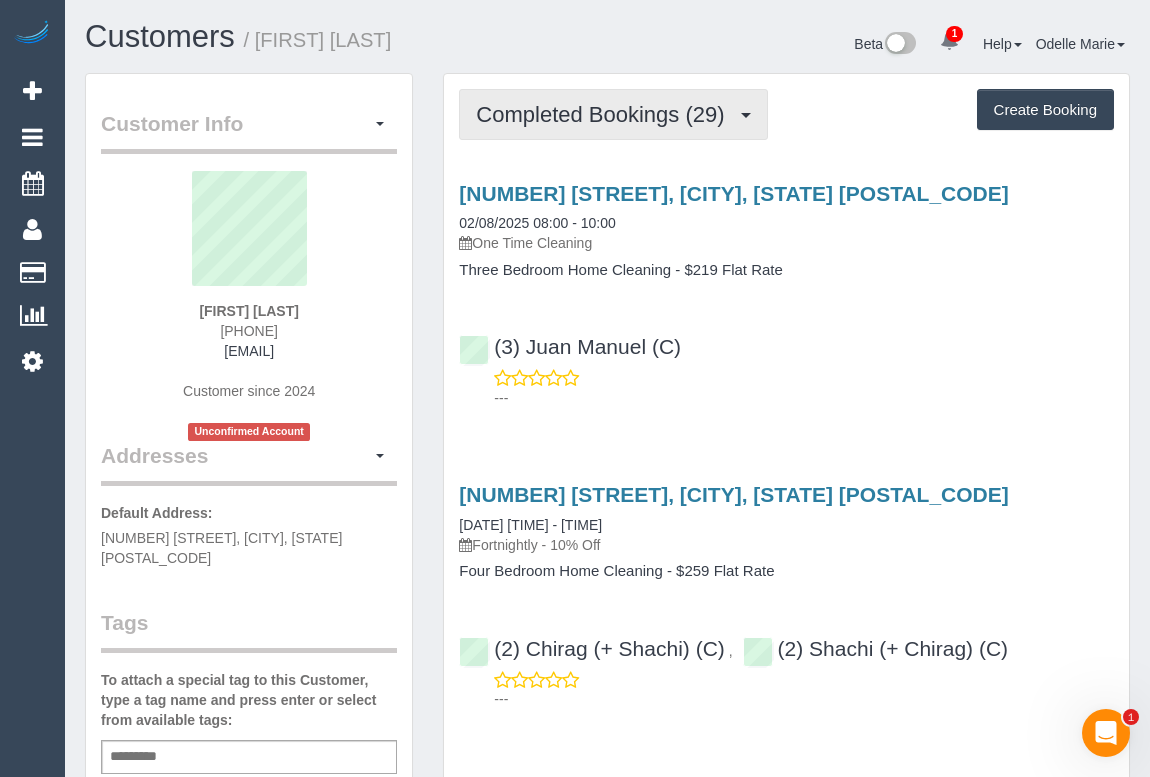 click on "Completed Bookings (29)" at bounding box center [605, 114] 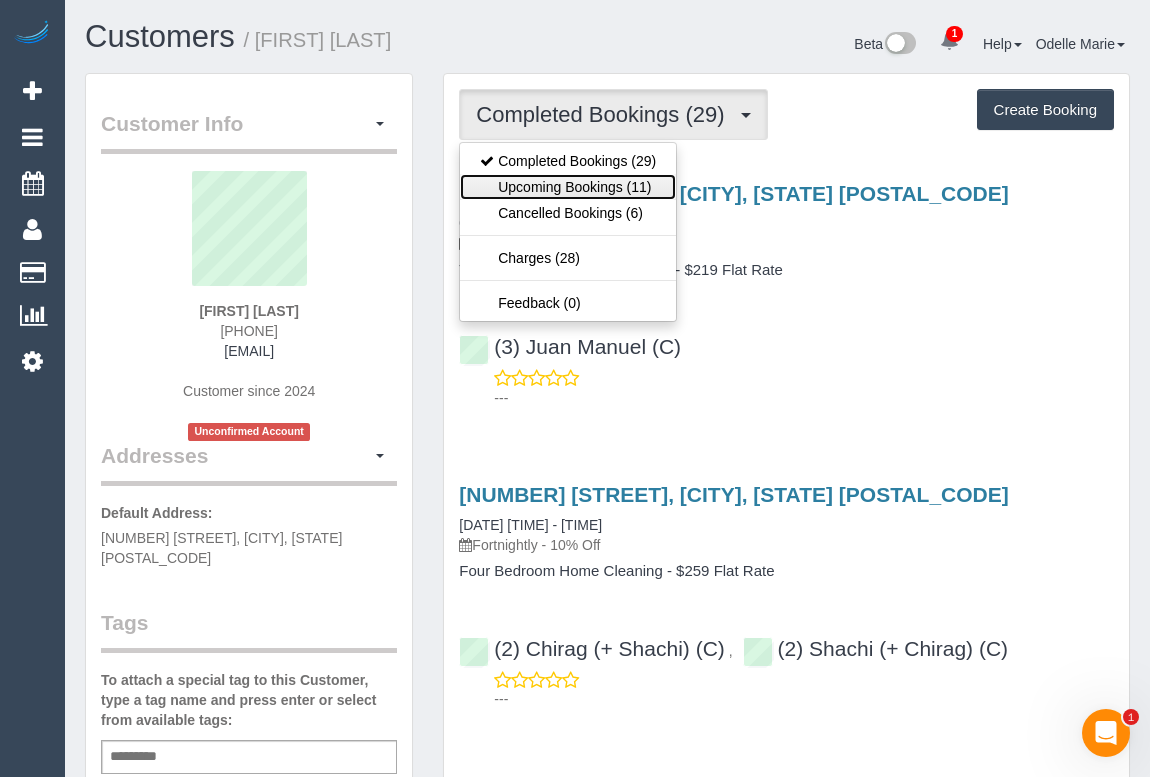 click on "Upcoming Bookings (11)" at bounding box center (568, 187) 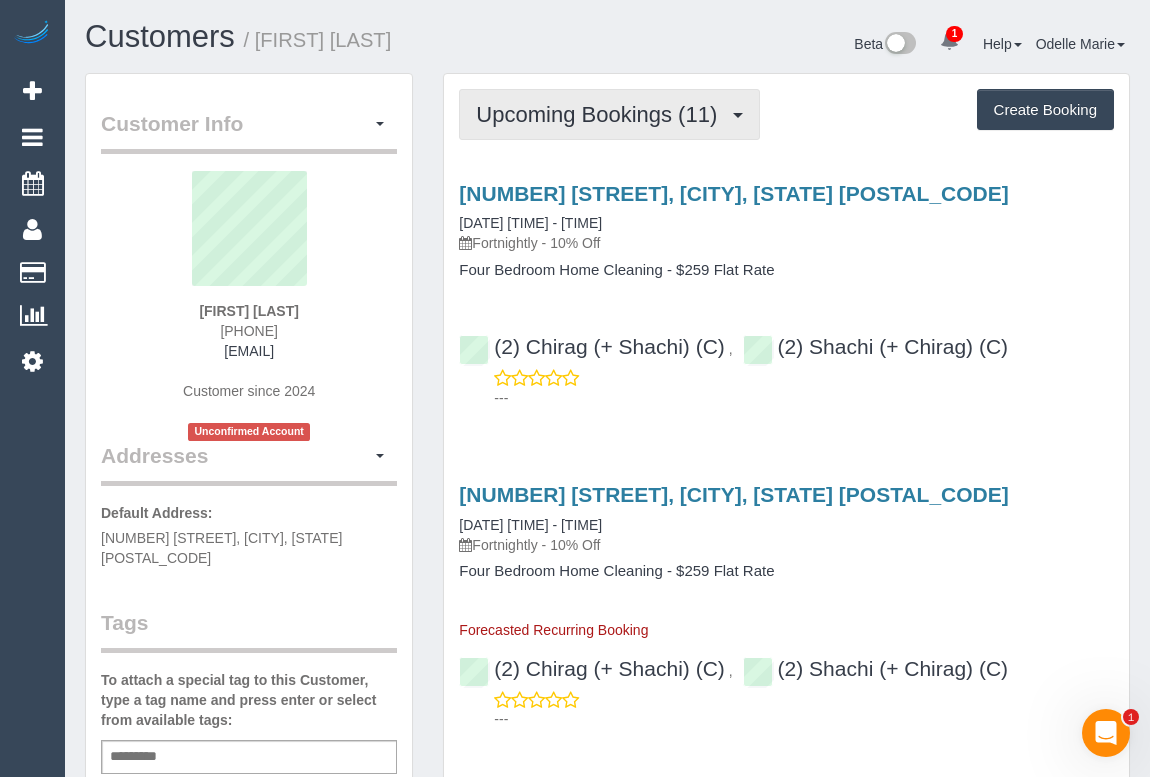 click on "Upcoming Bookings (11)" at bounding box center [601, 114] 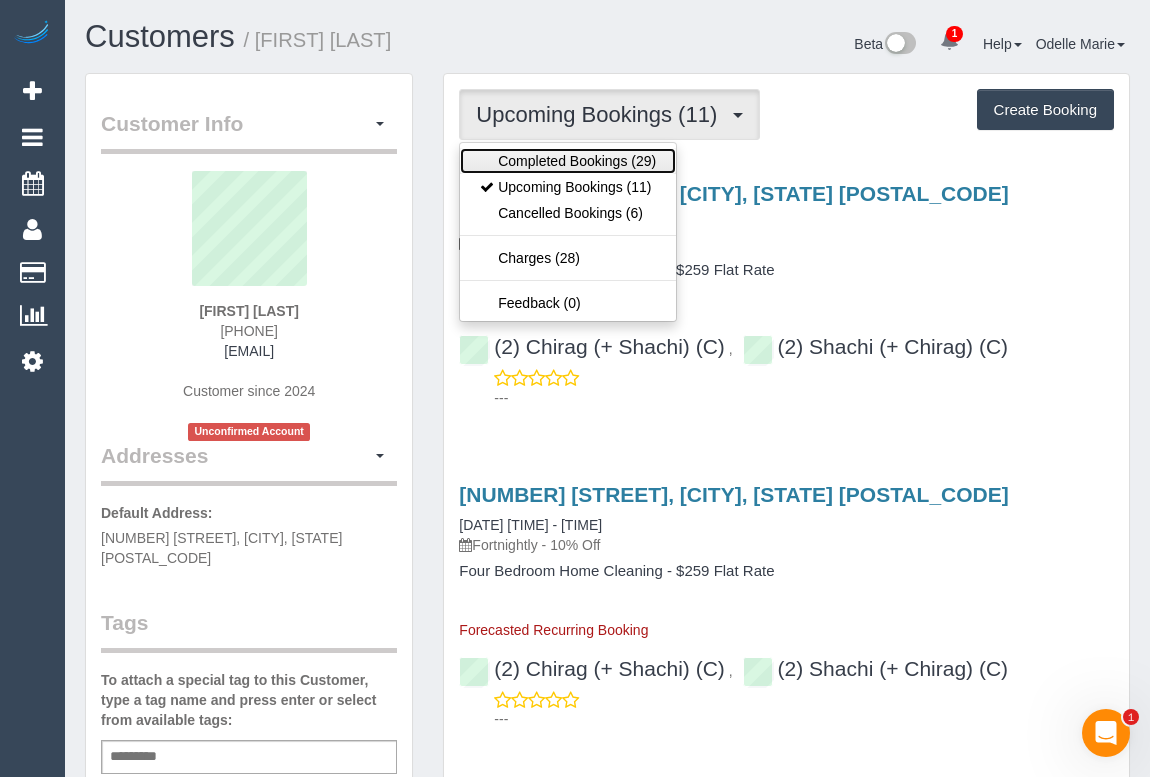 click on "Completed Bookings (29)" at bounding box center (568, 161) 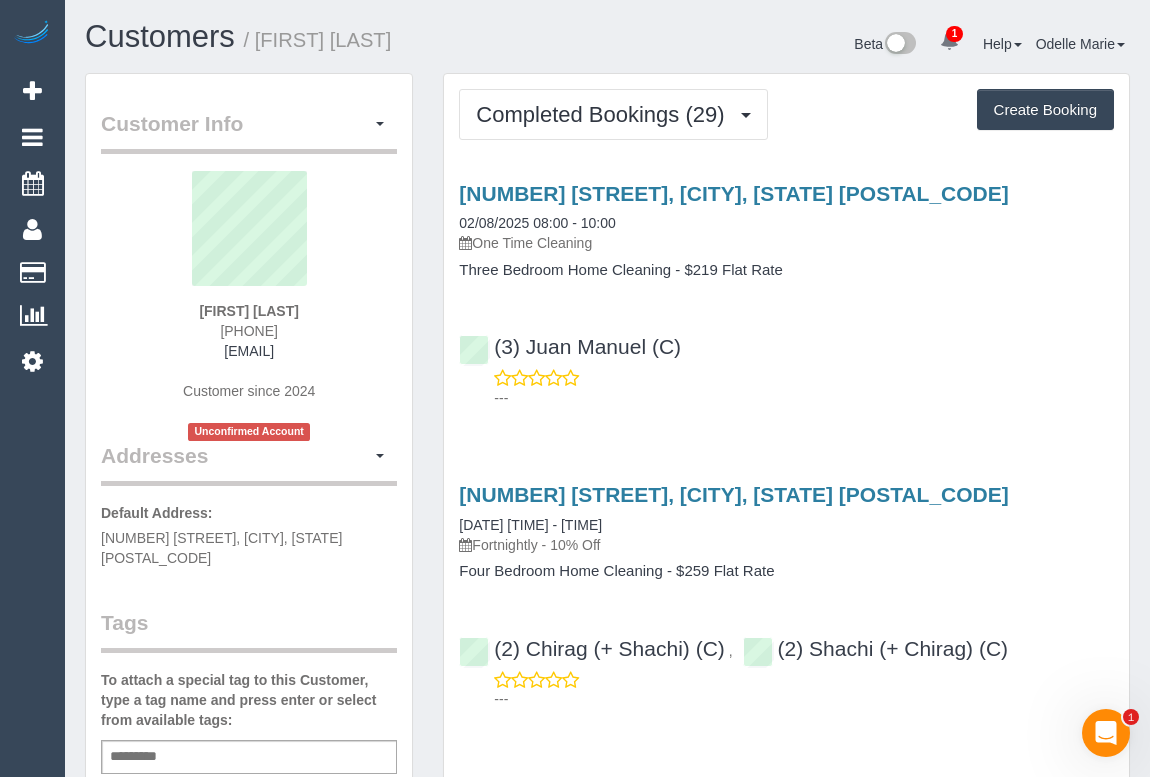 click on "(3) Juan Manuel (C)
---" at bounding box center (786, 363) 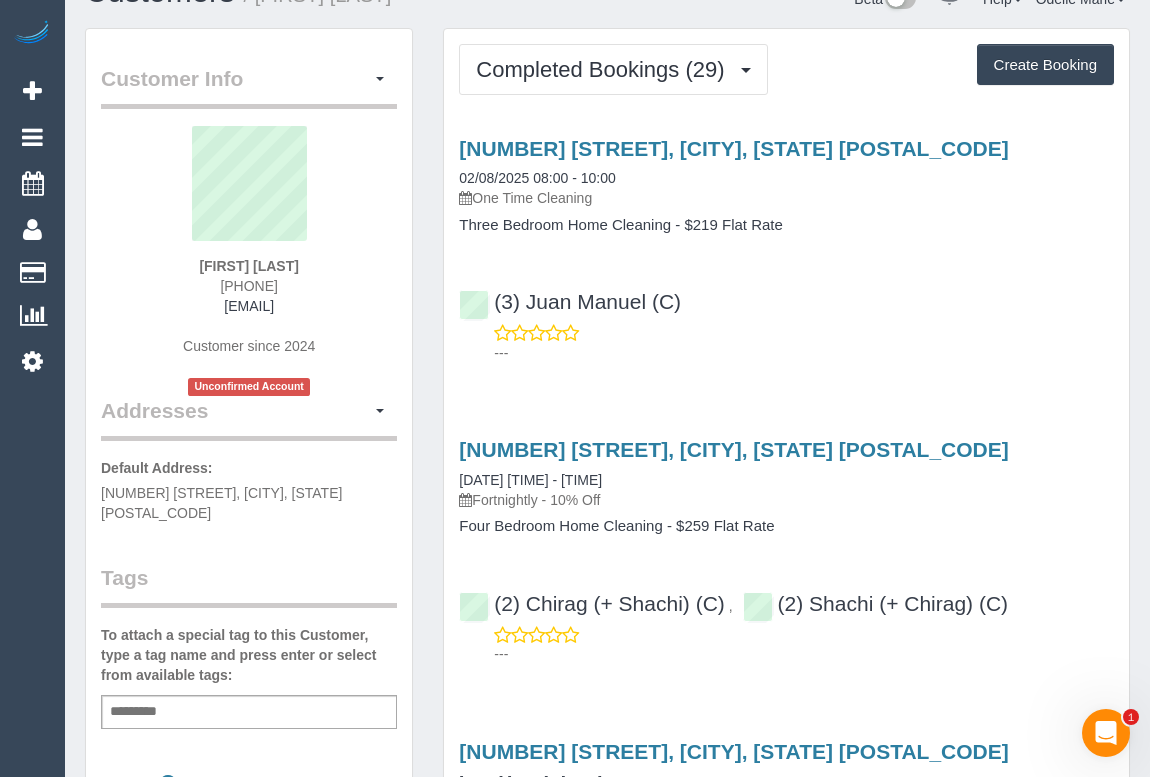 scroll, scrollTop: 0, scrollLeft: 0, axis: both 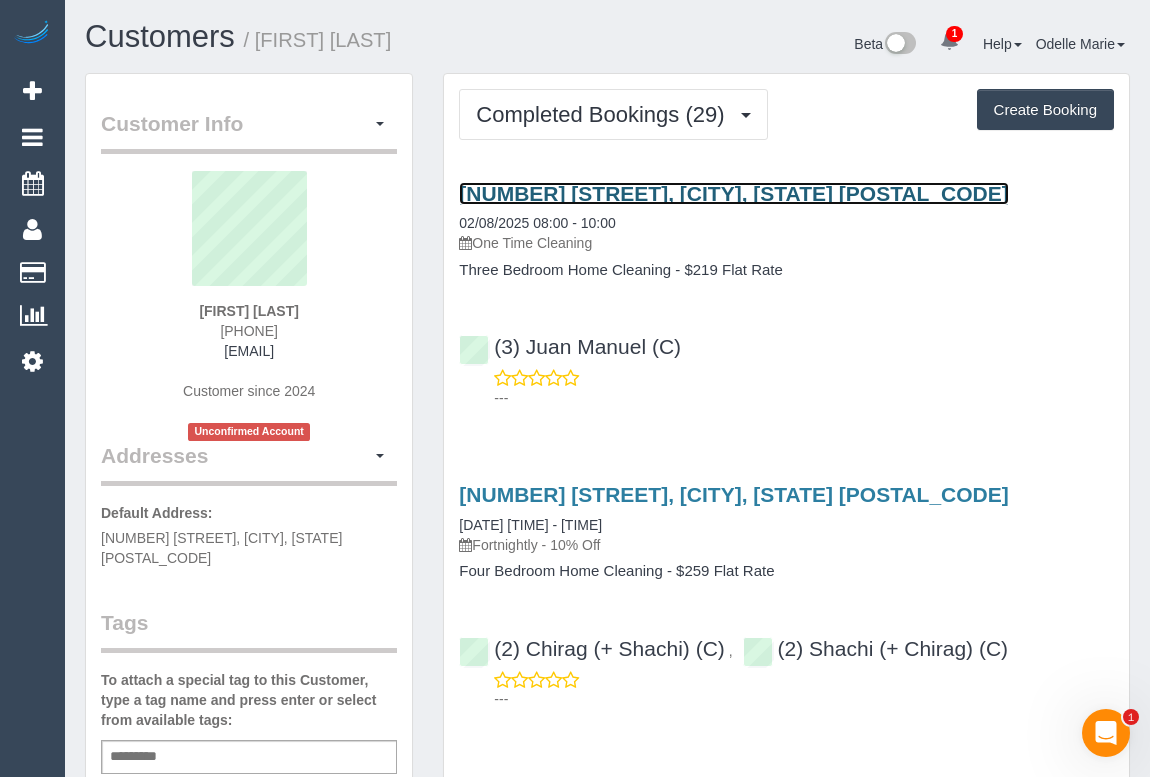 click on "13b Riverside Ave, Avondale Heights, VIC 3034" at bounding box center [733, 193] 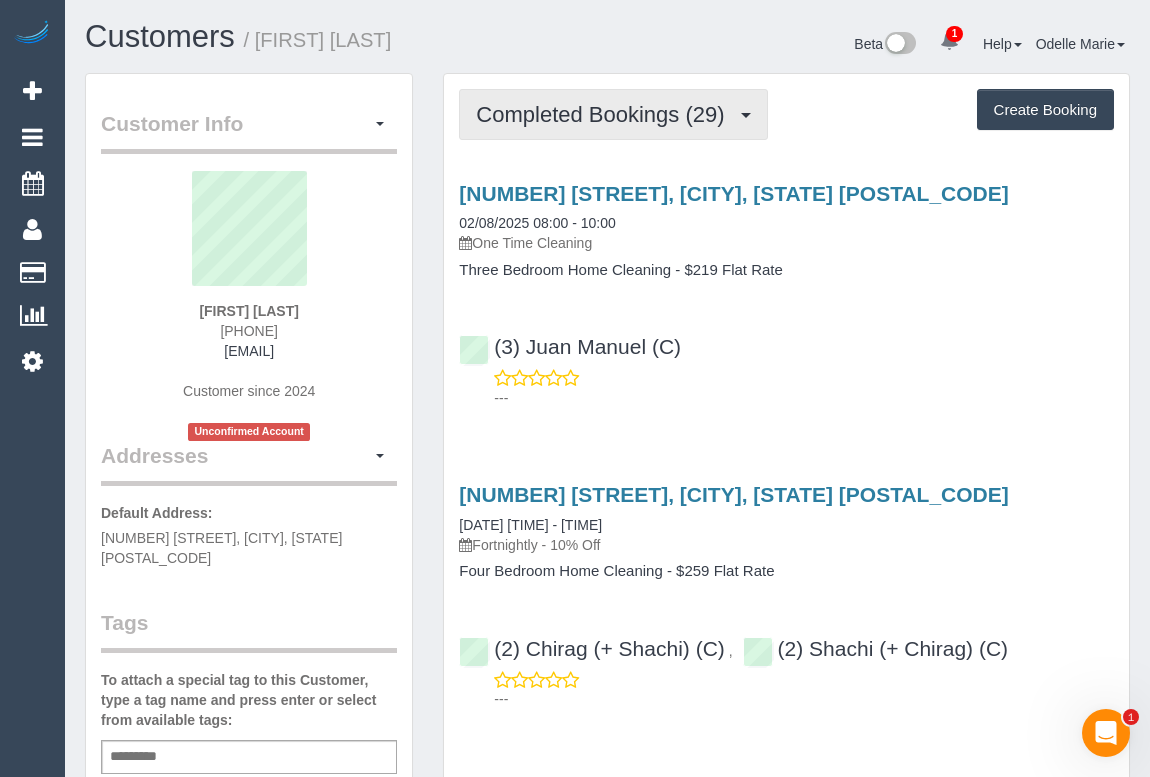 click on "Completed Bookings (29)" at bounding box center [605, 114] 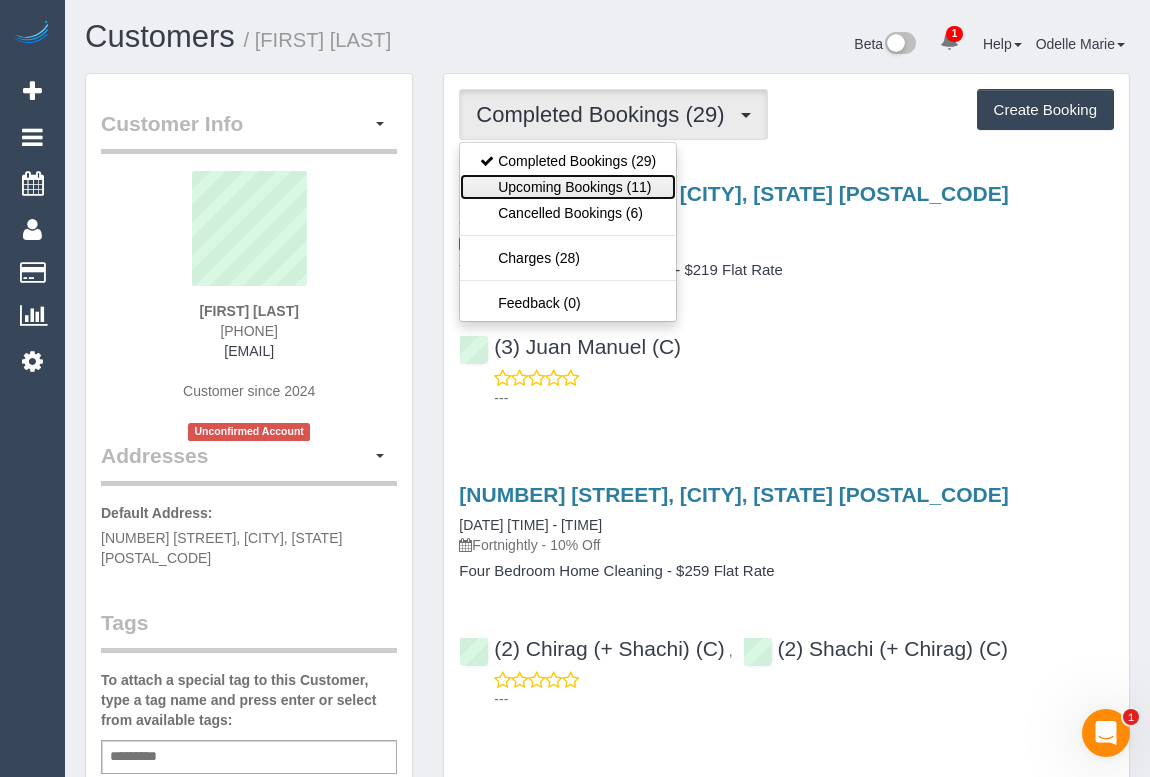 click on "Upcoming Bookings (11)" at bounding box center (568, 187) 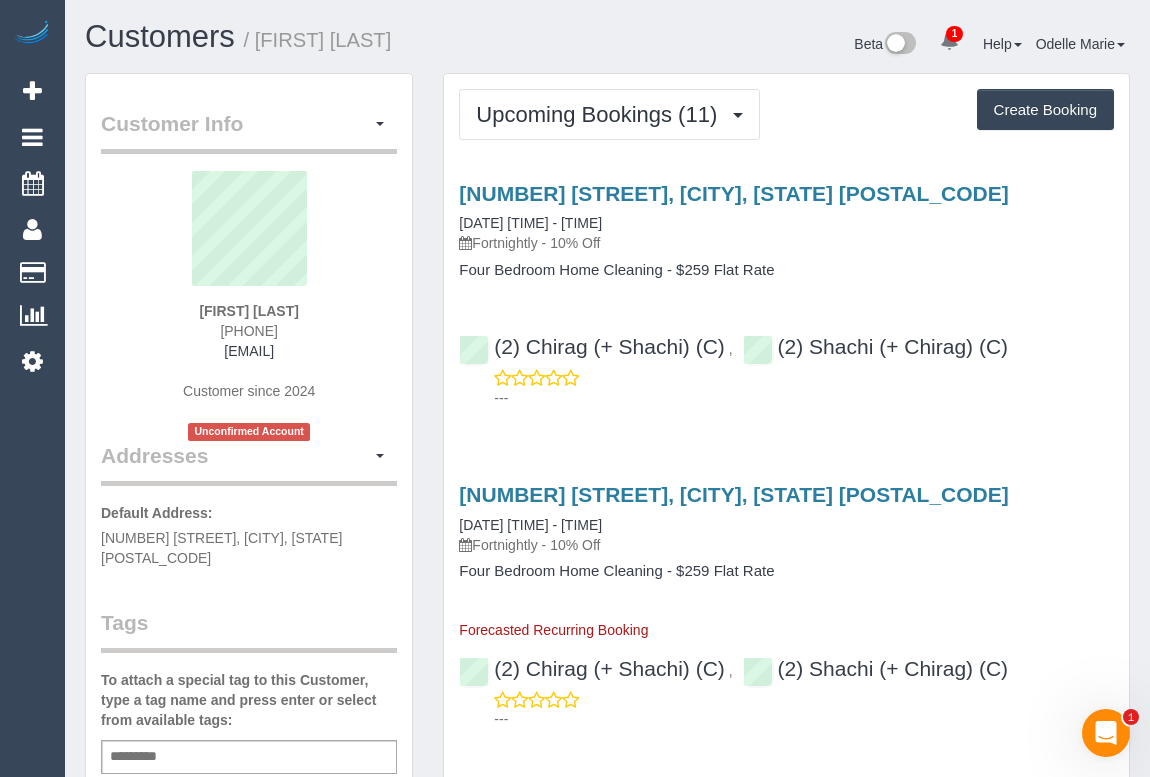 click on "5 Hillman Ct, Avondale Heights, VIC 3034
15/08/2025 09:00 - 10:00
Fortnightly - 10% Off
Four Bedroom Home Cleaning  - $259 Flat Rate" at bounding box center [786, 230] 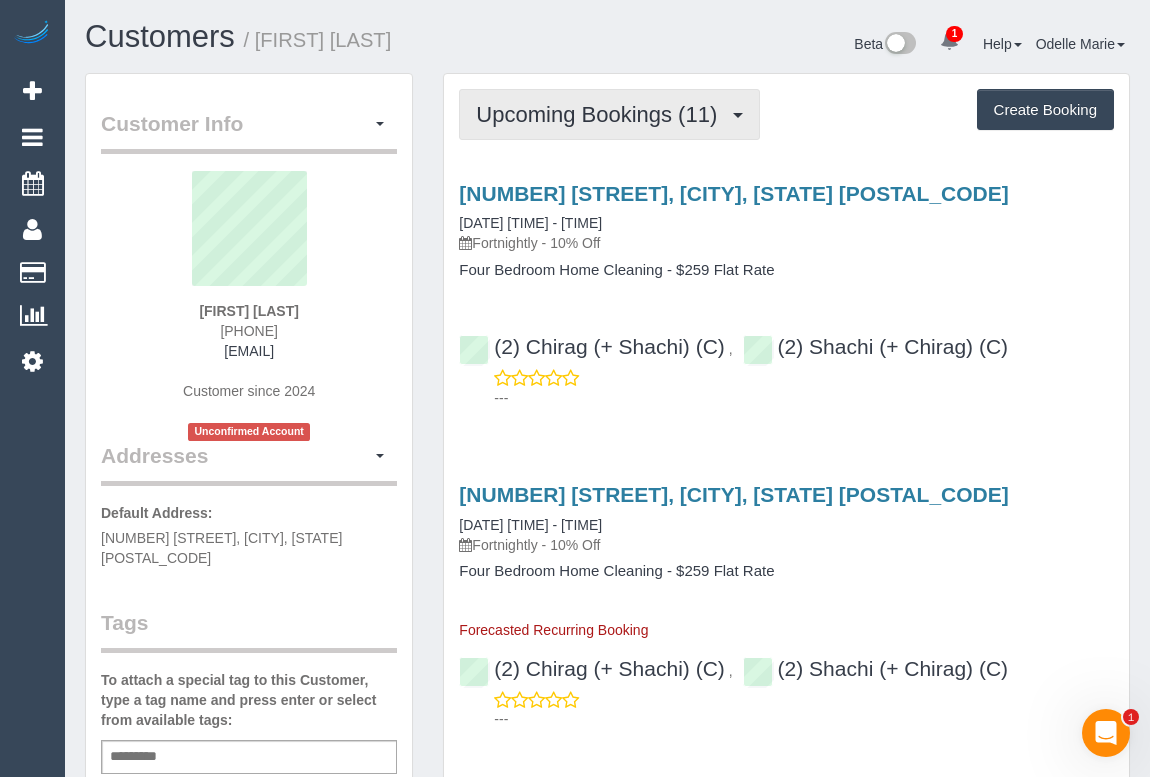 click on "Upcoming Bookings (11)" at bounding box center (601, 114) 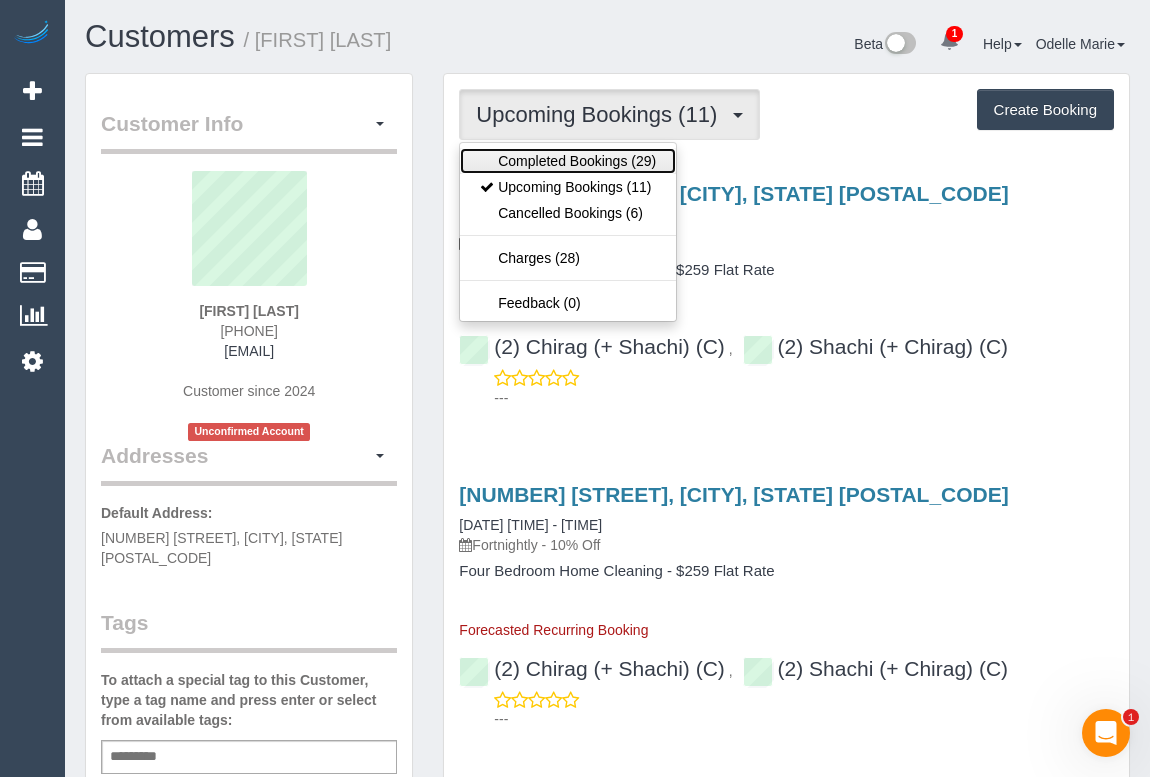 click on "Completed Bookings (29)" at bounding box center [568, 161] 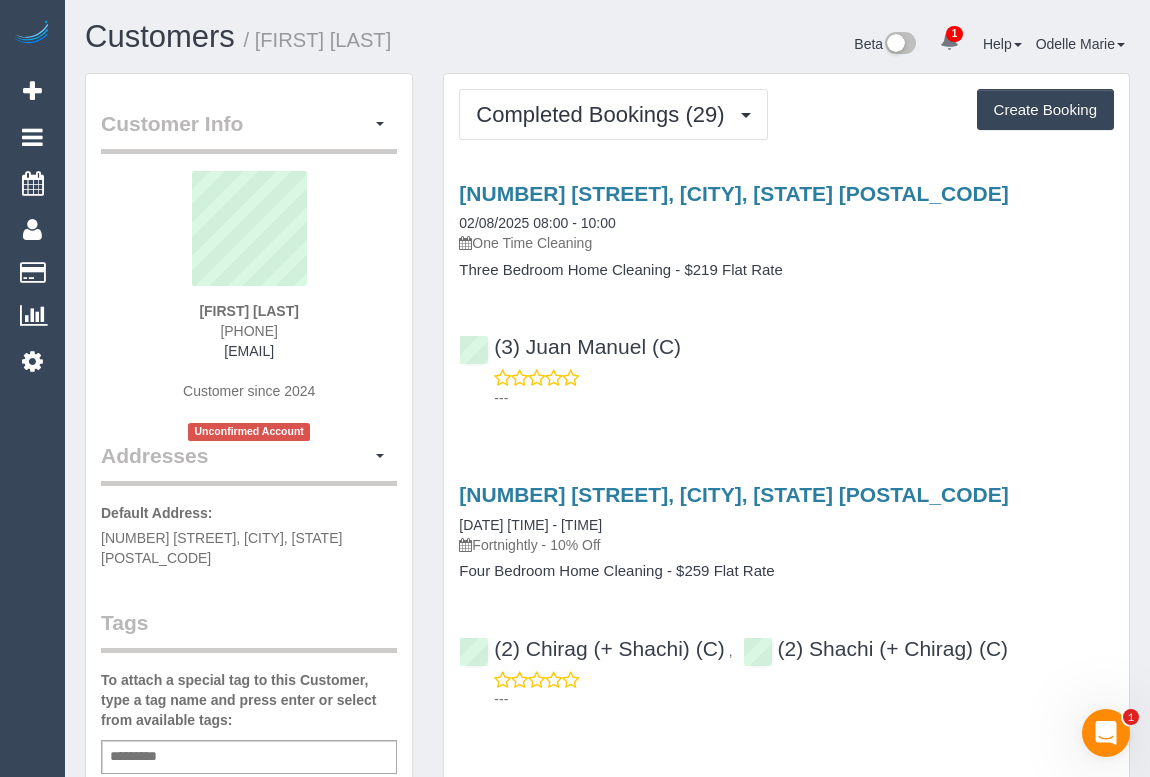 click on "---" at bounding box center [786, 388] 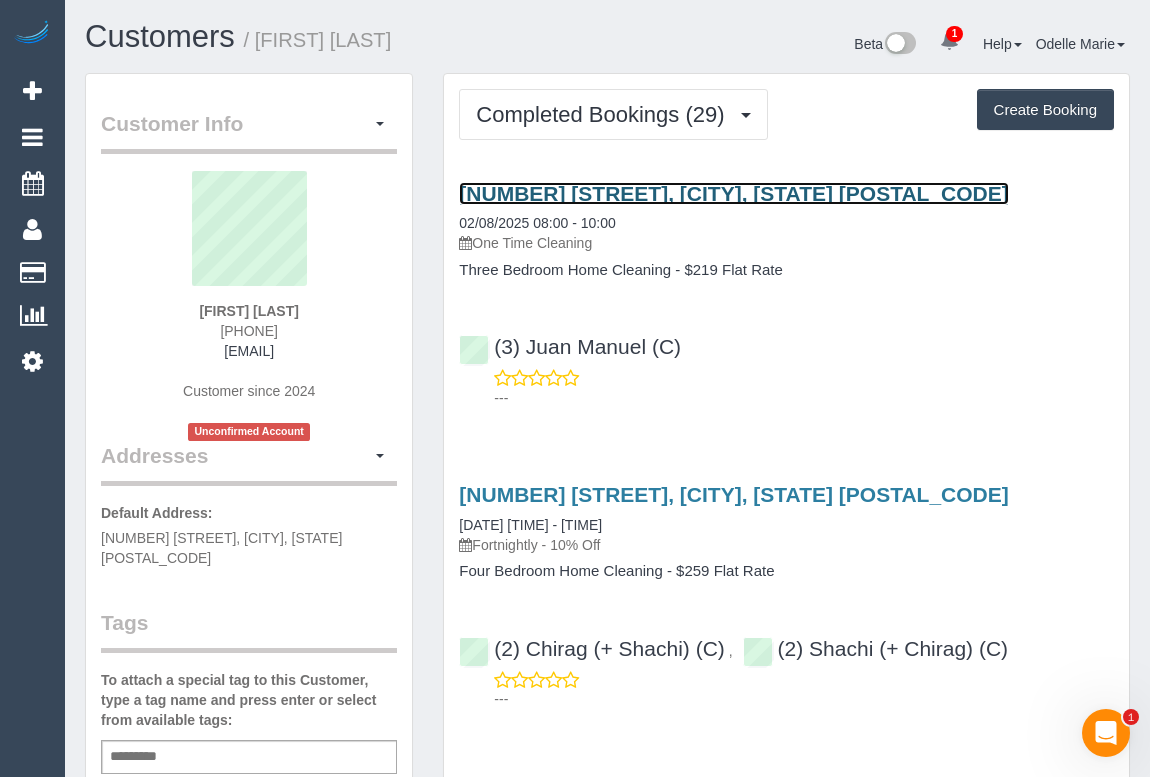 click on "13b Riverside Ave, Avondale Heights, VIC 3034" at bounding box center (733, 193) 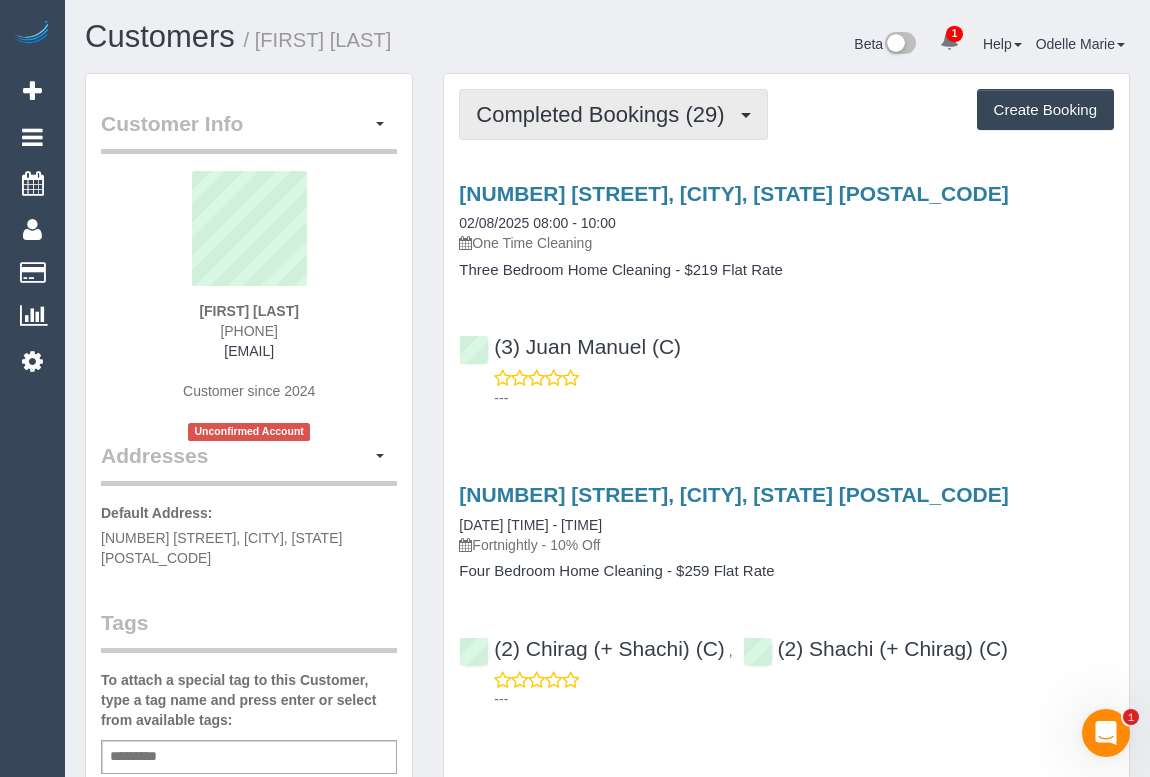 click on "Completed Bookings (29)" at bounding box center [605, 114] 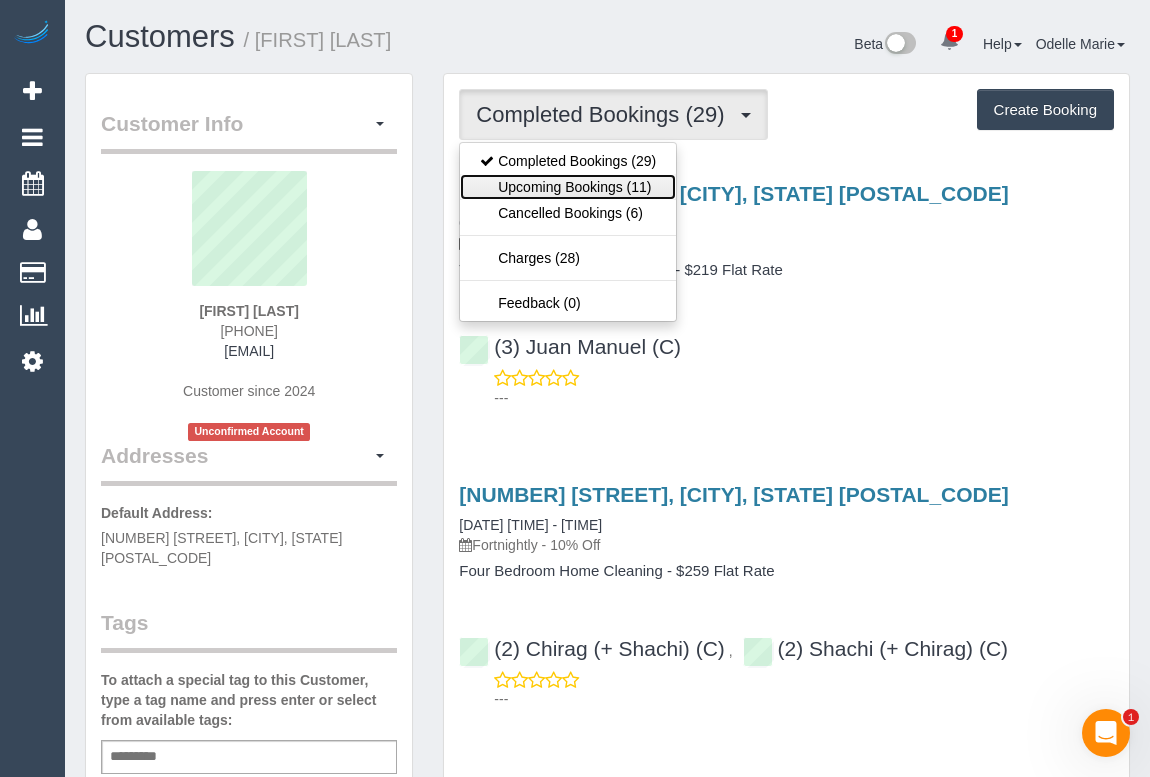 click on "Upcoming Bookings (11)" at bounding box center [568, 187] 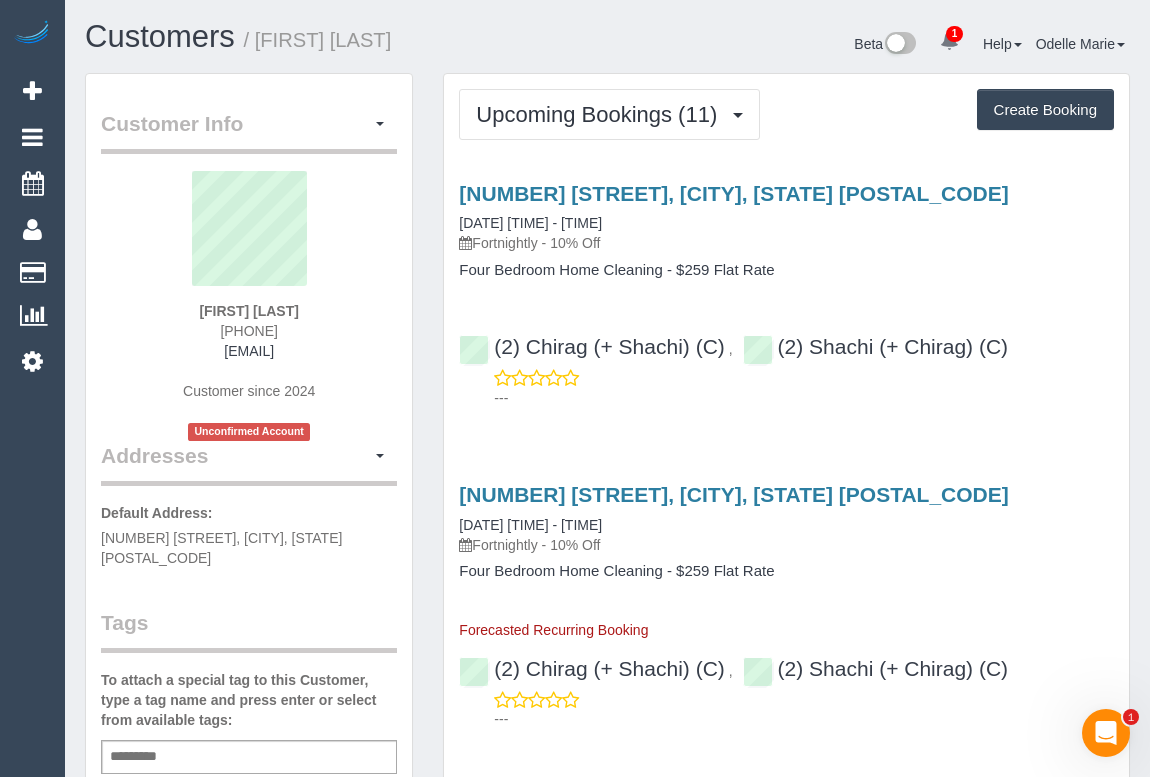 click on "5 Hillman Ct, Avondale Heights, VIC 3034
15/08/2025 09:00 - 10:00
Fortnightly - 10% Off
Four Bedroom Home Cleaning  - $259 Flat Rate
(2) Chirag (+ Shachi) (C)
,
(2) Shachi (+ Chirag) (C)
---" at bounding box center (786, 291) 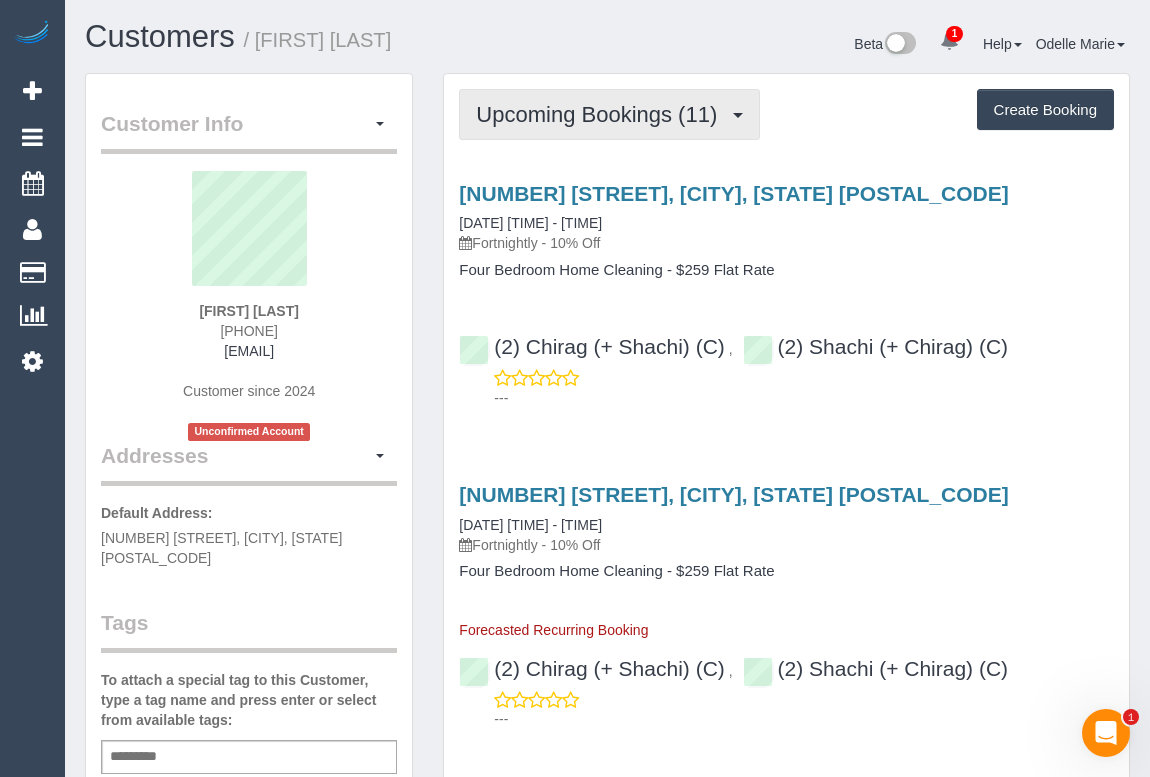 click on "Upcoming Bookings (11)" at bounding box center [609, 114] 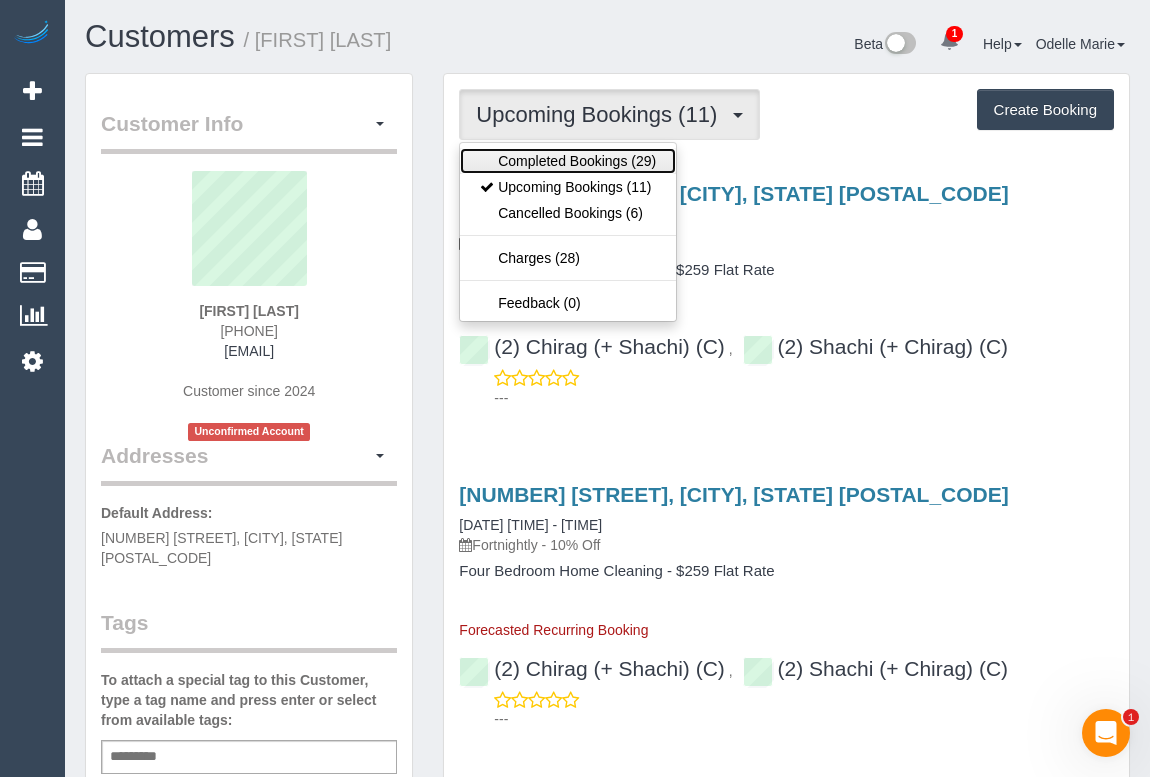click on "Completed Bookings (29)" at bounding box center [568, 161] 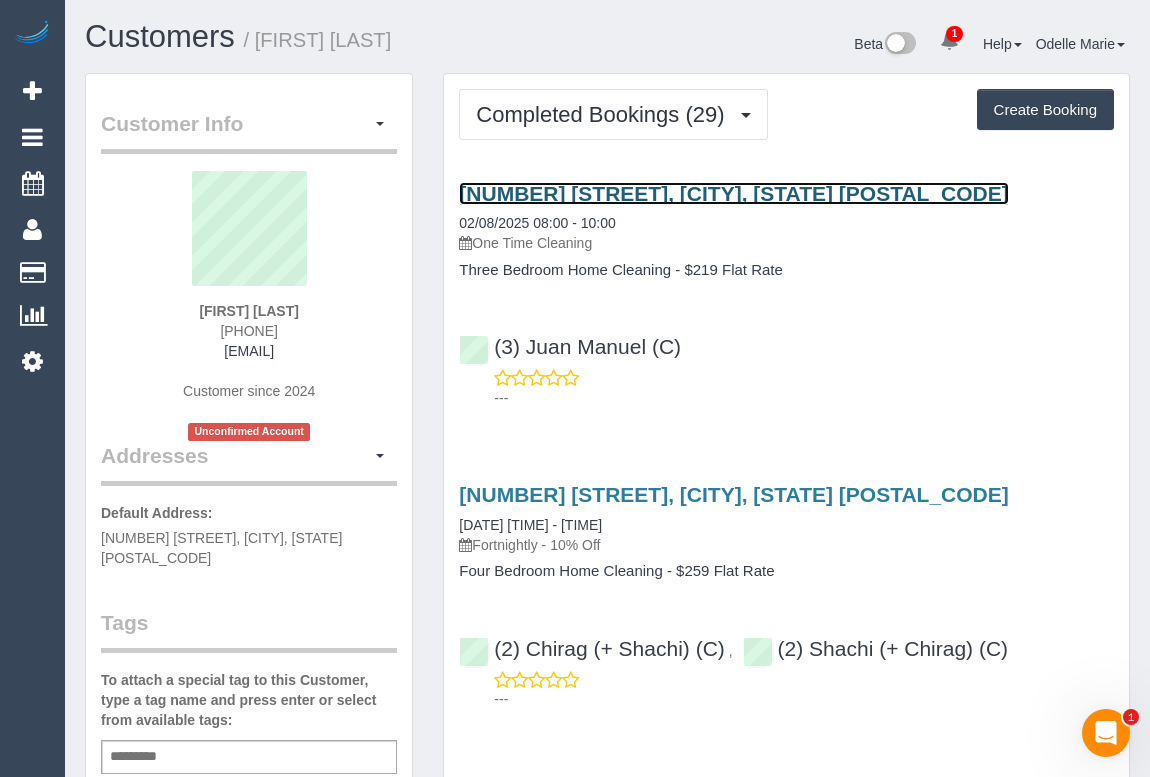 click on "13b Riverside Ave, Avondale Heights, VIC 3034" at bounding box center (733, 193) 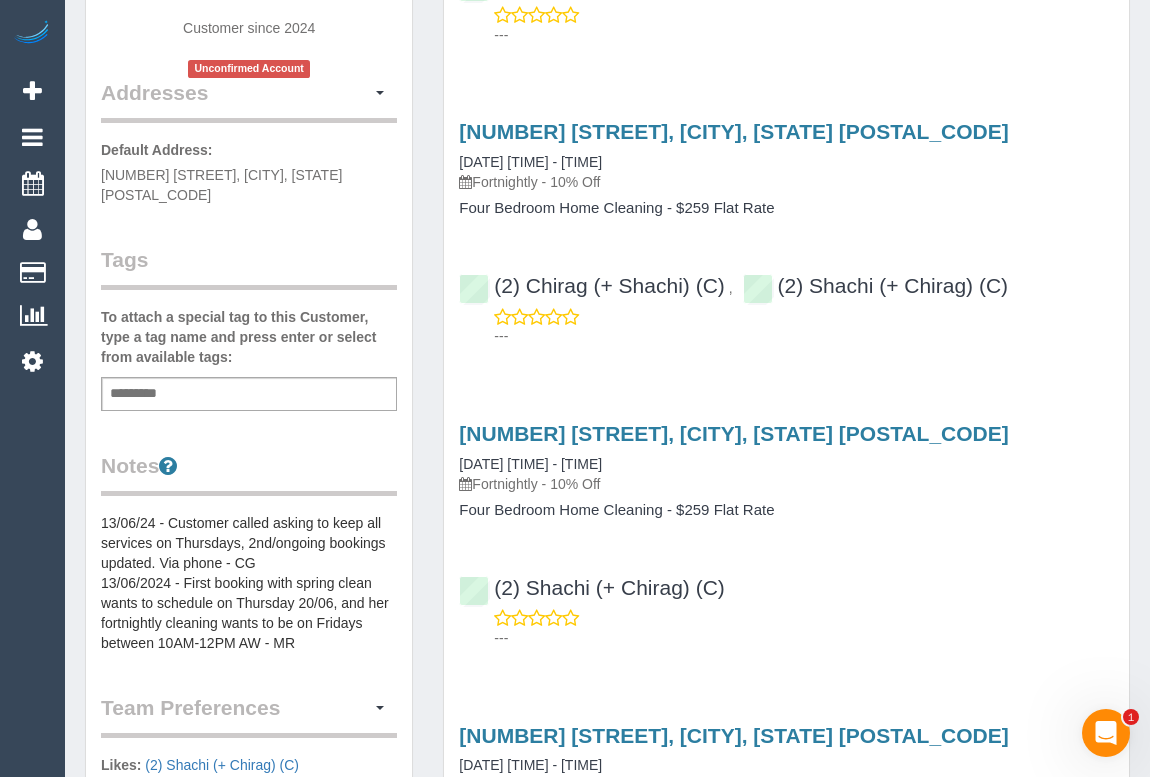 scroll, scrollTop: 0, scrollLeft: 0, axis: both 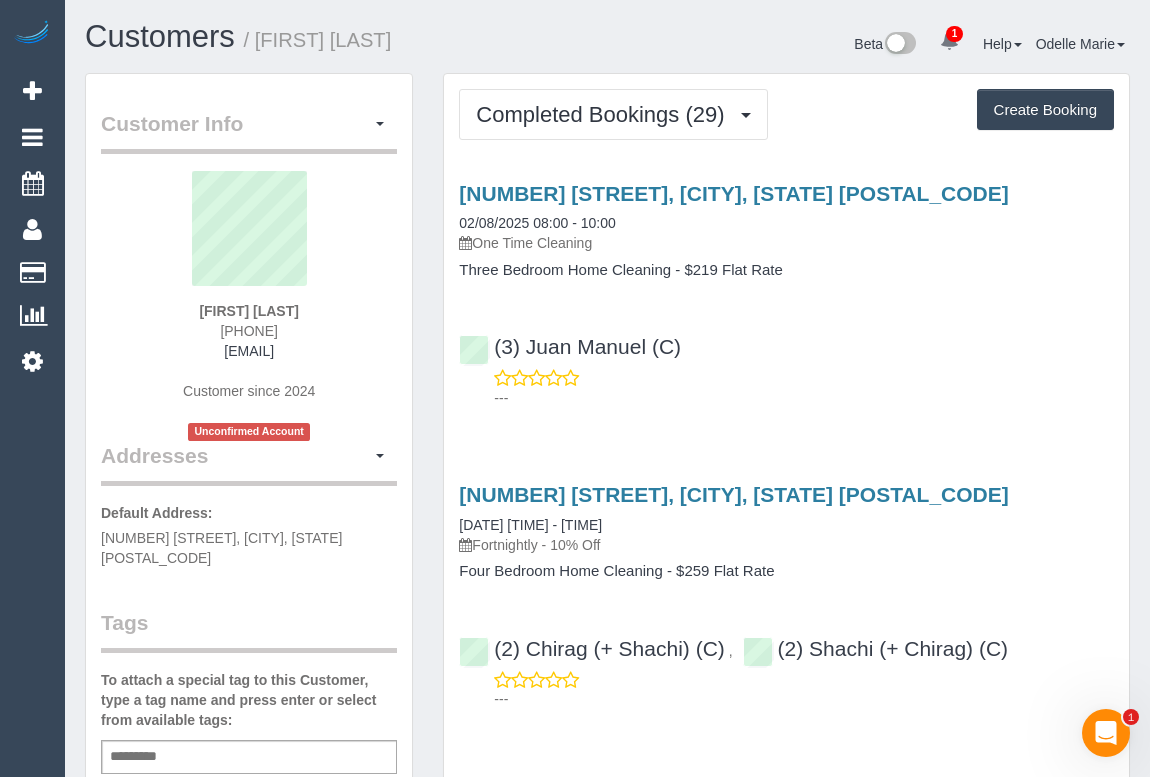 click on "13b Riverside Ave, Avondale Heights, VIC 3034
02/08/2025 08:00 - 10:00
One Time Cleaning
Three Bedroom Home Cleaning - $219 Flat Rate
(3) Juan Manuel (C)
---" at bounding box center [786, 291] 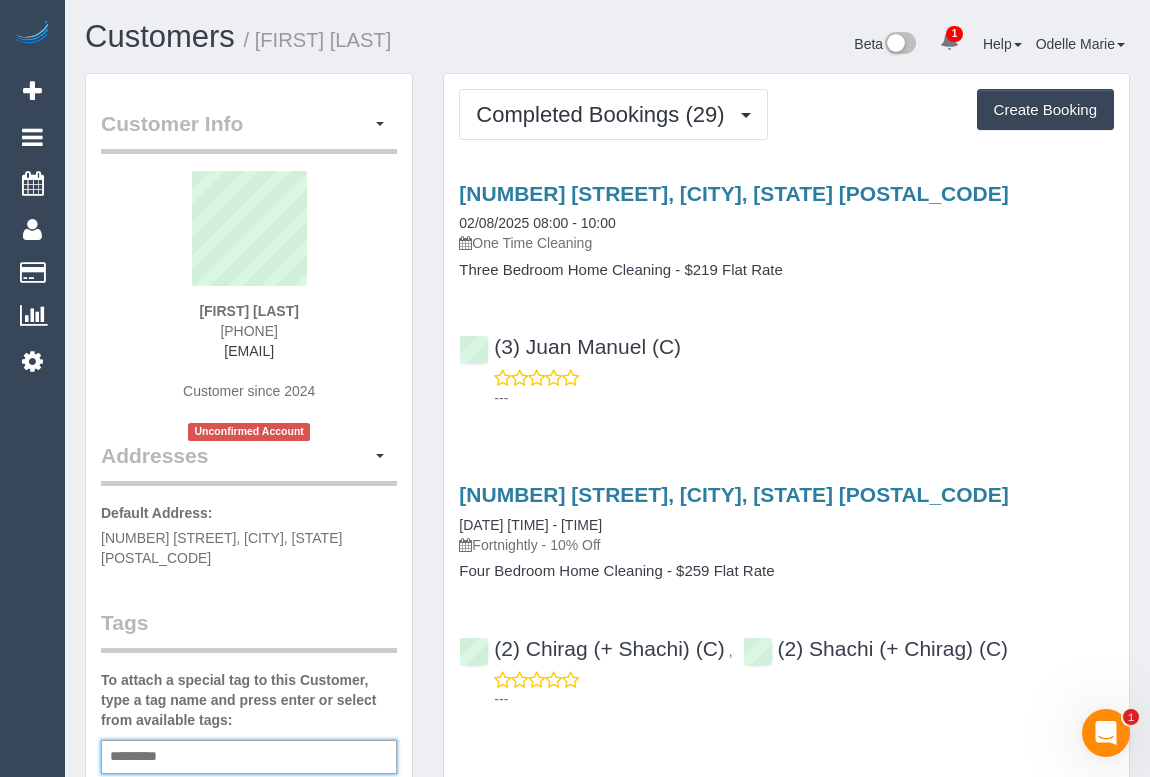 type on "*" 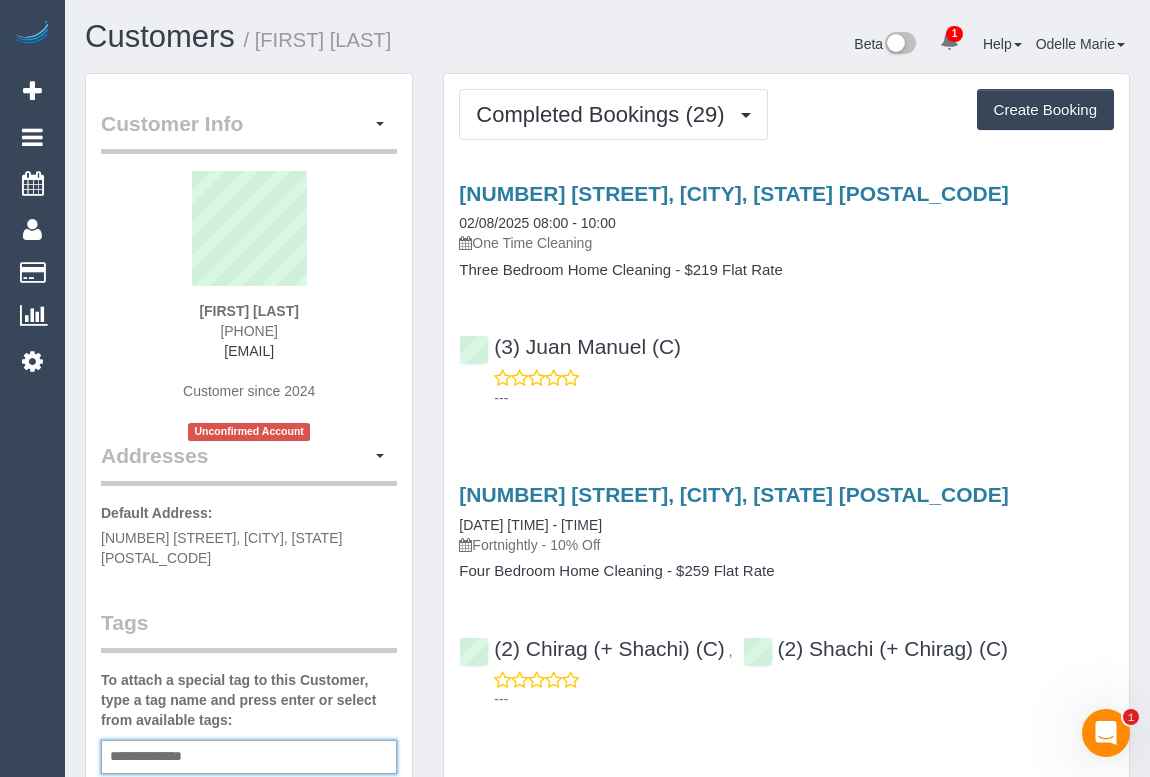 type on "**********" 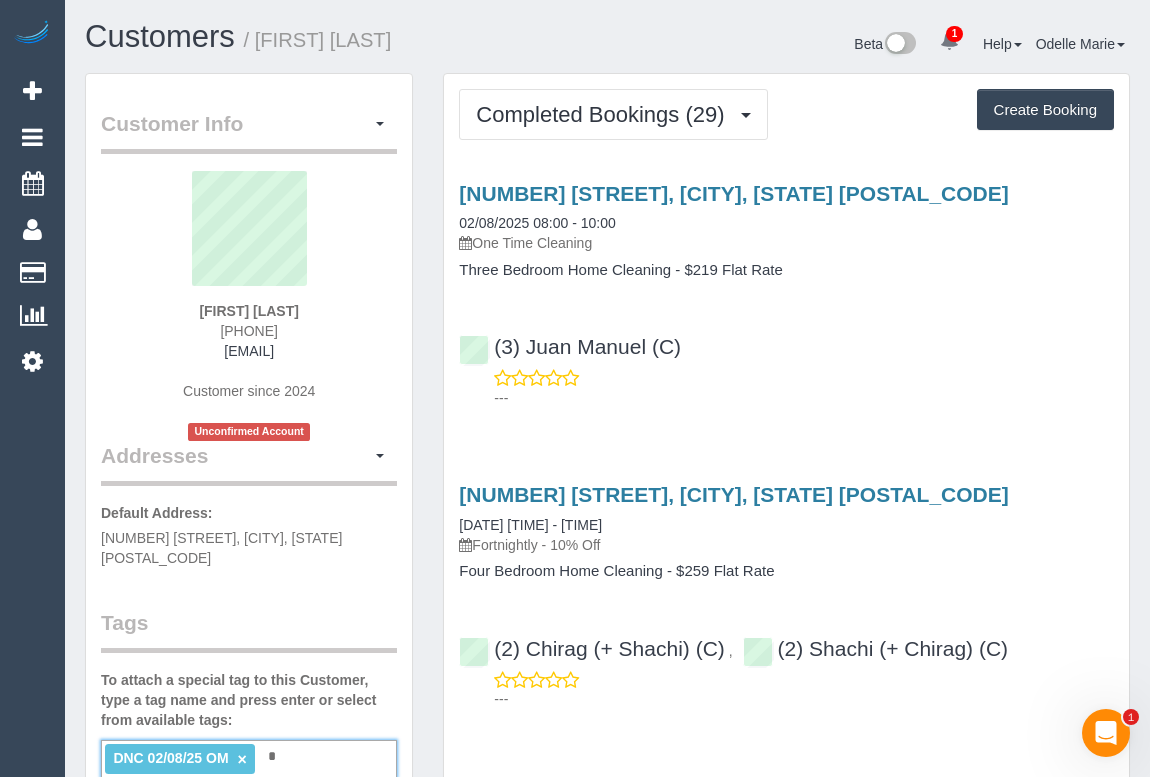 type on "*" 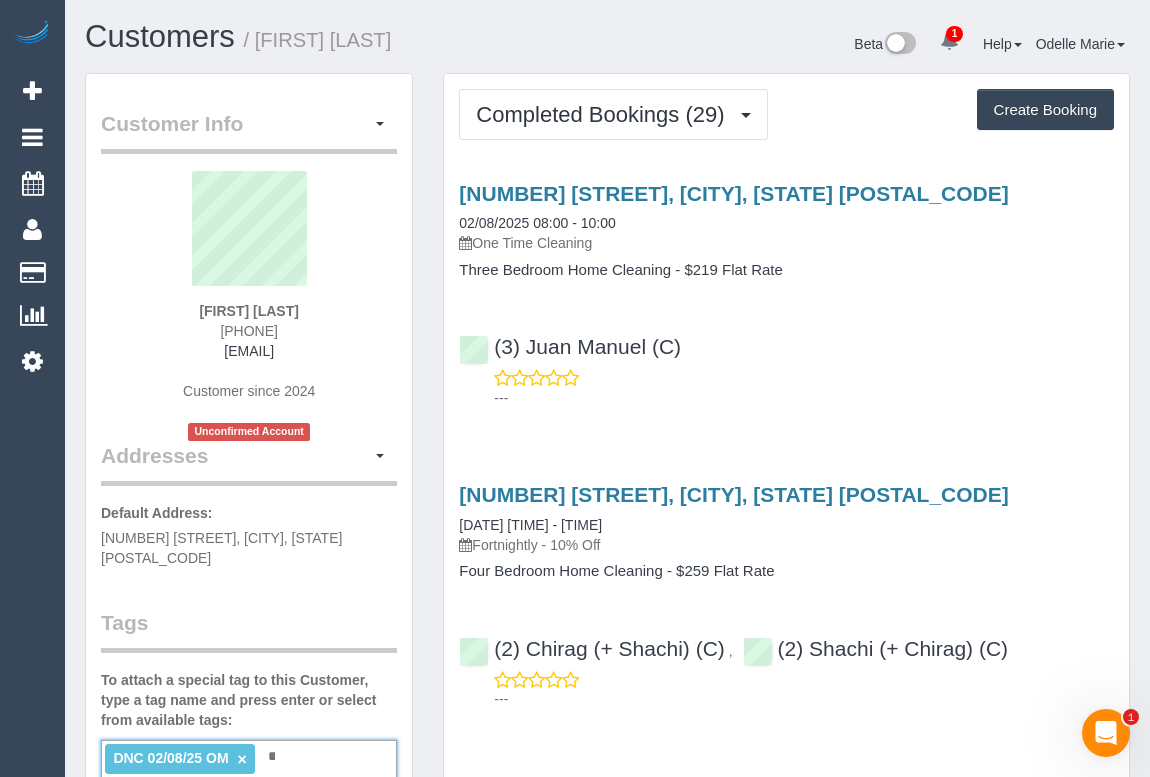 click on "---" at bounding box center [786, 388] 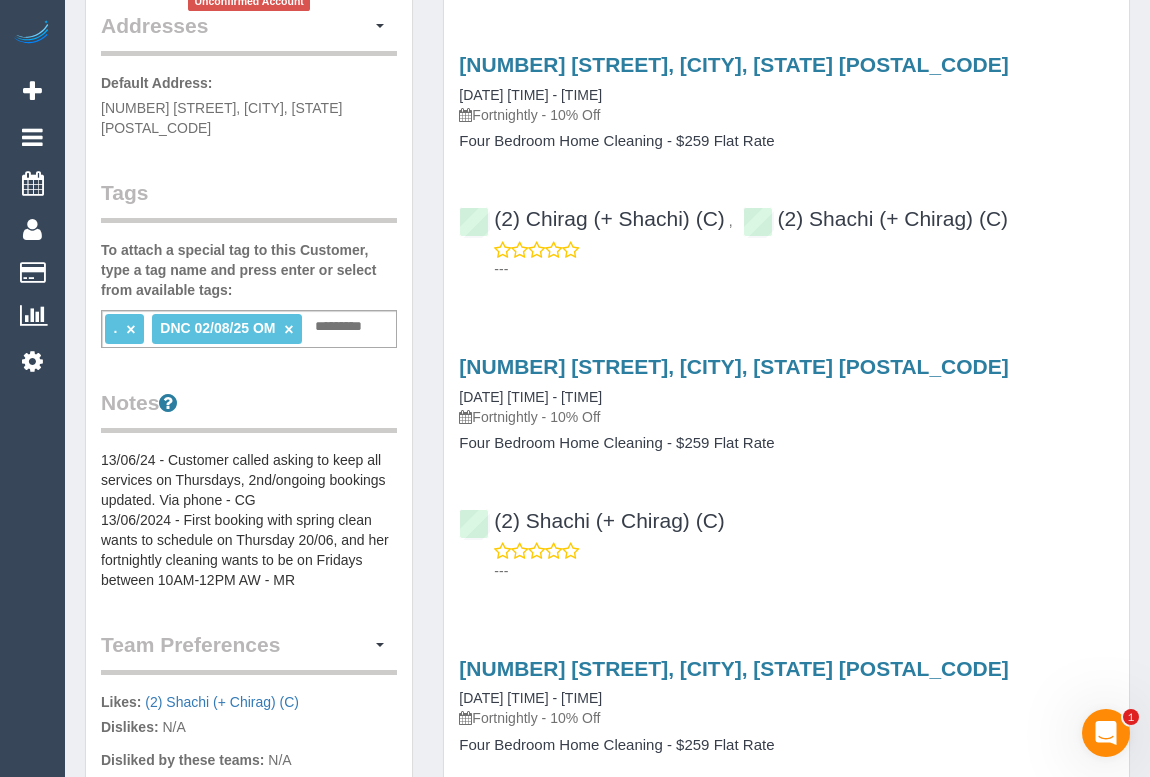 scroll, scrollTop: 454, scrollLeft: 0, axis: vertical 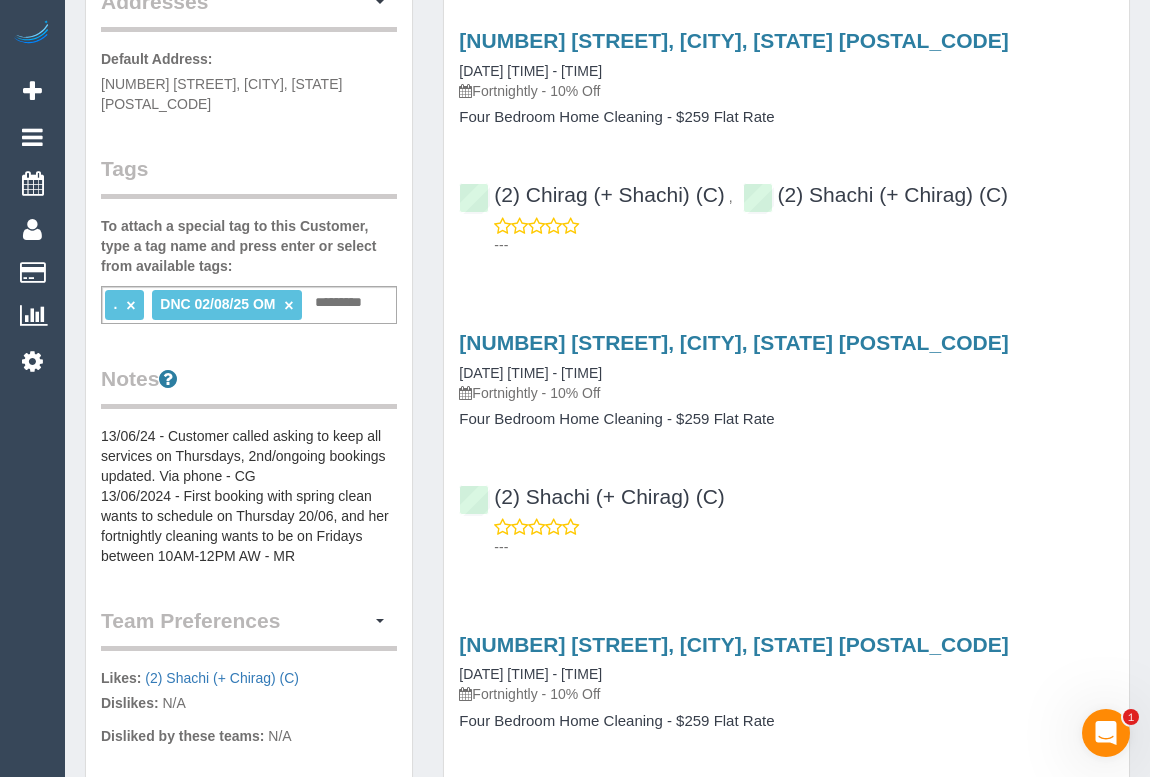 click on "×" at bounding box center [130, 305] 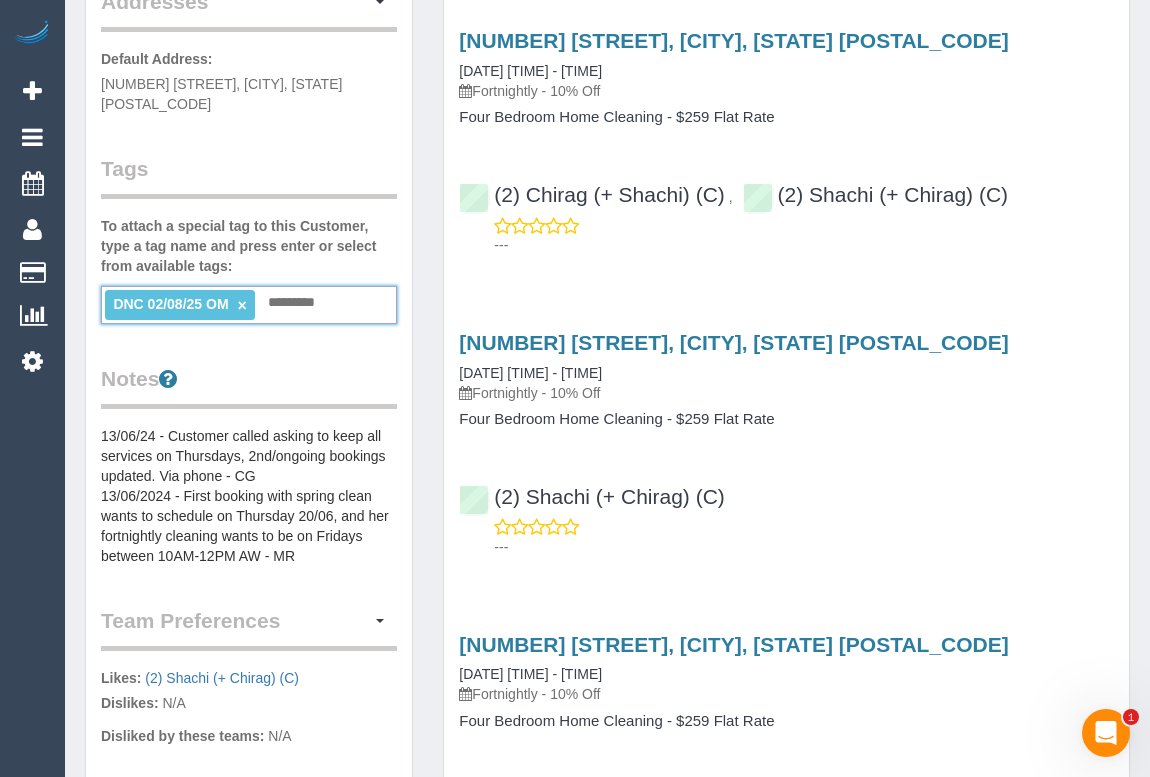 click on "---" at bounding box center (804, 547) 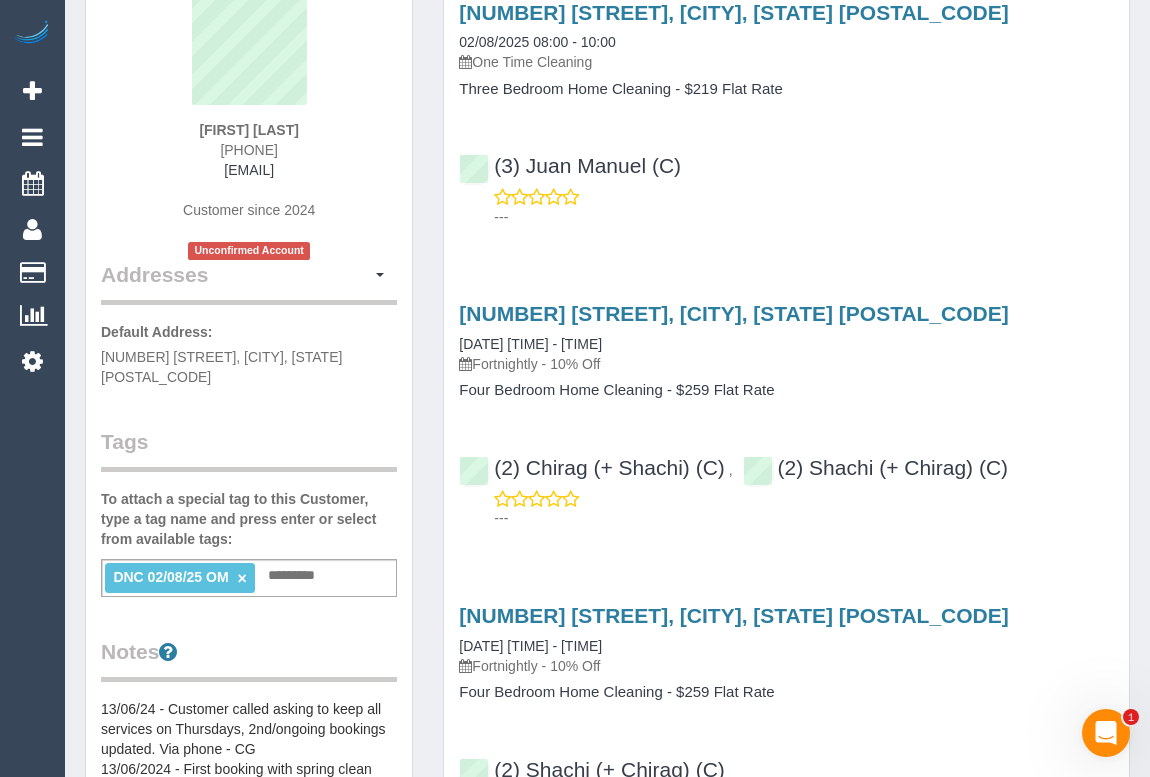 scroll, scrollTop: 0, scrollLeft: 0, axis: both 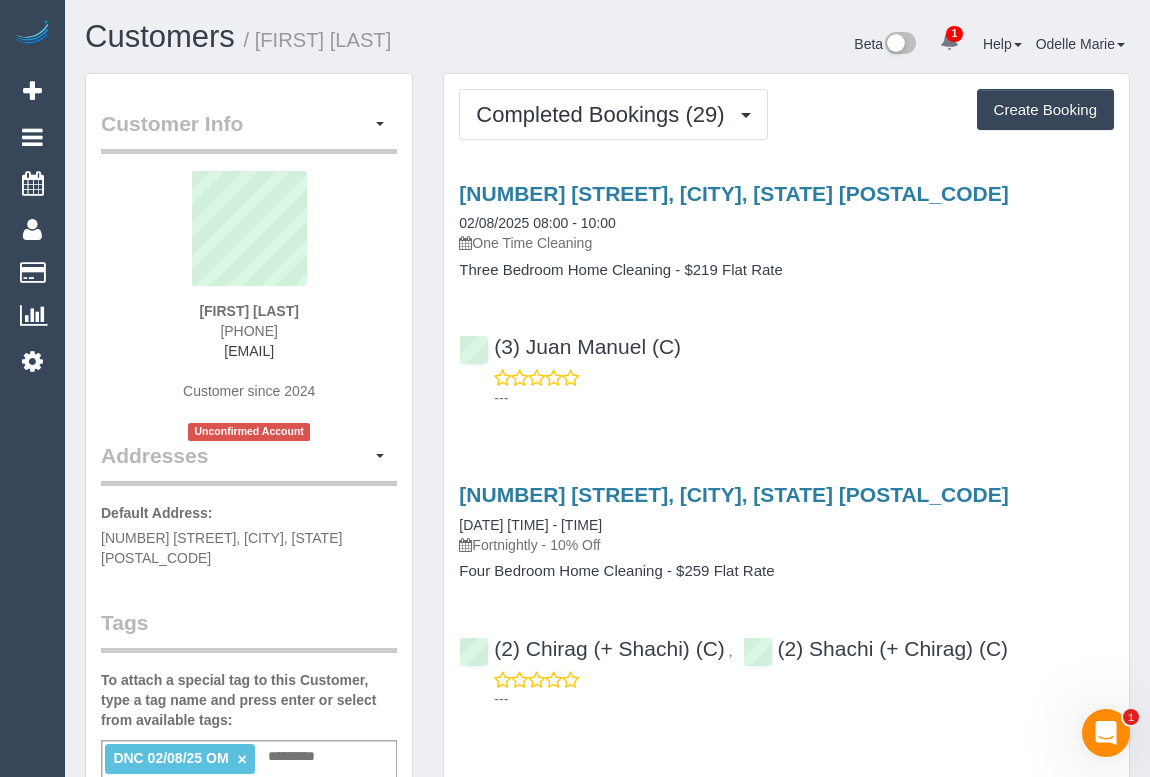 drag, startPoint x: 177, startPoint y: 310, endPoint x: 323, endPoint y: 307, distance: 146.03082 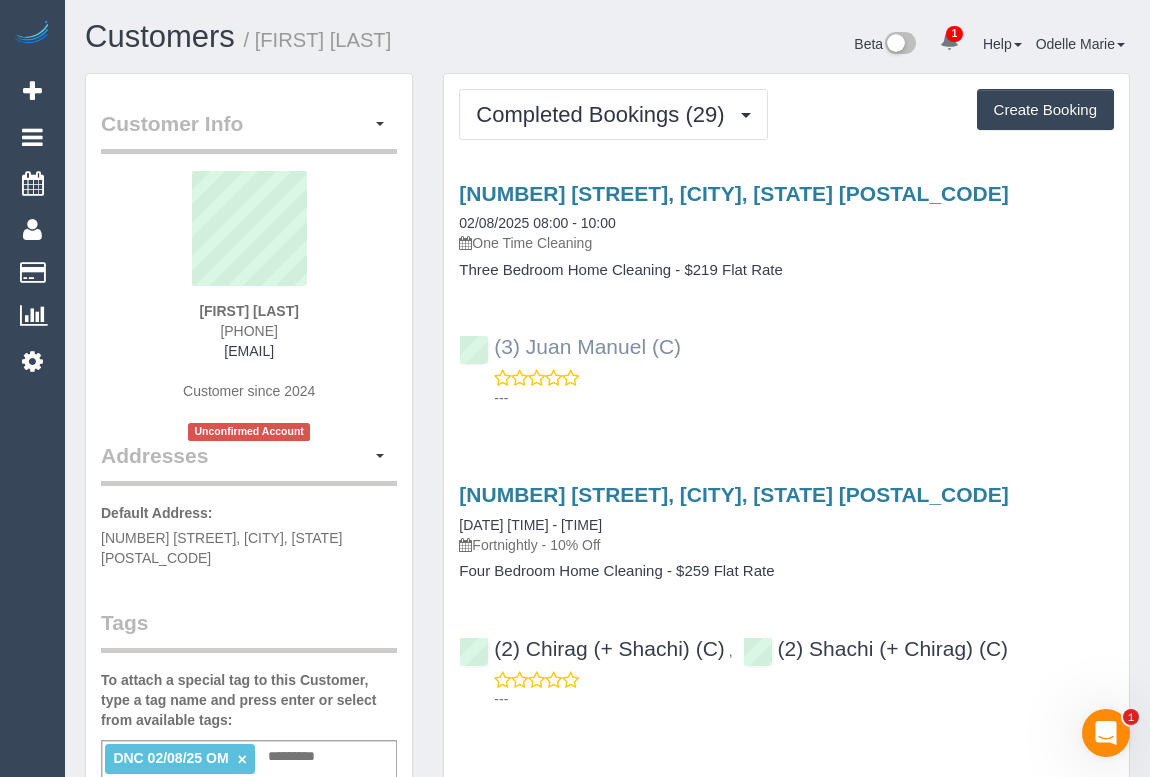 click on "(3) Juan Manuel (C)
---" at bounding box center [786, 363] 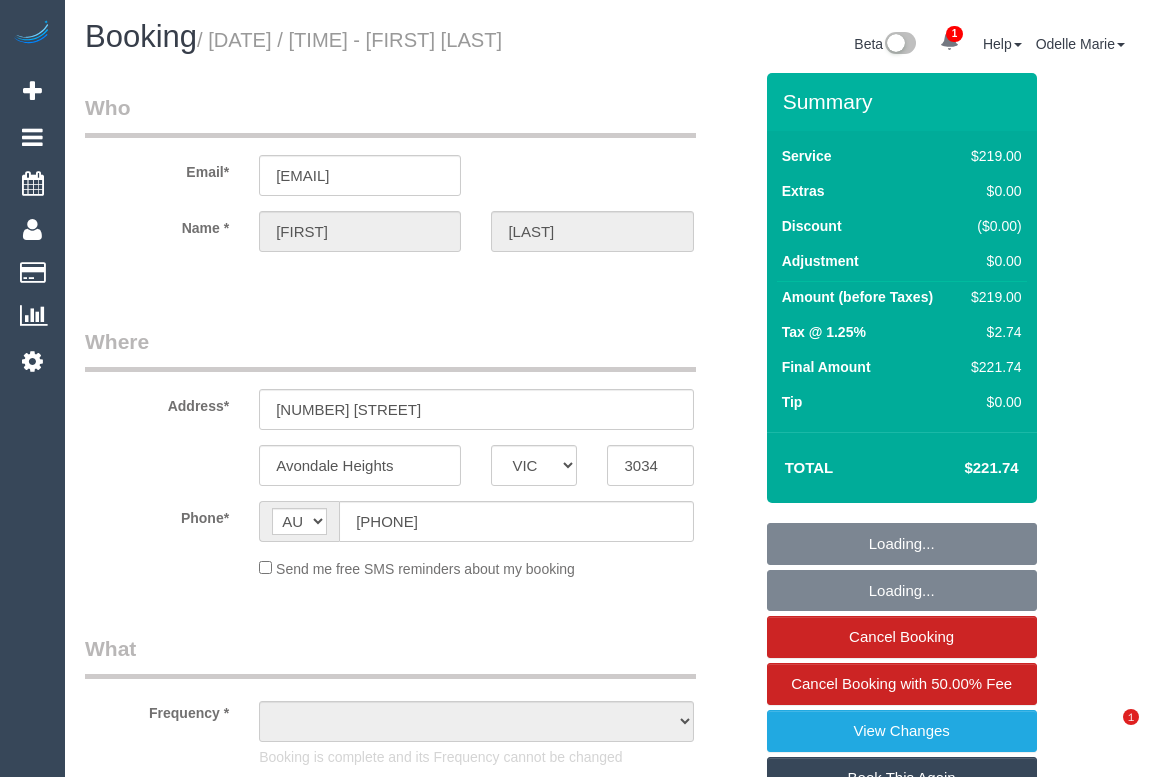 select on "VIC" 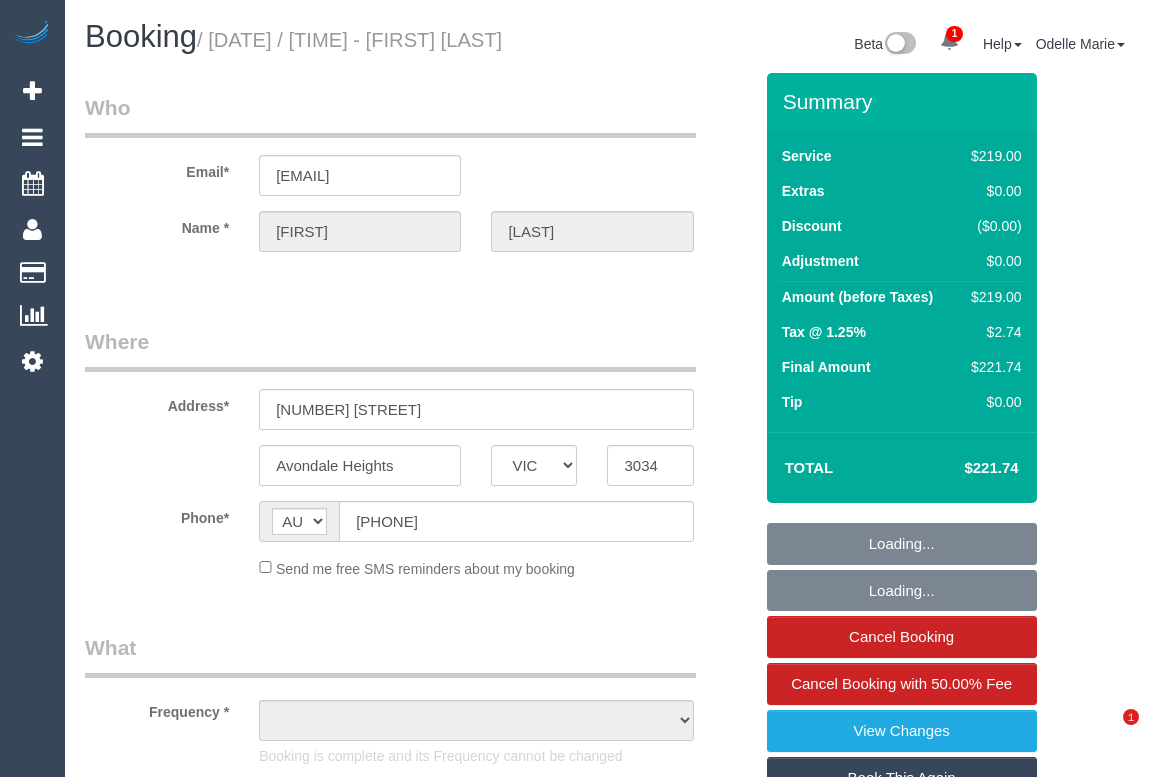 scroll, scrollTop: 0, scrollLeft: 0, axis: both 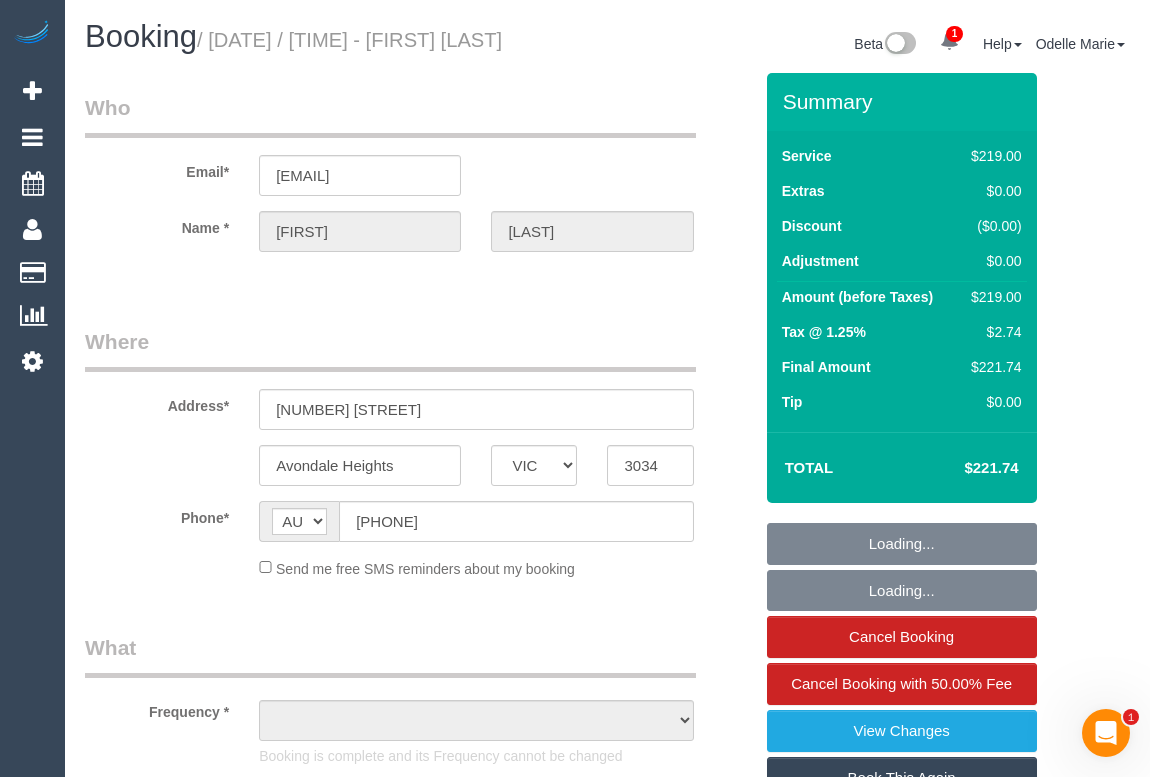 select on "object:587" 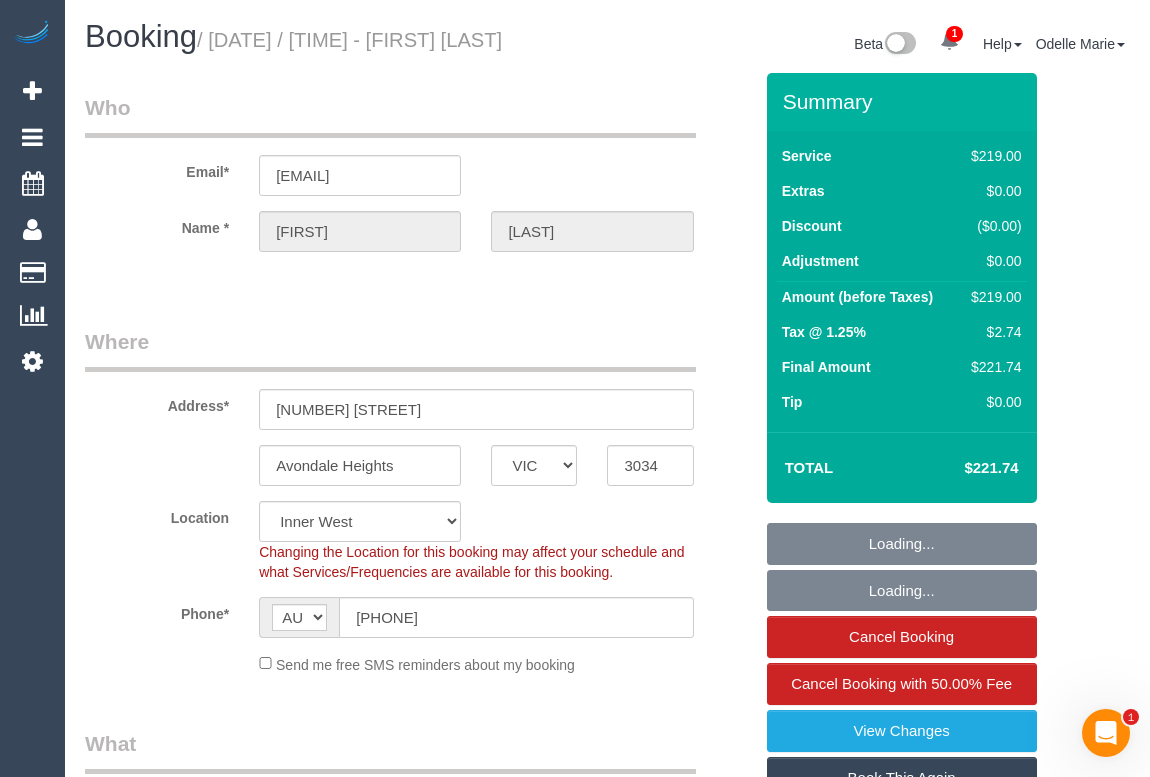 select on "object:688" 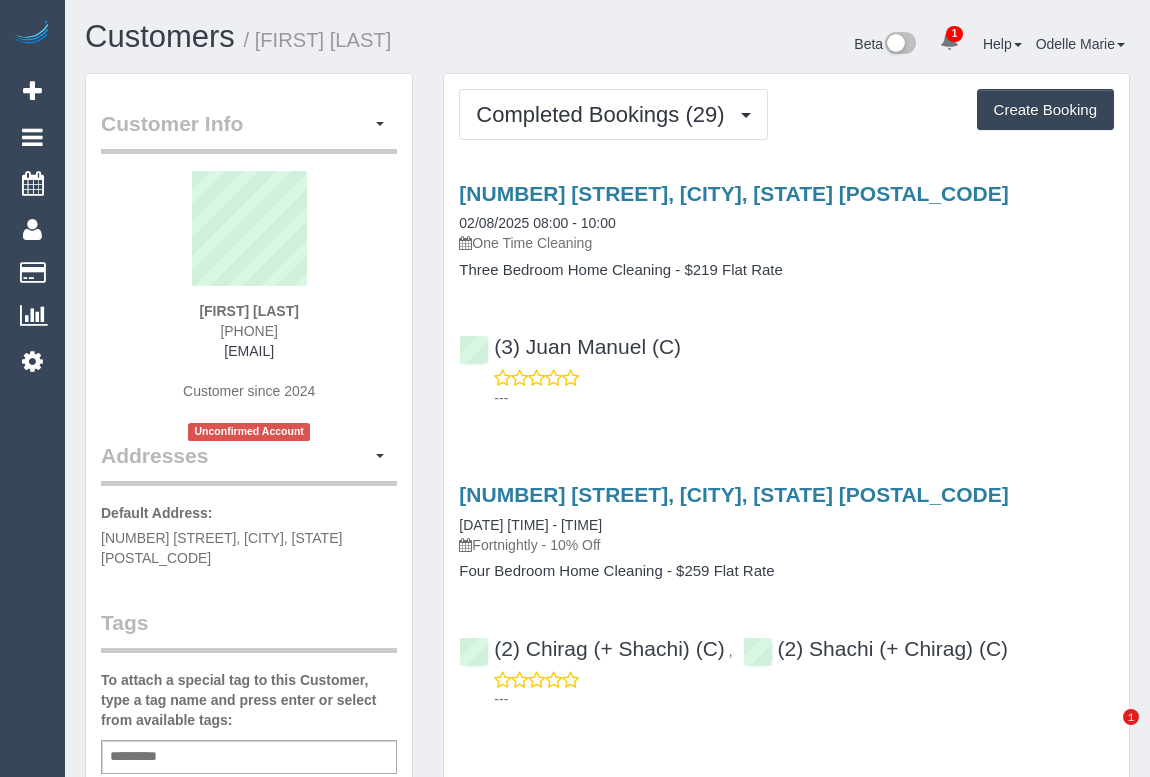 scroll, scrollTop: 0, scrollLeft: 0, axis: both 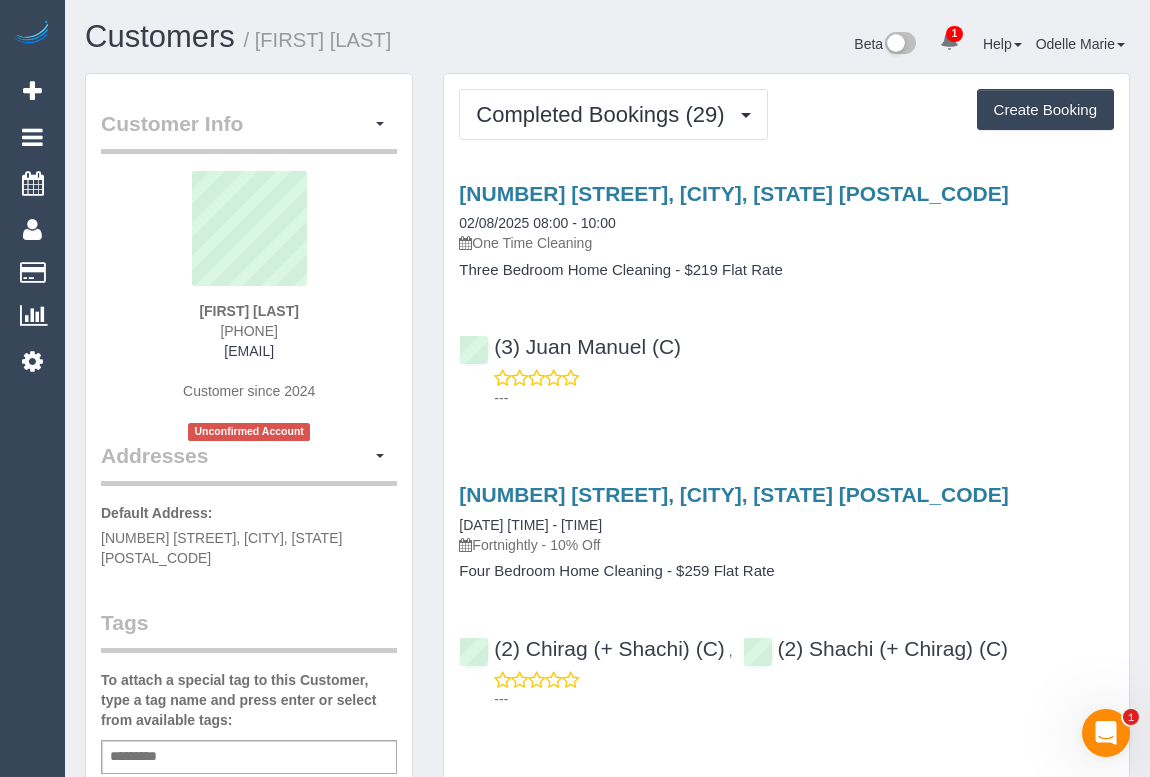 drag, startPoint x: 177, startPoint y: 309, endPoint x: 384, endPoint y: 307, distance: 207.00966 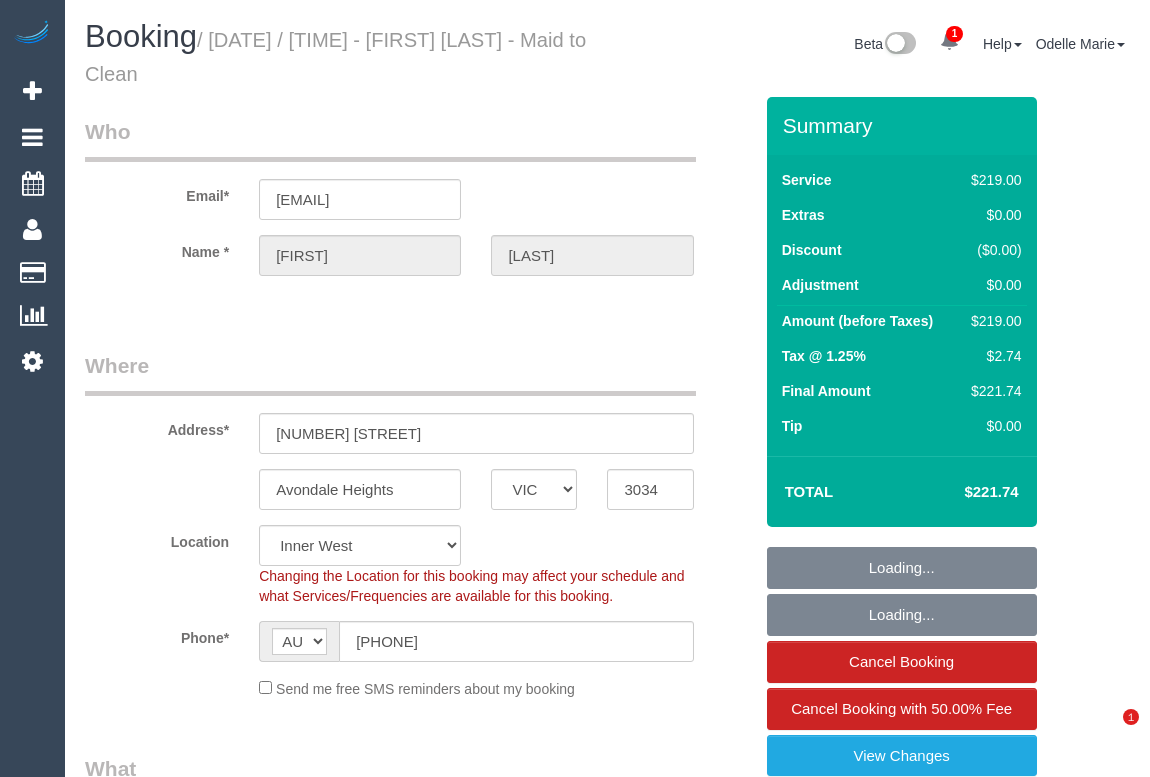 select on "VIC" 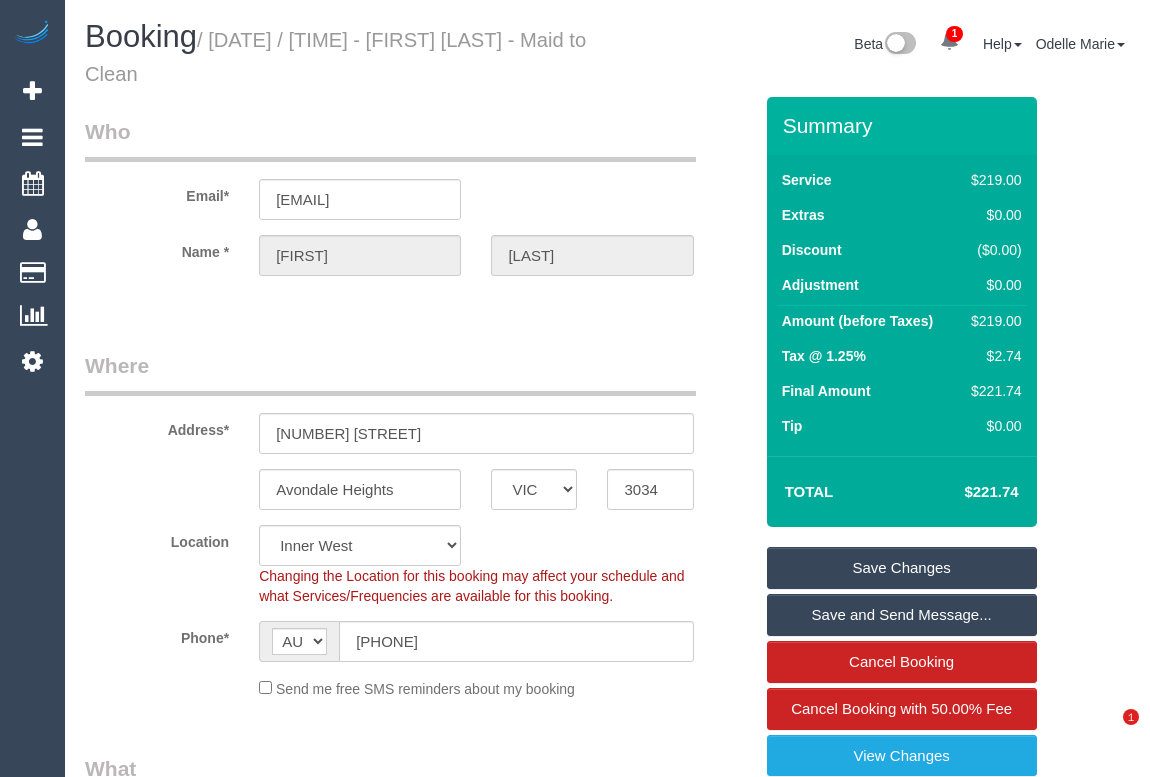 scroll, scrollTop: 0, scrollLeft: 0, axis: both 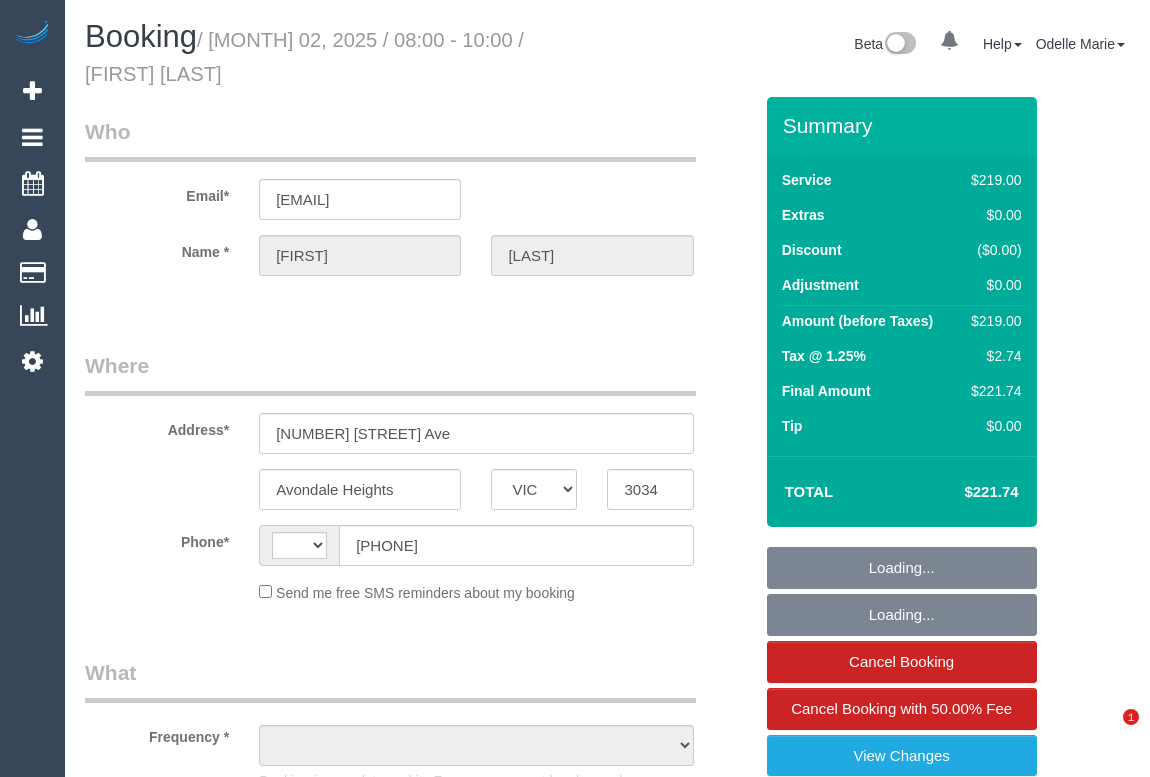 select on "VIC" 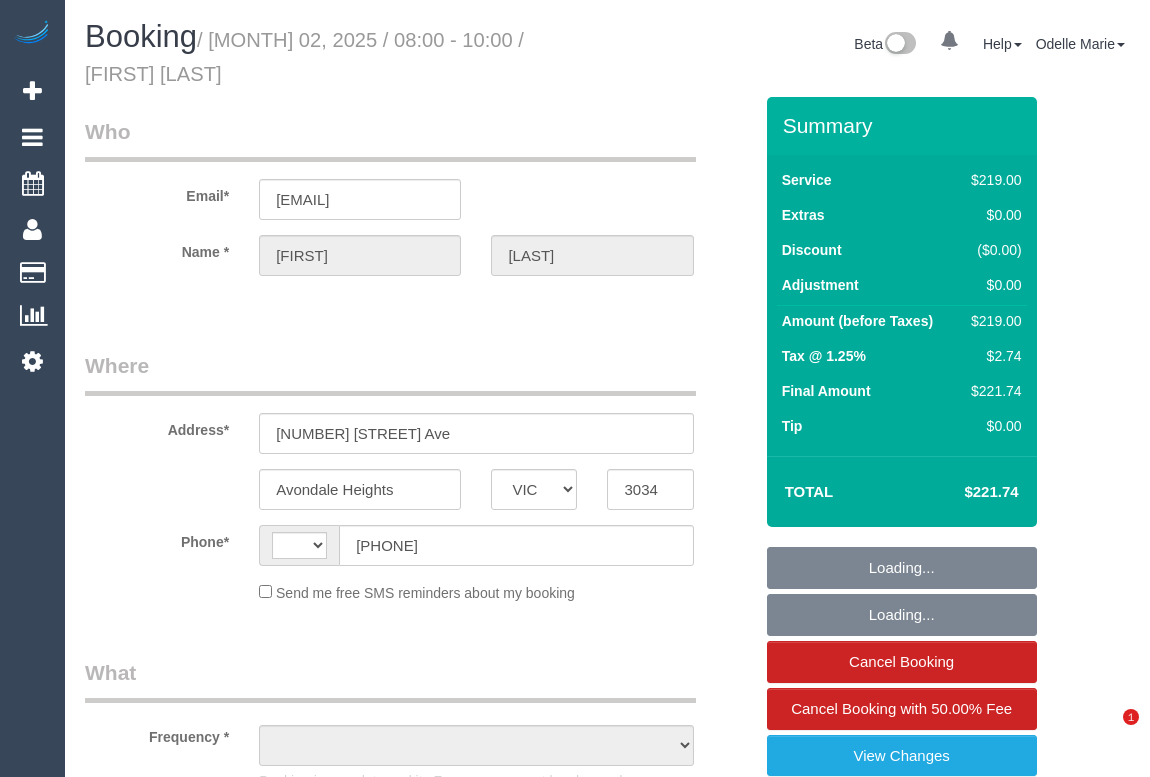 scroll, scrollTop: 0, scrollLeft: 0, axis: both 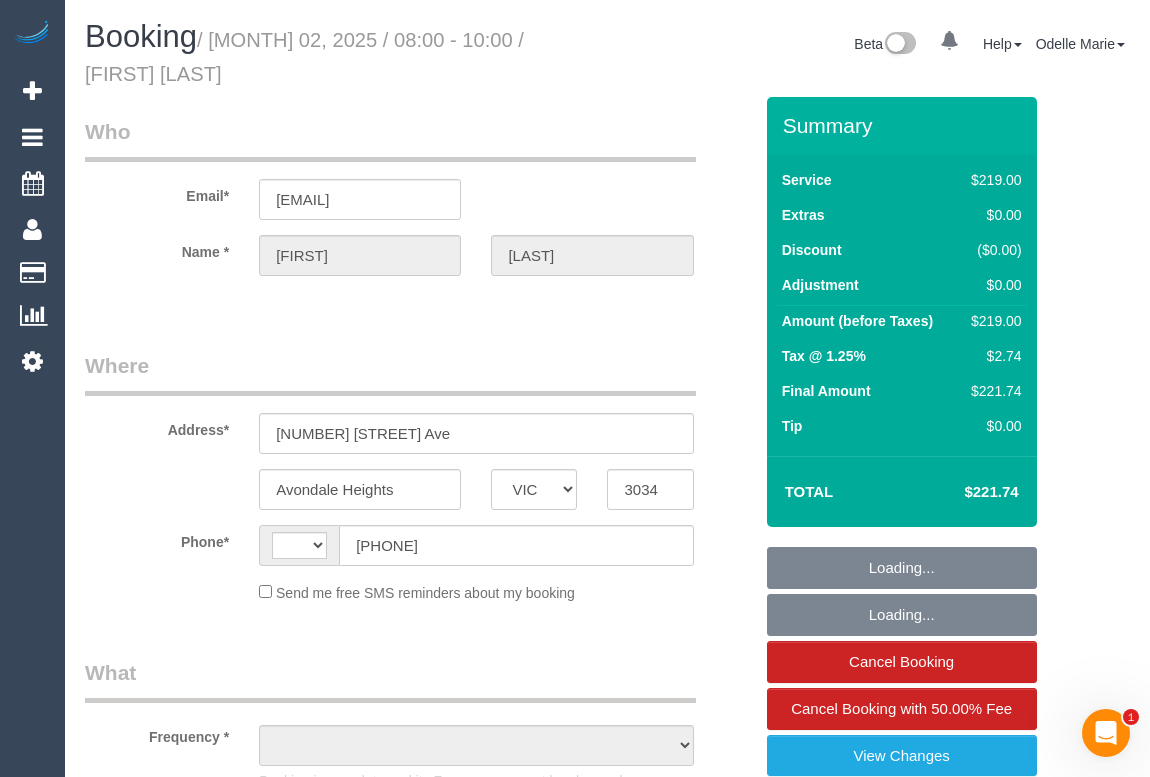 select on "string:stripe-pm_1PR2bg2GScqysDRVvq6gcscy" 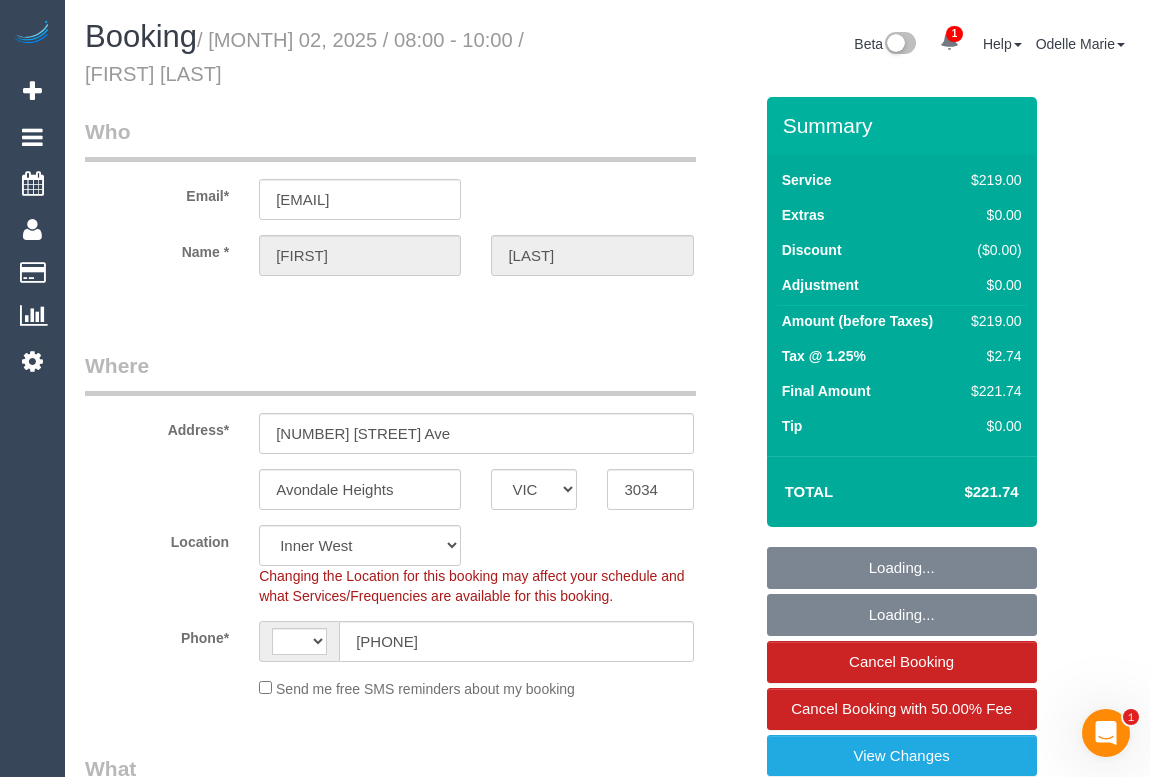 select on "string:AU" 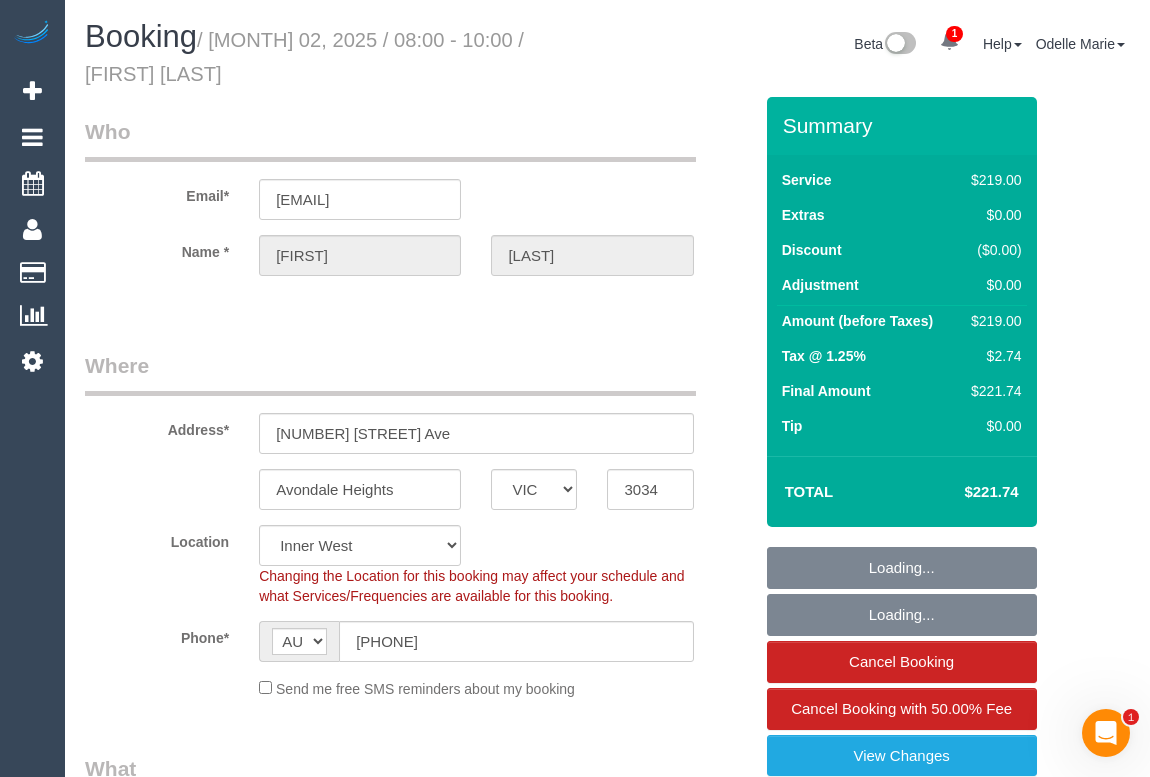 select on "object:1519" 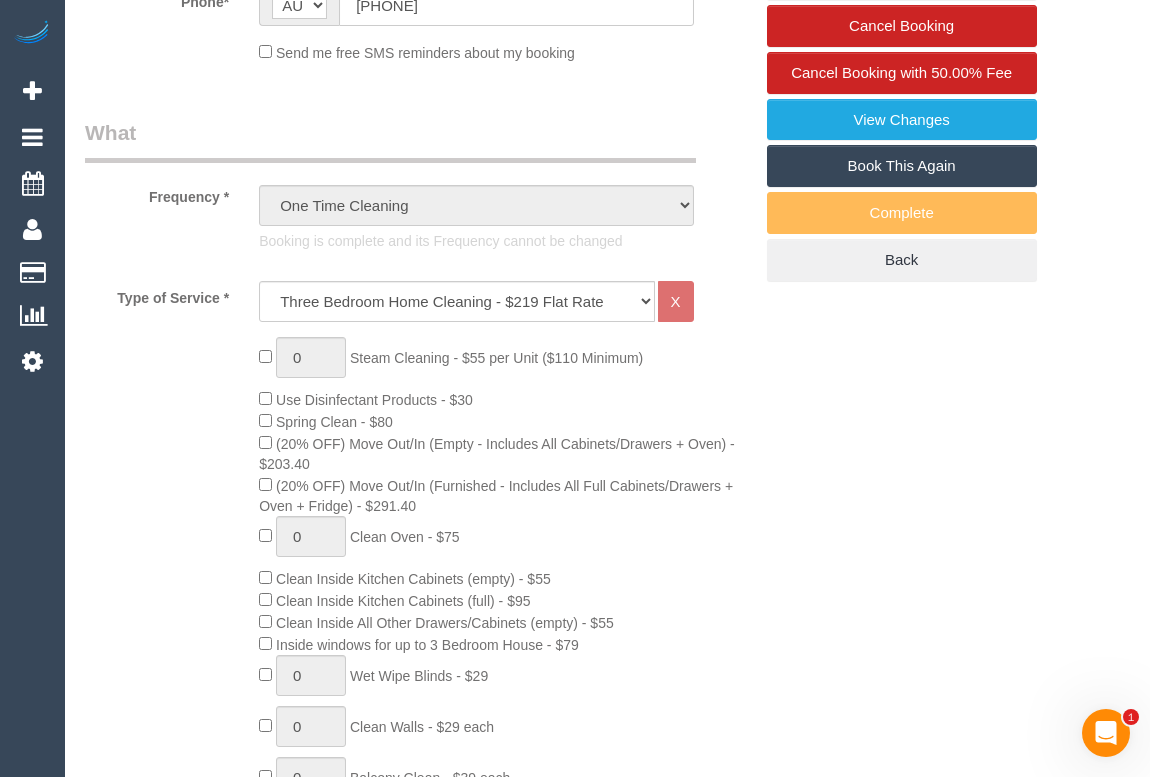 scroll, scrollTop: 0, scrollLeft: 0, axis: both 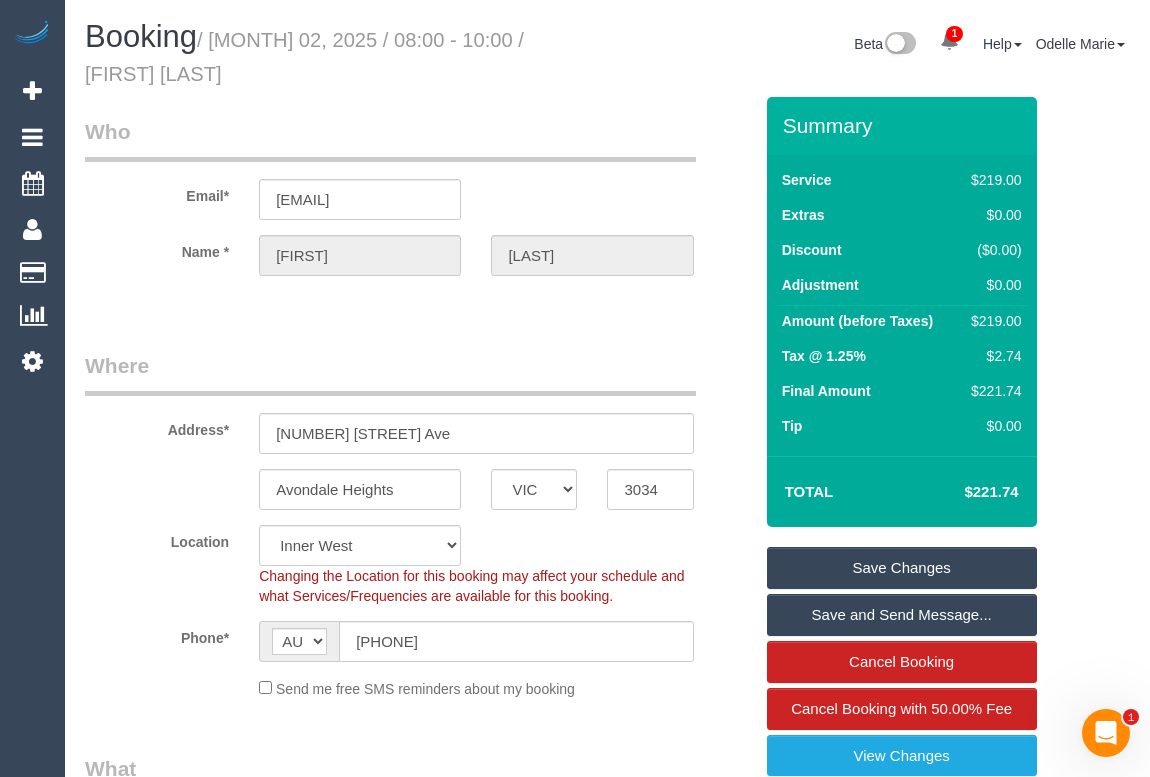 click on "Who
Email*
j.kara@hotmail.com
Name *
Josie
Karamoutsos
Where
Address*
13B Riverside Ave
Avondale Heights
ACT
NSW
NT
QLD
SA
TAS
VIC
WA
3034
Location
Office City East (North) East (South) Inner East Inner North (East) Inner North (West) Inner South East Inner West North (East) North (West) Outer East Outer North (East) Outer North (West) Outer South East Outer West South East (East) South East (West) West (North) West (South) ZG - Central ZG - East ZG - North ZG - South" at bounding box center (418, 2326) 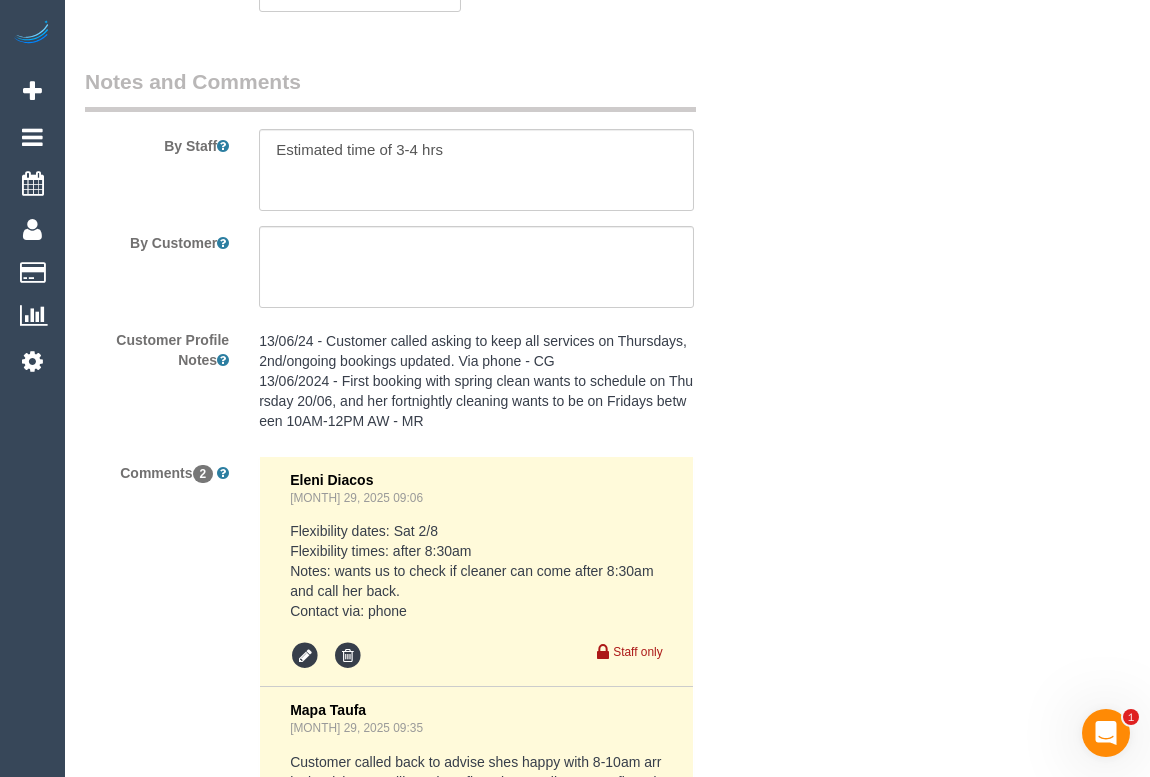 scroll, scrollTop: 3363, scrollLeft: 0, axis: vertical 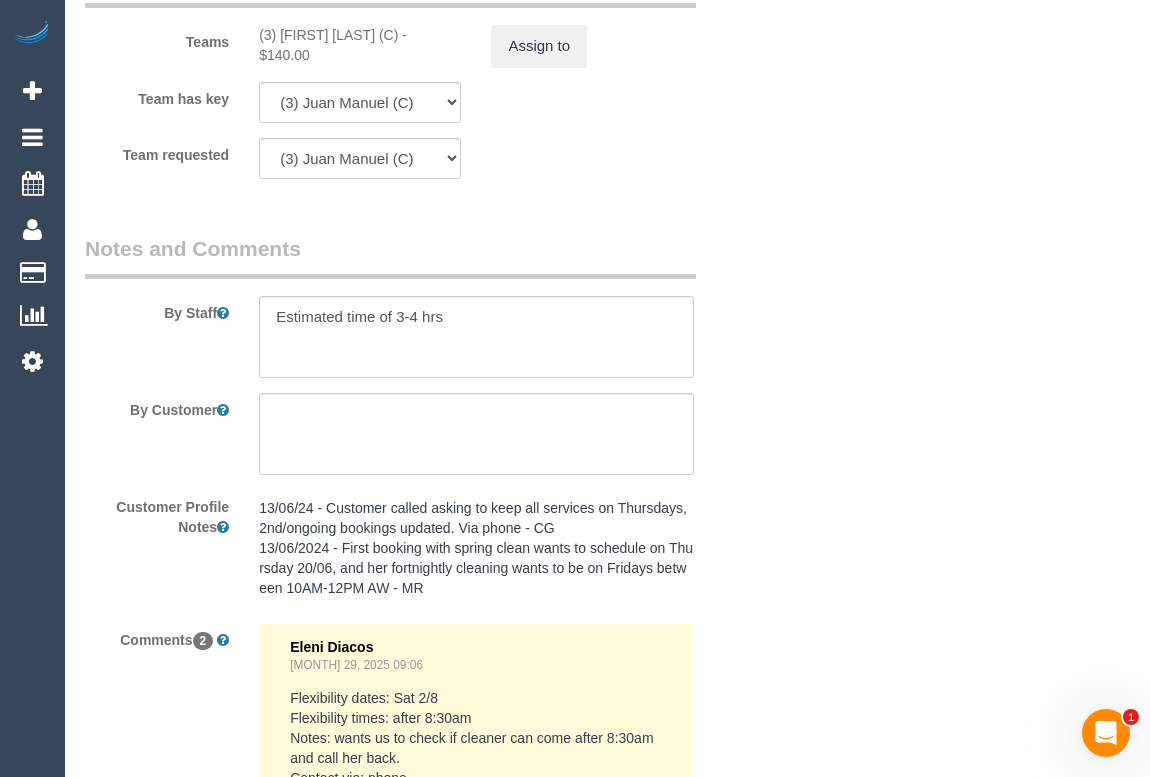 click on "Who
Email*
j.kara@hotmail.com
Name *
Josie
Karamoutsos
Where
Address*
13B Riverside Ave
Avondale Heights
ACT
NSW
NT
QLD
SA
TAS
VIC
WA
3034
Location
Office City East (North) East (South) Inner East Inner North (East) Inner North (West) Inner South East Inner West North (East) North (West) Outer East Outer North (East) Outer North (West) Outer South East Outer West South East (East) South East (West) West (North) West (South) ZG - Central ZG - East ZG - North ZG - South" at bounding box center (607, -1037) 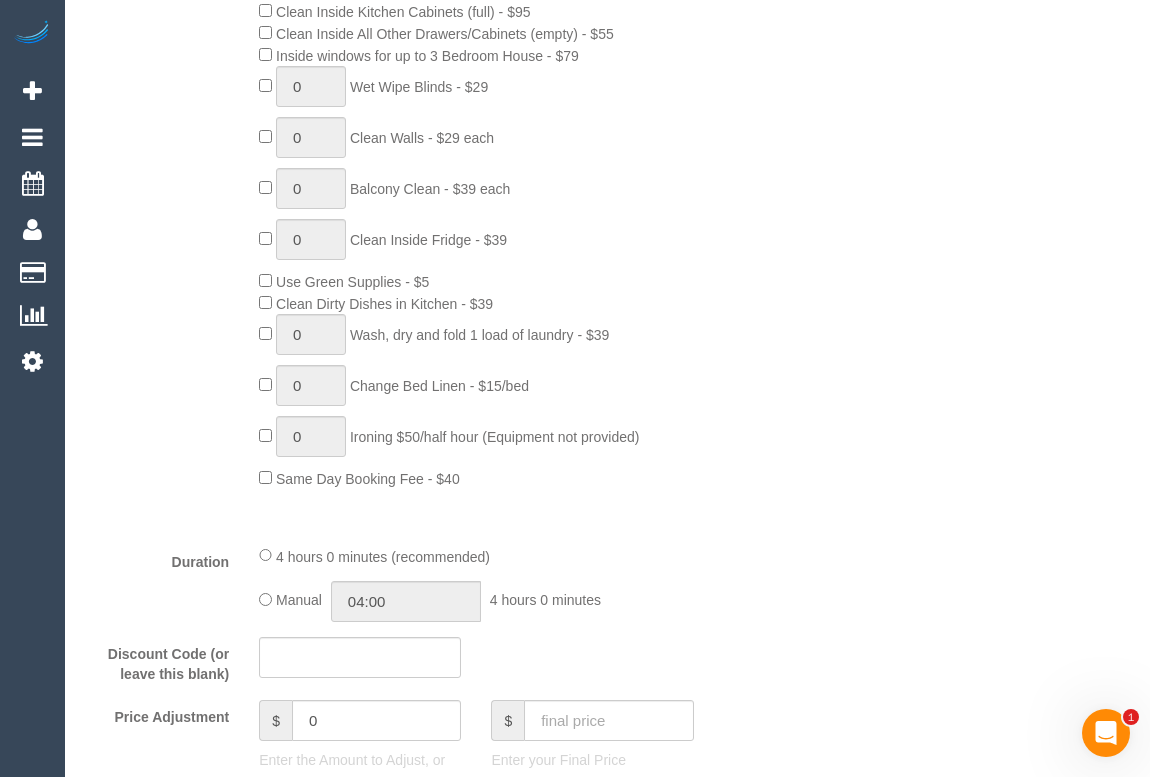 scroll, scrollTop: 1454, scrollLeft: 0, axis: vertical 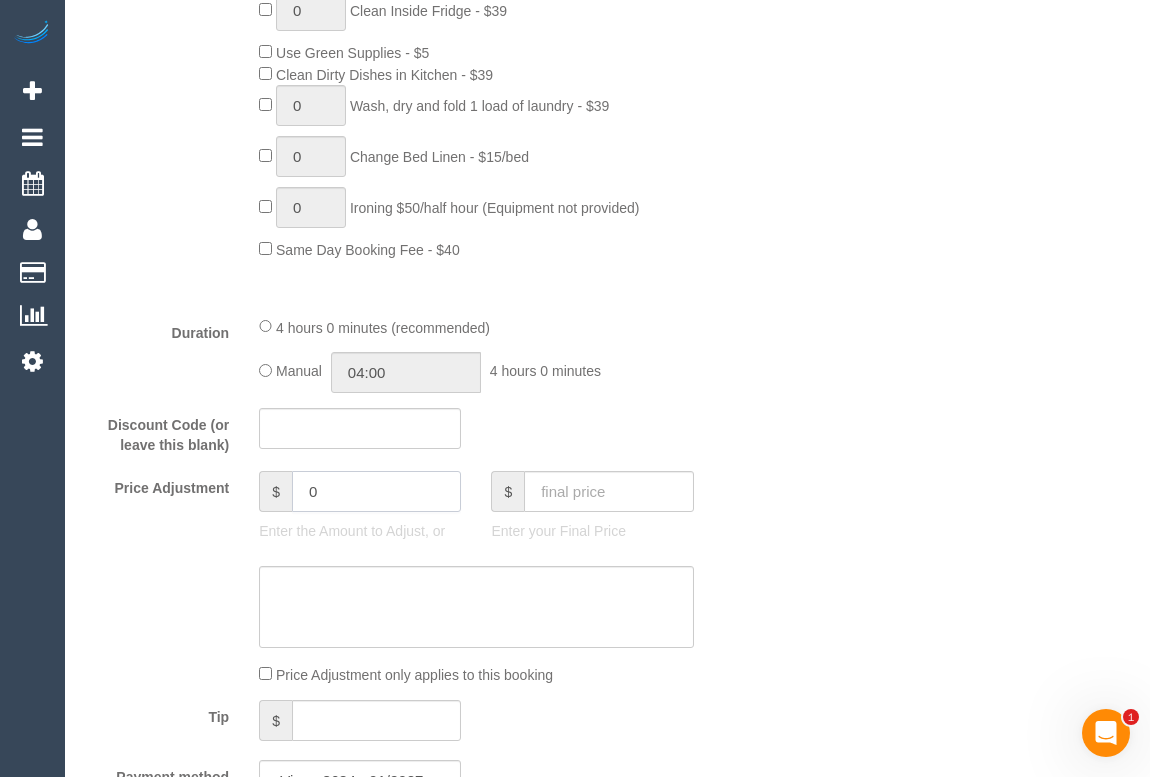 drag, startPoint x: 337, startPoint y: 501, endPoint x: 309, endPoint y: 493, distance: 29.12044 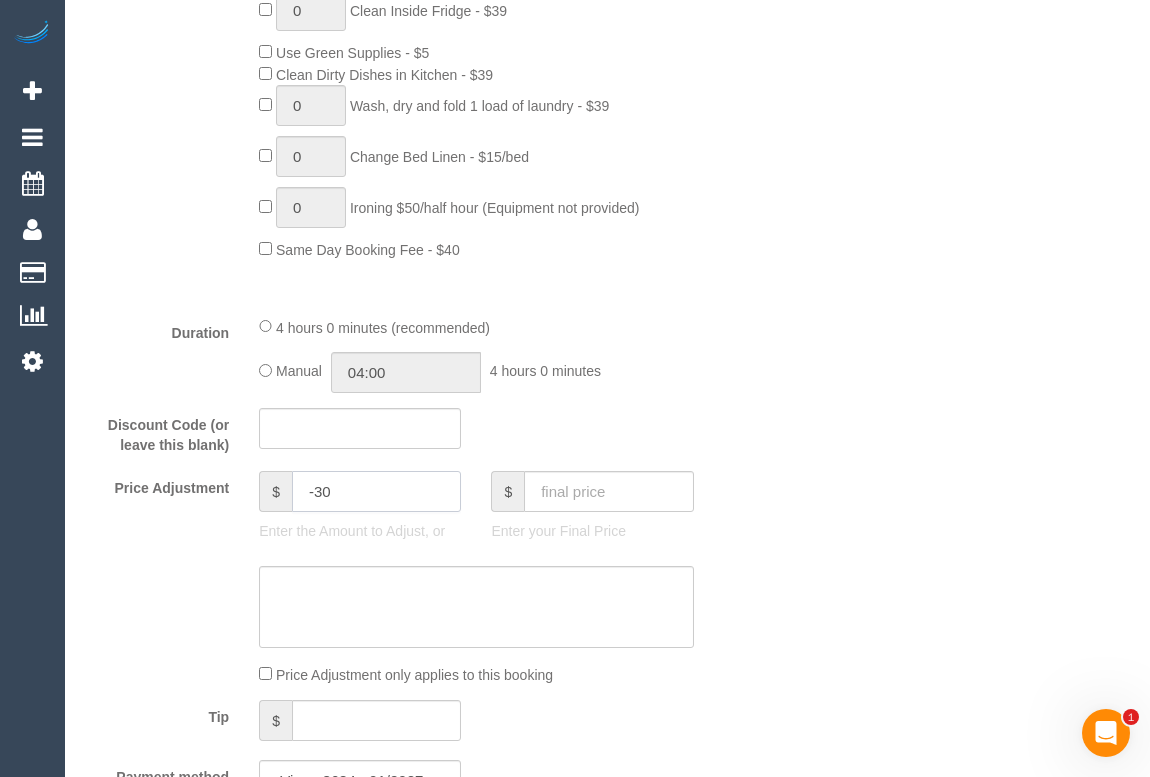 type on "-30" 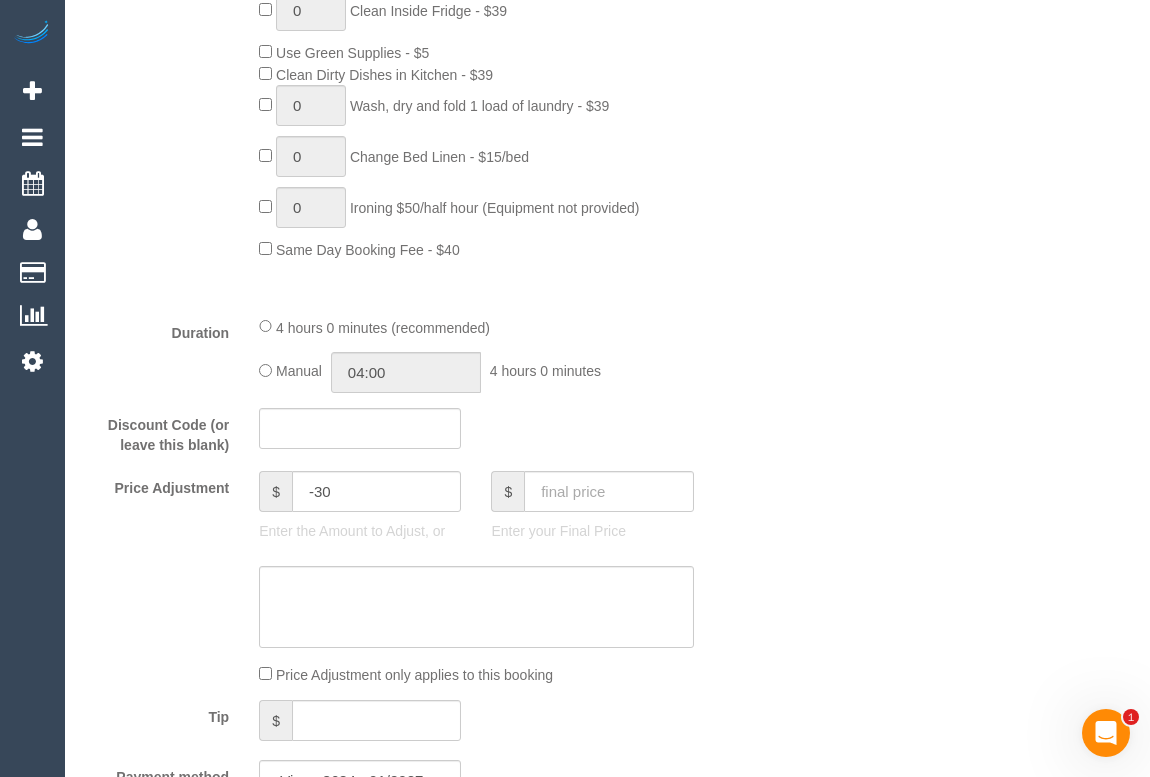 click on "Who
Email*
j.kara@hotmail.com
Name *
Josie
Karamoutsos
Where
Address*
13B Riverside Ave
Avondale Heights
ACT
NSW
NT
QLD
SA
TAS
VIC
WA
3034
Location
Office City East (North) East (South) Inner East Inner North (East) Inner North (West) Inner South East Inner West North (East) North (West) Outer East Outer North (East) Outer North (West) Outer South East Outer West South East (East) South East (West) West (North) West (South) ZG - Central ZG - East ZG - North ZG - South" at bounding box center (607, 872) 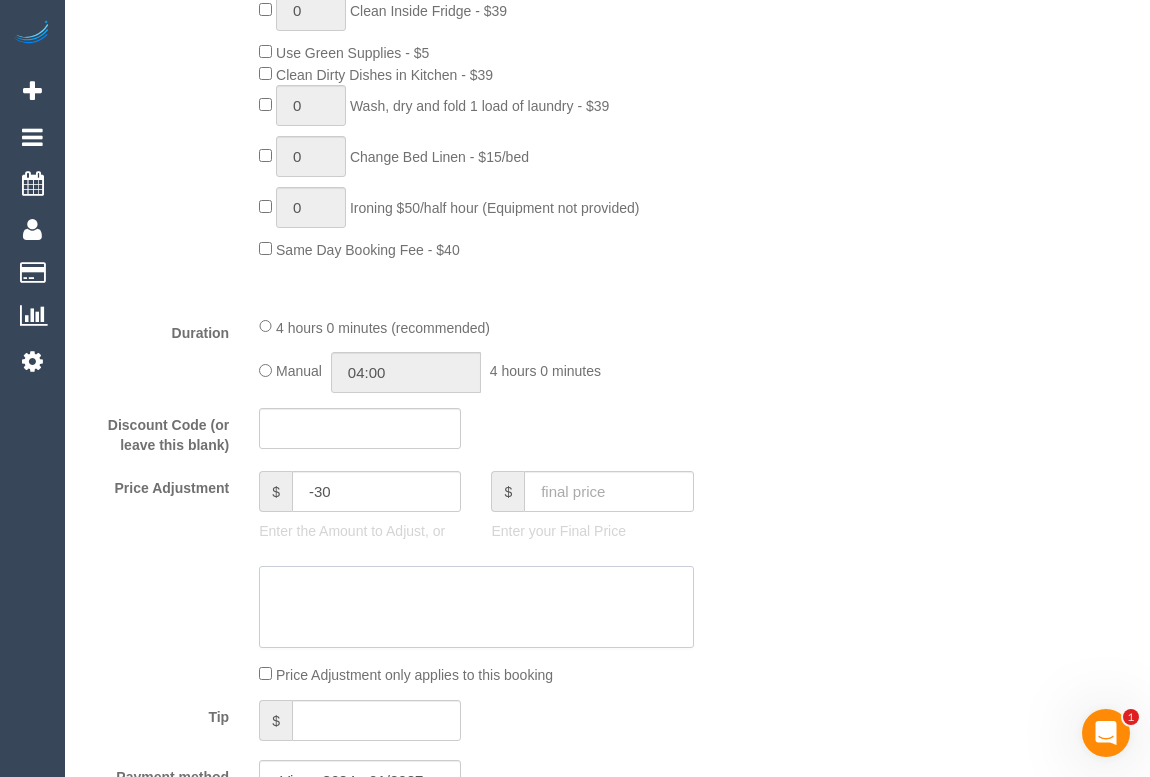 click 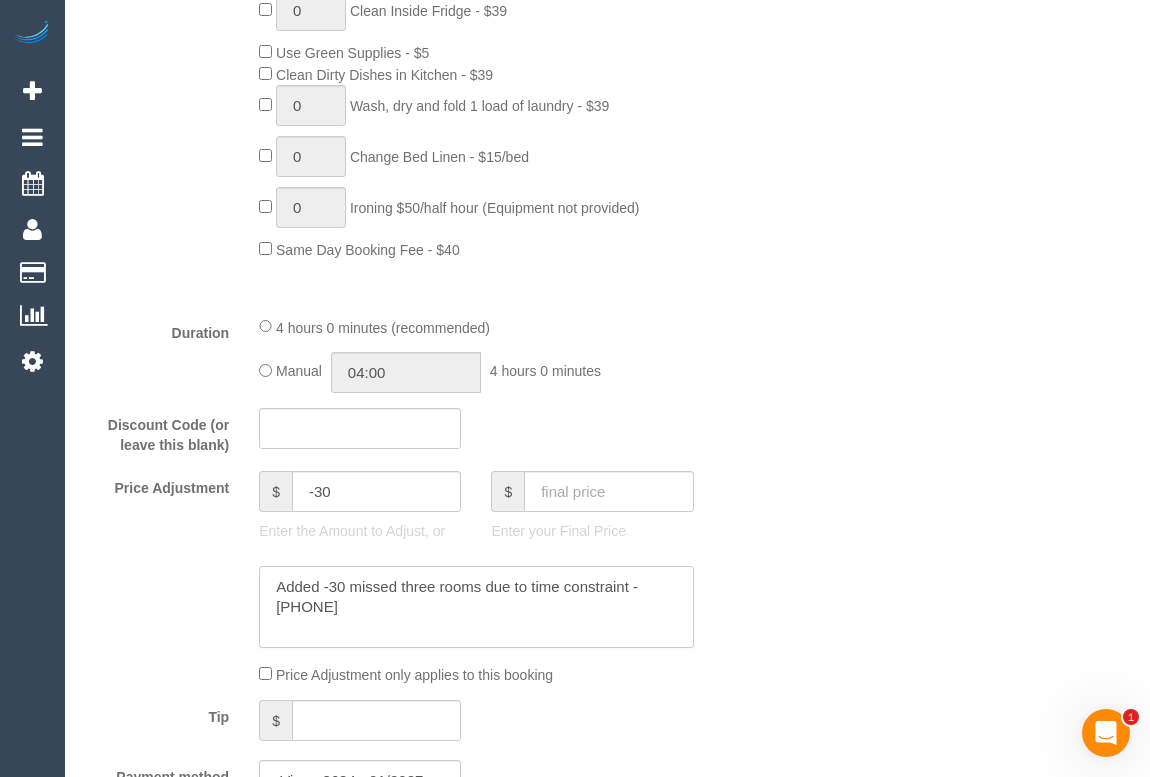 click 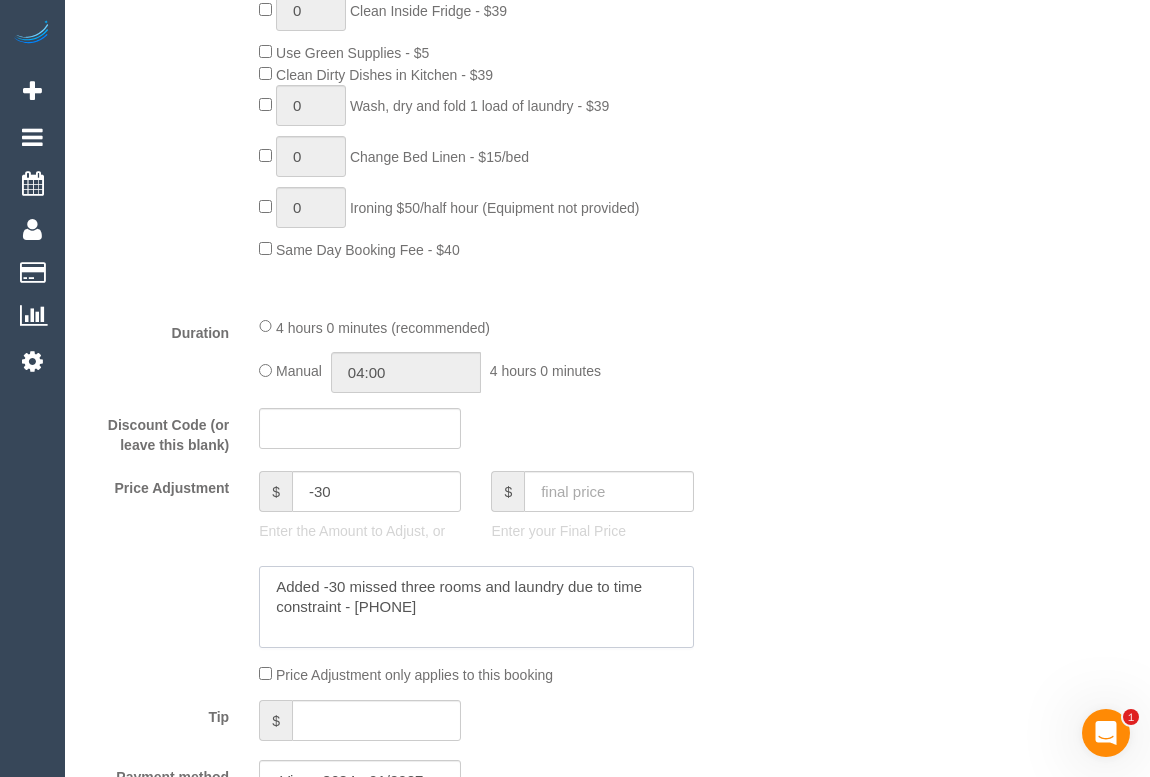 click 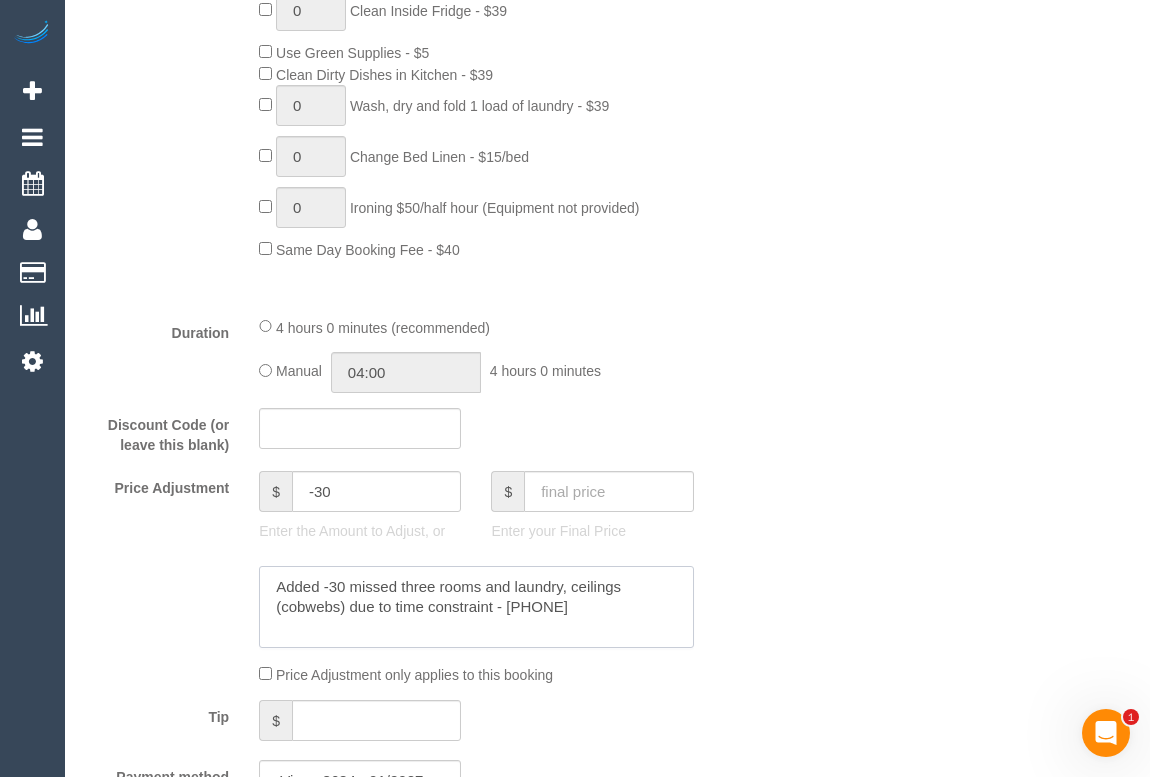click 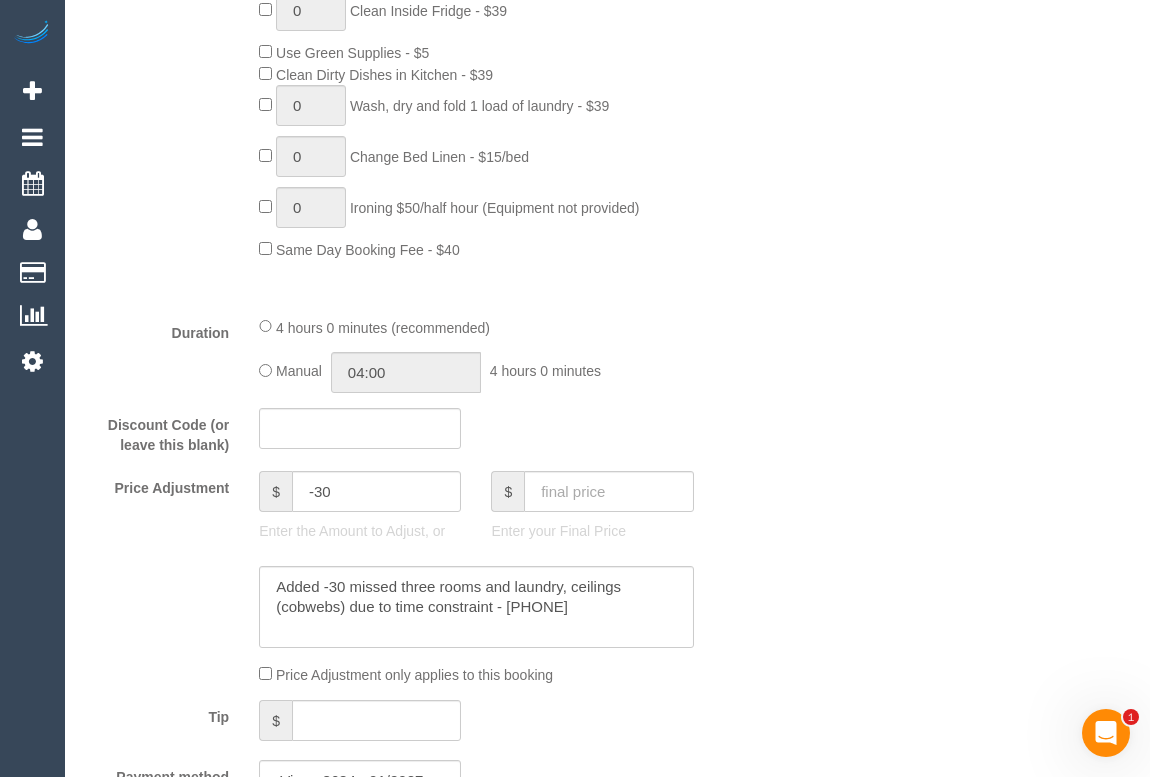 click on "Who
Email*
j.kara@hotmail.com
Name *
Josie
Karamoutsos
Where
Address*
13B Riverside Ave
Avondale Heights
ACT
NSW
NT
QLD
SA
TAS
VIC
WA
3034
Location
Office City East (North) East (South) Inner East Inner North (East) Inner North (West) Inner South East Inner West North (East) North (West) Outer East Outer North (East) Outer North (West) Outer South East Outer West South East (East) South East (West) West (North) West (South) ZG - Central ZG - East ZG - North ZG - South" at bounding box center [607, 872] 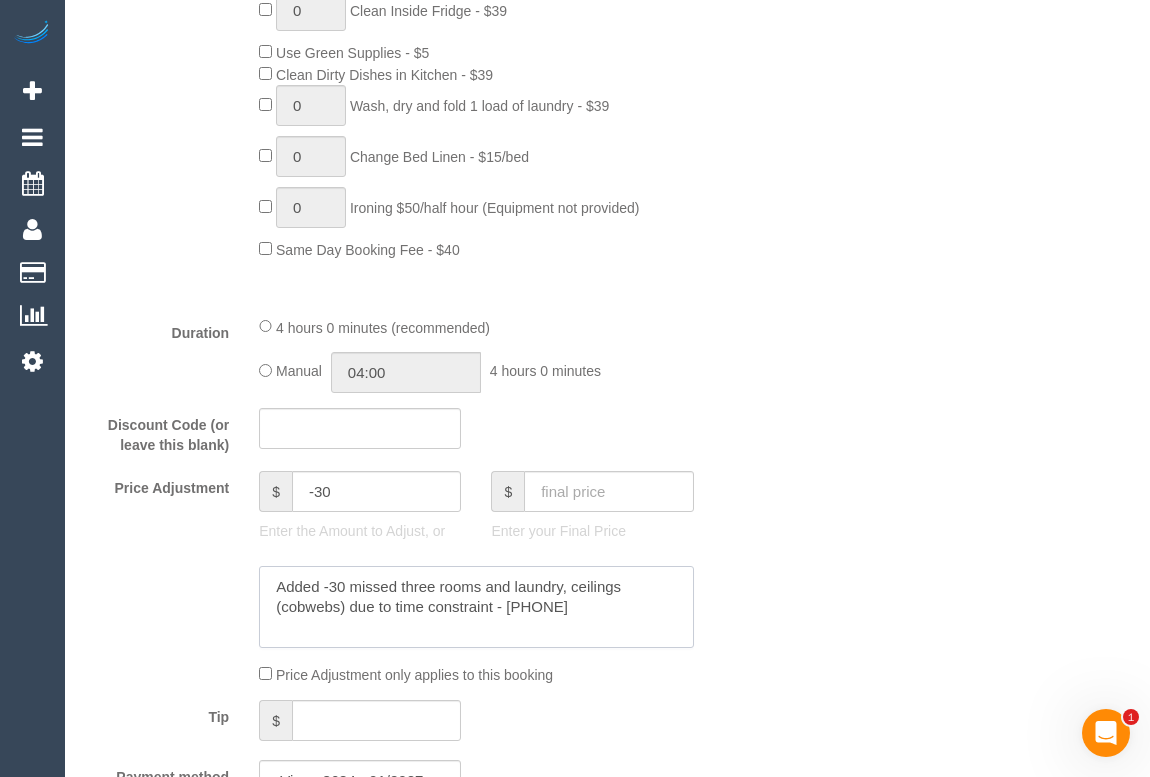 click 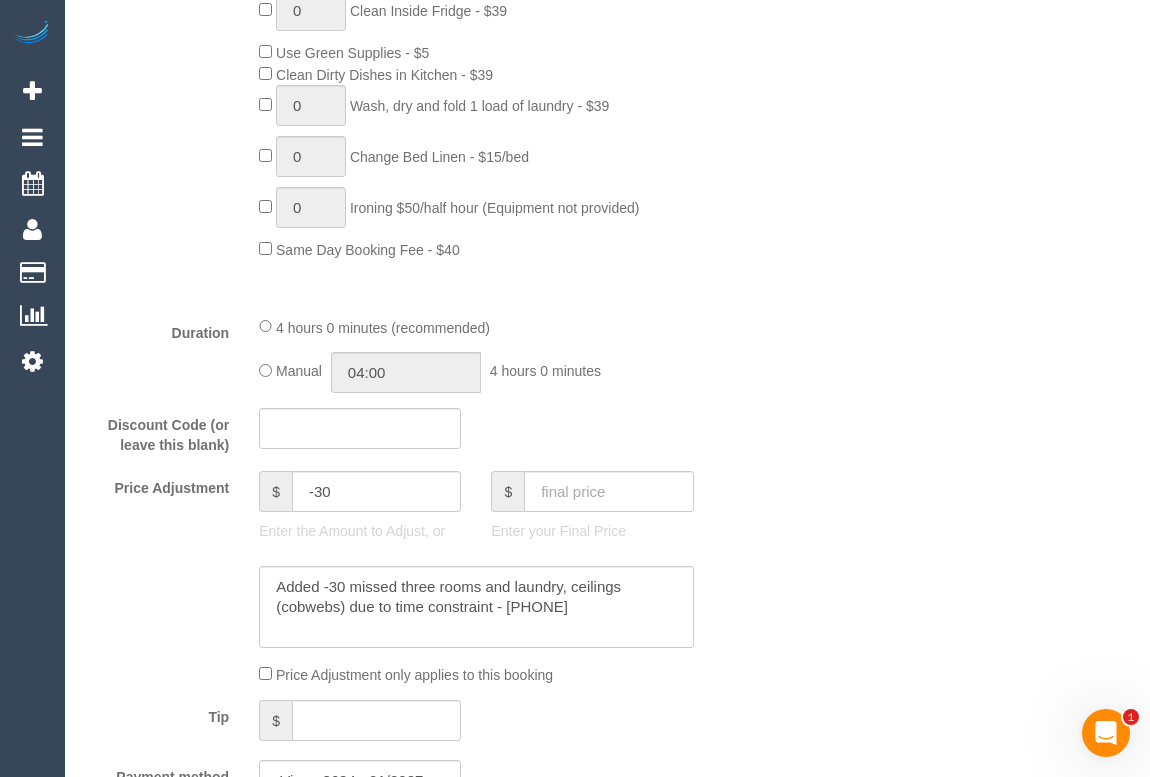 click 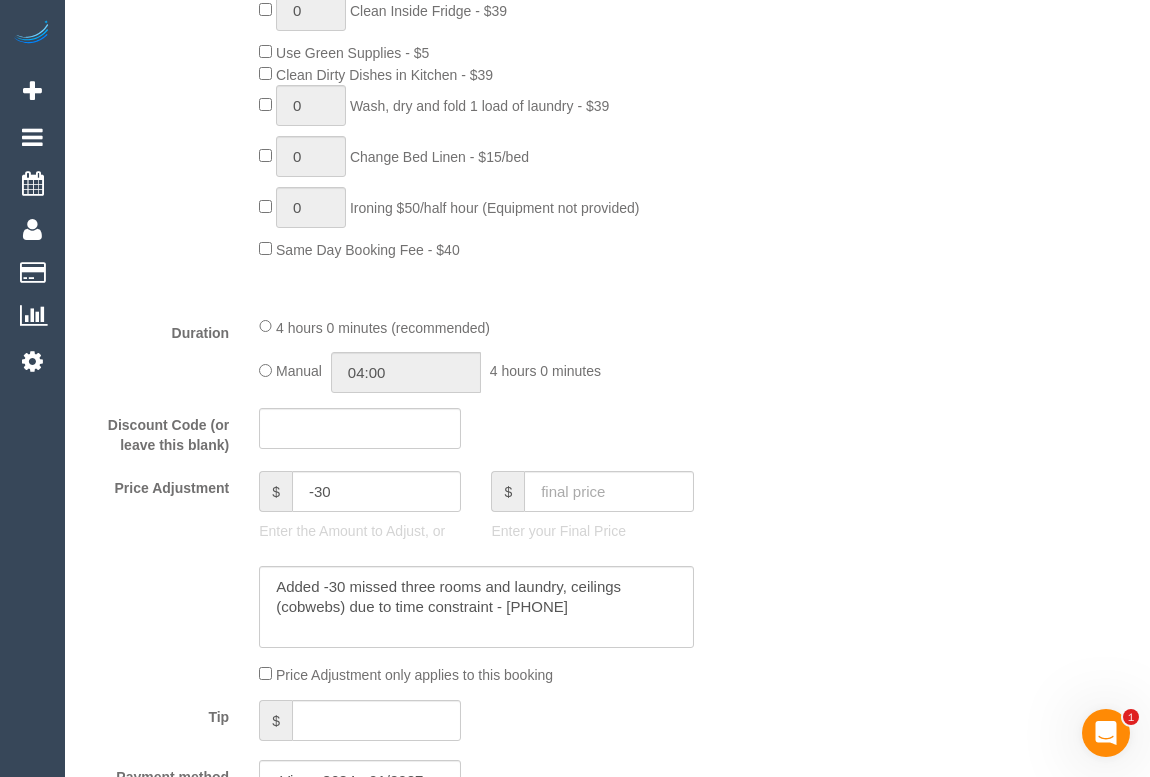 click 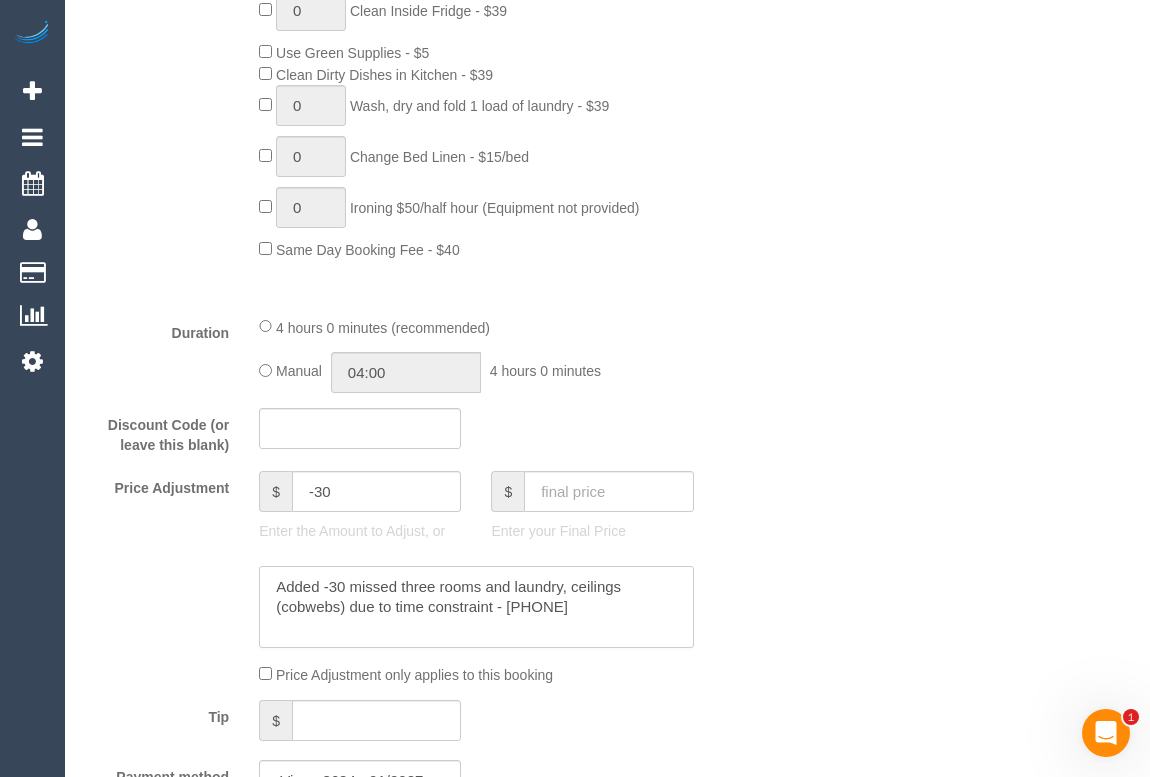 click 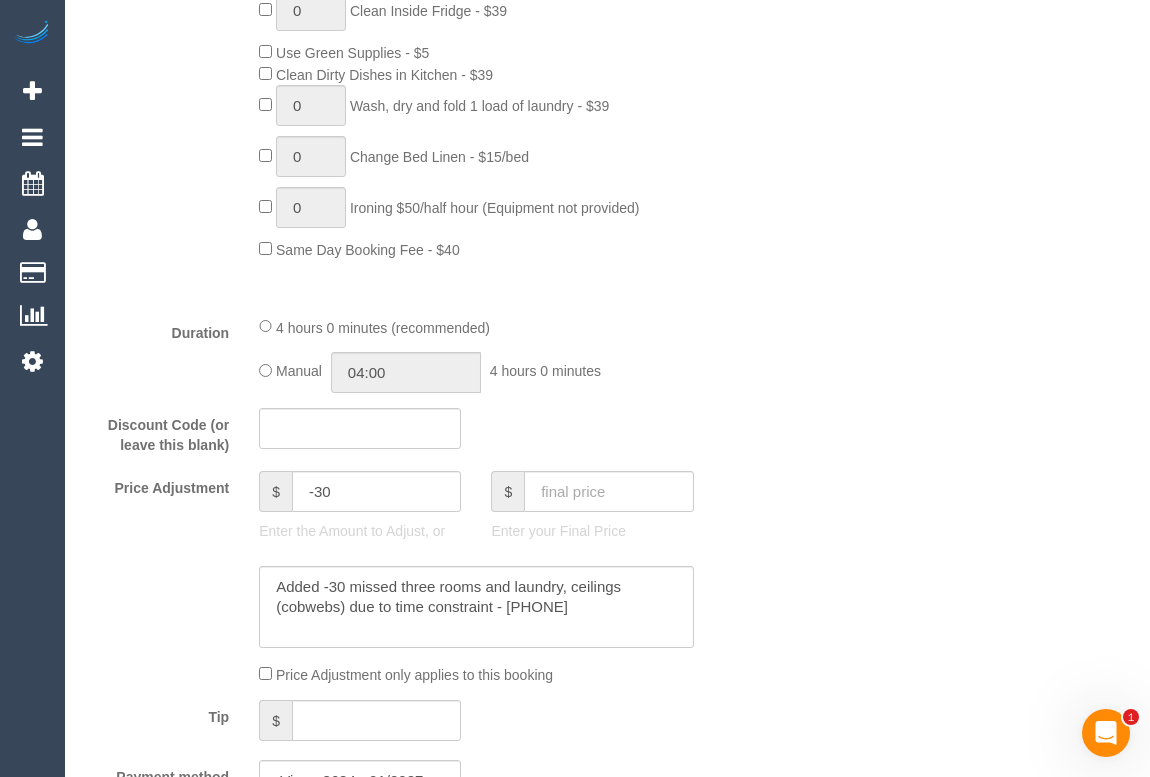 click on "Who
Email*
j.kara@hotmail.com
Name *
Josie
Karamoutsos
Where
Address*
13B Riverside Ave
Avondale Heights
ACT
NSW
NT
QLD
SA
TAS
VIC
WA
3034
Location
Office City East (North) East (South) Inner East Inner North (East) Inner North (West) Inner South East Inner West North (East) North (West) Outer East Outer North (East) Outer North (West) Outer South East Outer West South East (East) South East (West) West (North) West (South) ZG - Central ZG - East ZG - North ZG - South" at bounding box center [607, 872] 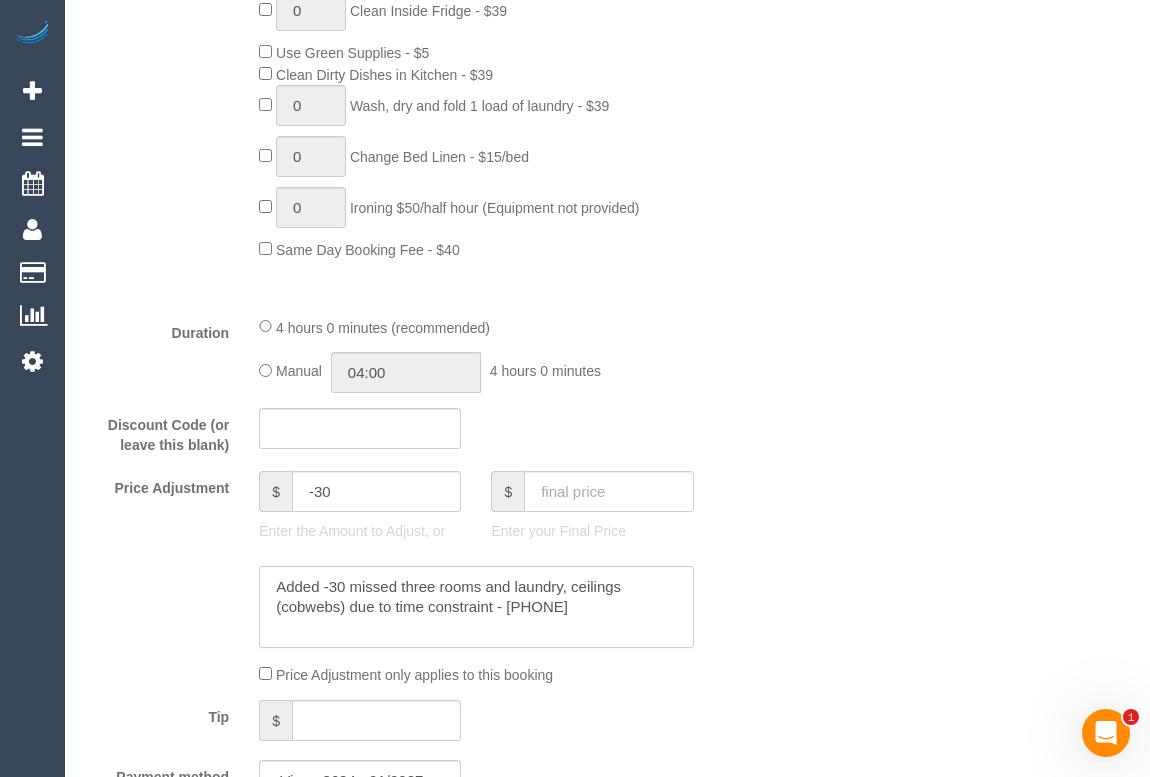 click 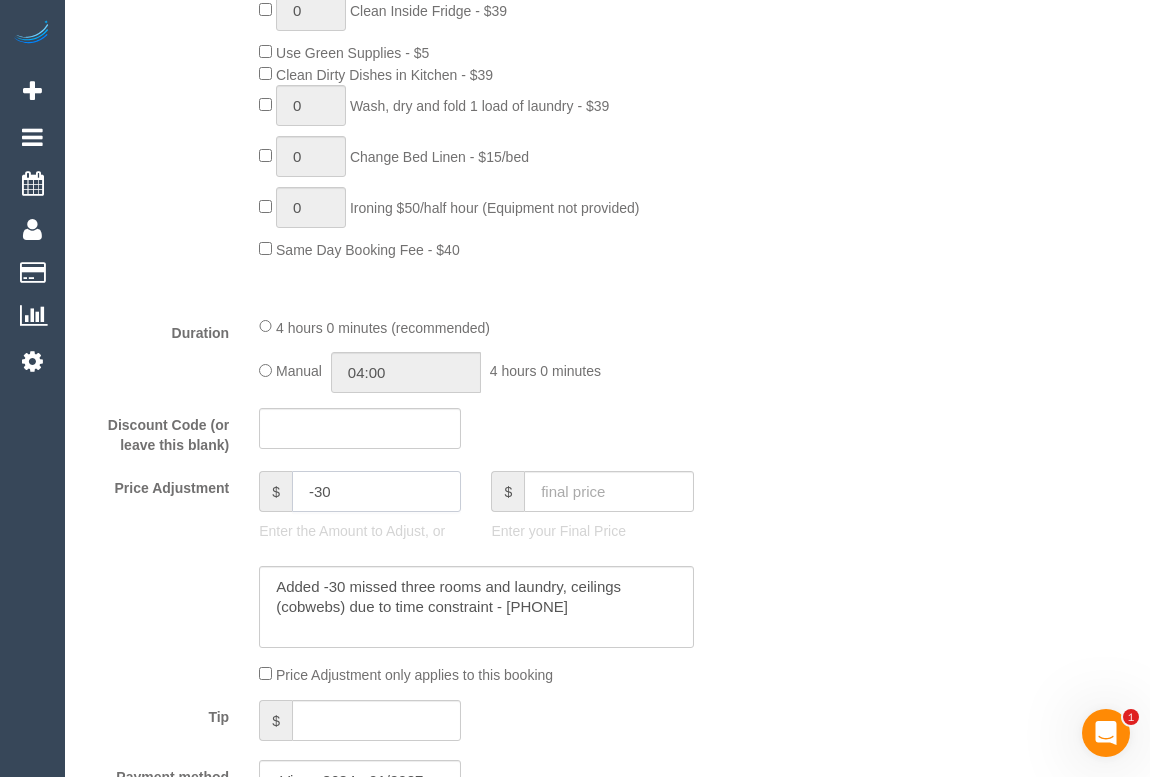 drag, startPoint x: 347, startPoint y: 500, endPoint x: 211, endPoint y: 514, distance: 136.71869 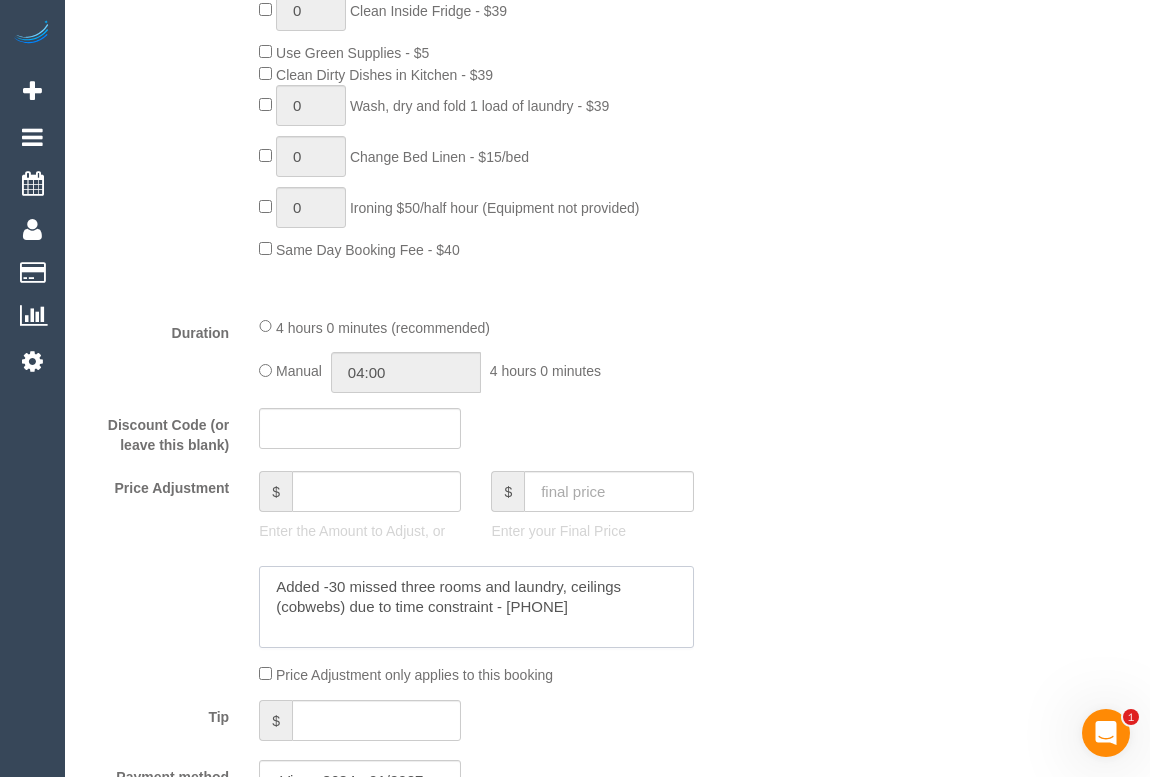 drag, startPoint x: 597, startPoint y: 609, endPoint x: 203, endPoint y: 592, distance: 394.36658 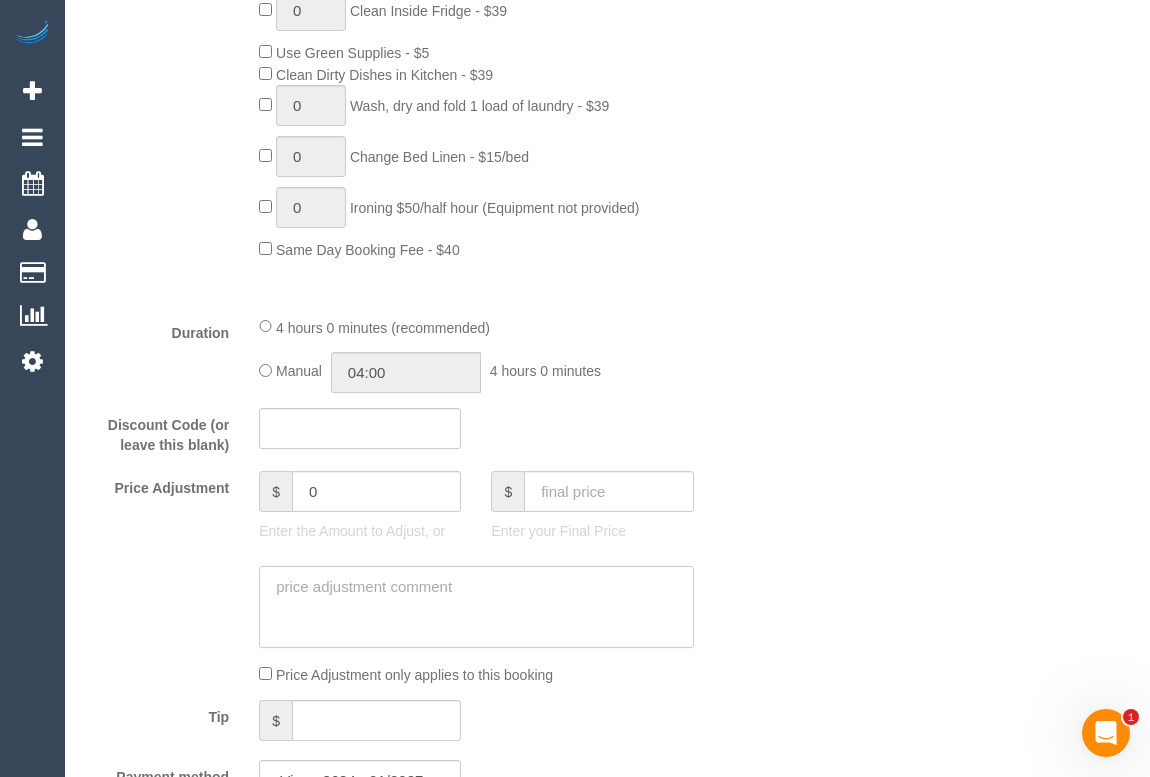 type 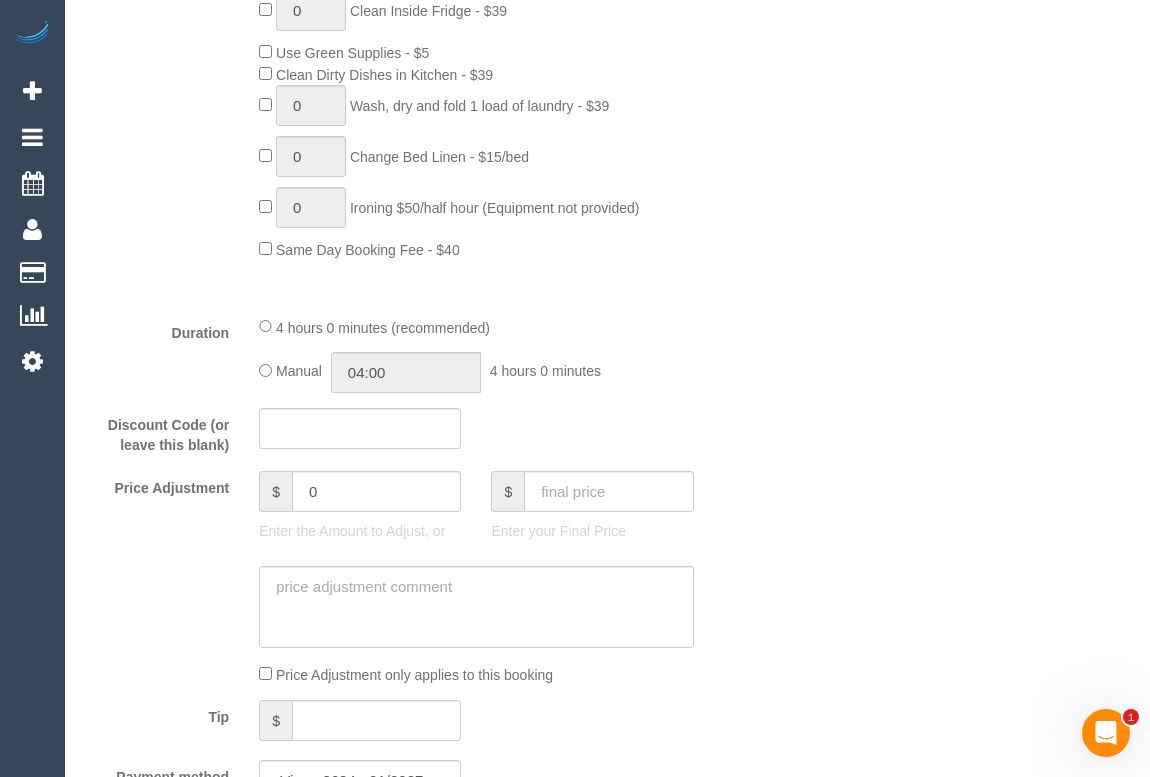 drag, startPoint x: 1010, startPoint y: 285, endPoint x: 1002, endPoint y: 378, distance: 93.34345 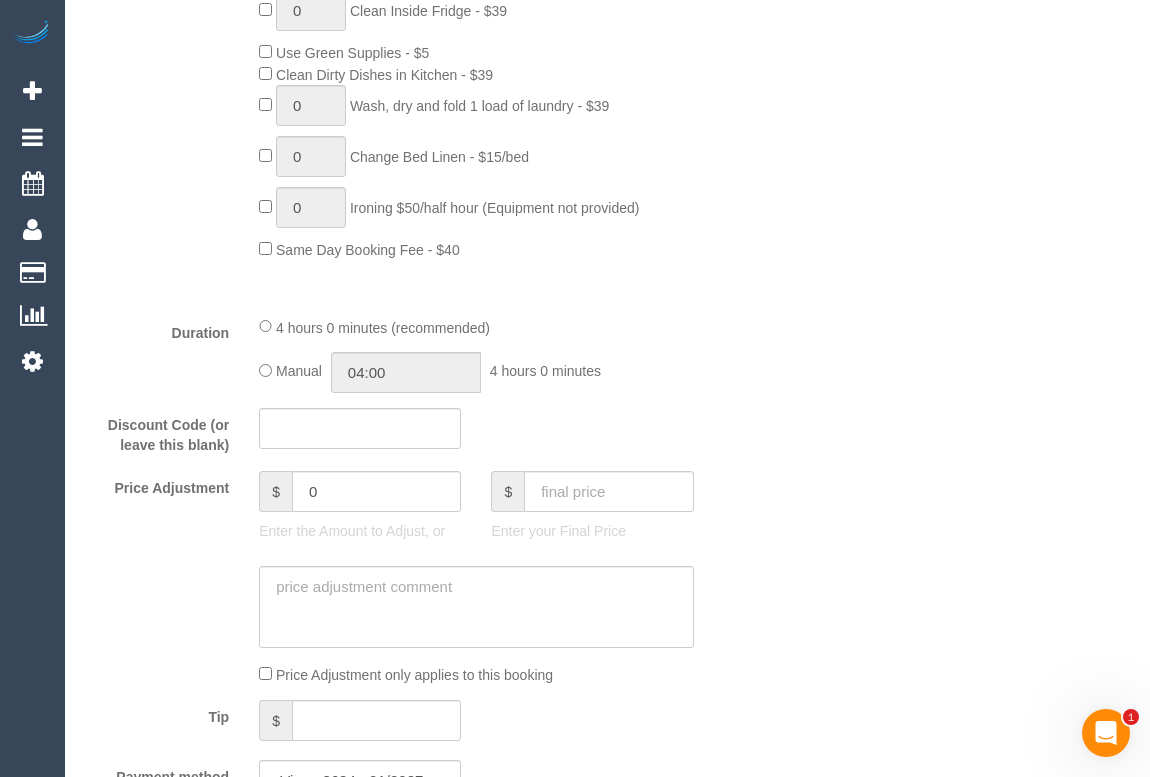 click on "Who
Email*
j.kara@hotmail.com
Name *
Josie
Karamoutsos
Where
Address*
13B Riverside Ave
Avondale Heights
ACT
NSW
NT
QLD
SA
TAS
VIC
WA
3034
Location
Office City East (North) East (South) Inner East Inner North (East) Inner North (West) Inner South East Inner West North (East) North (West) Outer East Outer North (East) Outer North (West) Outer South East Outer West South East (East) South East (West) West (North) West (South) ZG - Central ZG - East ZG - North ZG - South" at bounding box center [607, 872] 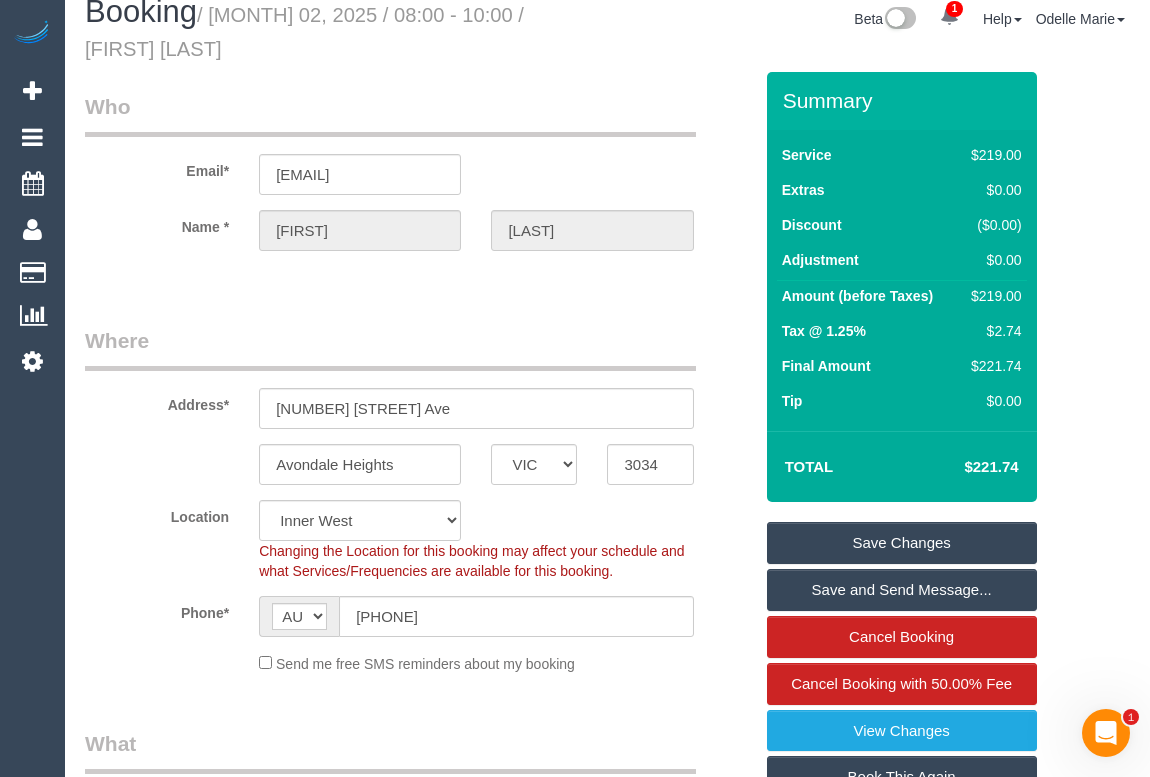 scroll, scrollTop: 0, scrollLeft: 0, axis: both 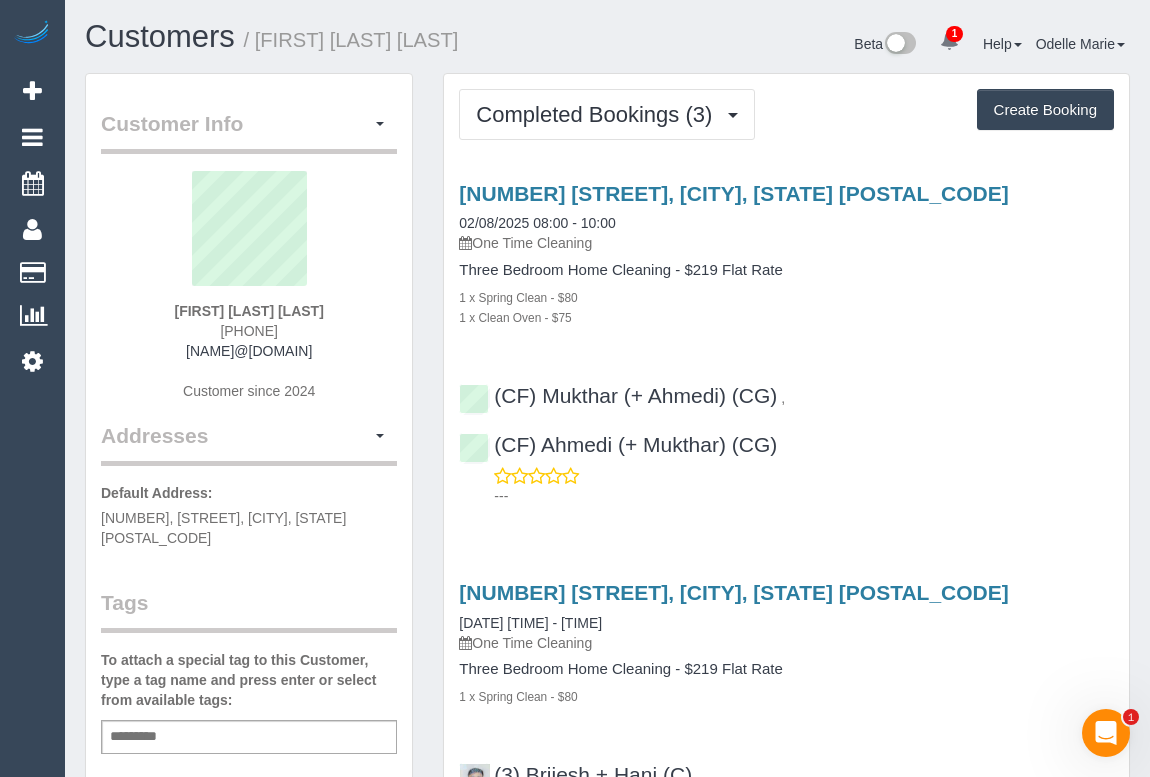 click on "(CF) [LAST] (+ [LAST]) (CG)
,
(CF) [LAST] (+ [LAST]) (CG)
---" at bounding box center [786, 436] 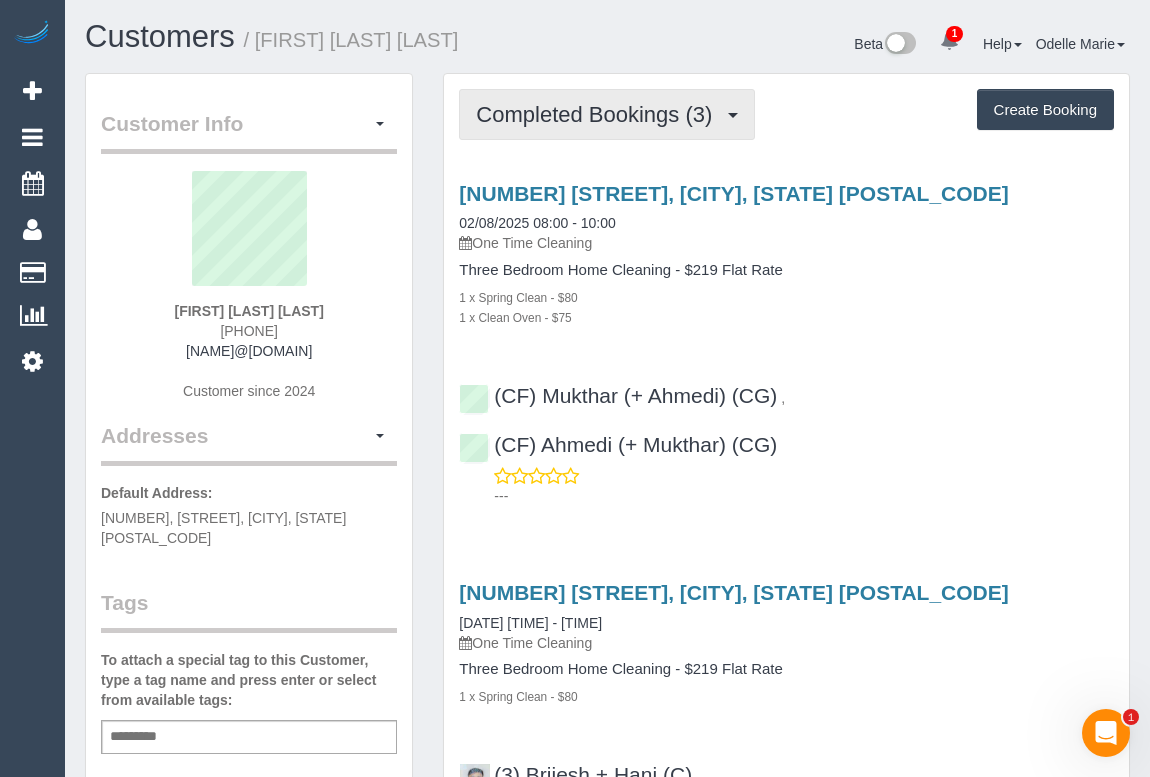 click on "Completed Bookings (3)" at bounding box center [599, 114] 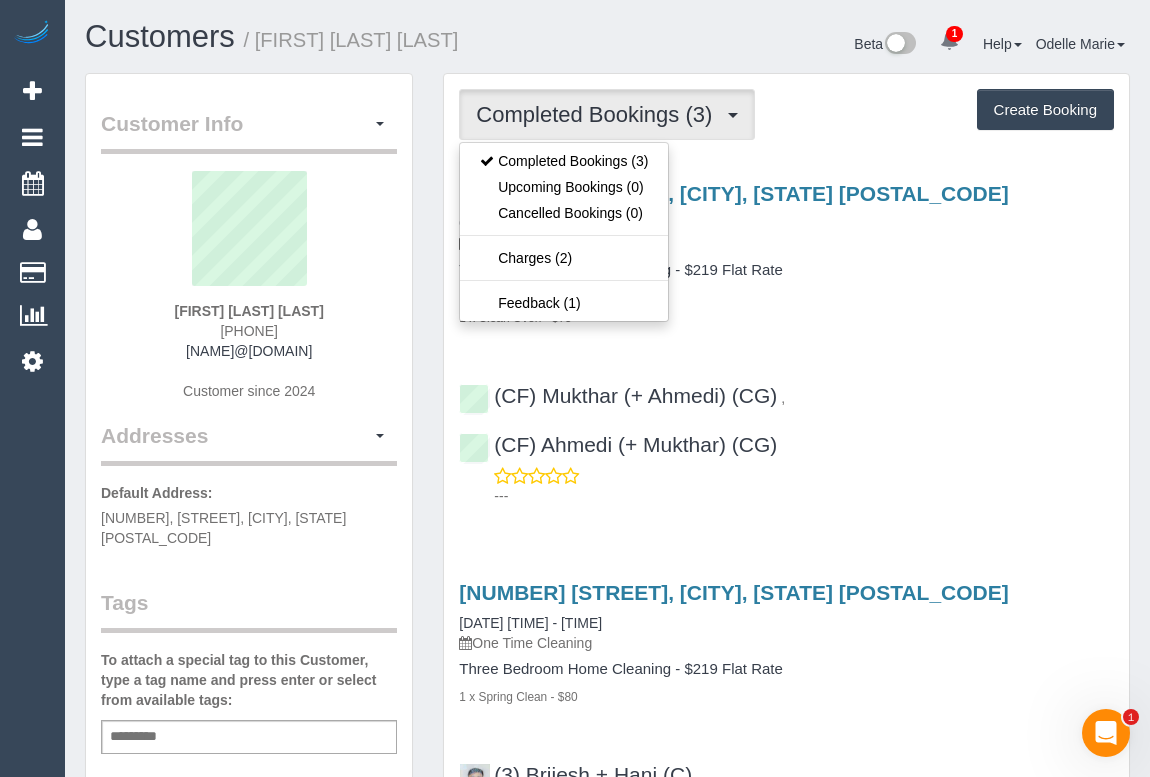 drag, startPoint x: 932, startPoint y: 384, endPoint x: 869, endPoint y: 470, distance: 106.60675 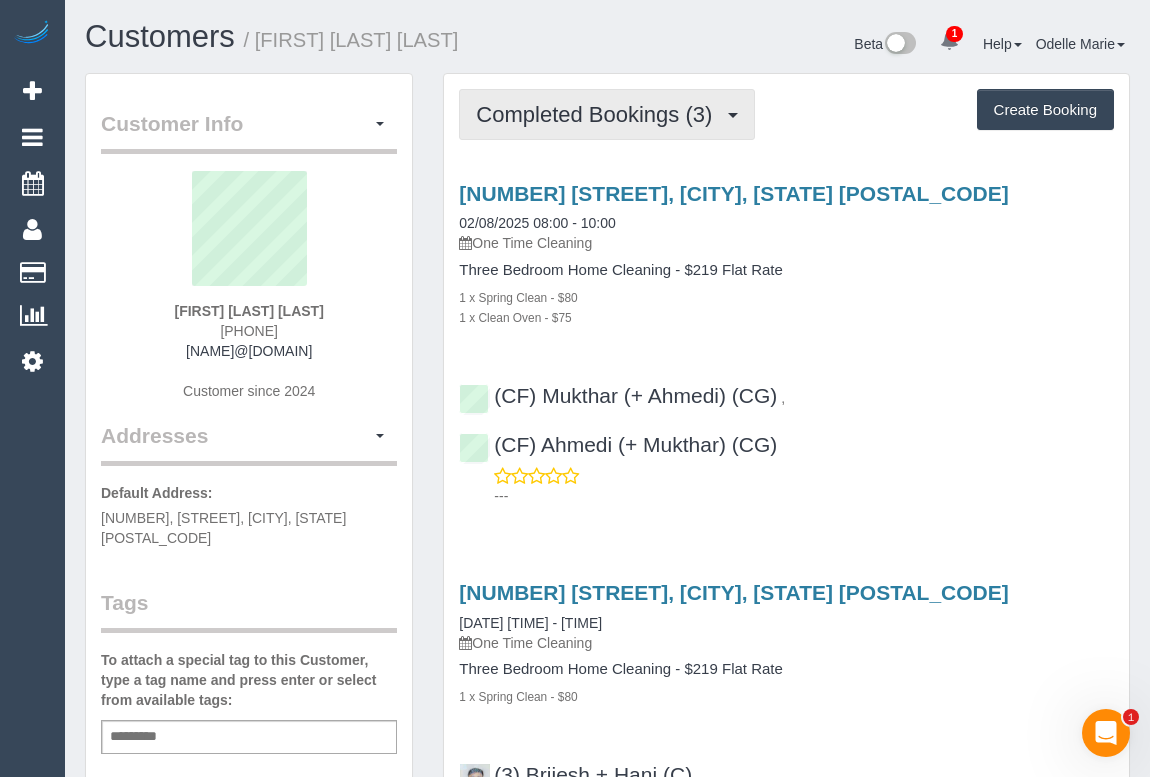 click on "Completed Bookings (3)" at bounding box center (599, 114) 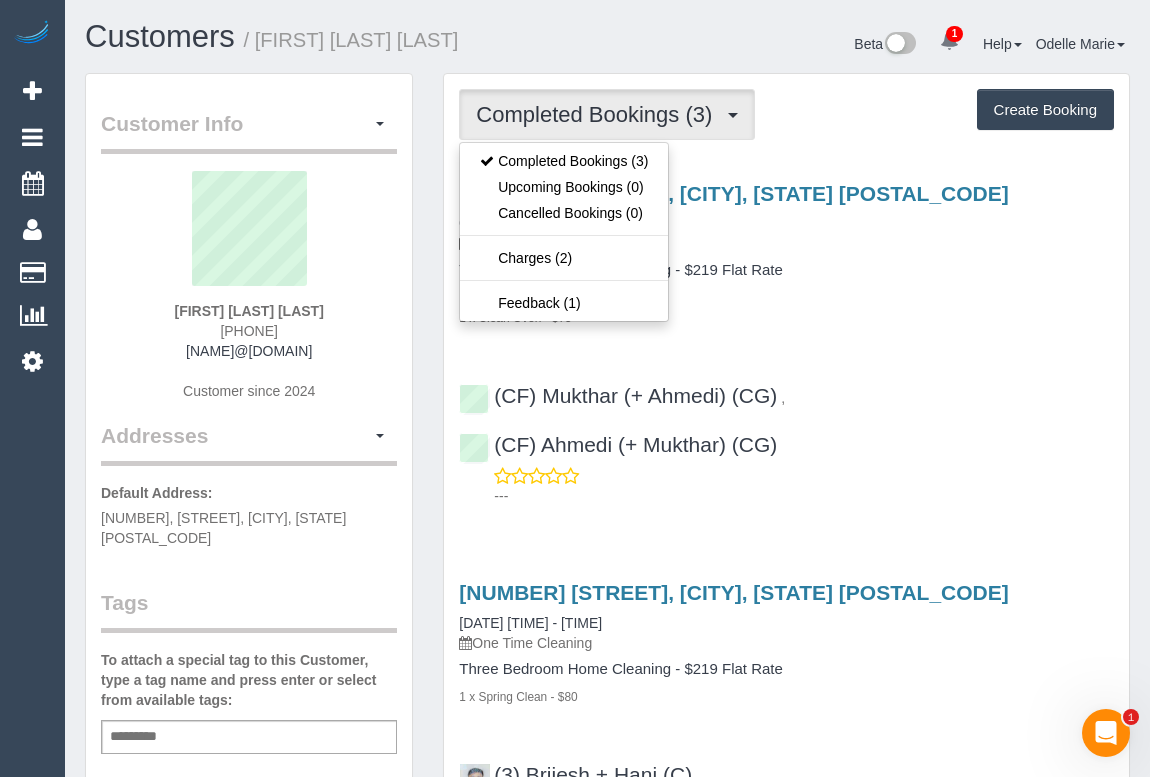 click on "[NUMBER] [STREET], [CITY], [STATE] [POSTAL_CODE]
[DATE] [TIME] - [TIME]
One Time Cleaning
Three Bedroom Home Cleaning - $219 Flat Rate
1 x Spring Clean - $80
1 x Clean Oven  - $75
(CF) [LAST] (+ [LAST]) (CG)
,
(CF) [LAST] (+ [LAST]) (CG)
---" at bounding box center (786, 340) 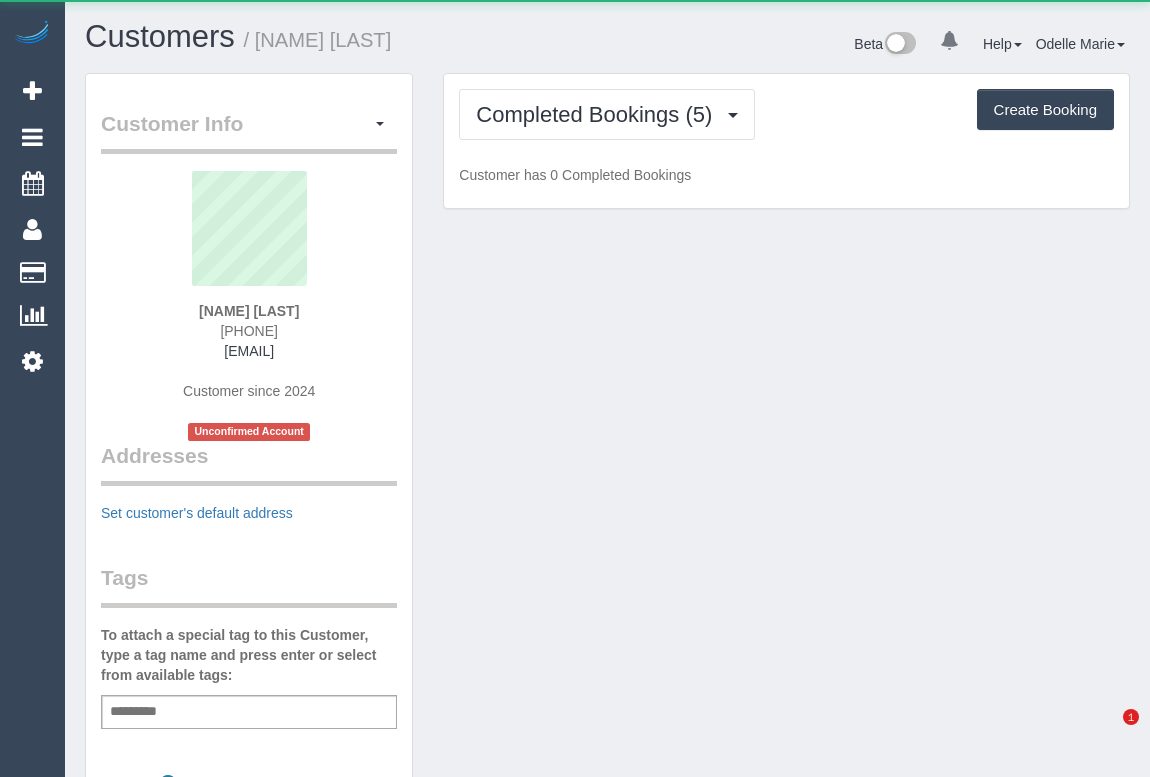 scroll, scrollTop: 0, scrollLeft: 0, axis: both 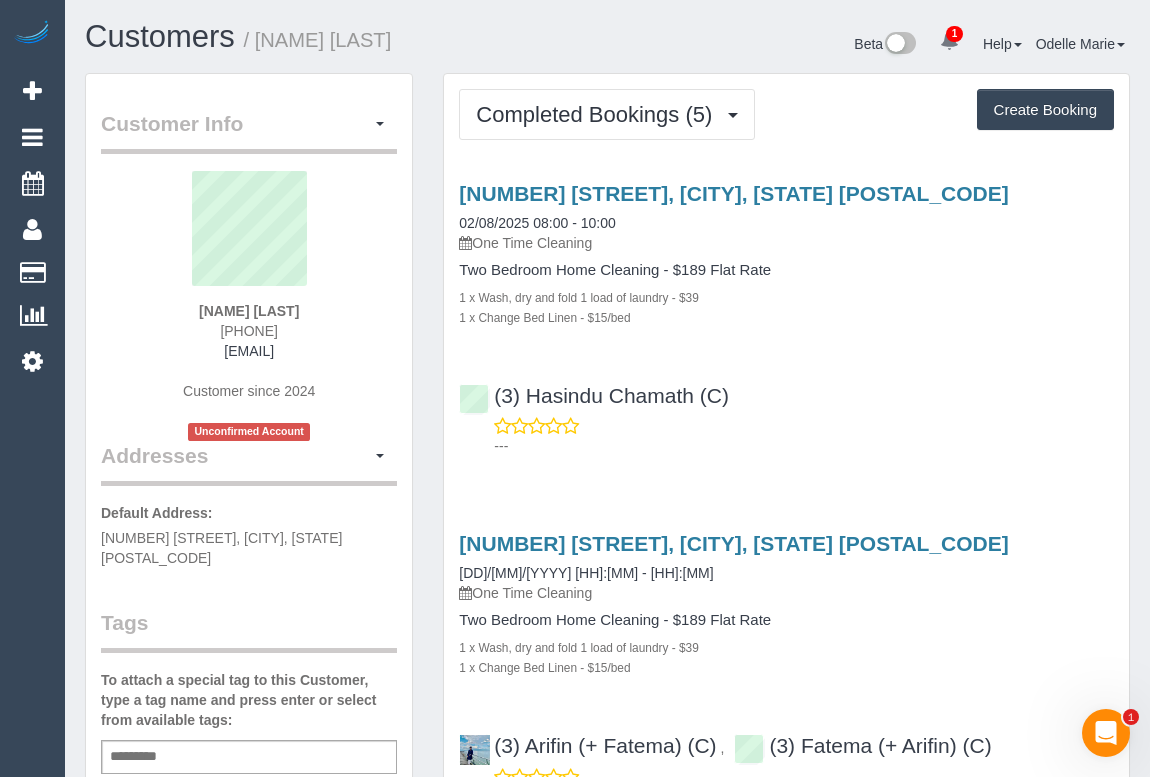 drag, startPoint x: 201, startPoint y: 330, endPoint x: 299, endPoint y: 326, distance: 98.0816 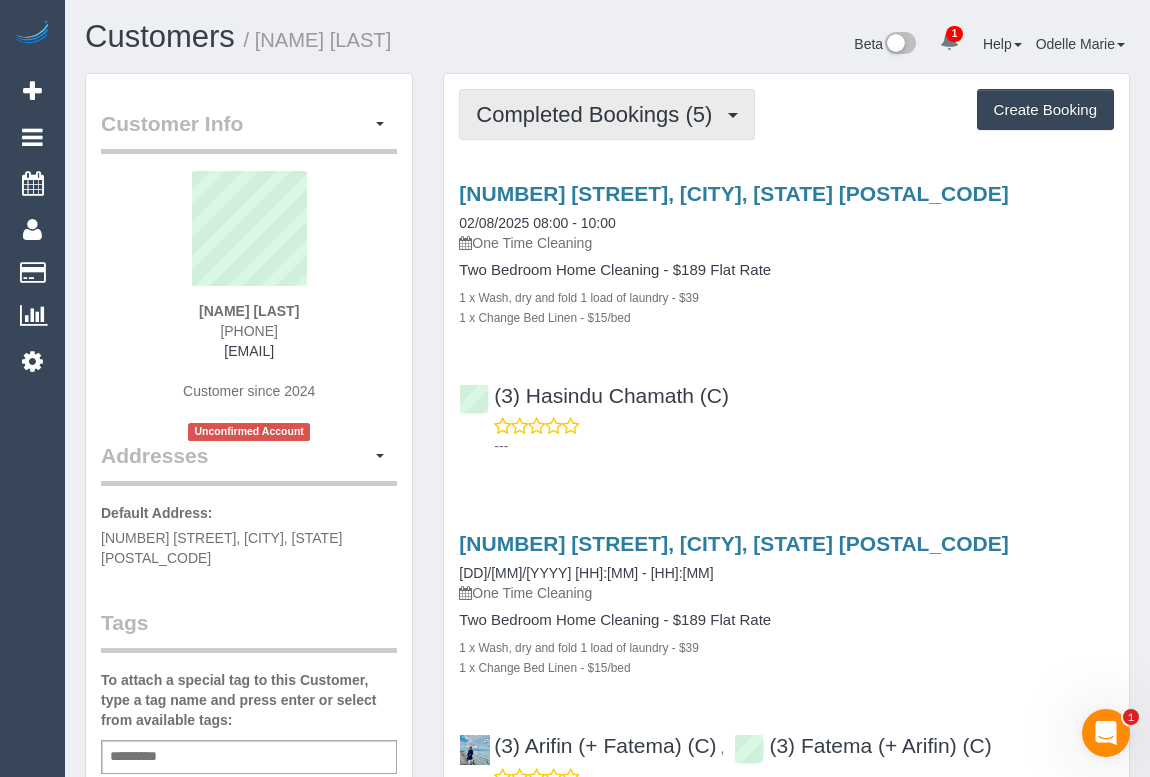 click on "Completed Bookings (5)" at bounding box center [599, 114] 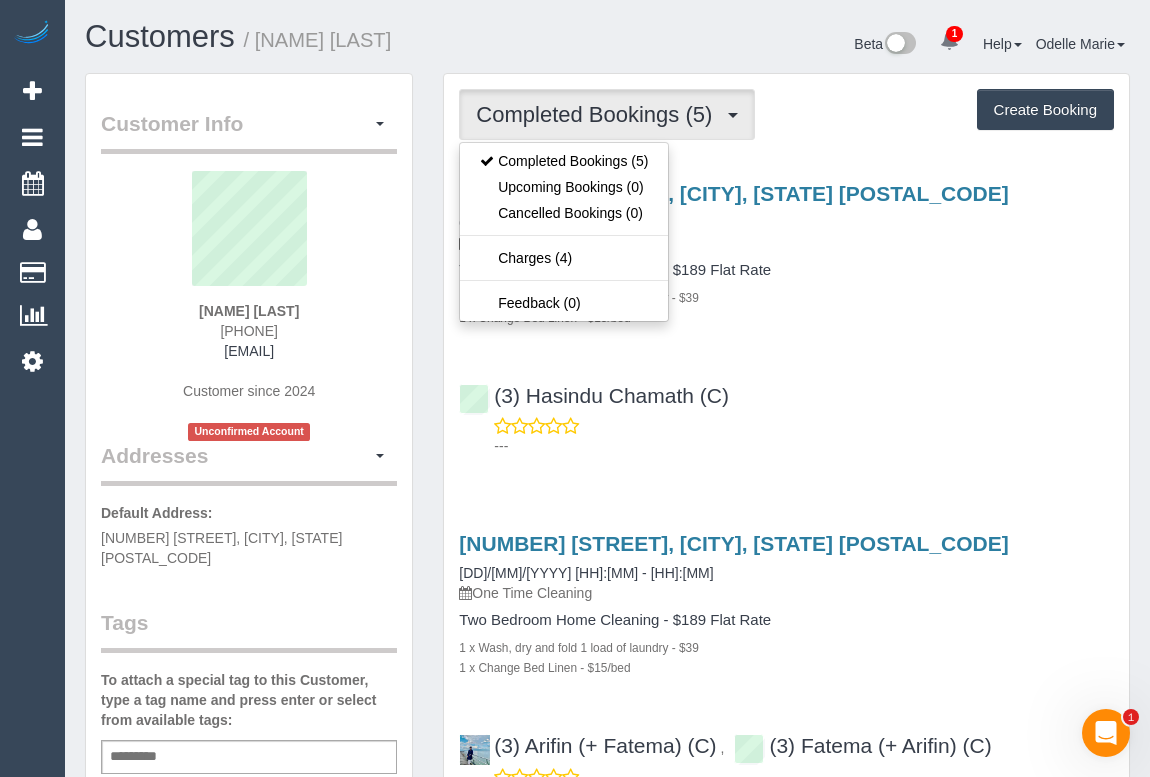 click on "---" at bounding box center [804, 446] 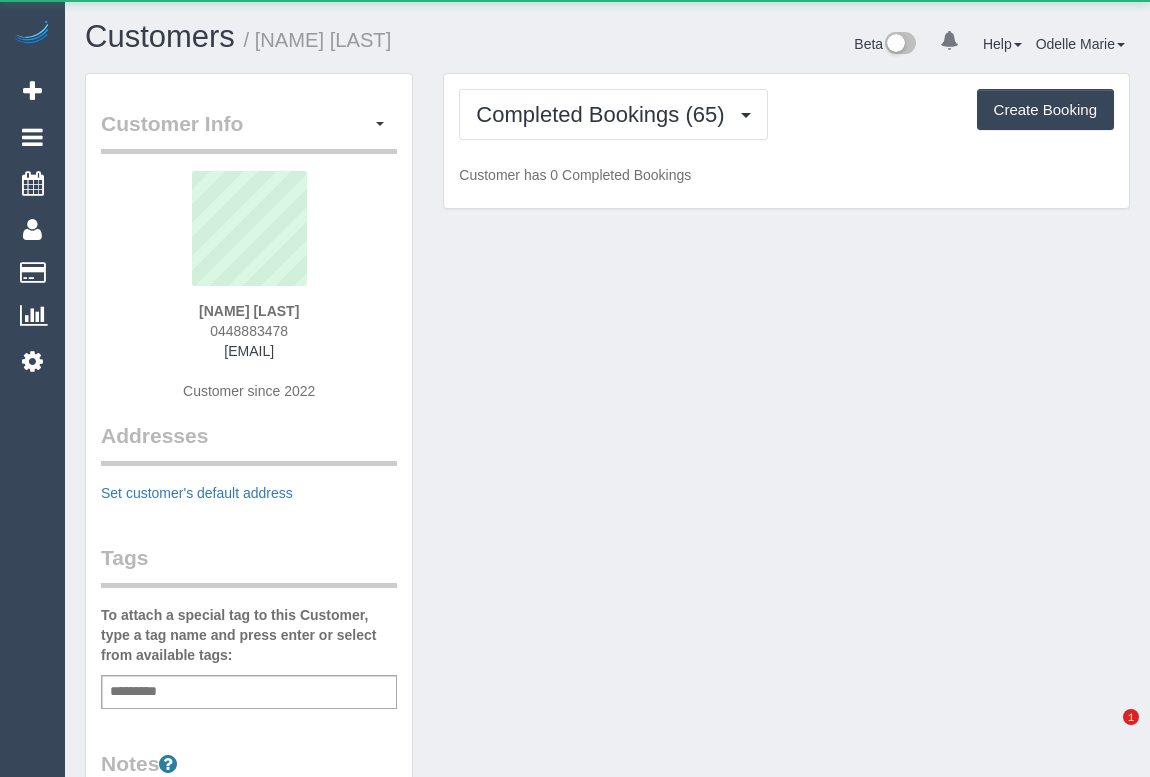 scroll, scrollTop: 0, scrollLeft: 0, axis: both 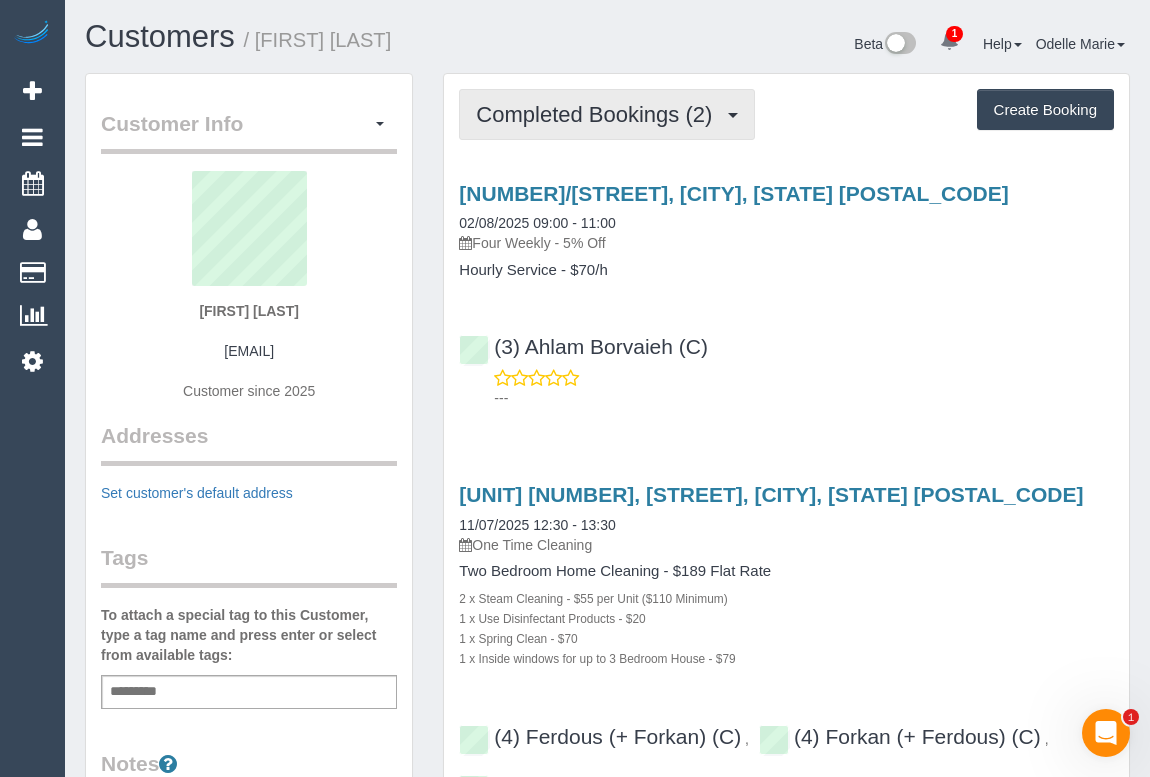 click on "Completed Bookings (2)" at bounding box center [607, 114] 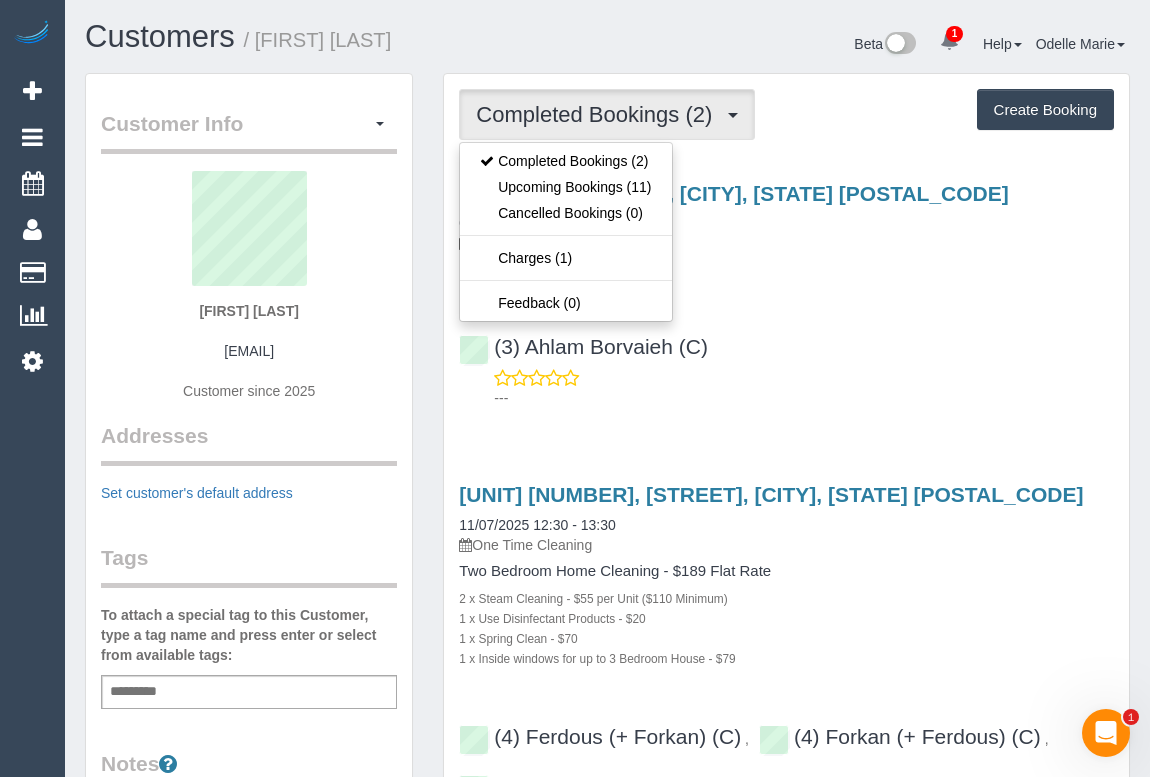 click on "[NUMBER] [FIRST] [LAST] (C)
---" at bounding box center (786, 363) 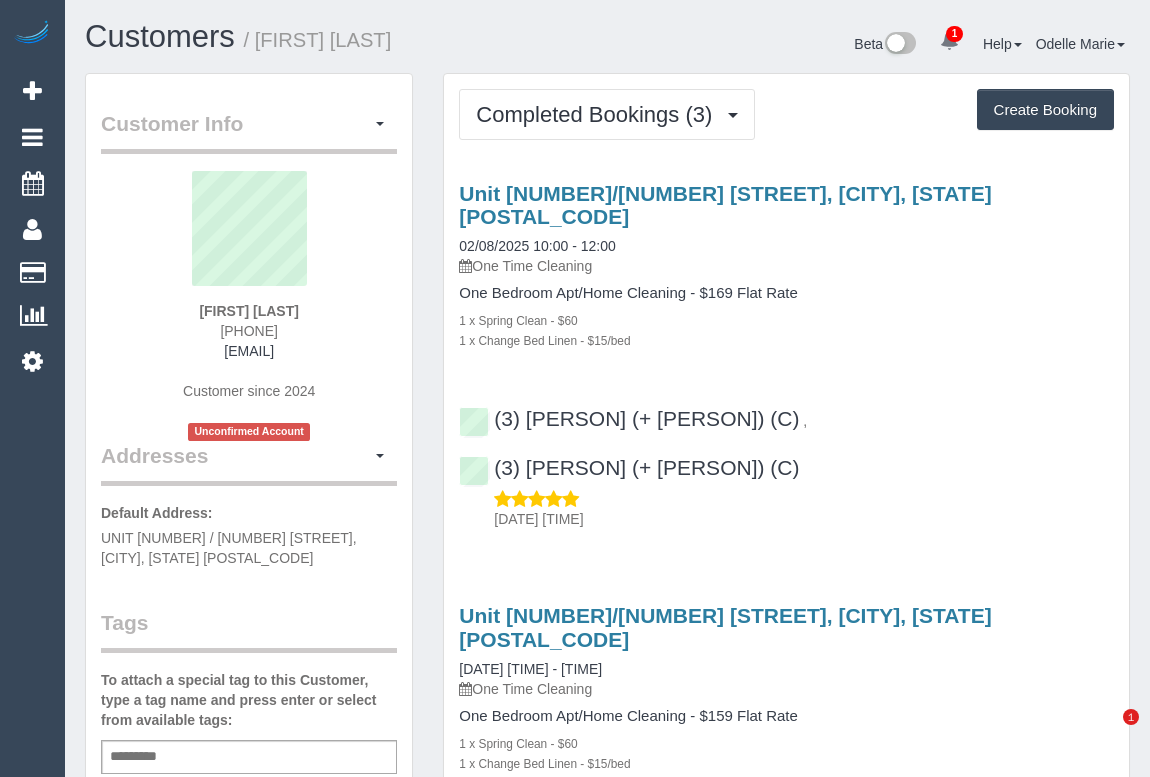 scroll, scrollTop: 0, scrollLeft: 0, axis: both 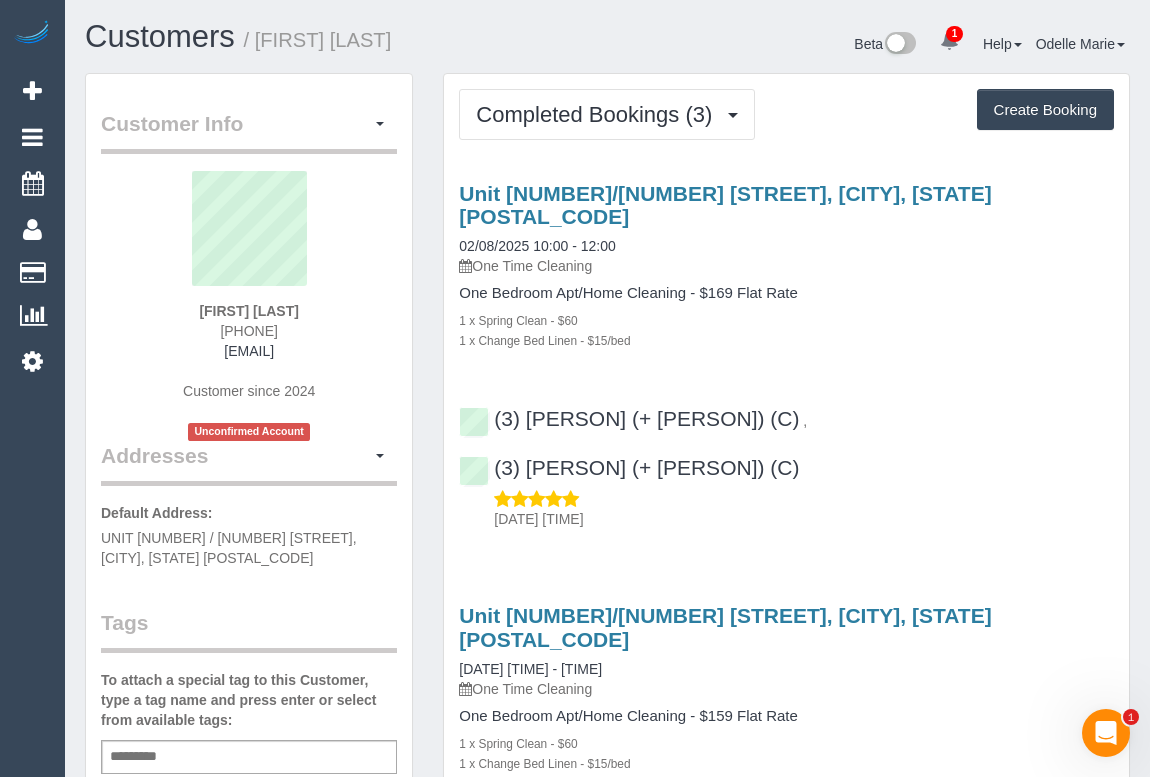 click on "Completed Bookings (3)
Completed Bookings (3)
Upcoming Bookings (0)
Cancelled Bookings (0)
Charges (2)
Feedback (2)
Create Booking
Service
Feedback" at bounding box center [786, 746] 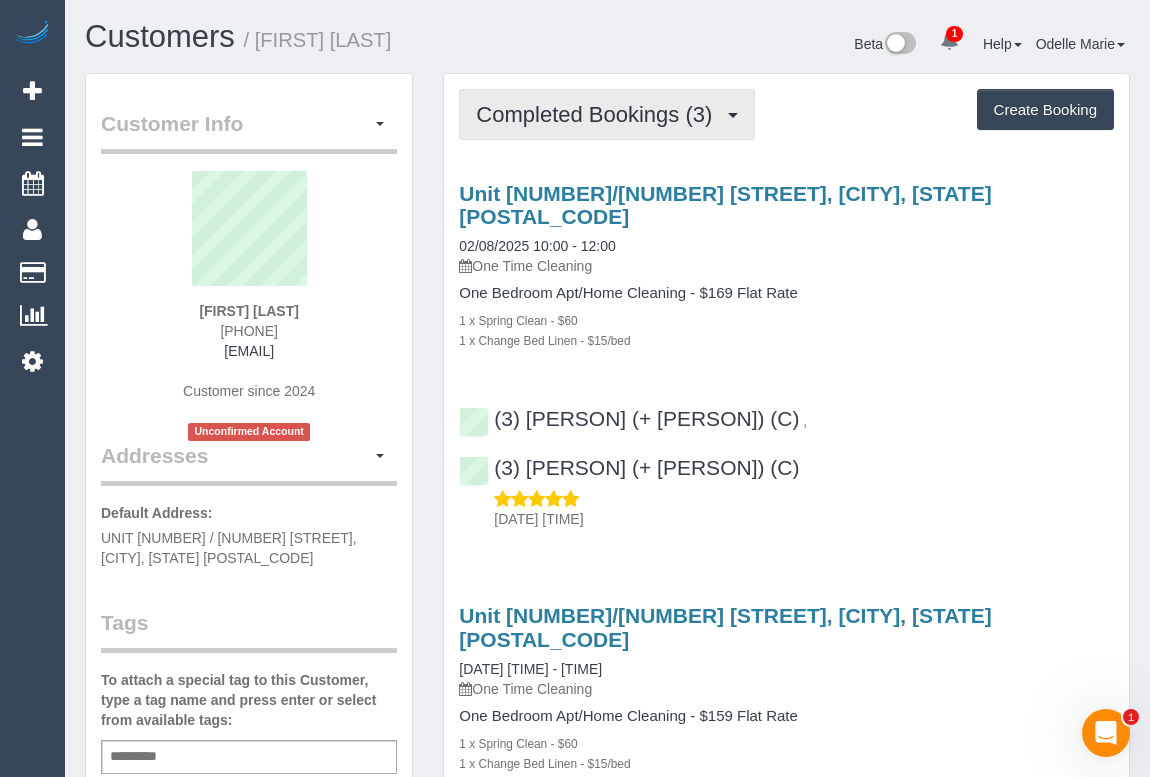 click on "Completed Bookings (3)" at bounding box center [599, 114] 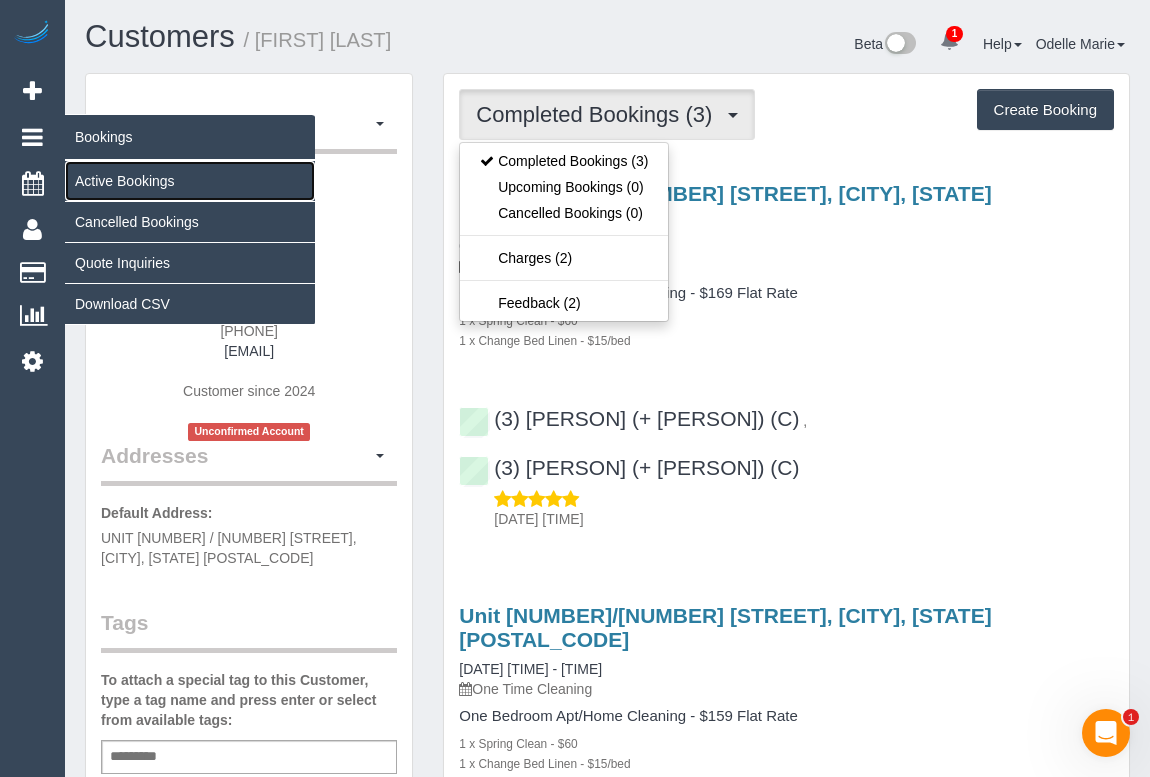 click on "Active Bookings" at bounding box center (190, 181) 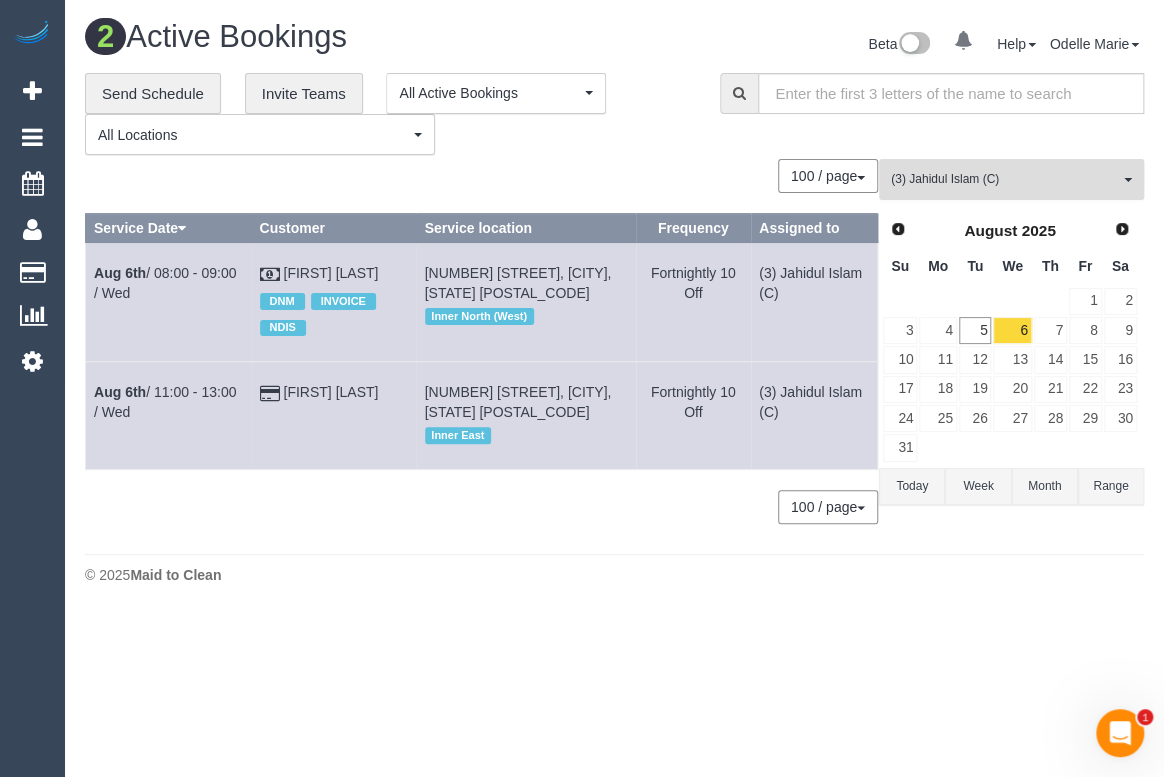 click on "(3) Jahidul Islam (C)" at bounding box center (1005, 179) 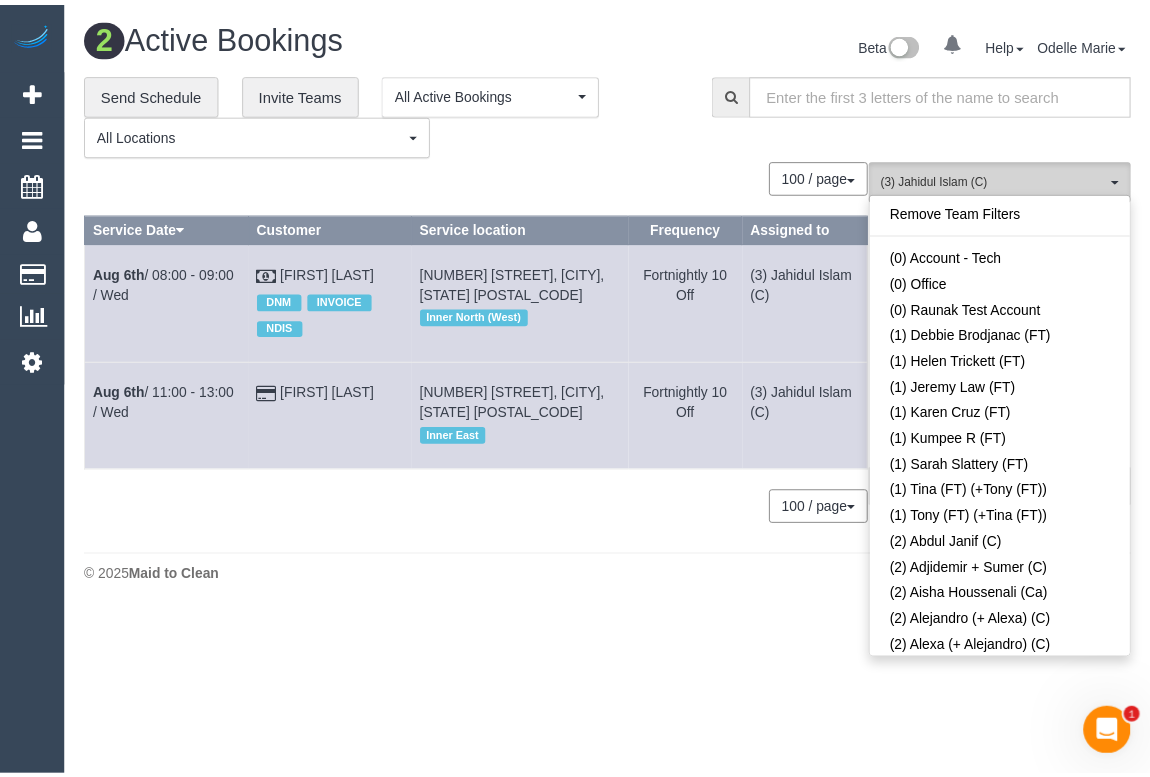 scroll, scrollTop: 3001, scrollLeft: 0, axis: vertical 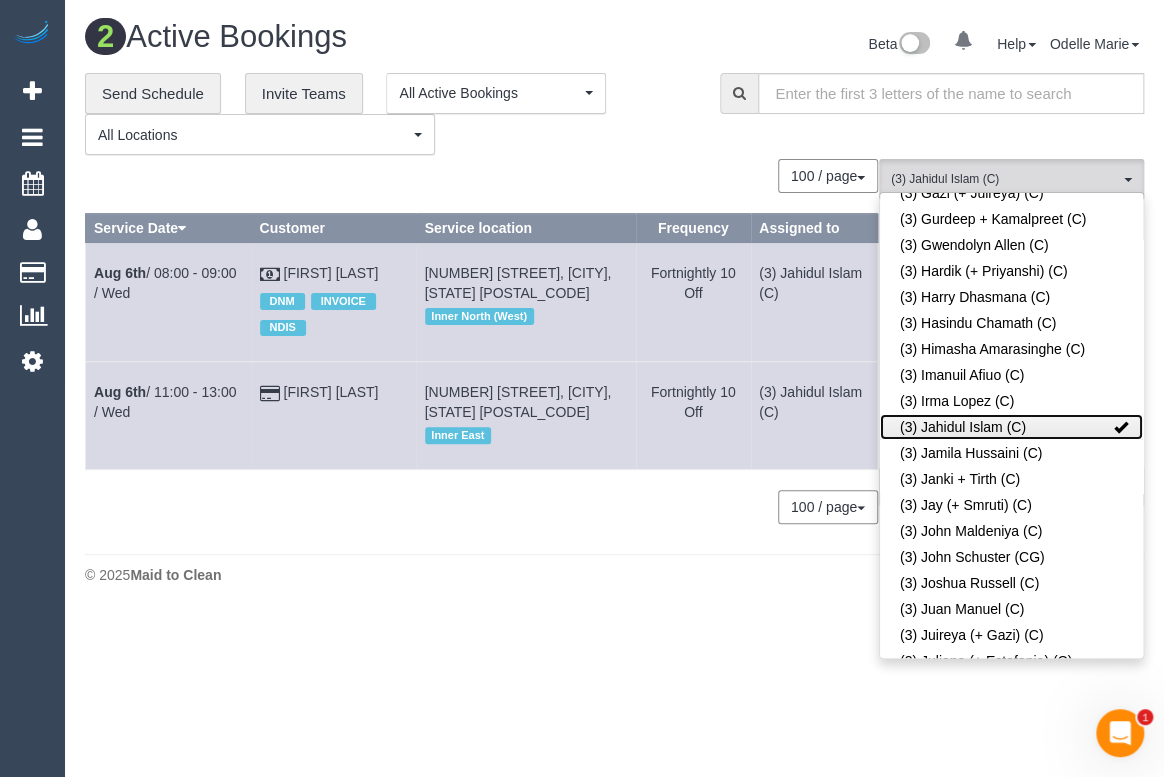 click at bounding box center (1121, 427) 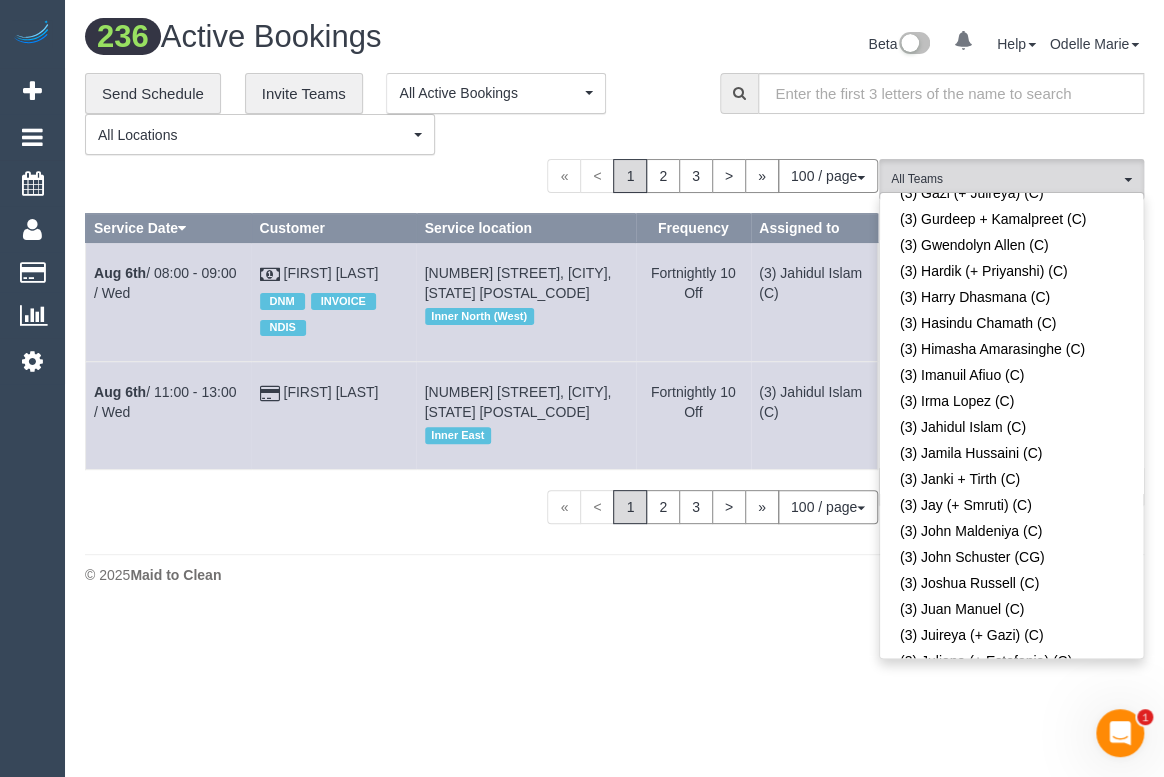click on "**********" at bounding box center (387, 114) 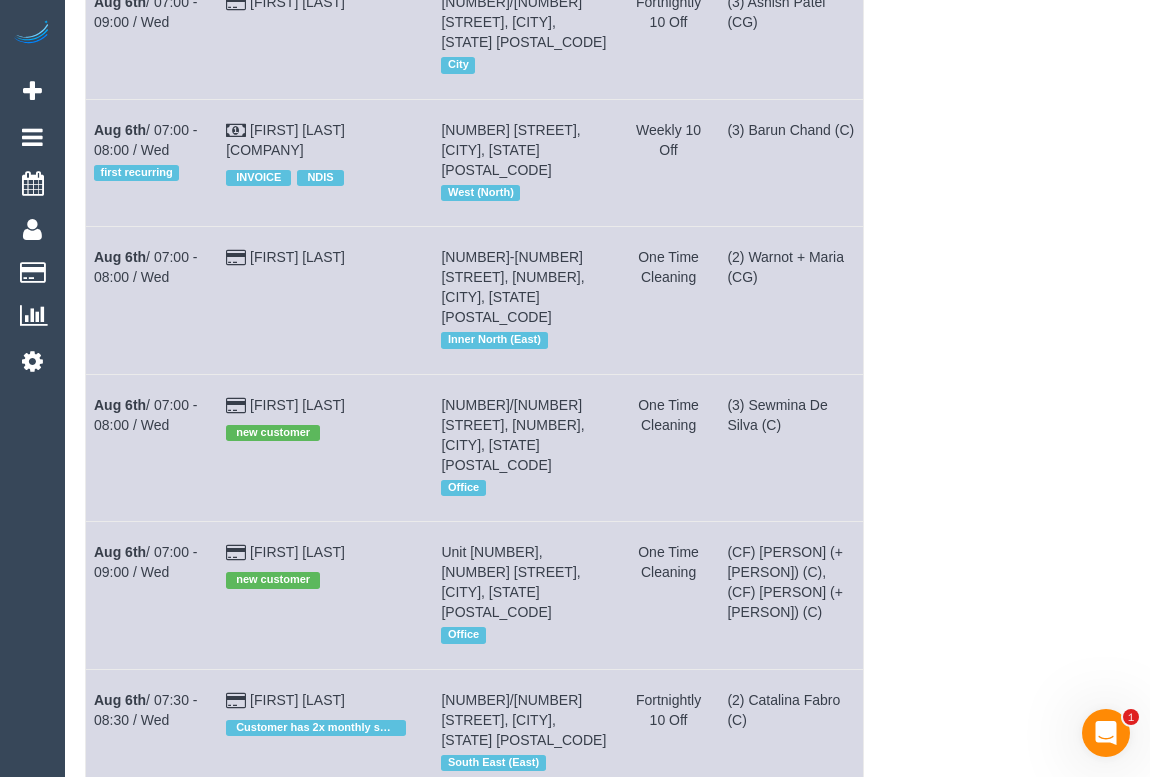 scroll, scrollTop: 2178, scrollLeft: 0, axis: vertical 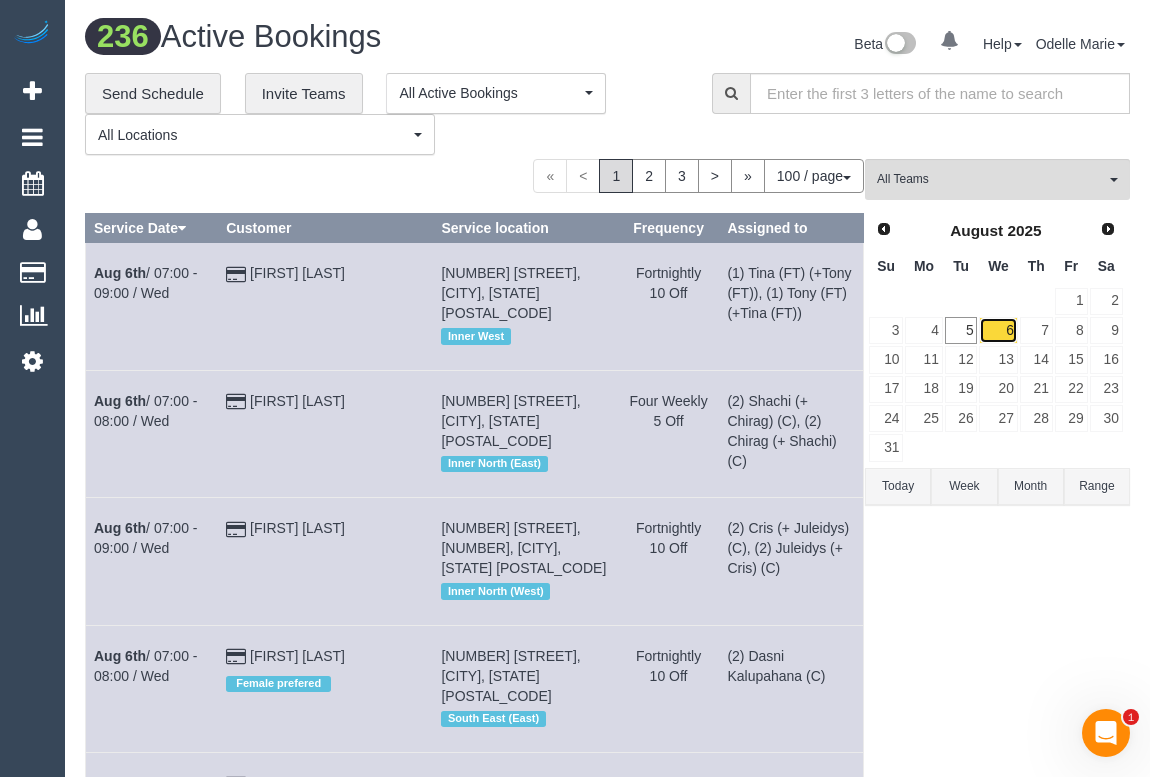 click on "6" at bounding box center [998, 330] 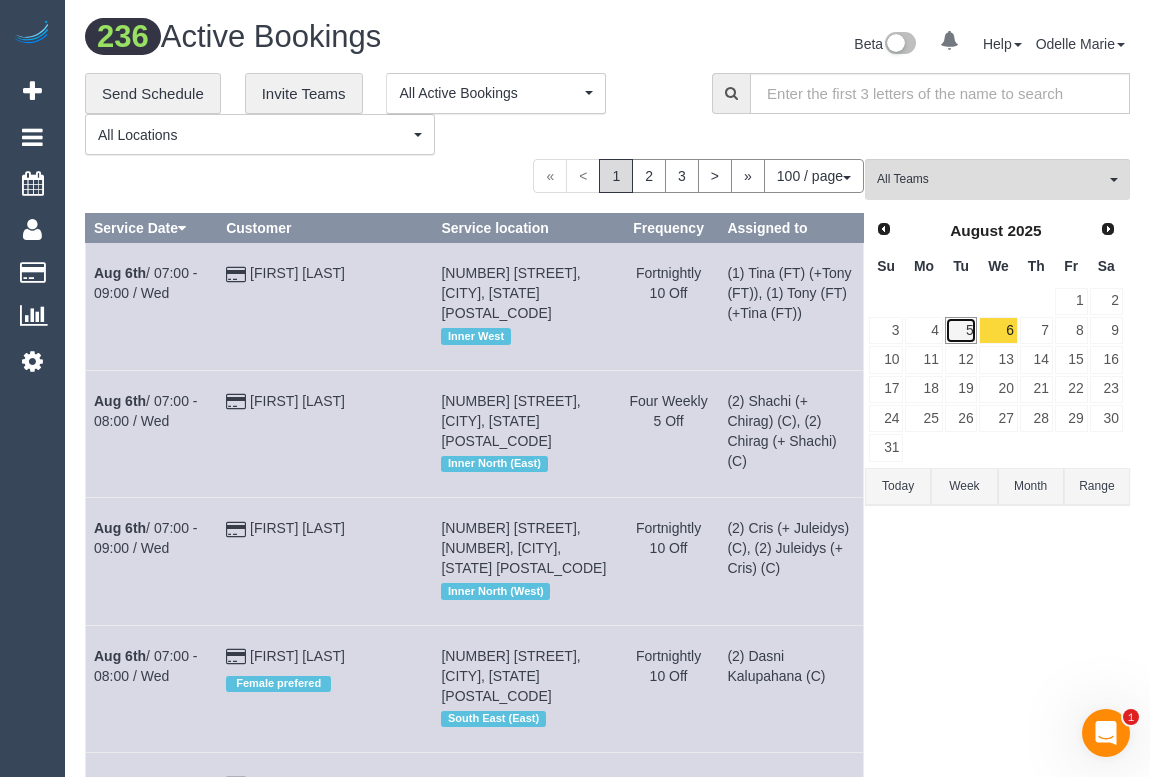 click on "5" at bounding box center [961, 330] 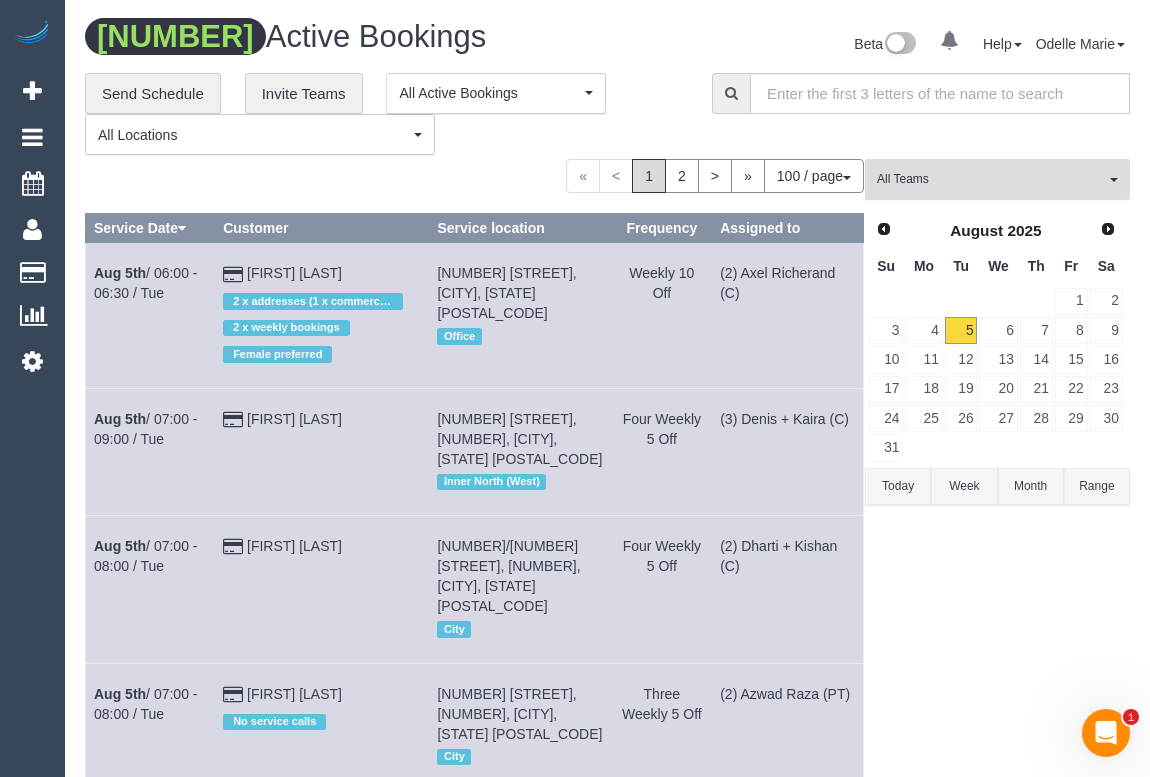 click on "All Teams" at bounding box center (997, 179) 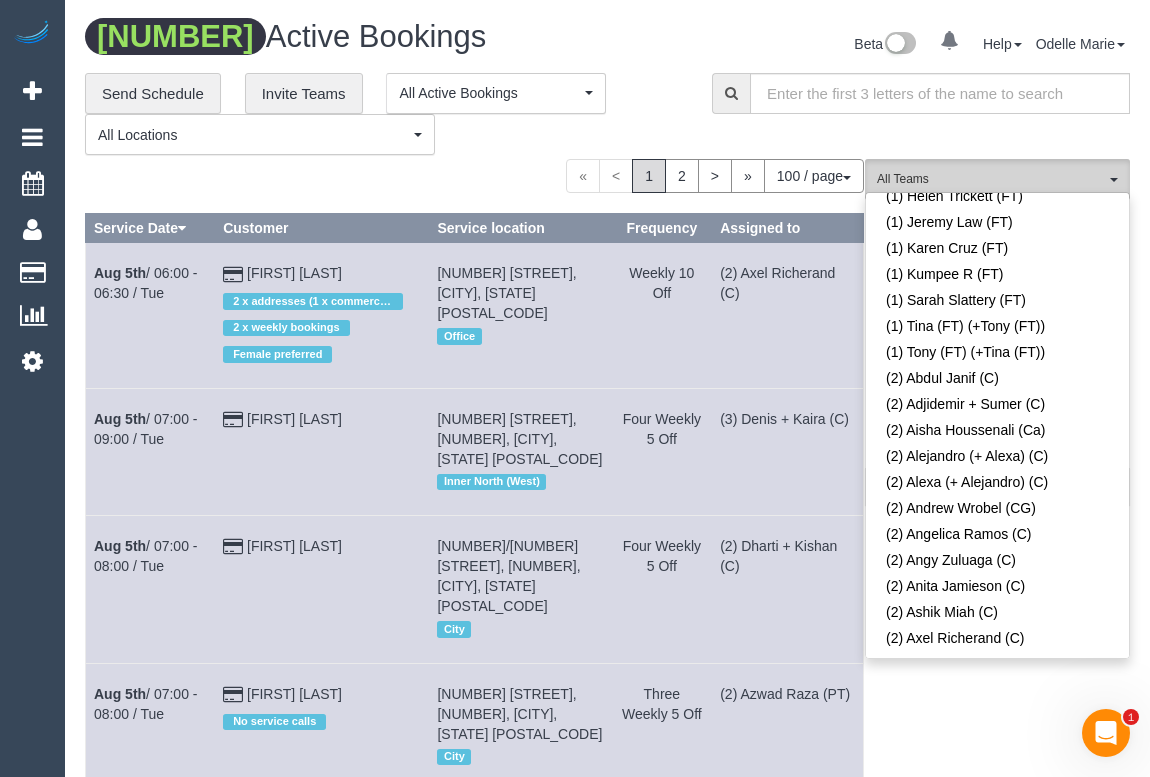 scroll, scrollTop: 0, scrollLeft: 0, axis: both 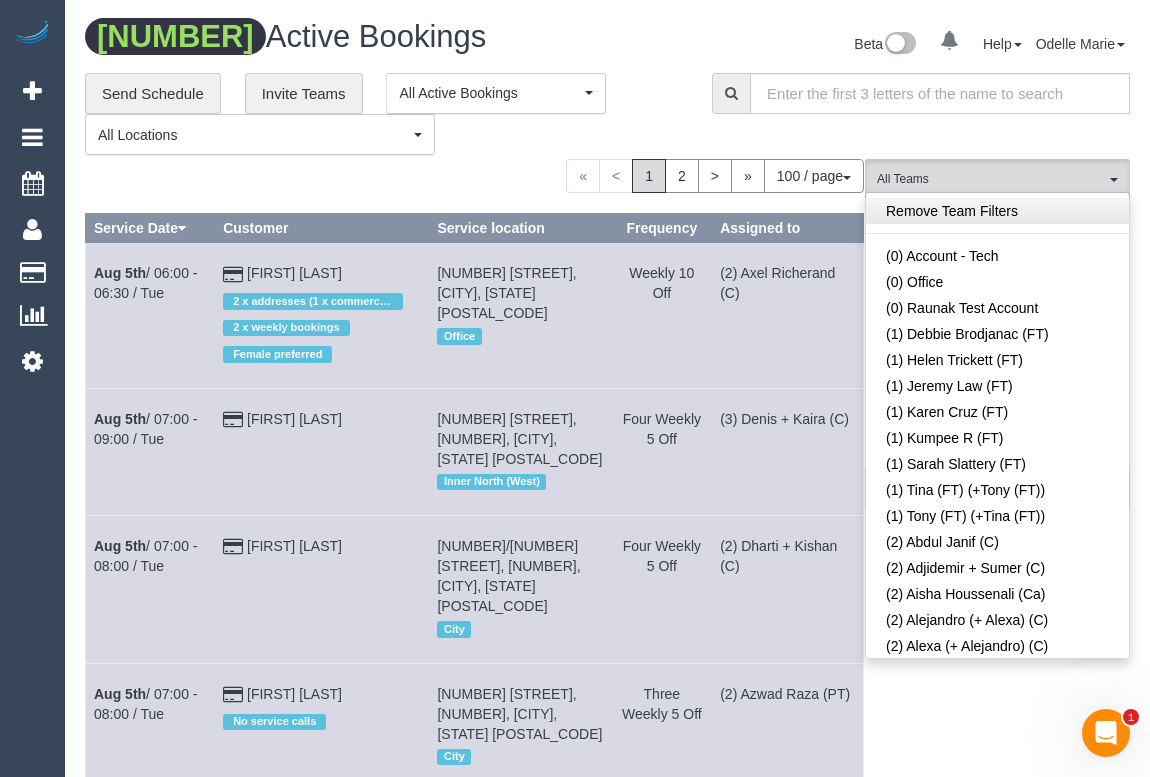 click on "Remove Team Filters" at bounding box center [997, 211] 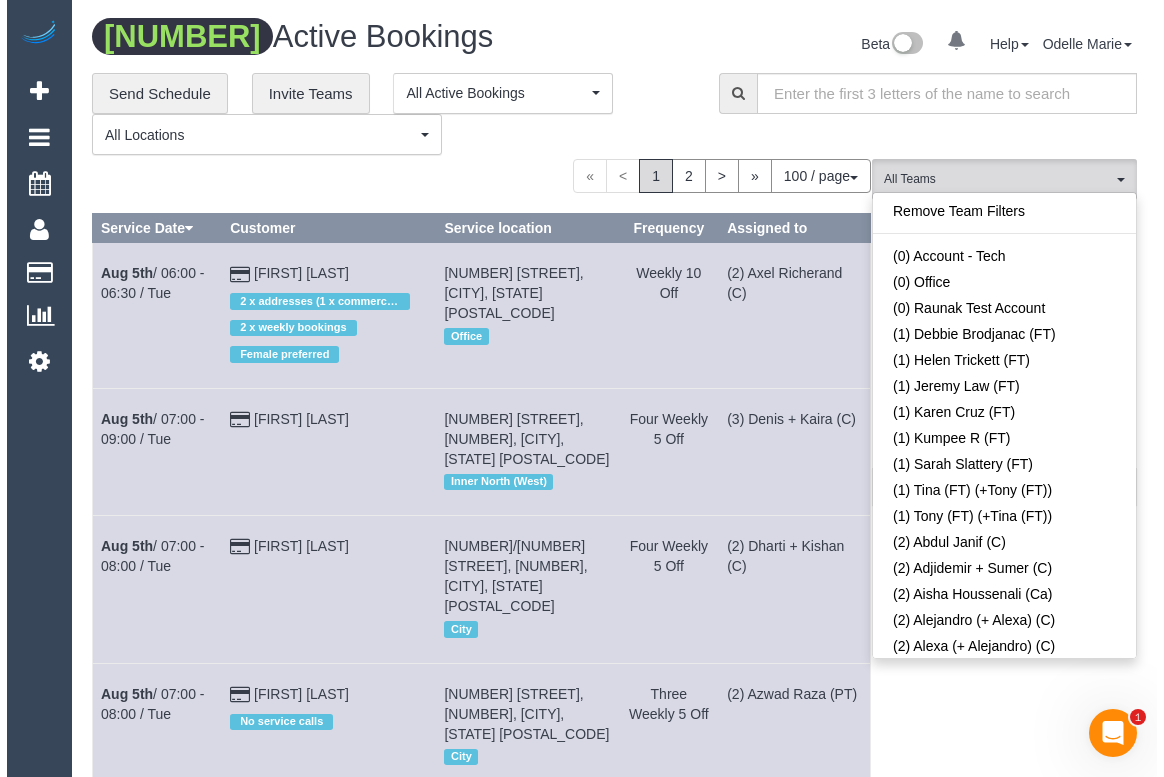 scroll, scrollTop: 1909, scrollLeft: 0, axis: vertical 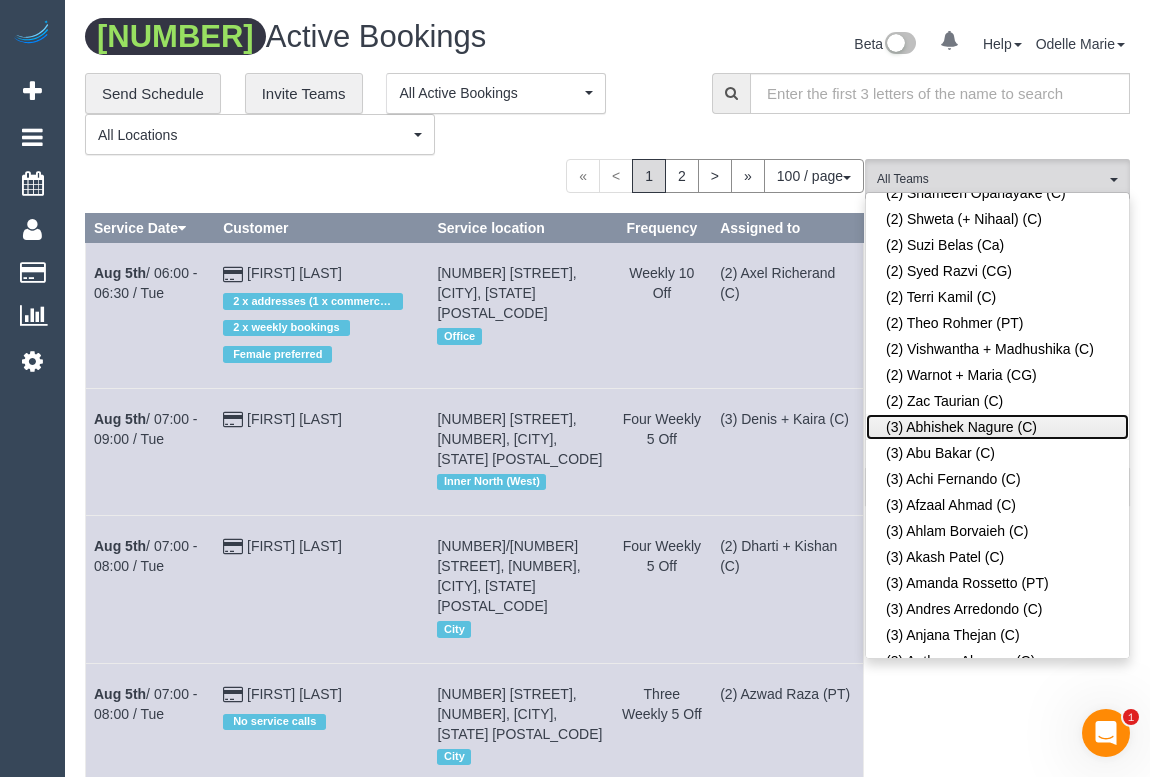 click on "(3) Abhishek Nagure (C)" at bounding box center (997, 427) 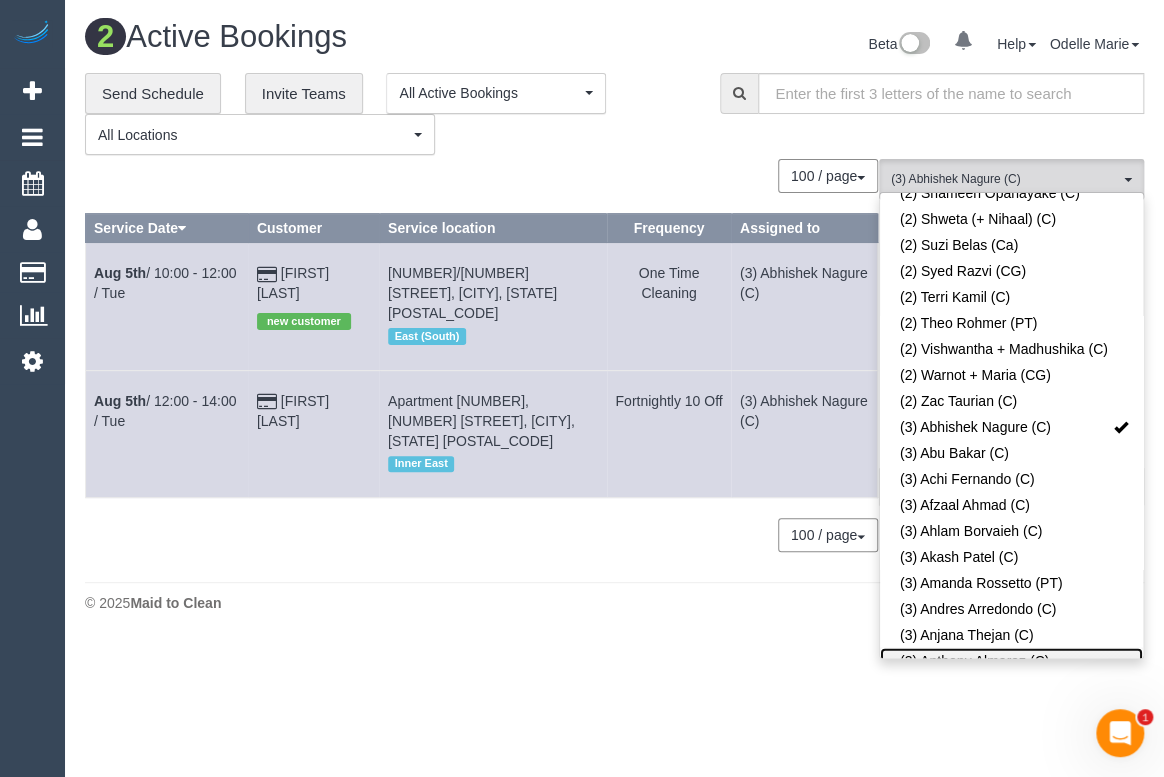click on "(3) Anthony Almaraz (C)" at bounding box center (1011, 661) 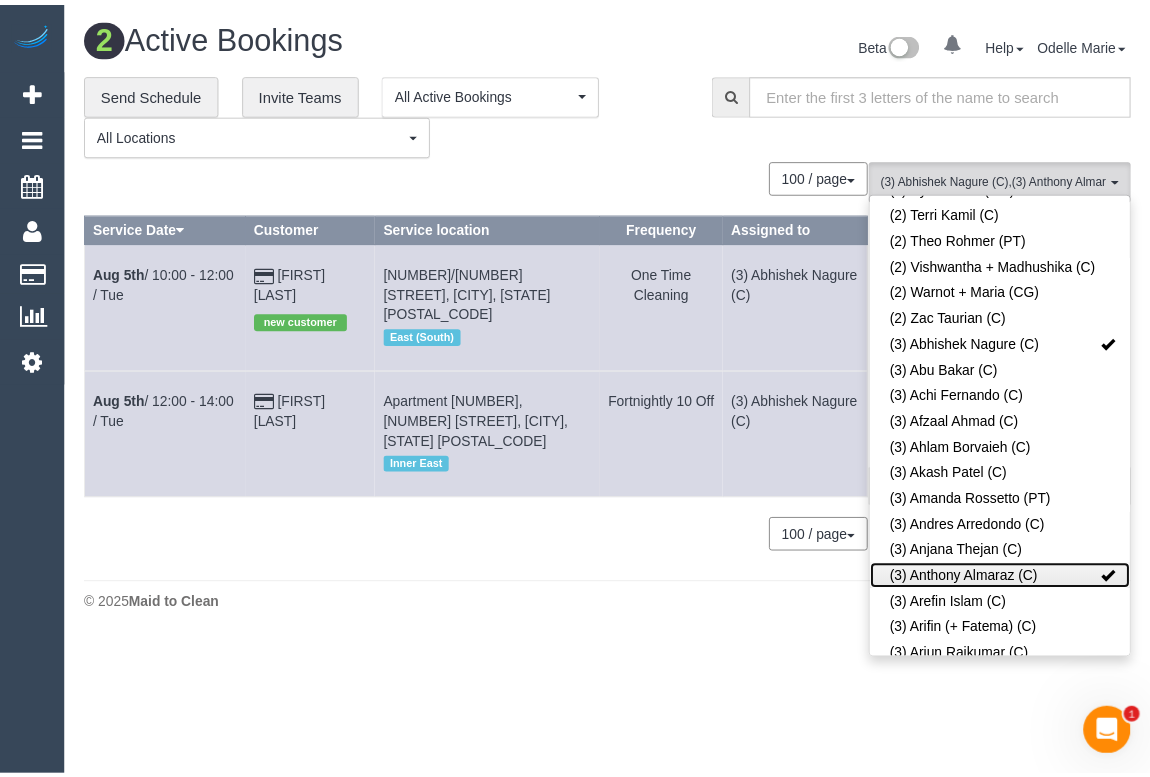 scroll, scrollTop: 2090, scrollLeft: 0, axis: vertical 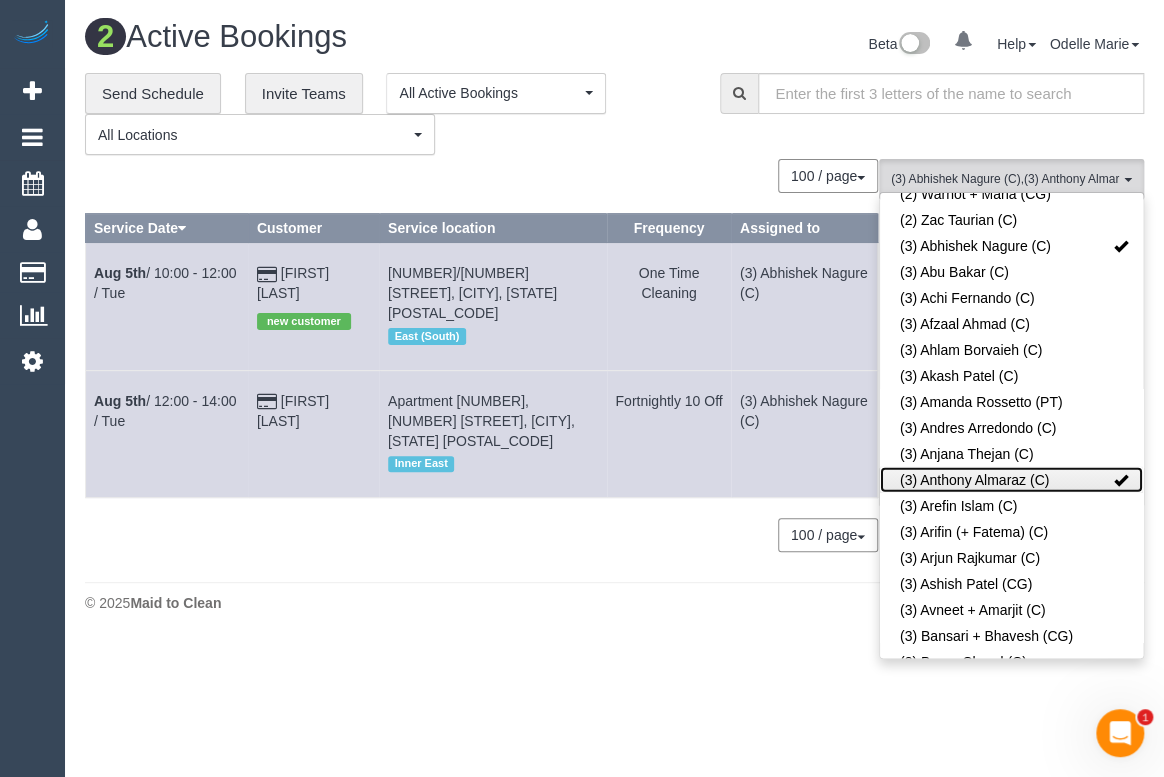 click at bounding box center (1121, 480) 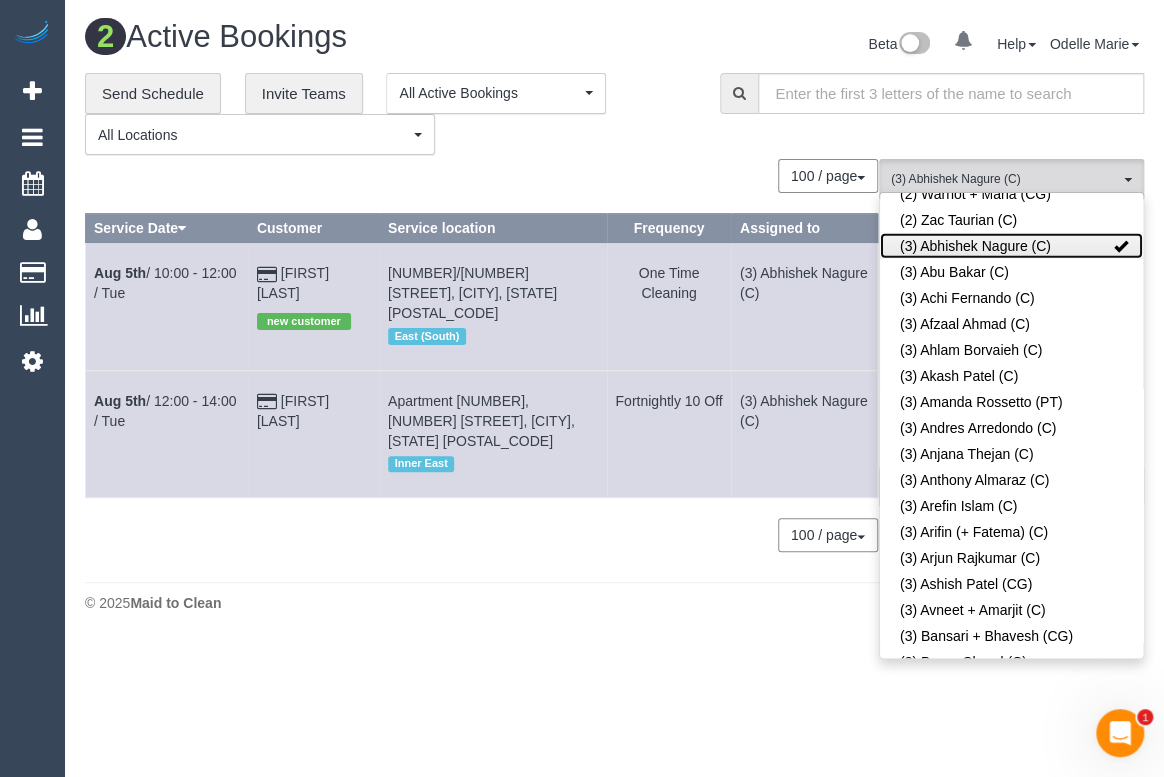 click at bounding box center [1121, 246] 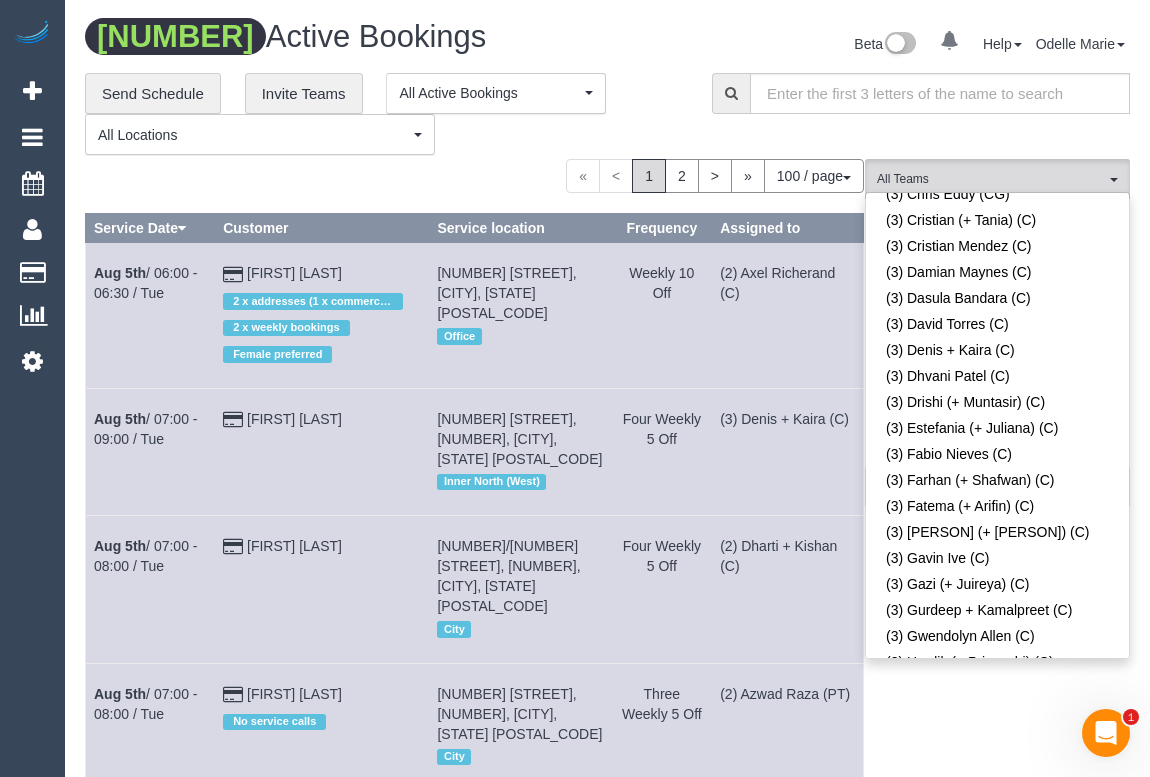 scroll, scrollTop: 3235, scrollLeft: 0, axis: vertical 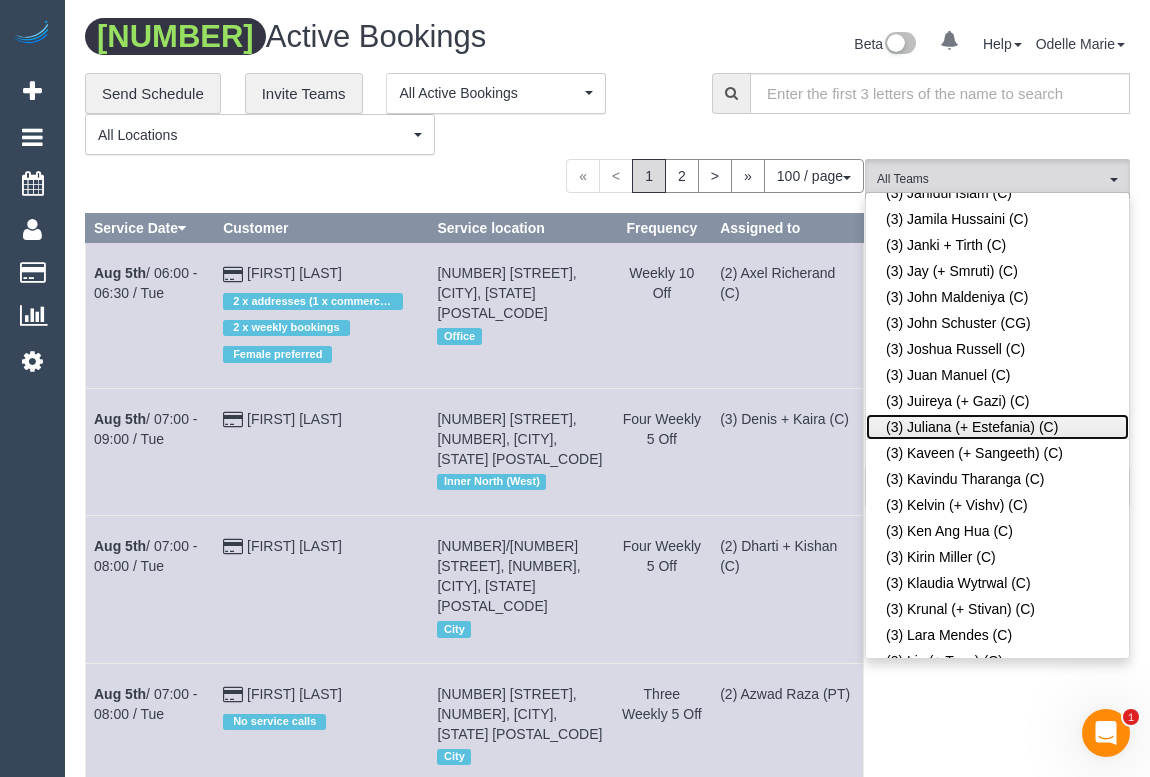 click on "(3) Juliana (+ Estefania) (C)" at bounding box center [997, 427] 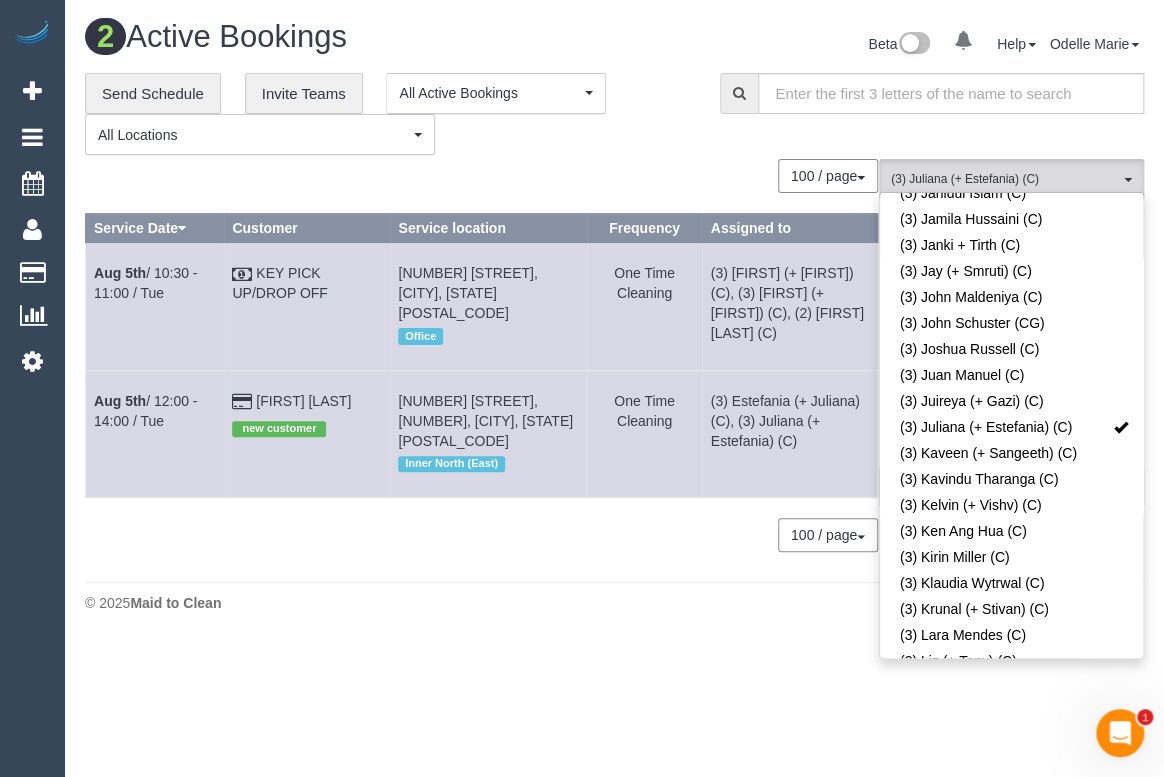 click on "© 2025
Maid to Clean" at bounding box center (614, 602) 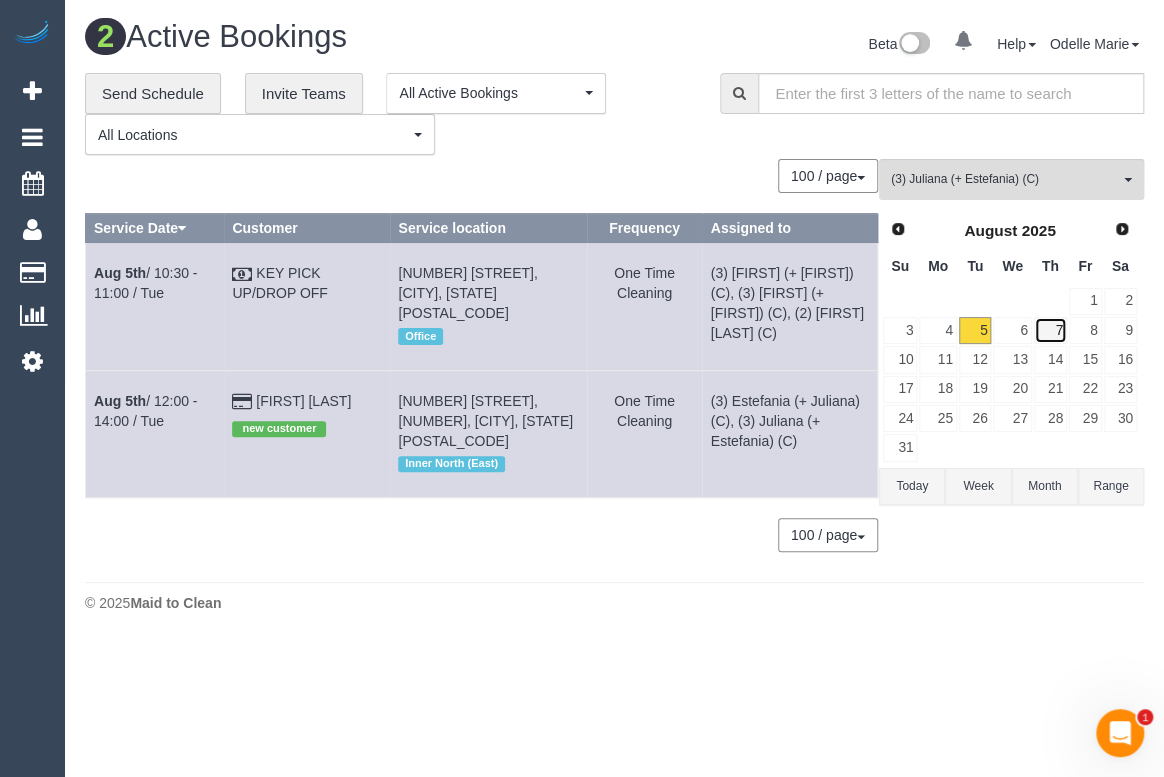 click on "7" at bounding box center (1050, 330) 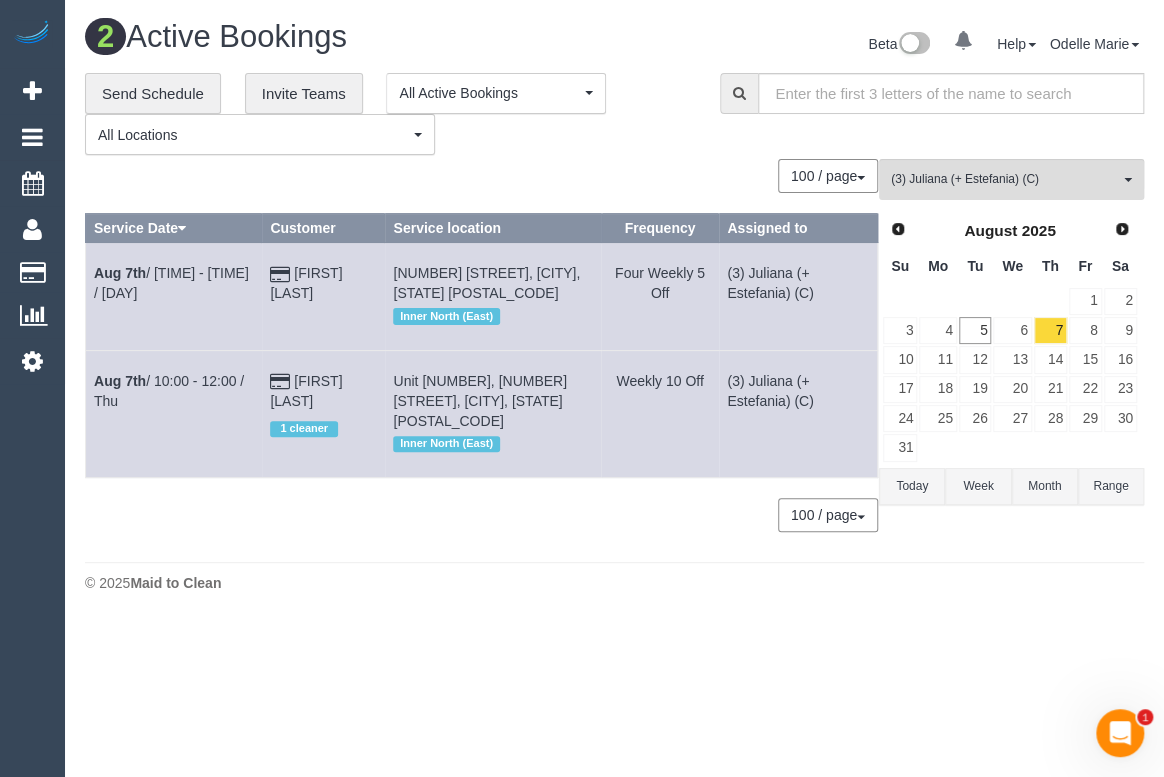 click on "2  Active Bookings
Beta
0
Your Notifications
You have 0 alerts
Help
Help Docs
Take a Tour
Contact Support
Odelle Marie
My Account
Change Password
Email Preferences
Community
Log Out" at bounding box center (614, 311) 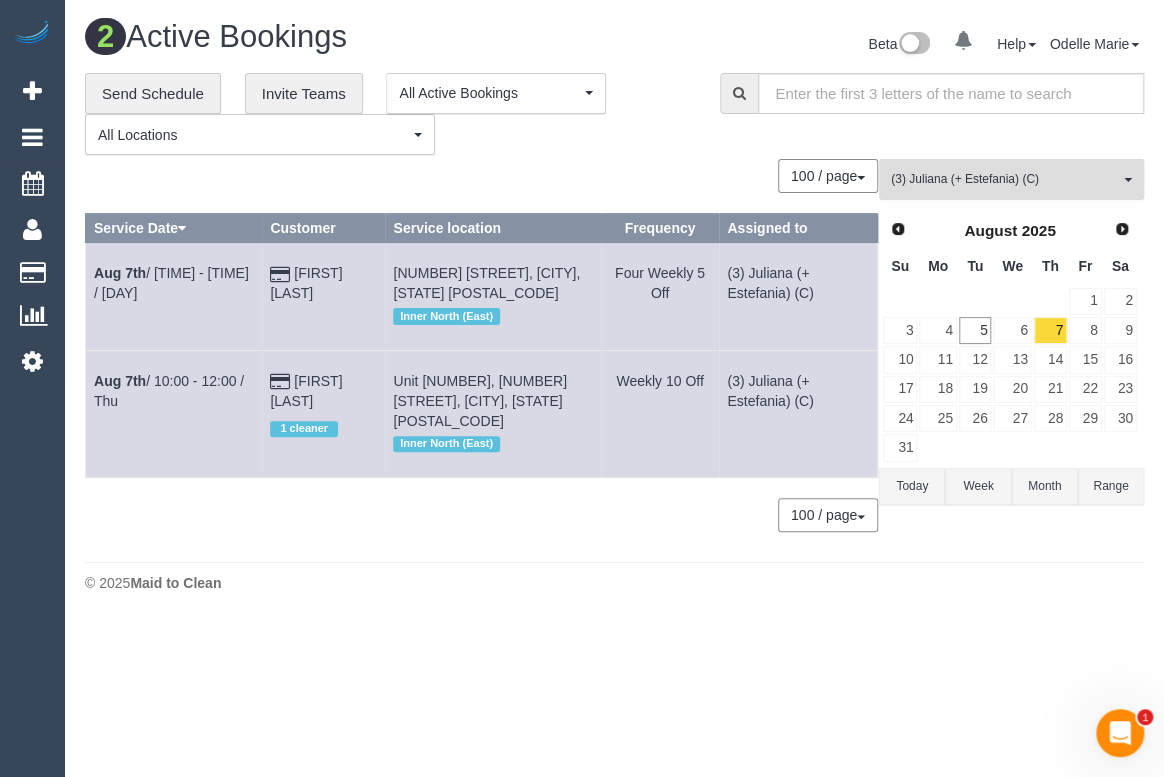 click on "(3) Juliana (+ Estefania) (C)" at bounding box center (1005, 179) 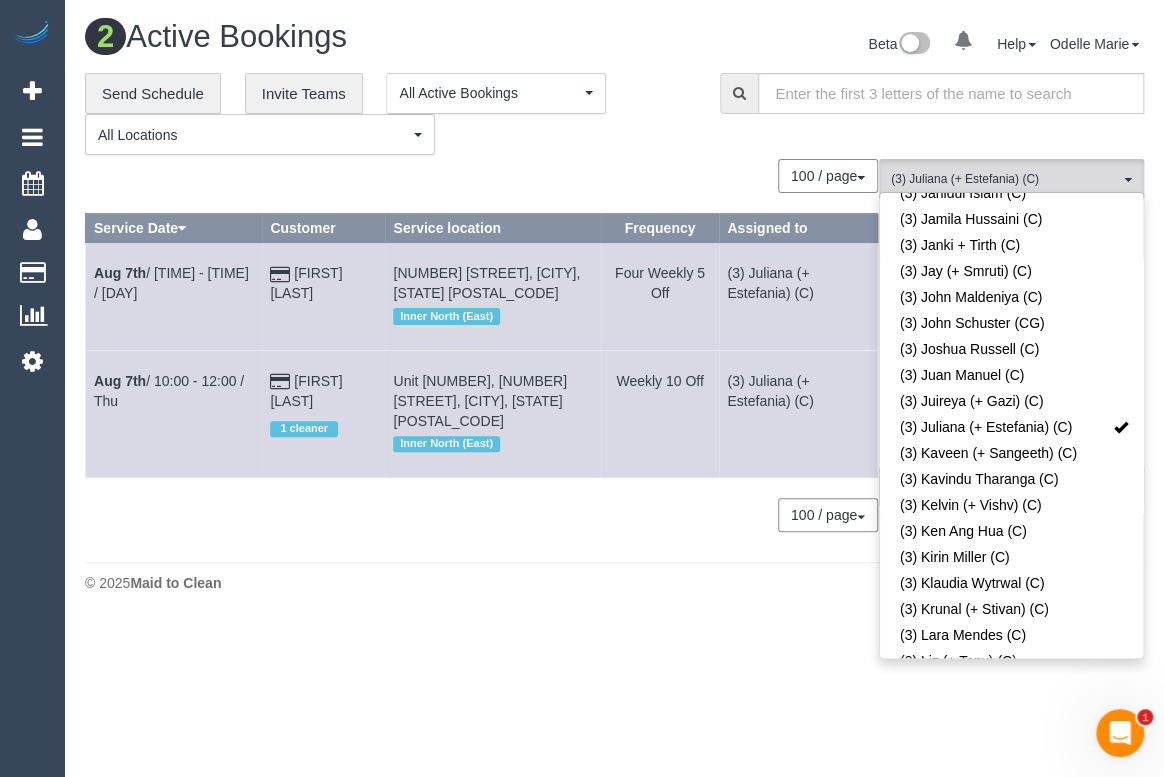 click on "© 2025
Maid to Clean" at bounding box center (614, 583) 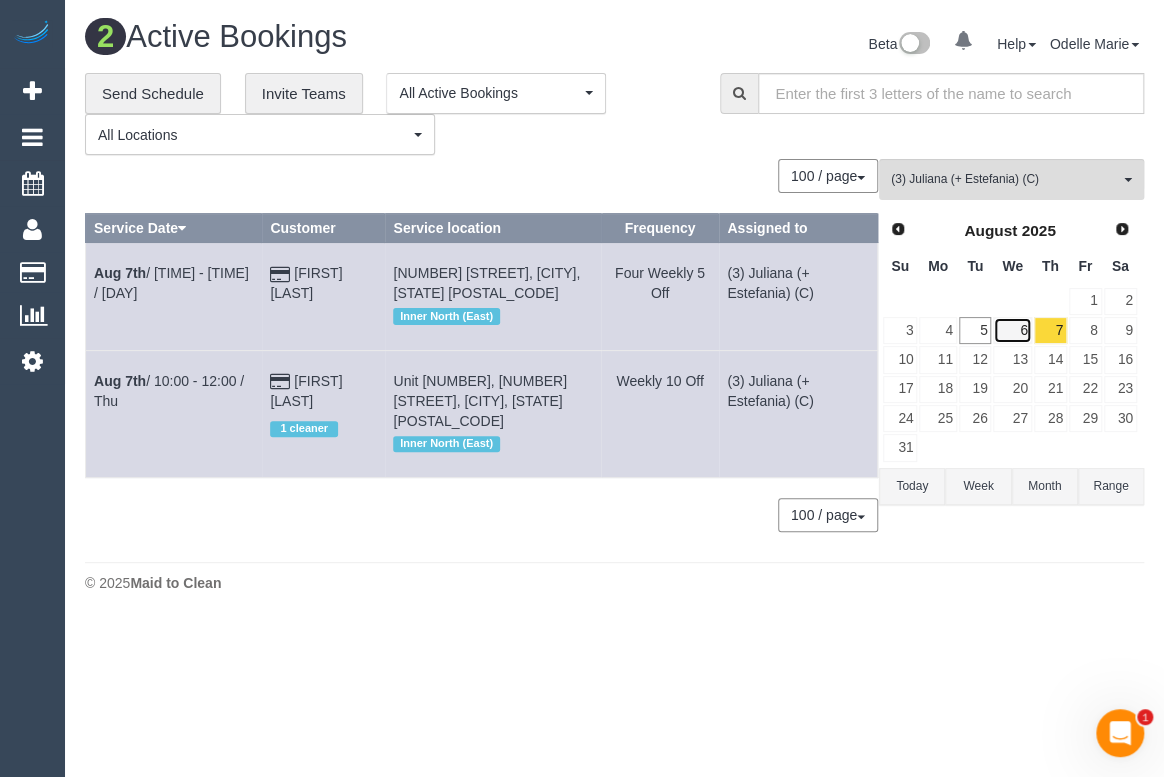 click on "6" at bounding box center (1012, 330) 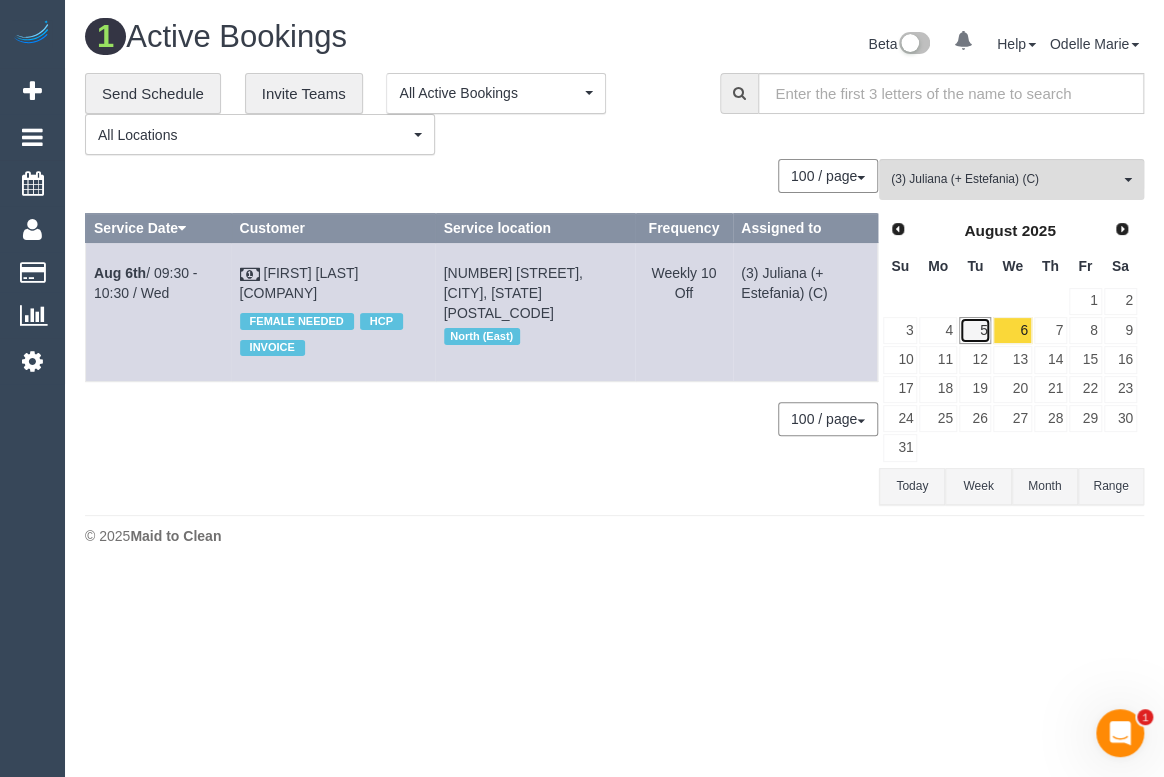 click on "5" at bounding box center [975, 330] 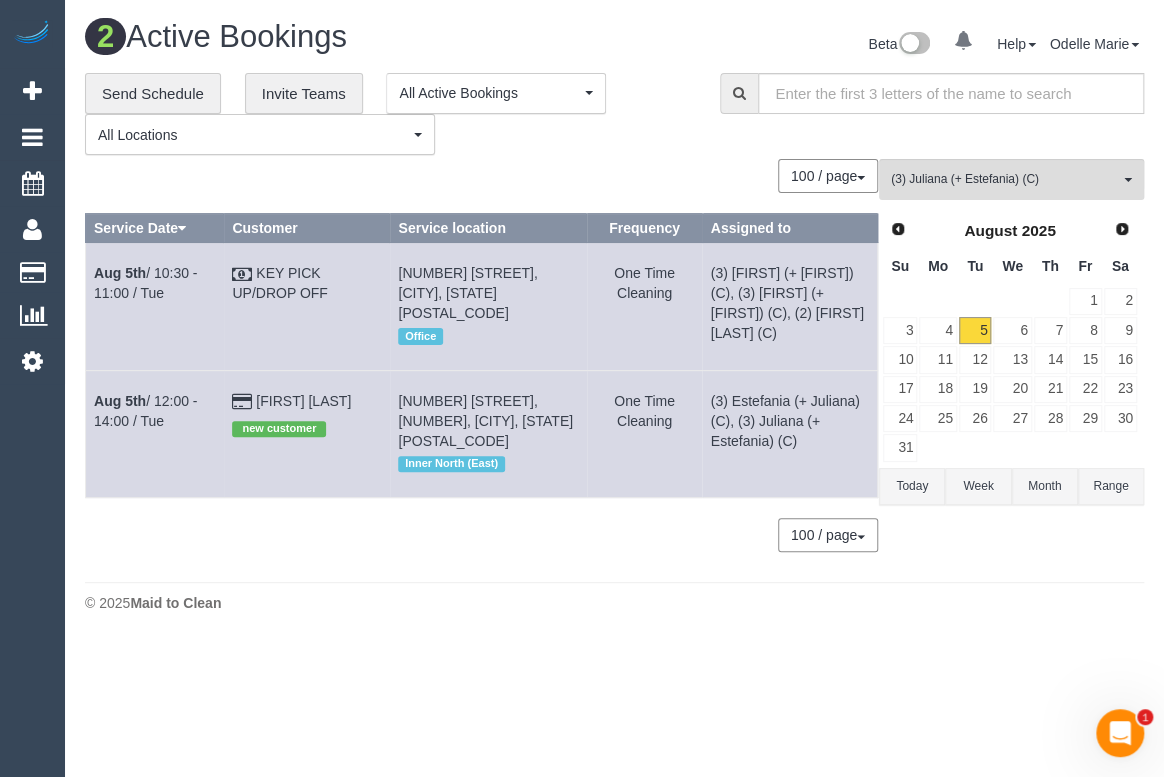 click on "0
Beta
Your Notifications
You have 0 alerts
Add Booking
Bookings
Active Bookings
Cancelled Bookings
Quote Inquiries
Download CSV
Scheduler
Customers" at bounding box center (582, 388) 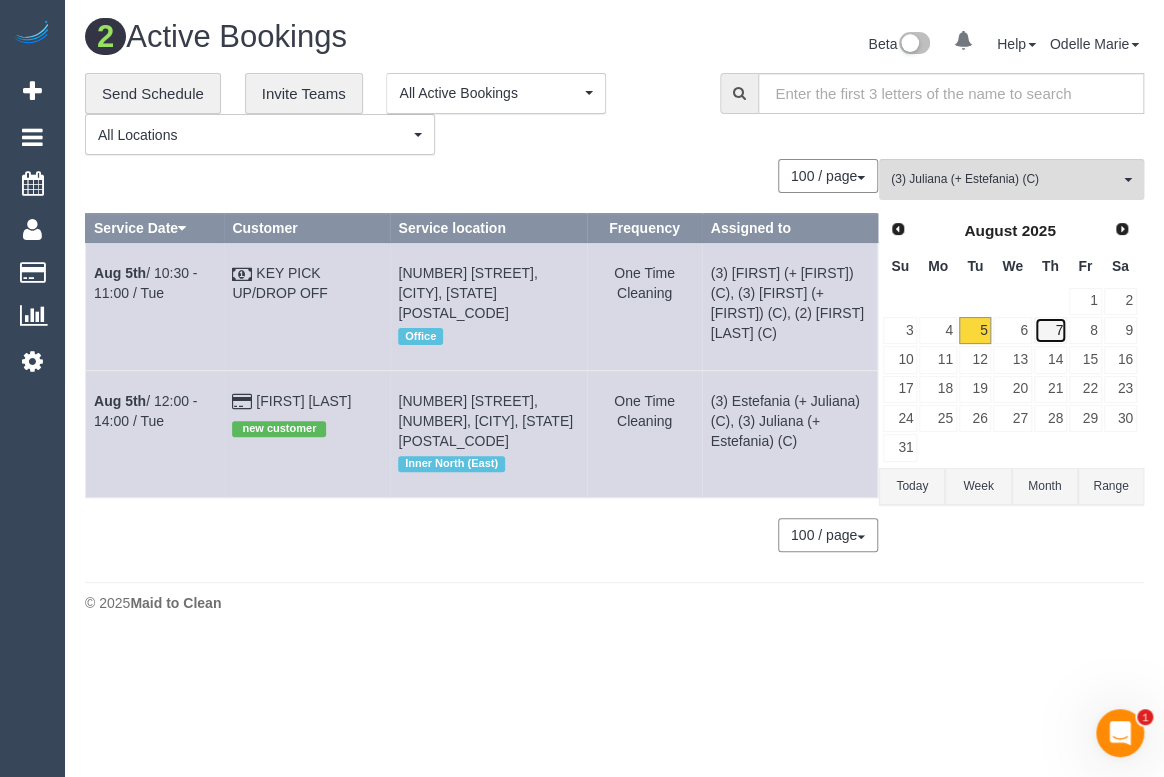 click on "7" at bounding box center (1050, 330) 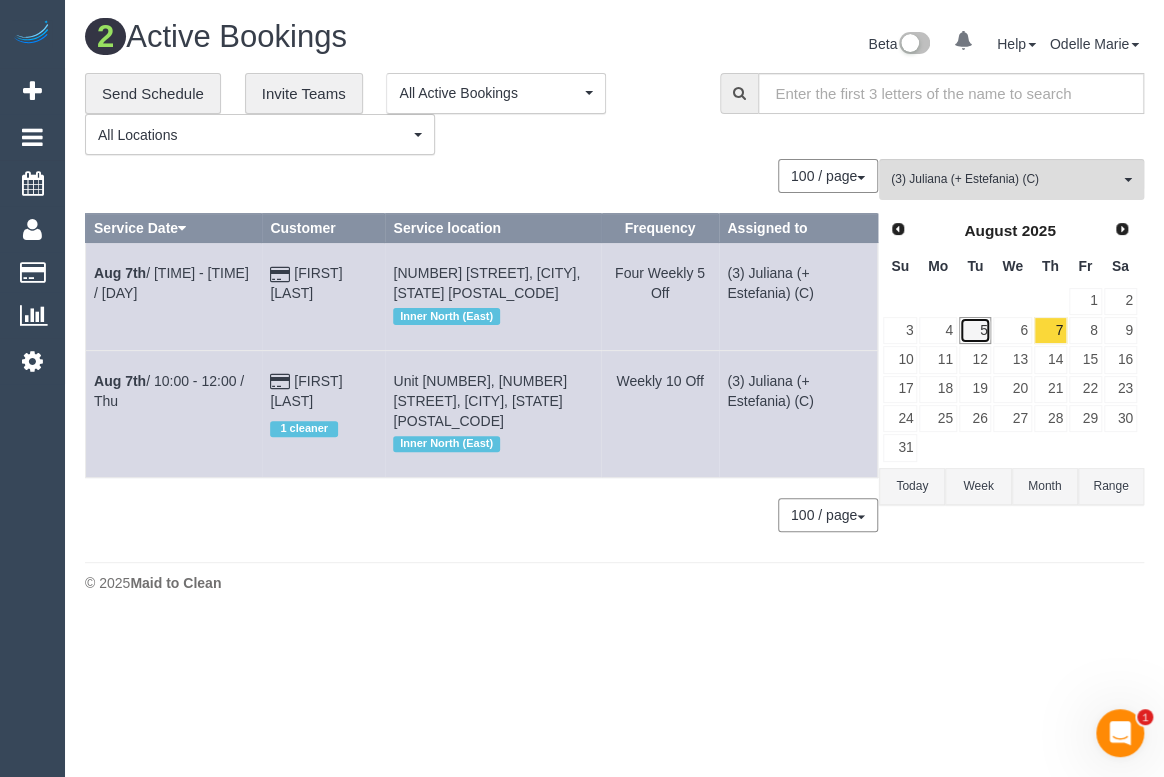 click on "5" at bounding box center [975, 330] 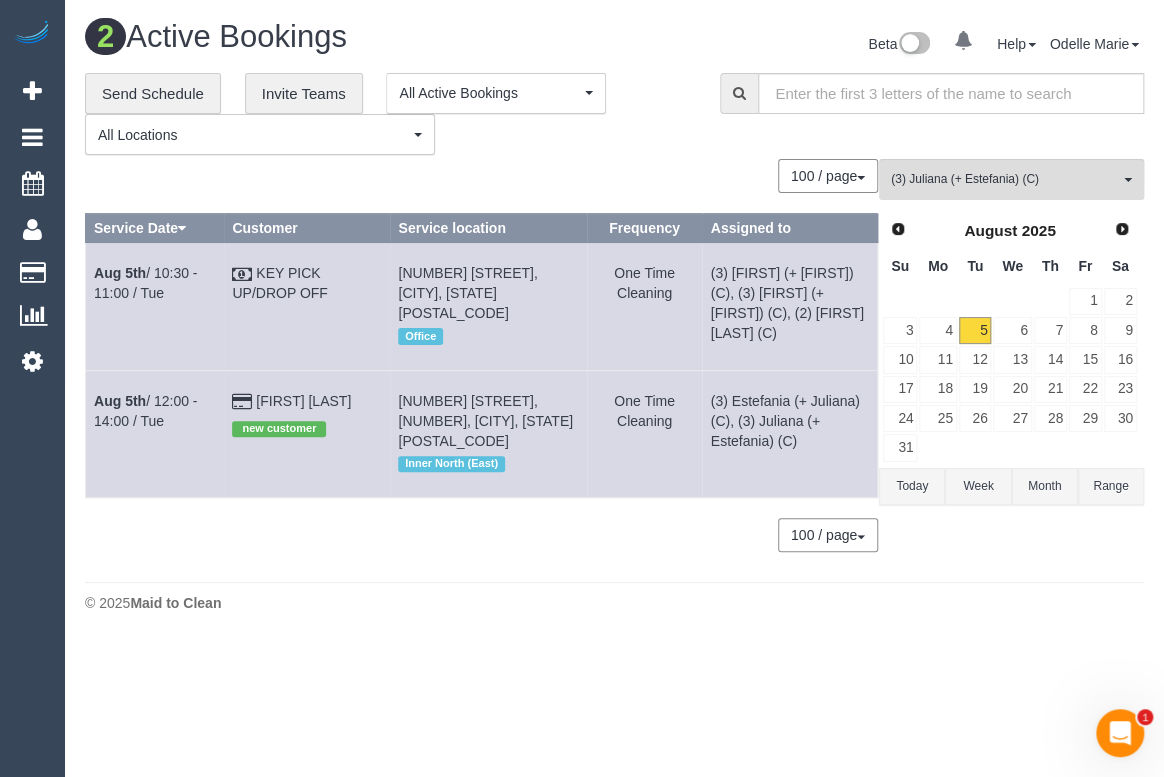 click on "100 / page
10 / page
20 / page
30 / page
40 / page
50 / page
100 / page" at bounding box center (481, 535) 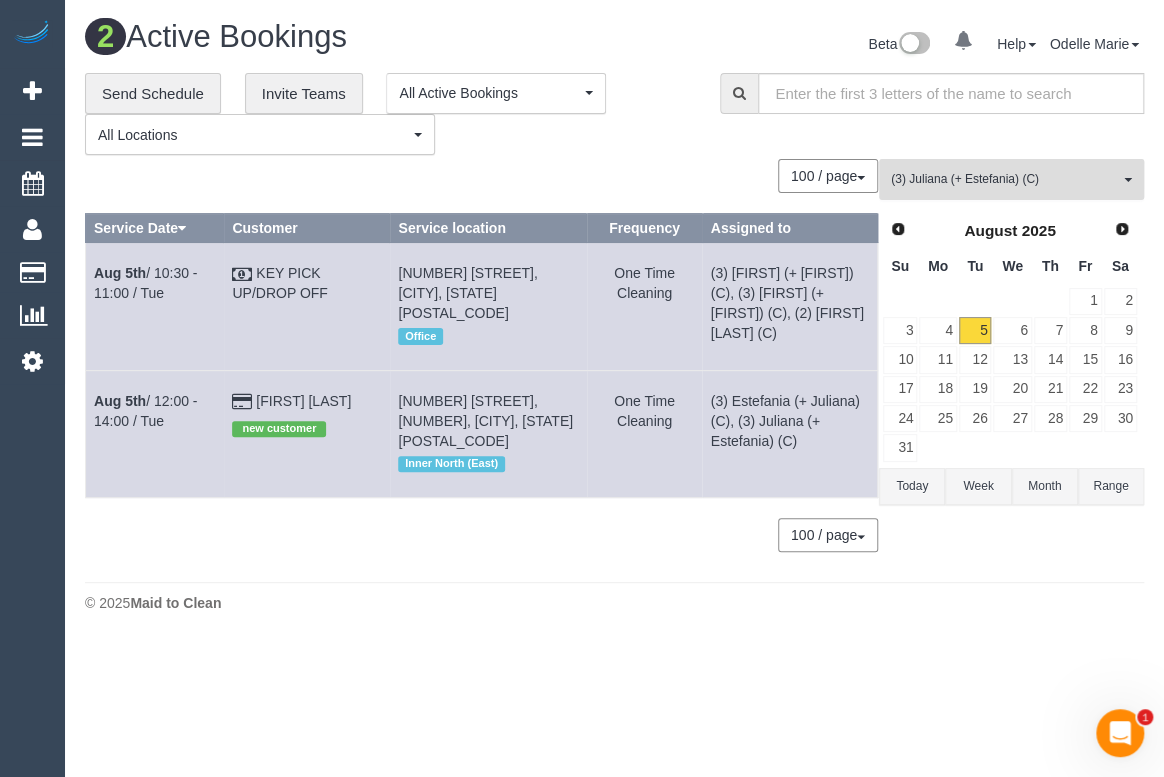 click on "(3) Juliana (+ Estefania) (C)" at bounding box center (1005, 179) 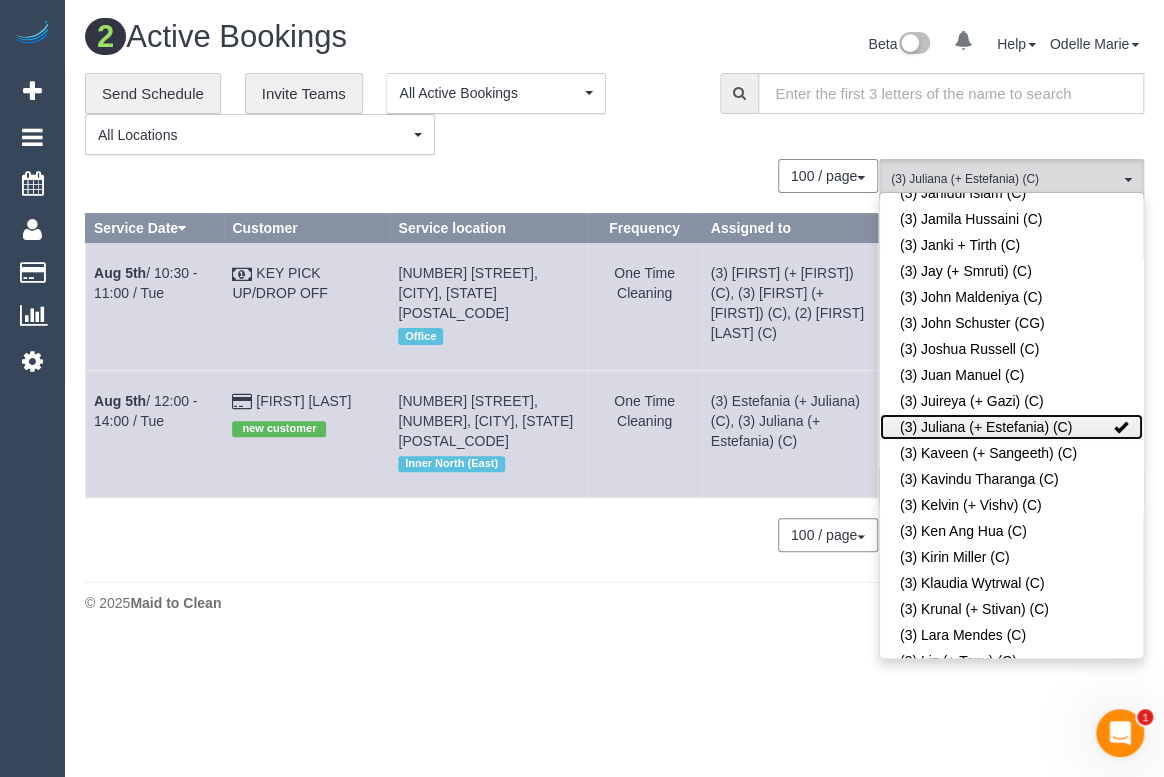 click at bounding box center [1121, 427] 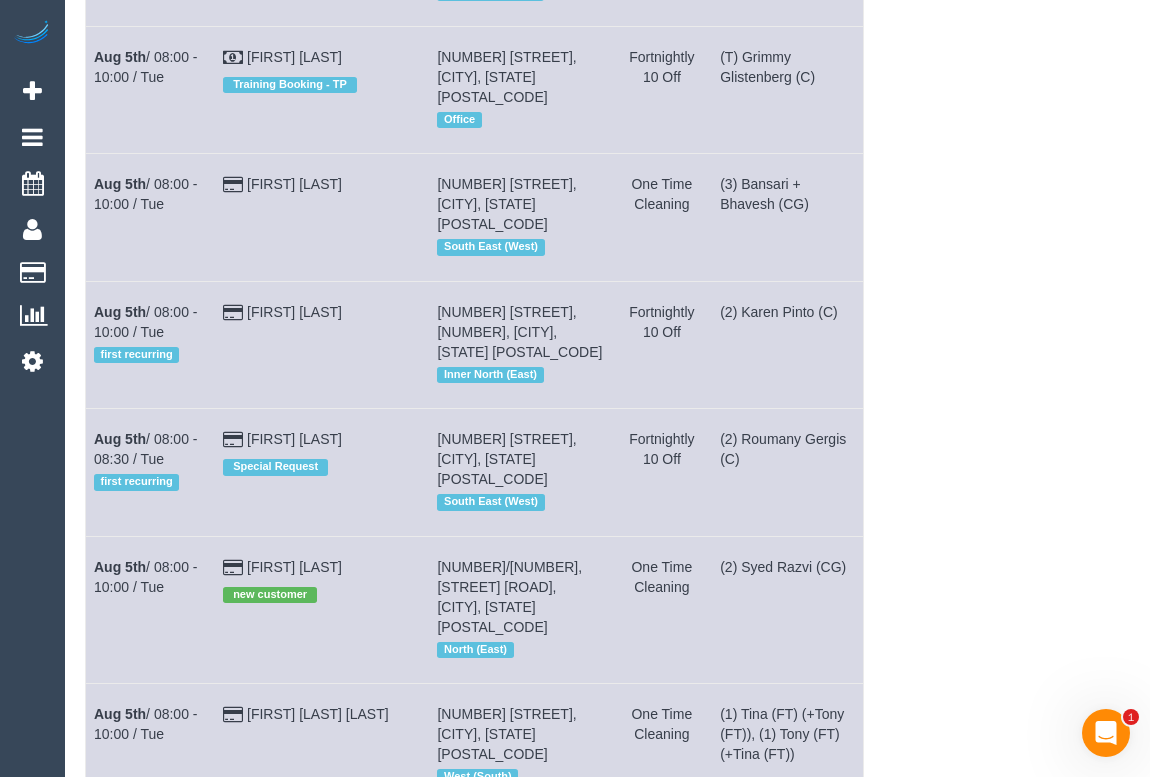 scroll, scrollTop: 114, scrollLeft: 0, axis: vertical 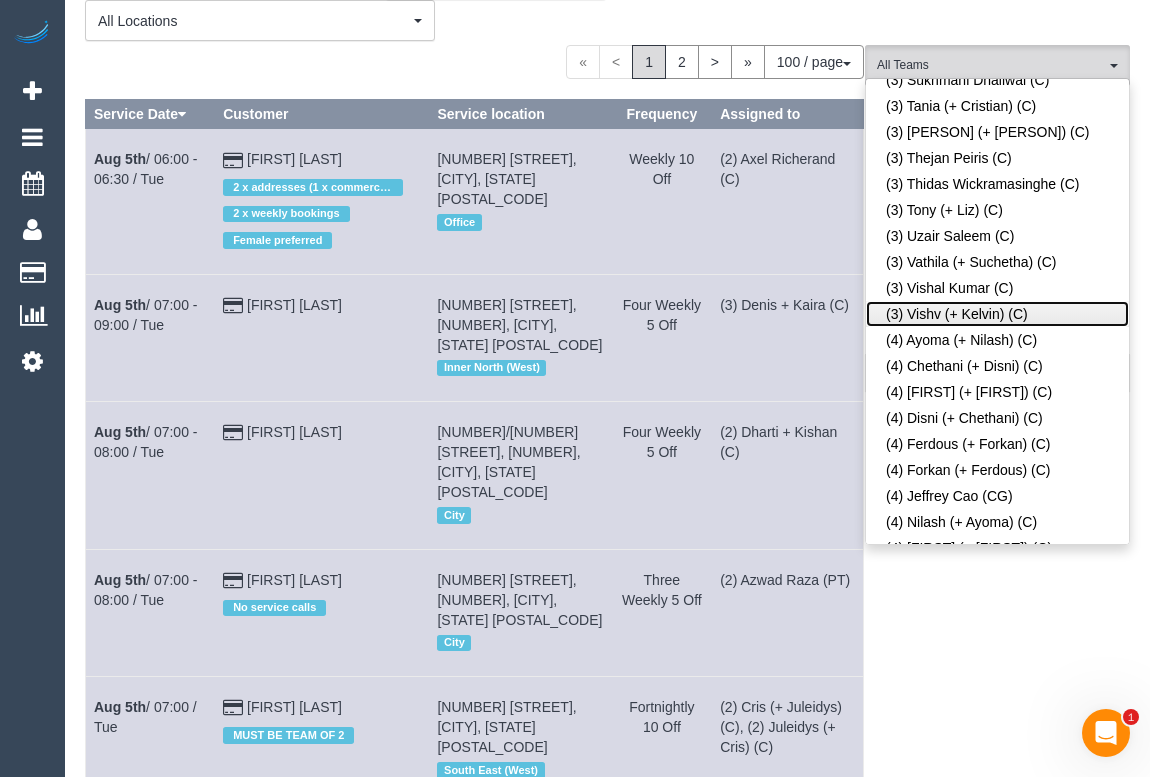 click on "(3) Vishv (+ Kelvin) (C)" at bounding box center [997, 314] 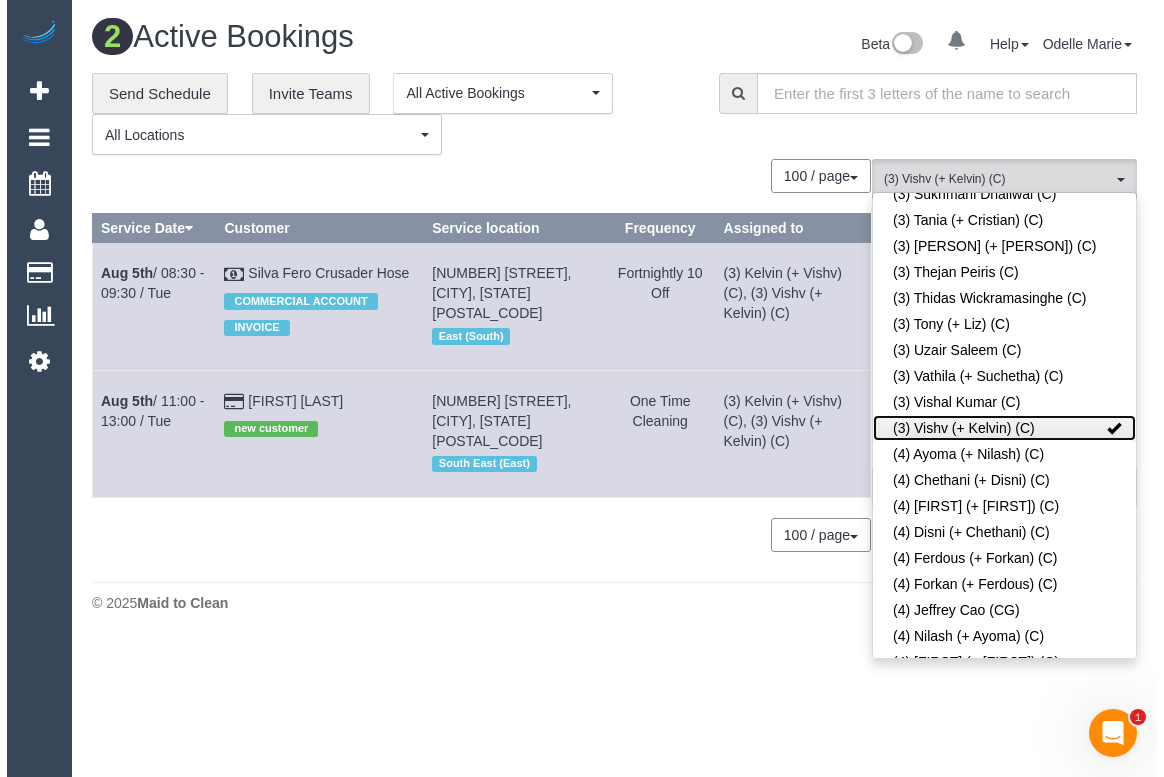 scroll, scrollTop: 0, scrollLeft: 0, axis: both 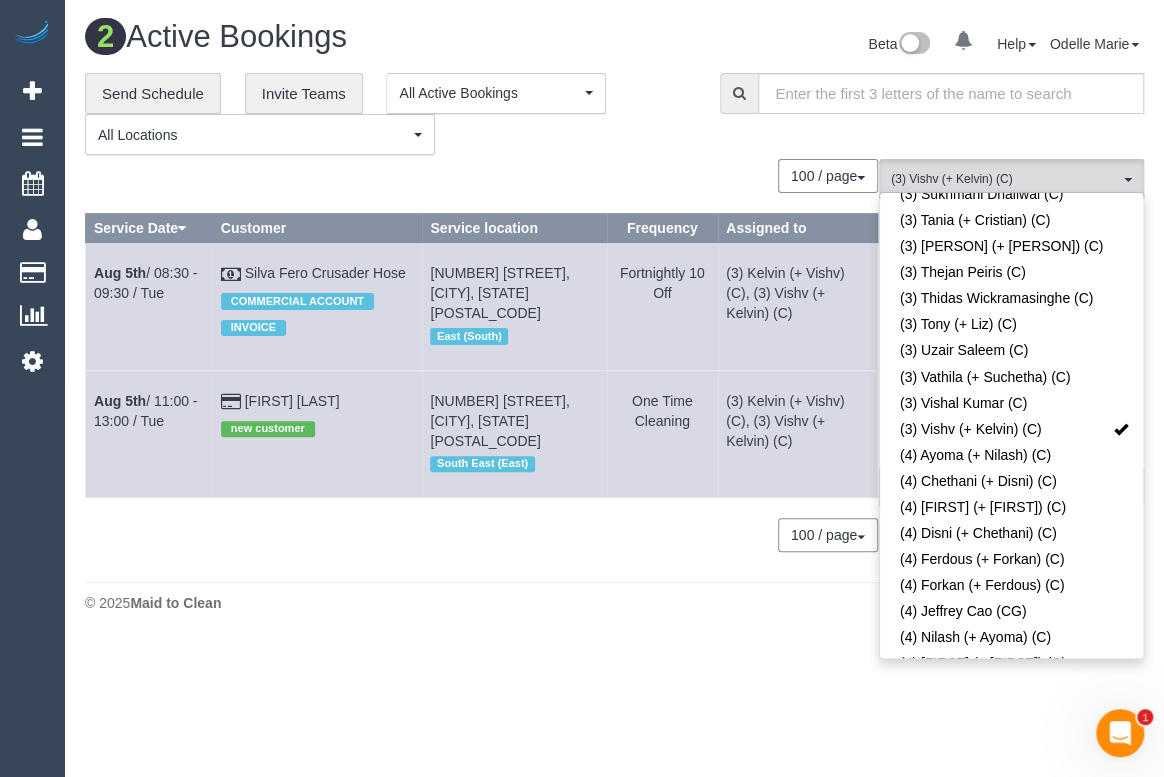 click on "100 / page
10 / page
20 / page
30 / page
40 / page
50 / page
100 / page" at bounding box center (481, 535) 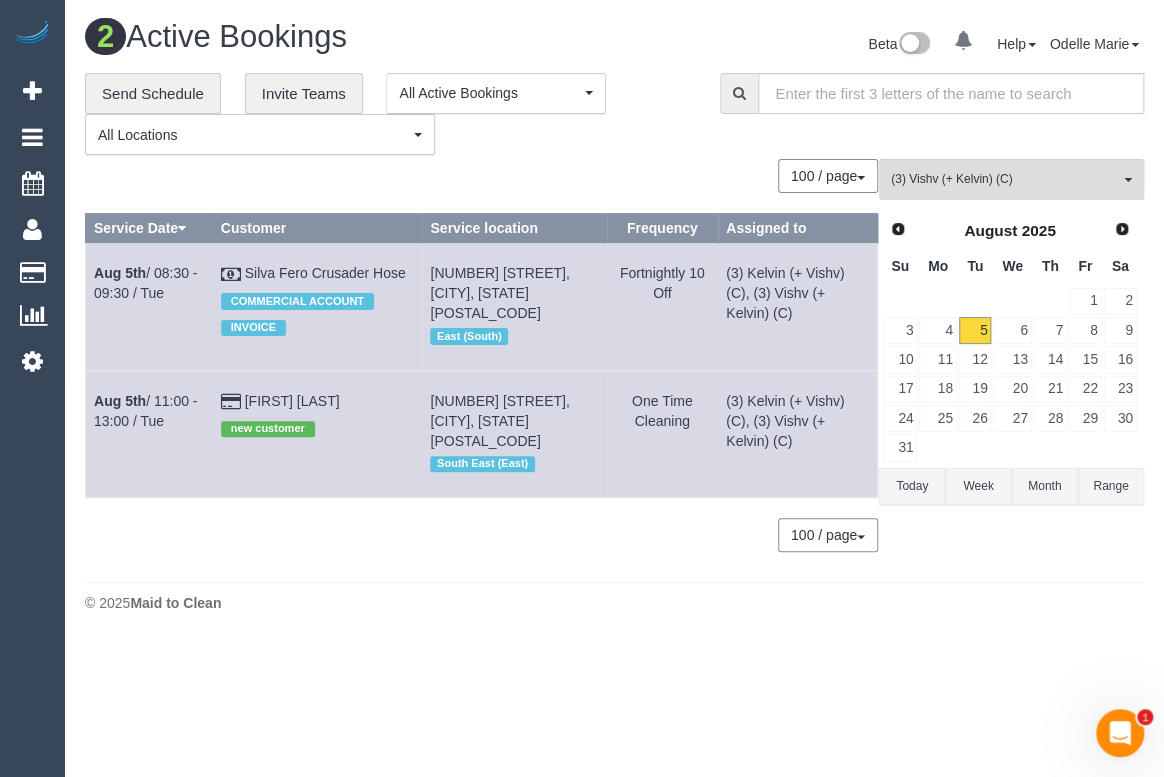 drag, startPoint x: 368, startPoint y: 393, endPoint x: 349, endPoint y: 667, distance: 274.65796 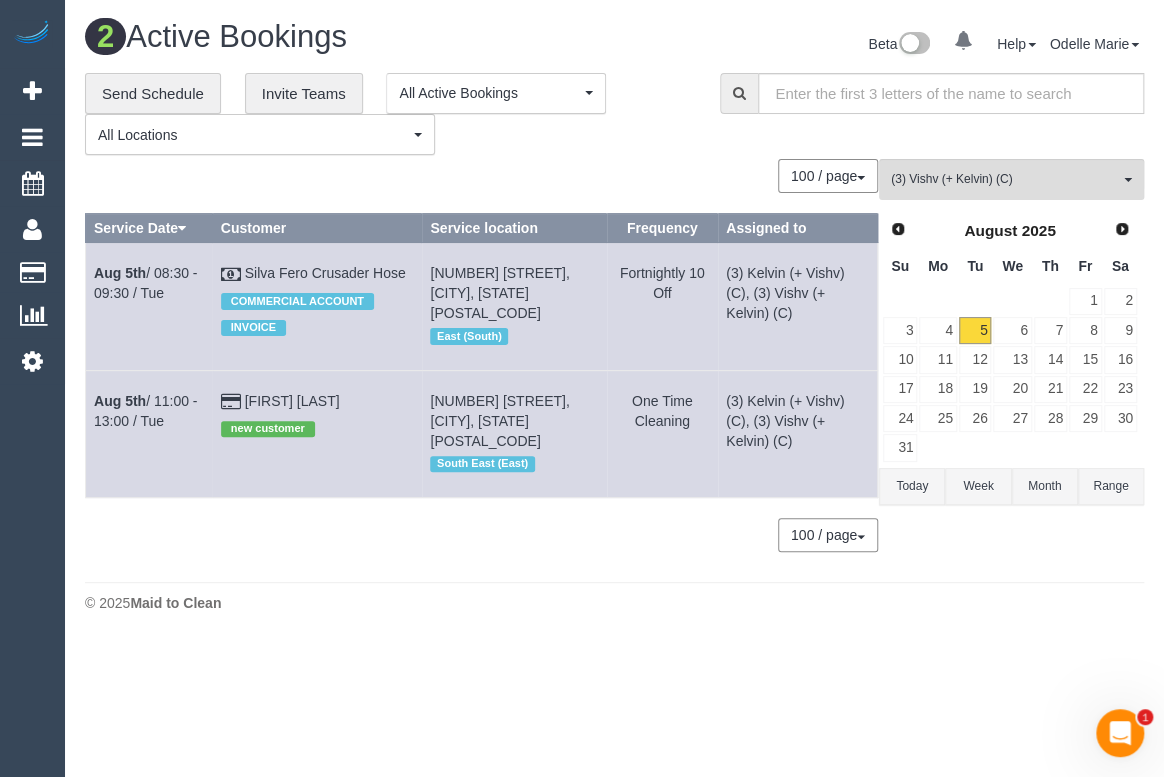 click on "Beta
0
Your Notifications
You have 0 alerts
Help
Help Docs
Take a Tour
Contact Support
Odelle Marie
My Account
Change Password
Email Preferences
Community
Log Out" at bounding box center (887, 46) 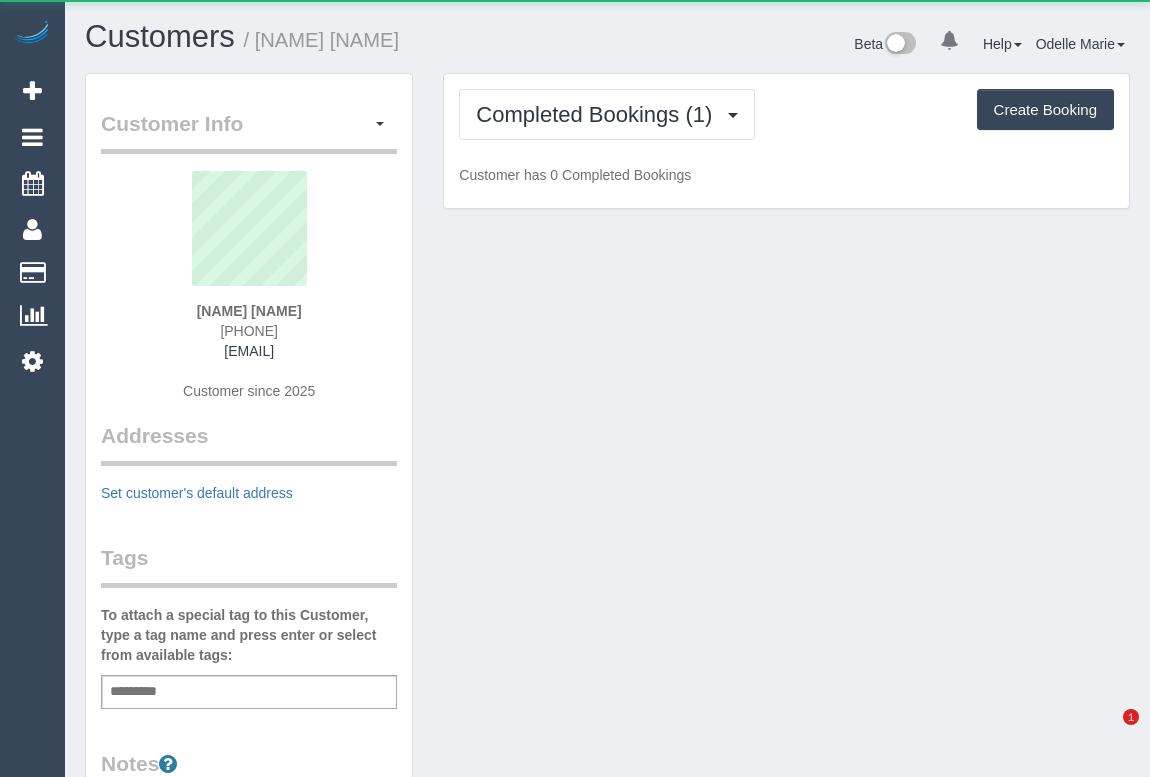 scroll, scrollTop: 0, scrollLeft: 0, axis: both 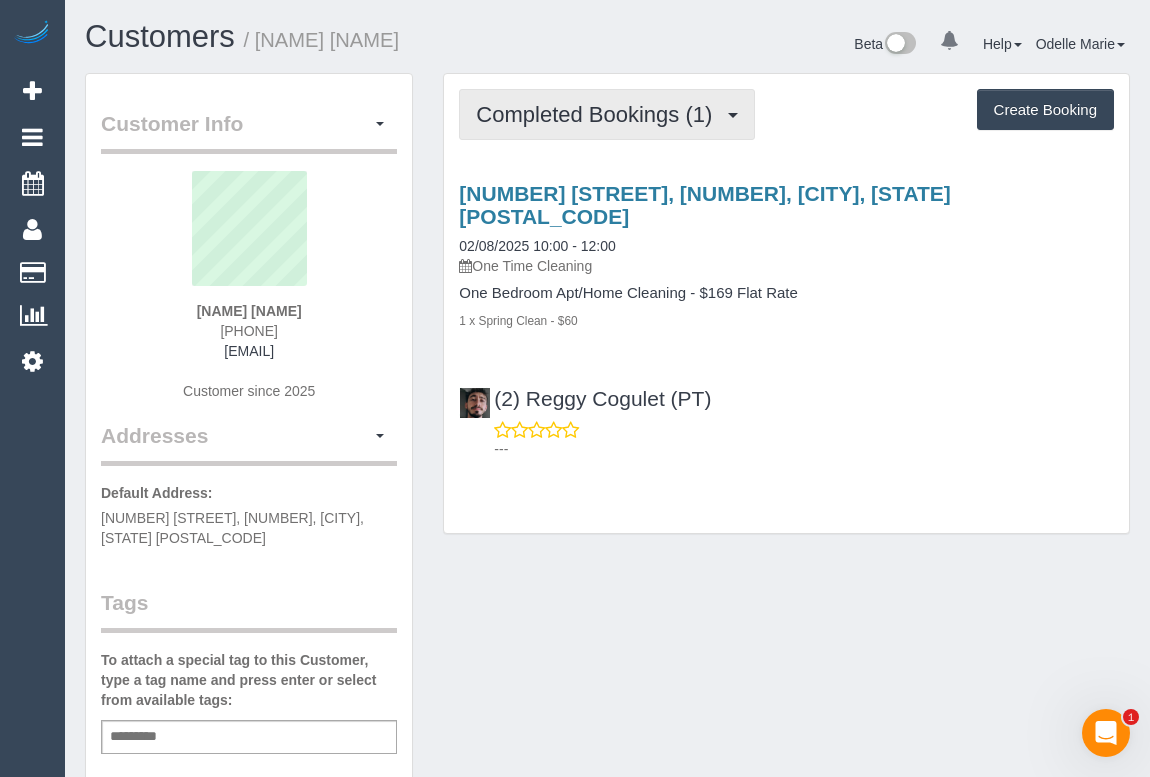 click on "Completed Bookings (1)" at bounding box center [599, 114] 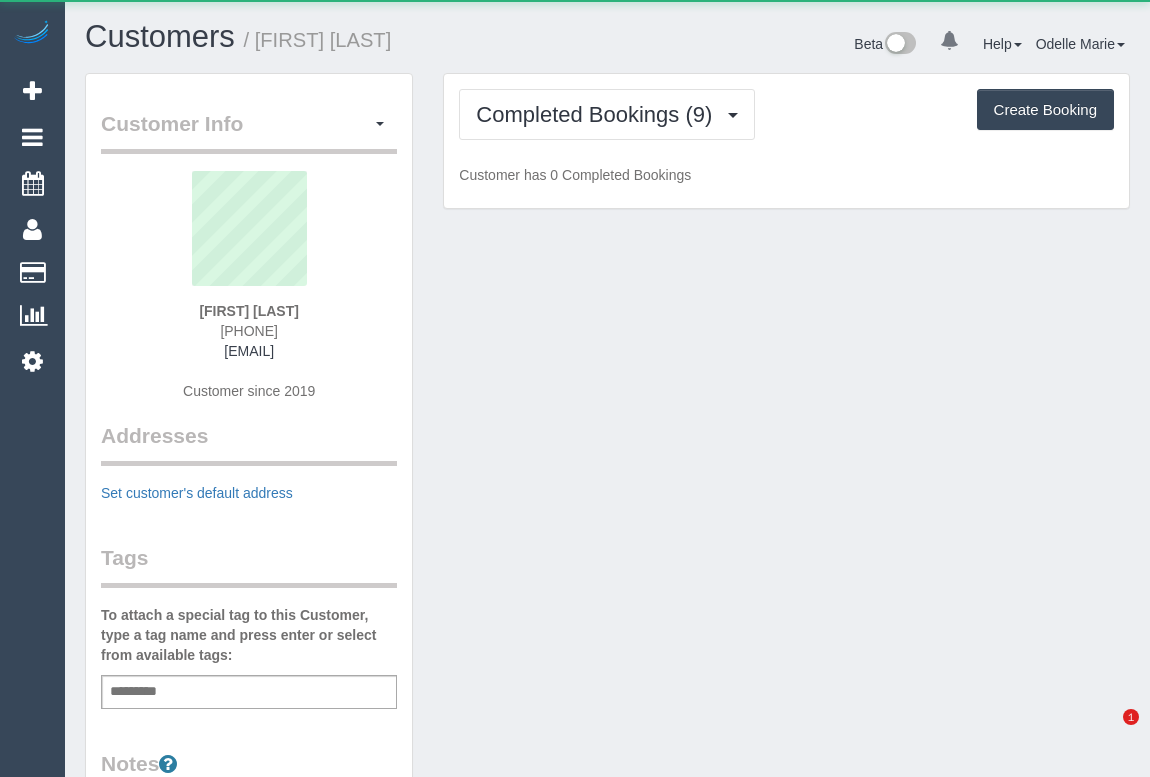 scroll, scrollTop: 0, scrollLeft: 0, axis: both 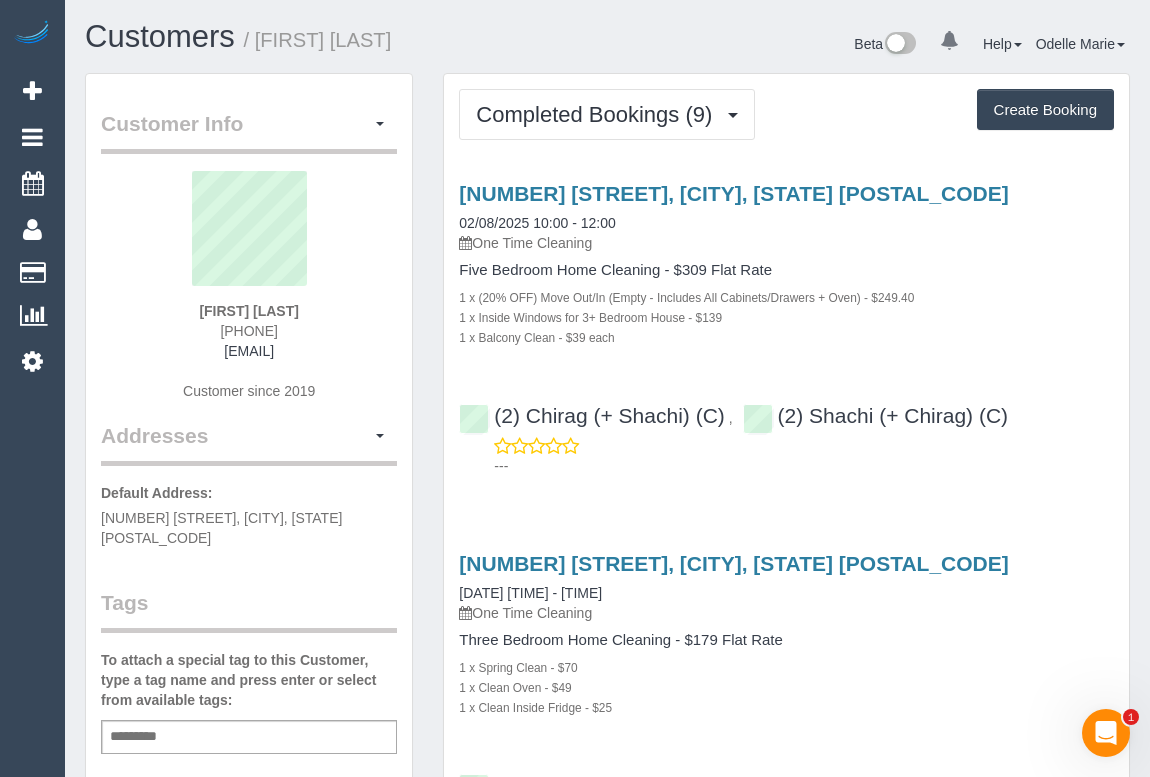 click on "[NUMBER] [STREET], [CITY], [STATE] [POSTAL_CODE]
[DATE] [TIME] - [TIME]
One Time Cleaning
Five Bedroom Home Cleaning  - $309 Flat Rate
1 x (20% OFF) Move Out/In (Empty - Includes All Cabinets/Drawers + Oven) - $249.40
1 x Inside Windows for 3+ Bedroom House  - $139
1 x Balcony Clean - $39 each
(2) [NAME] (+ [NAME]) (C)
,
(2) [NAME] (+ [NAME]) (C)" at bounding box center (786, 325) 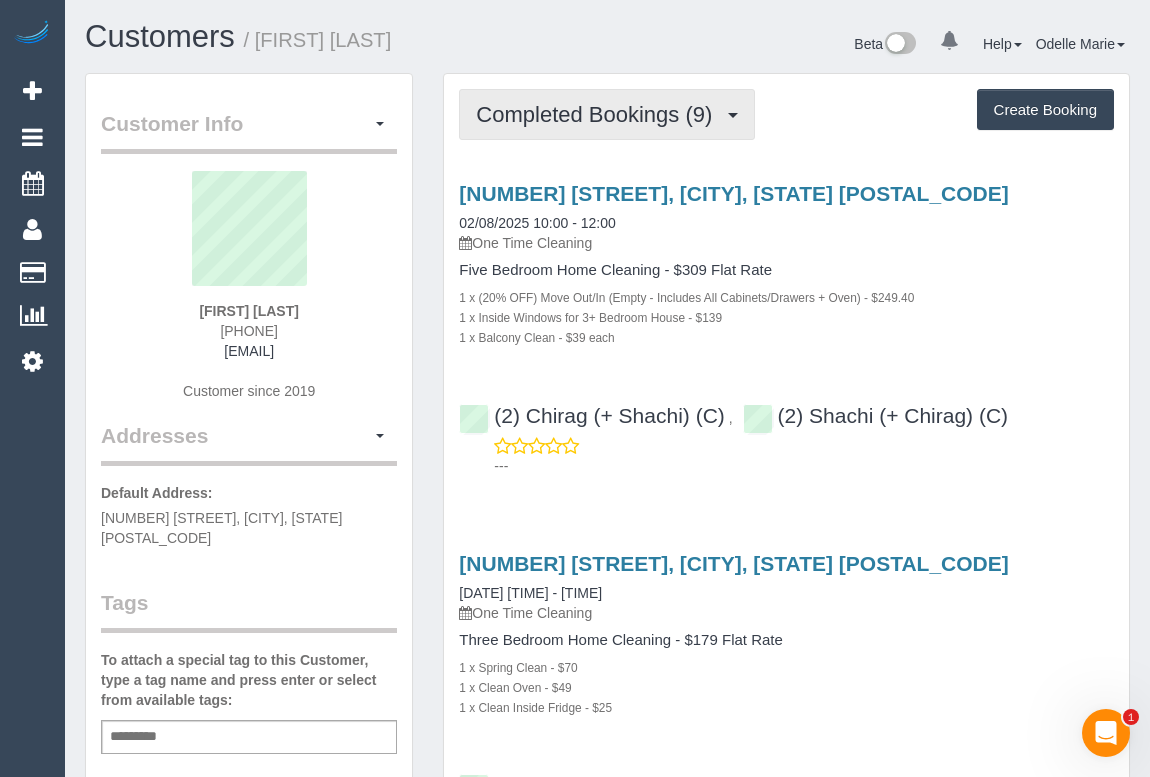 click on "Completed Bookings (9)" at bounding box center [599, 114] 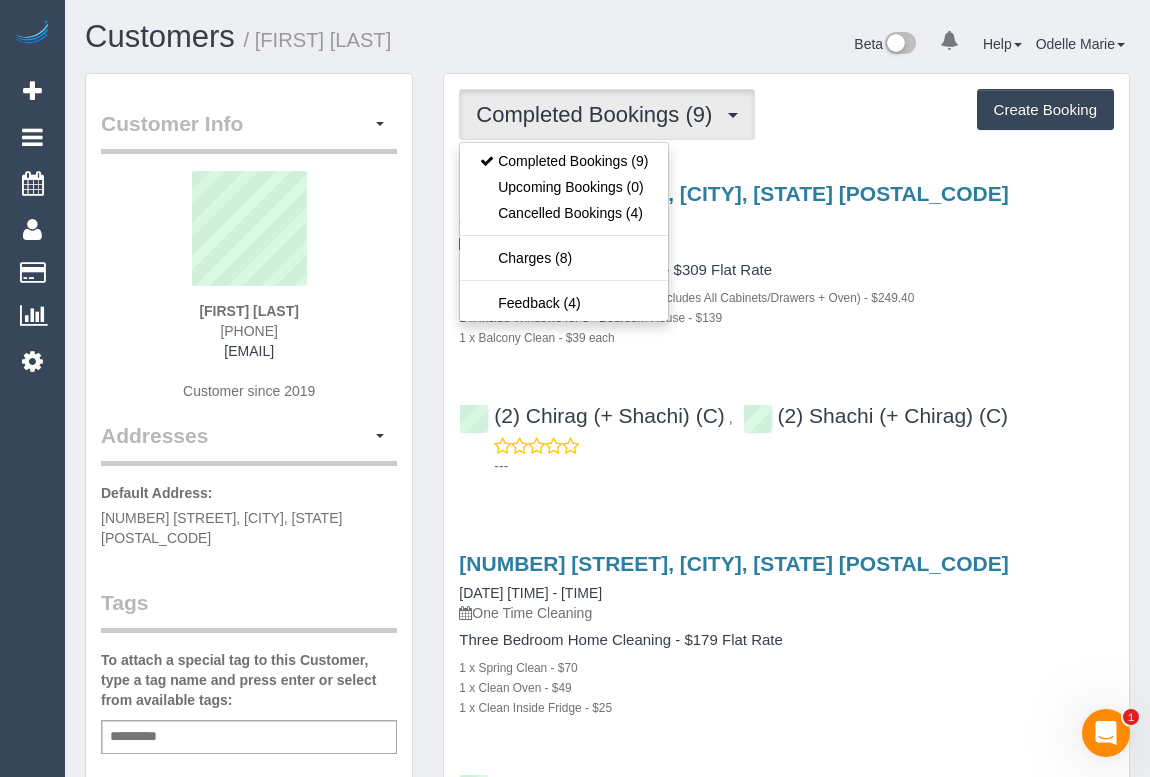 click on "One Time Cleaning" at bounding box center [786, 243] 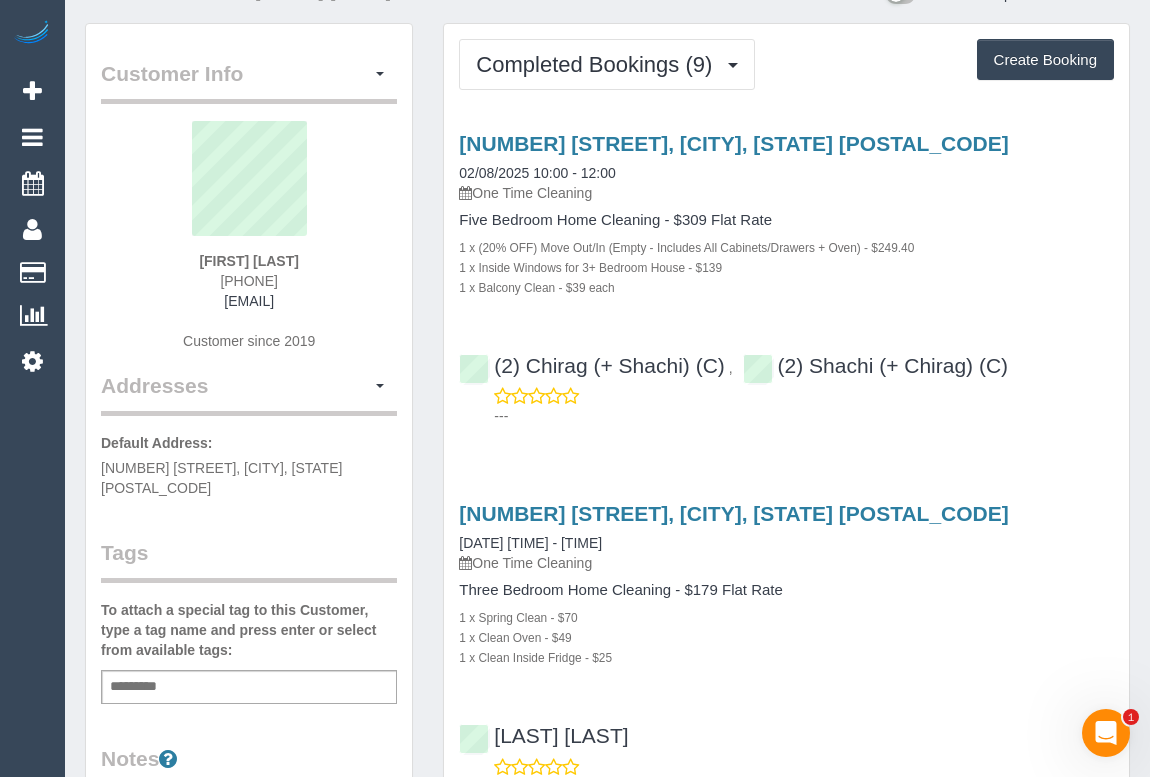 scroll, scrollTop: 0, scrollLeft: 0, axis: both 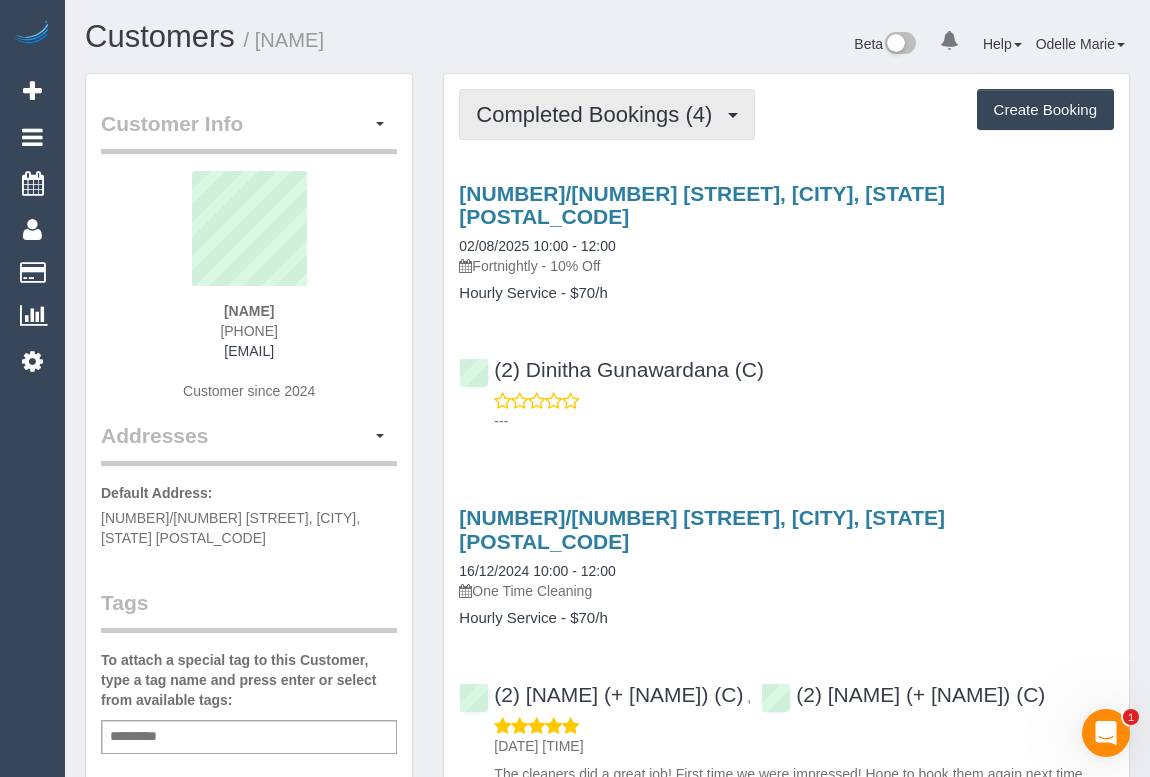 click on "Completed Bookings (4)" at bounding box center (599, 114) 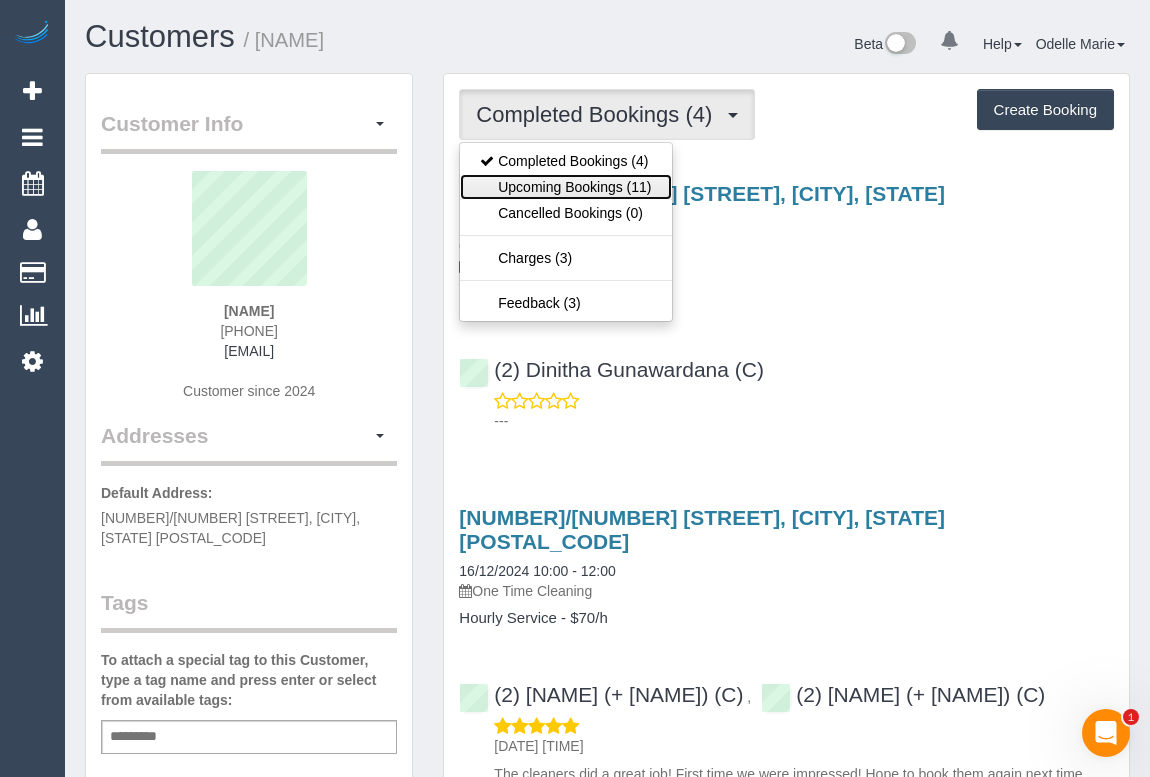 click on "Upcoming Bookings (11)" at bounding box center [565, 187] 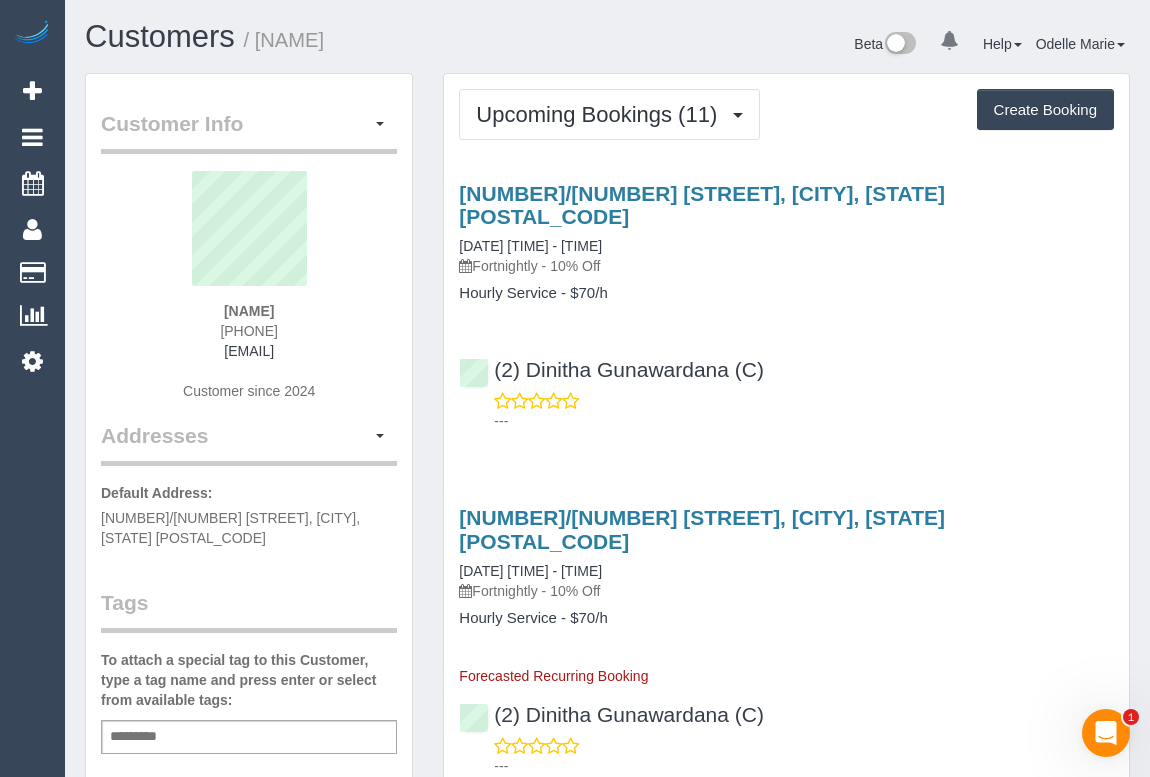 drag, startPoint x: 828, startPoint y: 336, endPoint x: 813, endPoint y: 321, distance: 21.213203 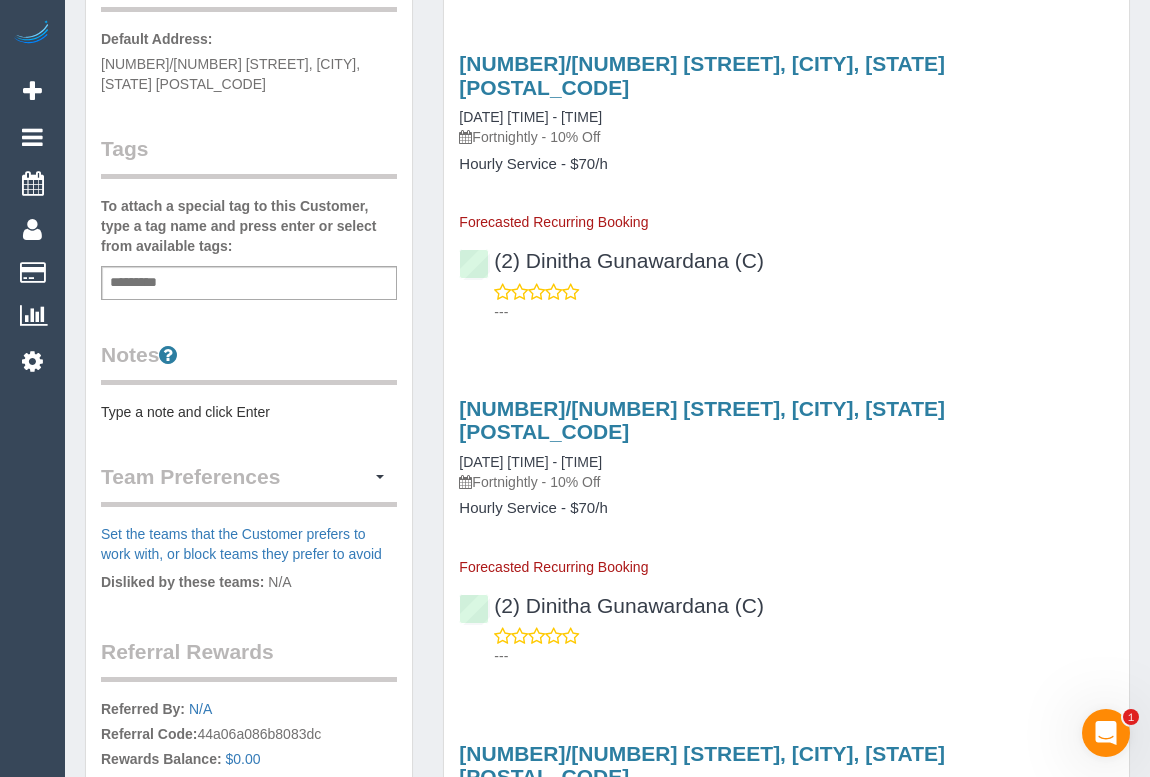scroll, scrollTop: 0, scrollLeft: 0, axis: both 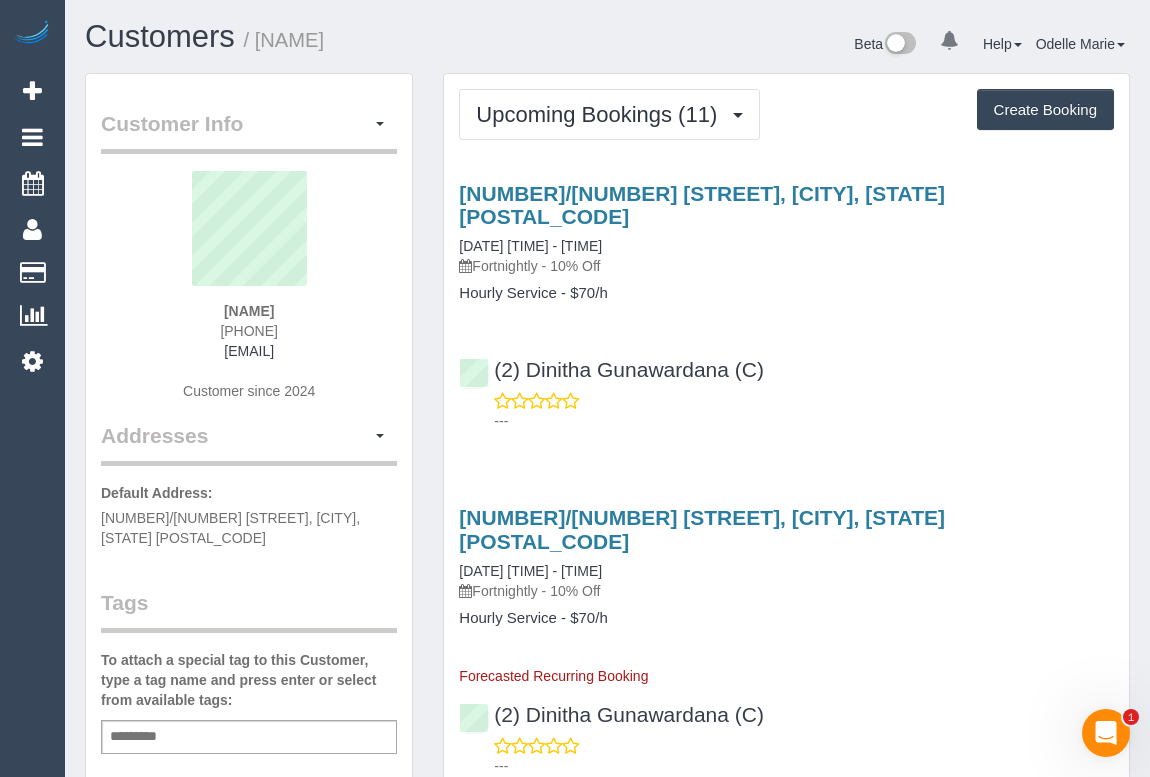 click on "(2) [NAME] (C)
---" at bounding box center [786, 386] 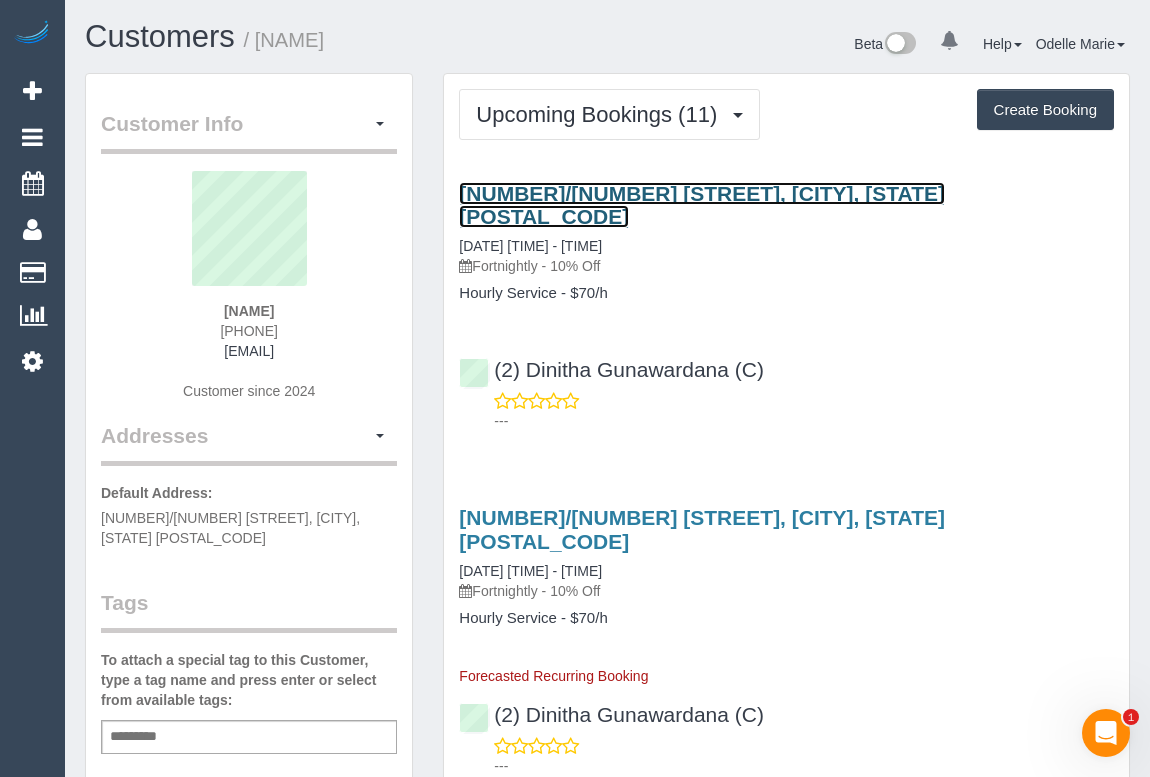 click on "[NUMBER]/[NUMBER] [STREET], [CITY], [STATE] [POSTAL_CODE]" at bounding box center (702, 205) 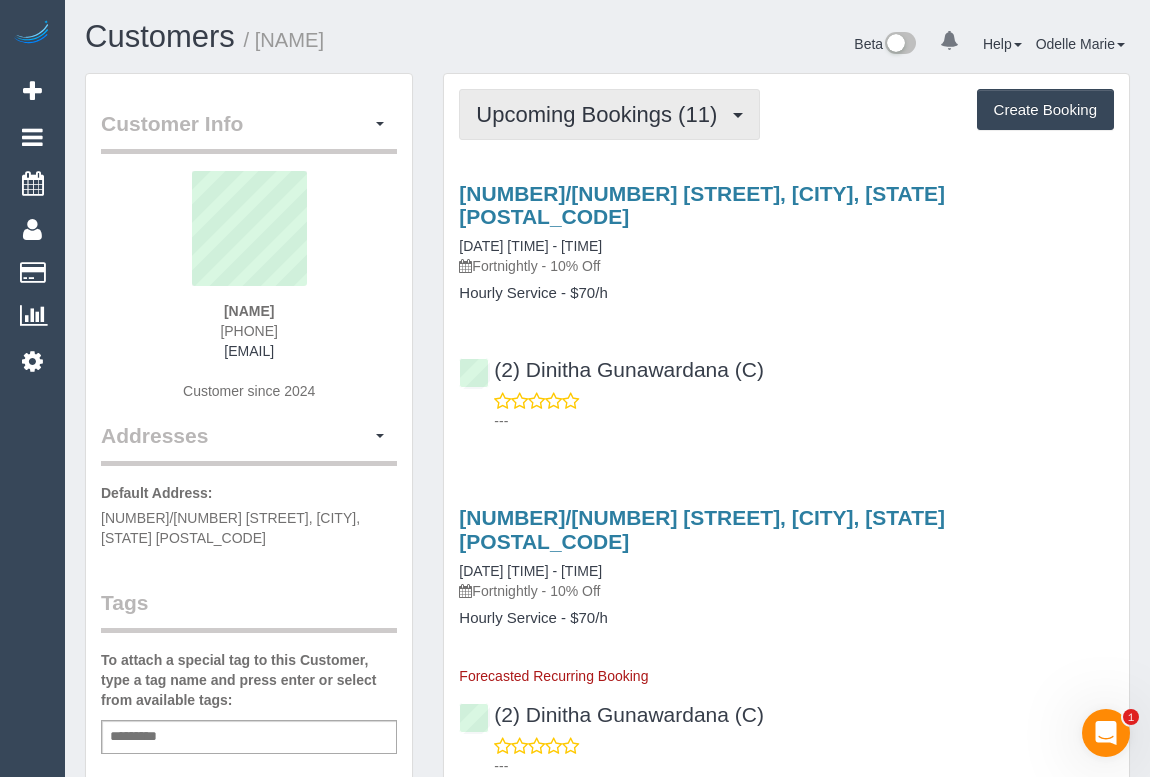 click on "Upcoming Bookings (11)" at bounding box center (601, 114) 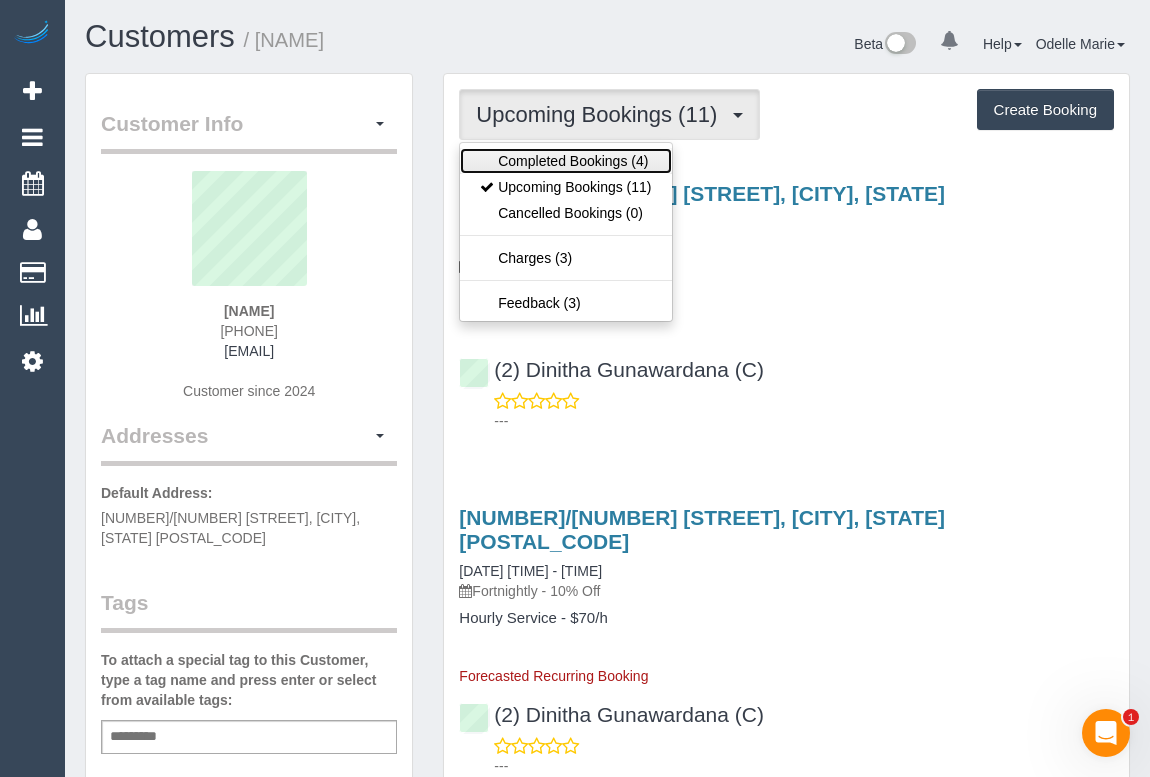 click on "Completed Bookings (4)" at bounding box center (565, 161) 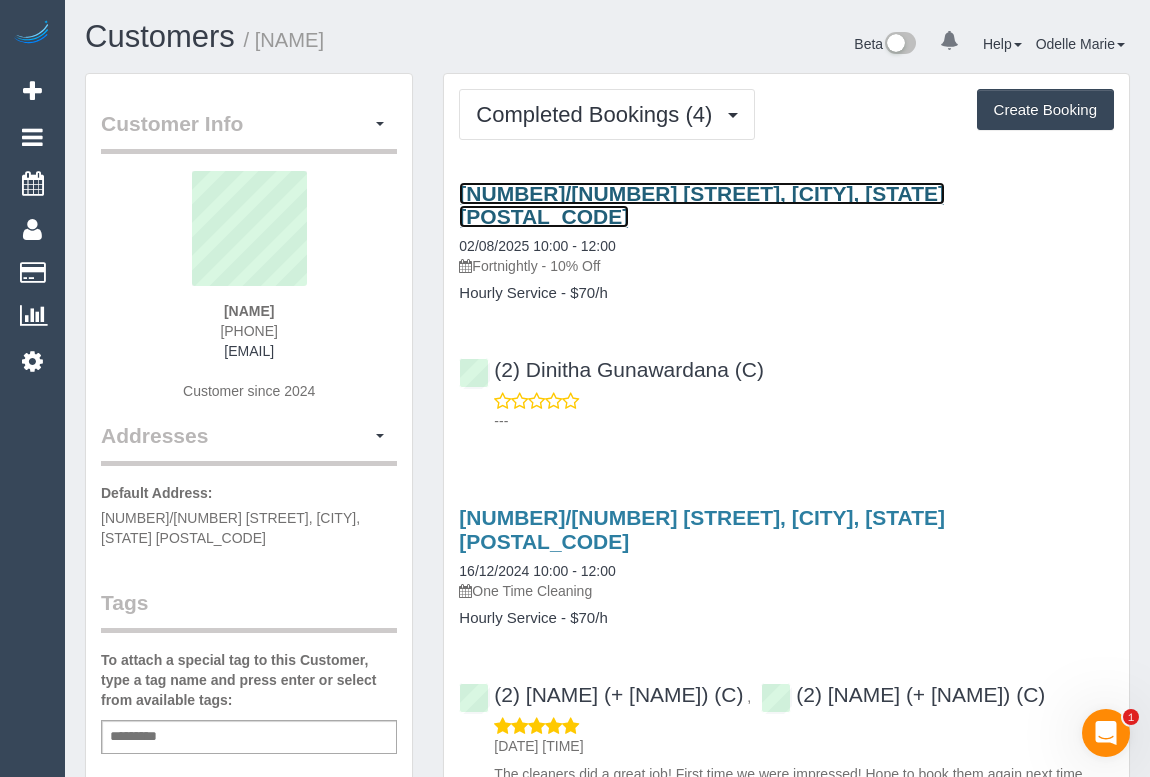 click on "[NUMBER]/[NUMBER] [STREET], [CITY], [STATE] [POSTAL_CODE]" at bounding box center [702, 205] 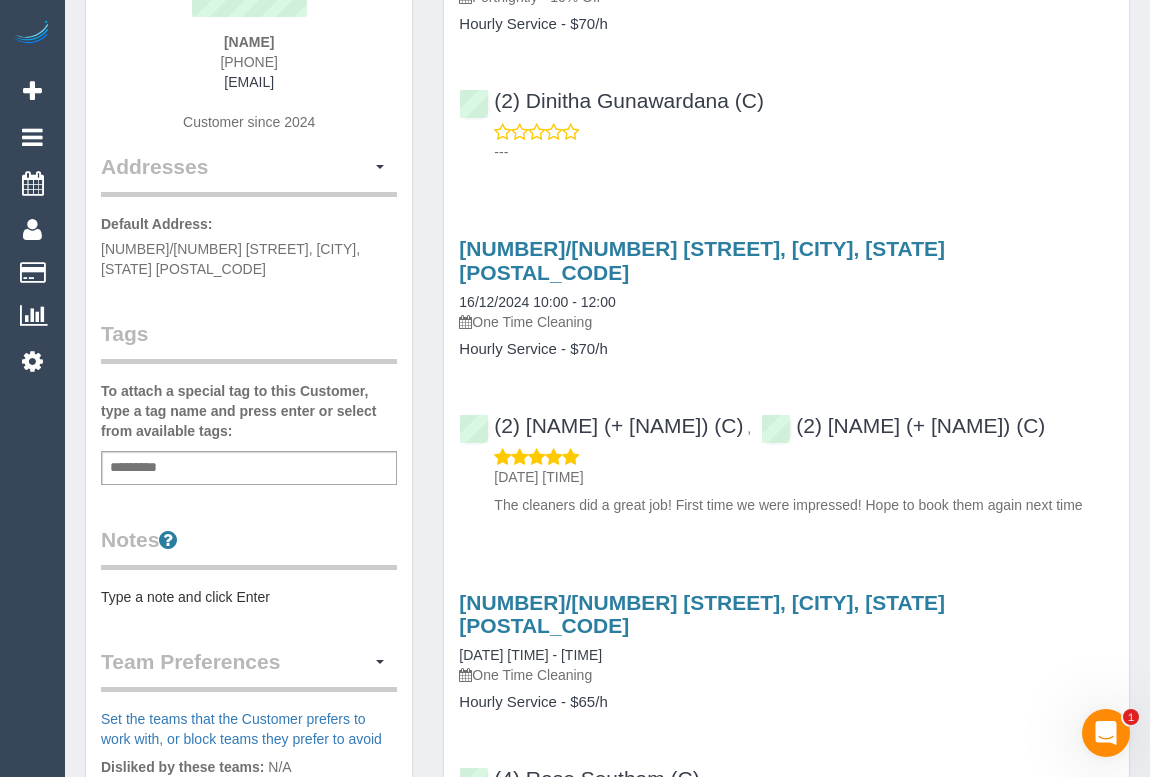 scroll, scrollTop: 0, scrollLeft: 0, axis: both 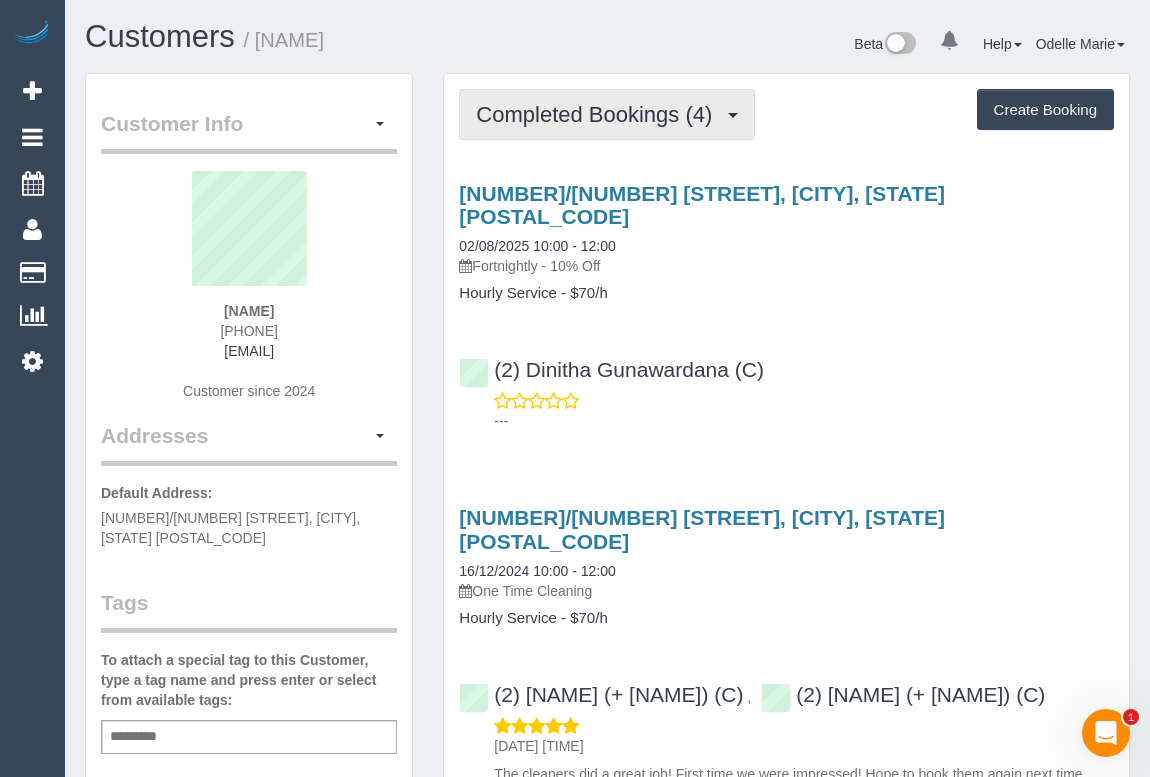 click on "Completed Bookings (4)" at bounding box center [599, 114] 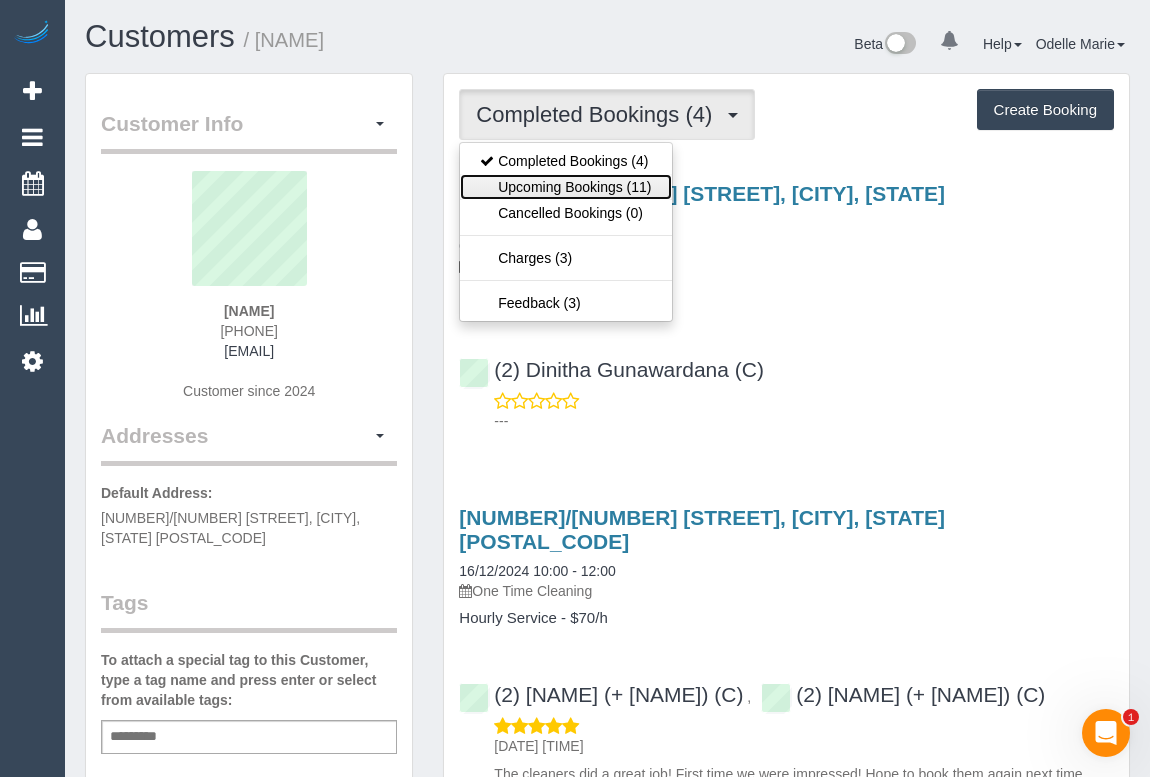 click on "Upcoming Bookings (11)" at bounding box center [565, 187] 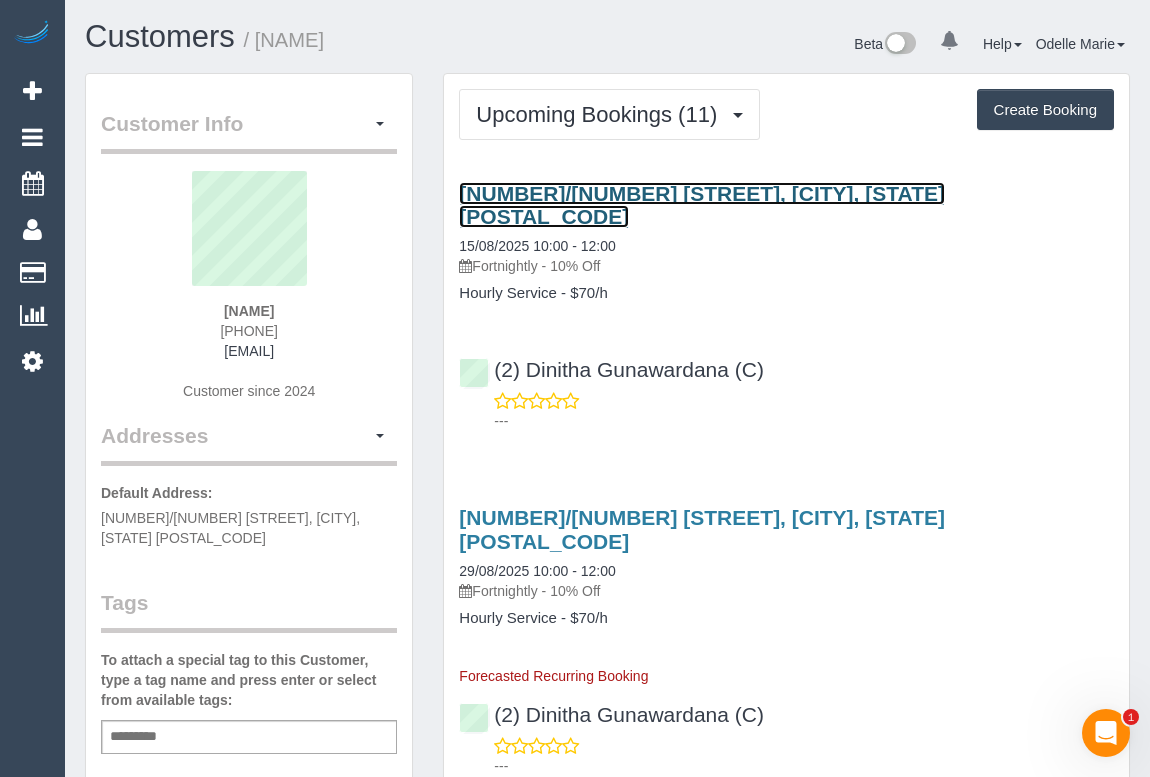 click on "[NUMBER]/[NUMBER] [STREET], [CITY], [STATE] [POSTAL_CODE]" at bounding box center (702, 205) 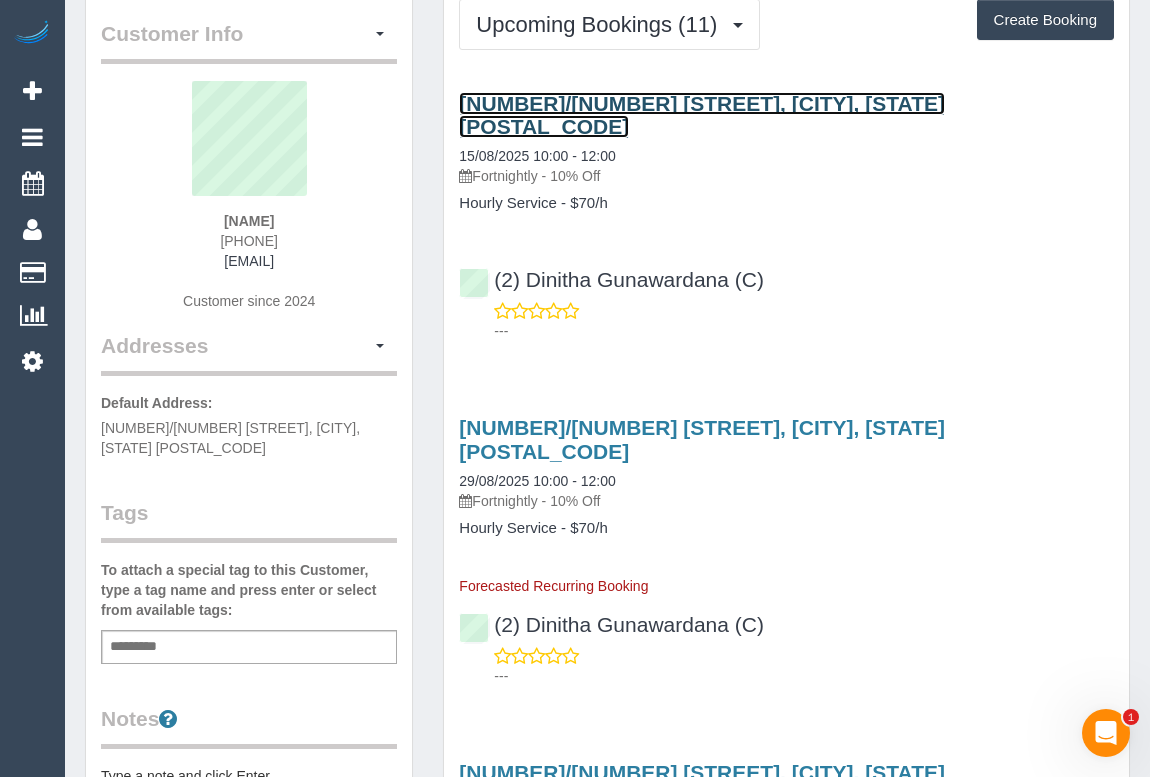 scroll, scrollTop: 0, scrollLeft: 0, axis: both 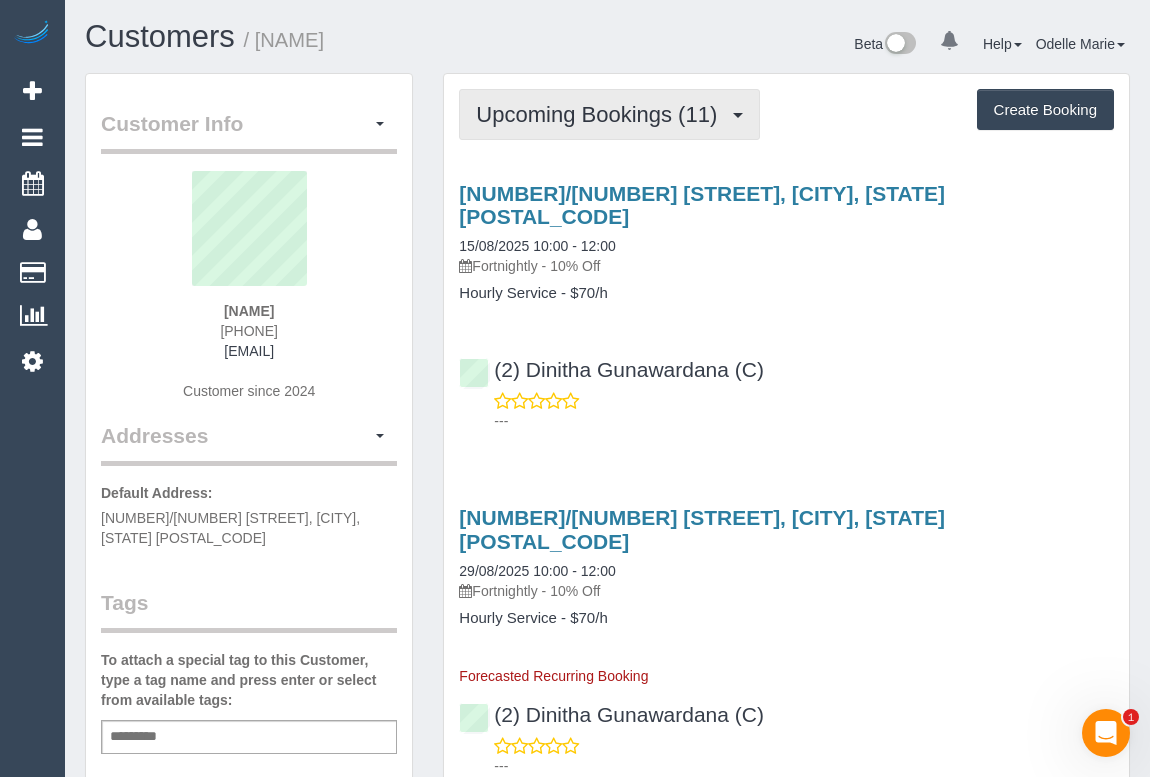 click on "Upcoming Bookings (11)" at bounding box center [601, 114] 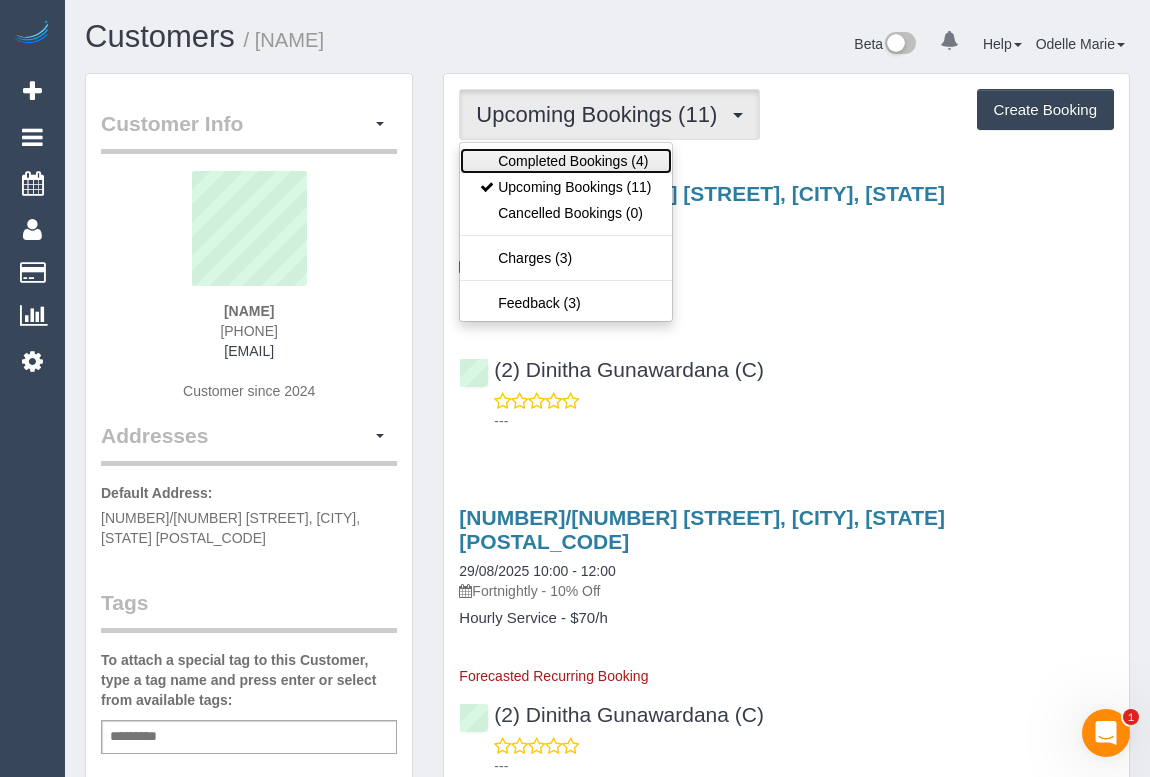 click on "Completed Bookings (4)" at bounding box center (565, 161) 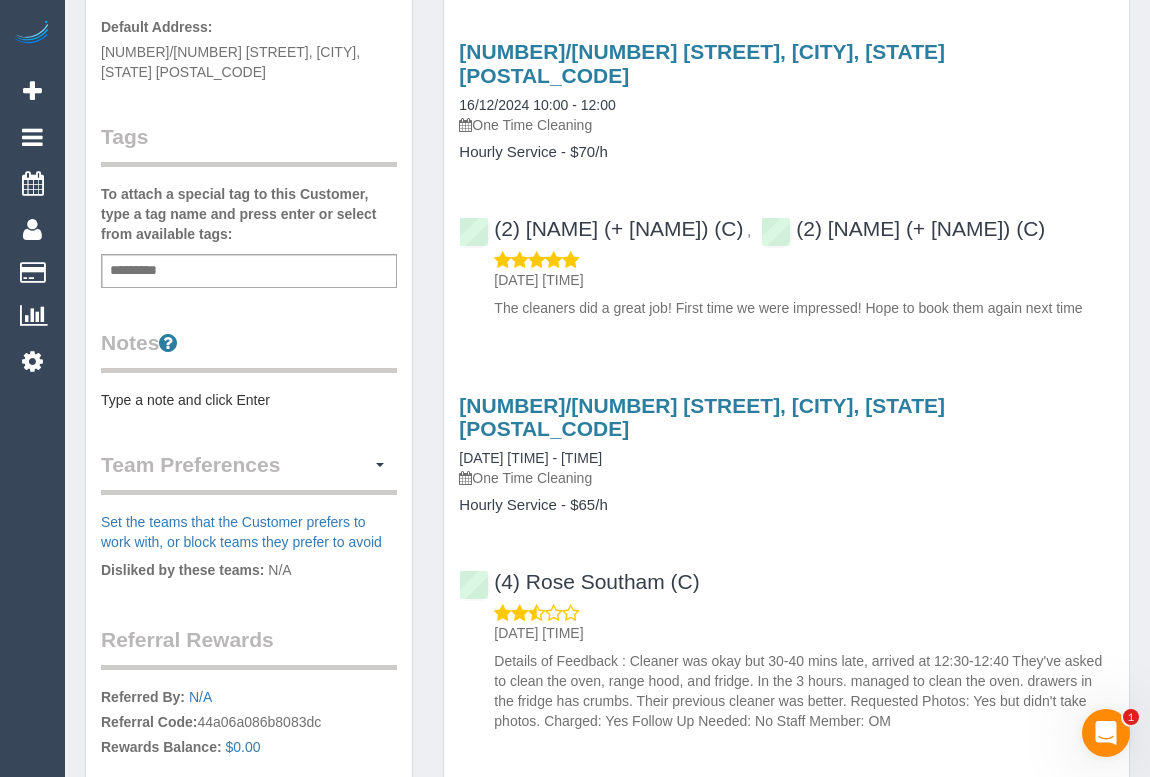 scroll, scrollTop: 545, scrollLeft: 0, axis: vertical 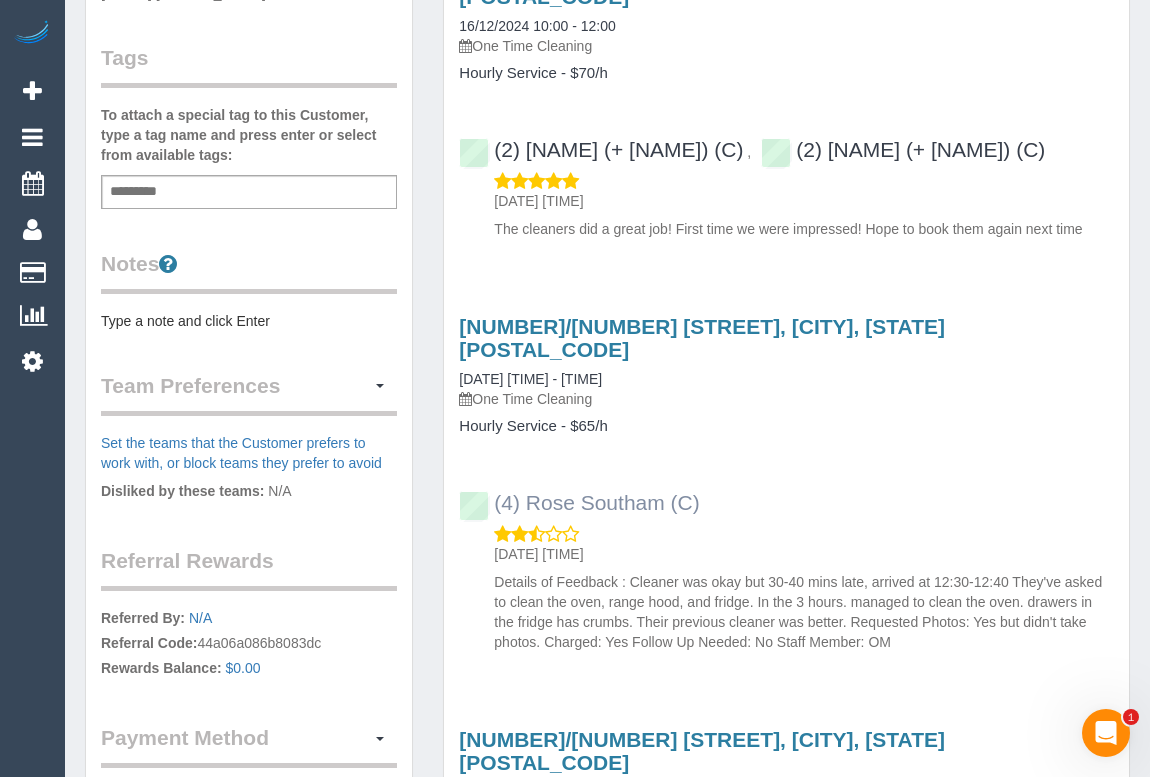 drag, startPoint x: 752, startPoint y: 429, endPoint x: 494, endPoint y: 427, distance: 258.00775 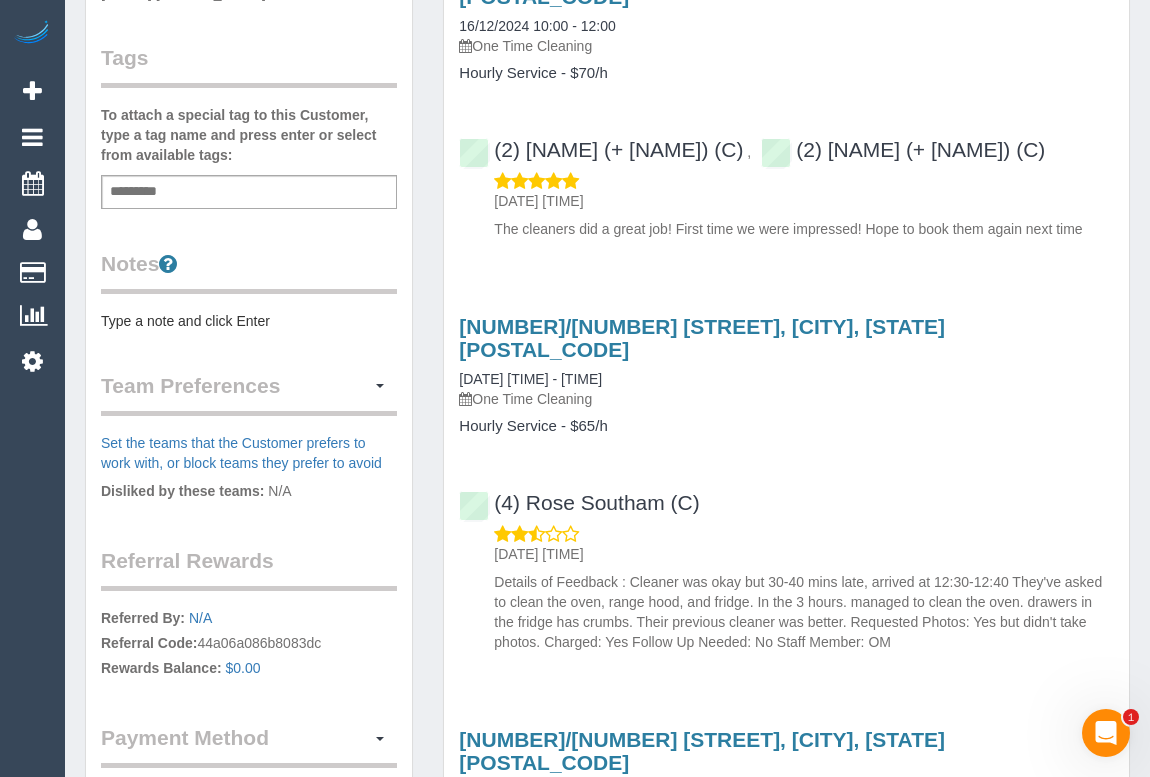 copy on "(4) Rose Southam (C)" 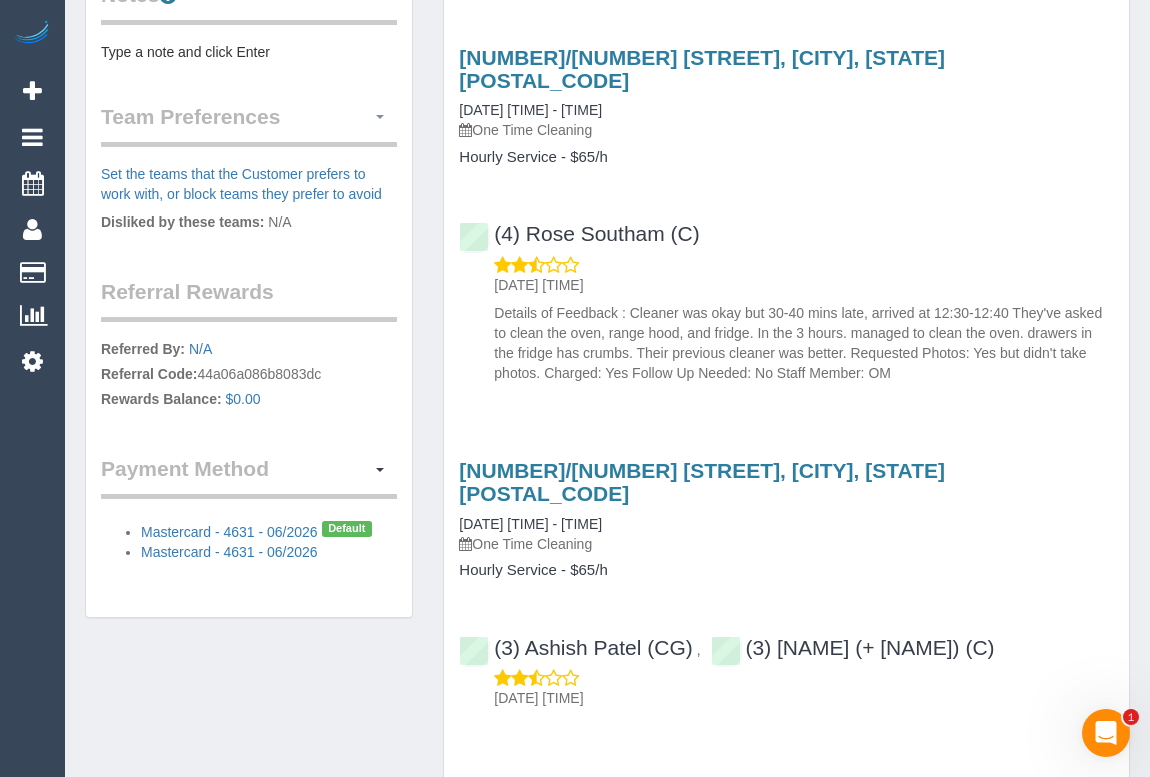 click at bounding box center [380, 117] 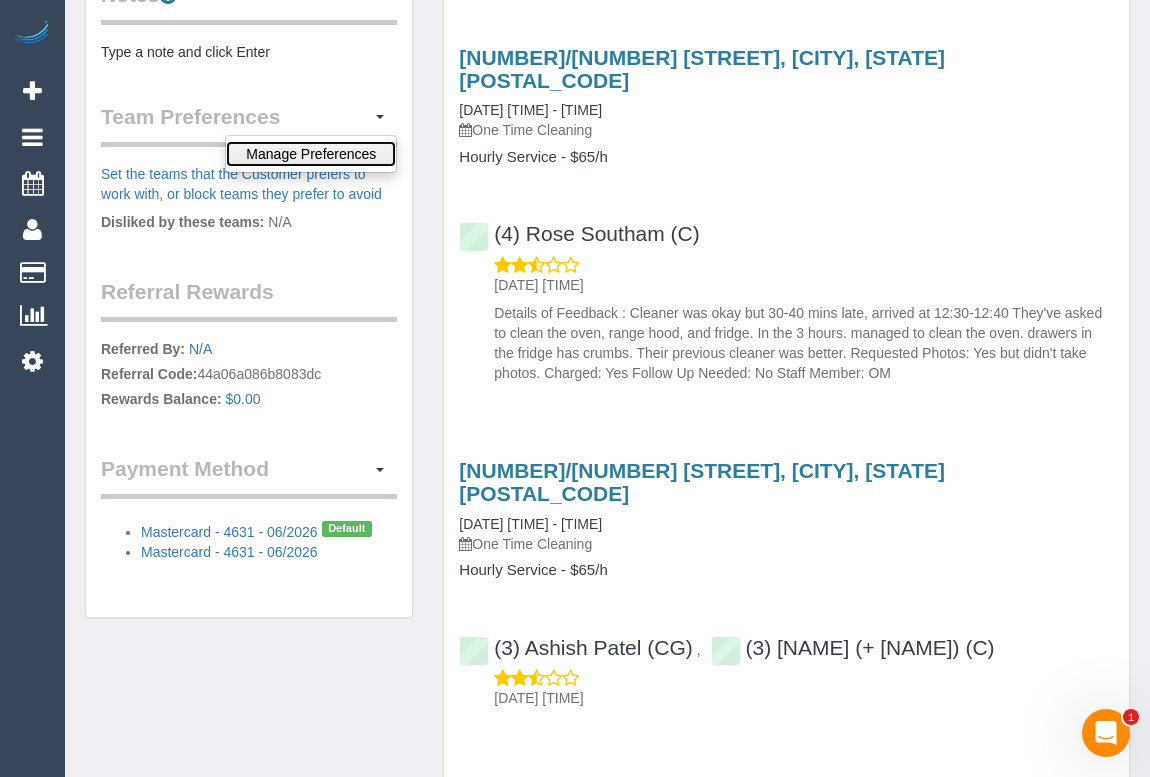 click on "Manage Preferences" at bounding box center (311, 154) 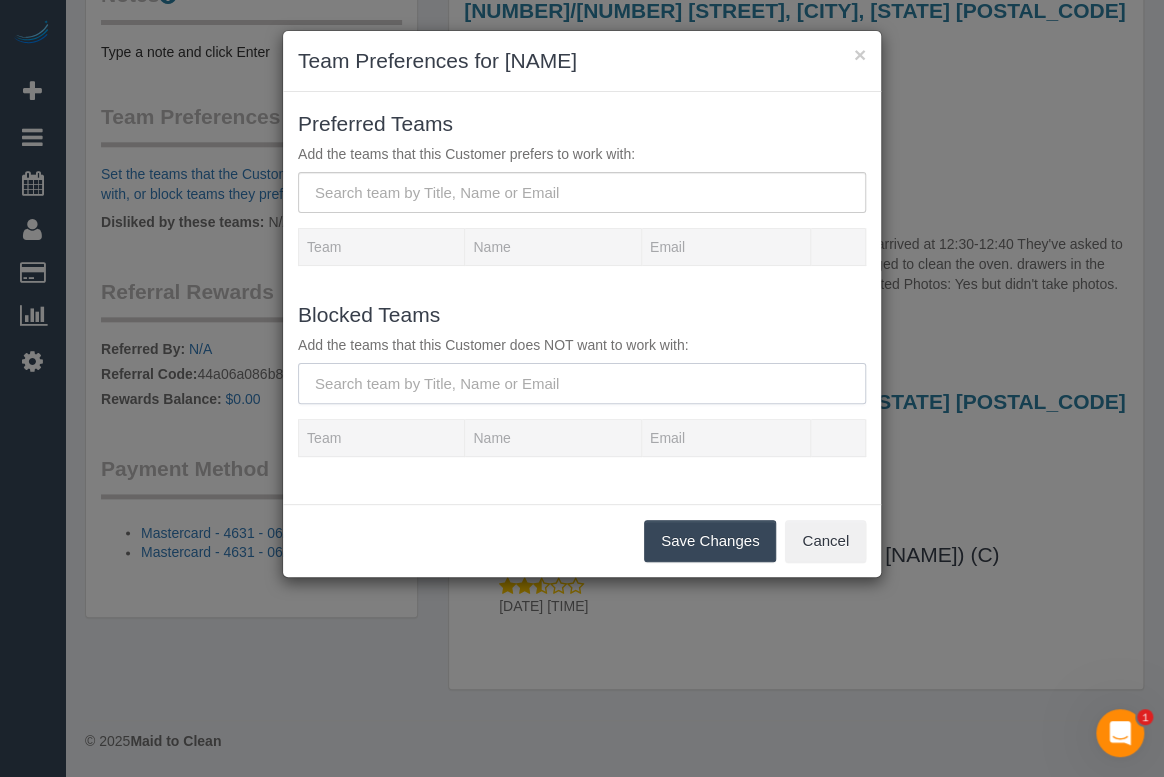 click at bounding box center [582, 383] 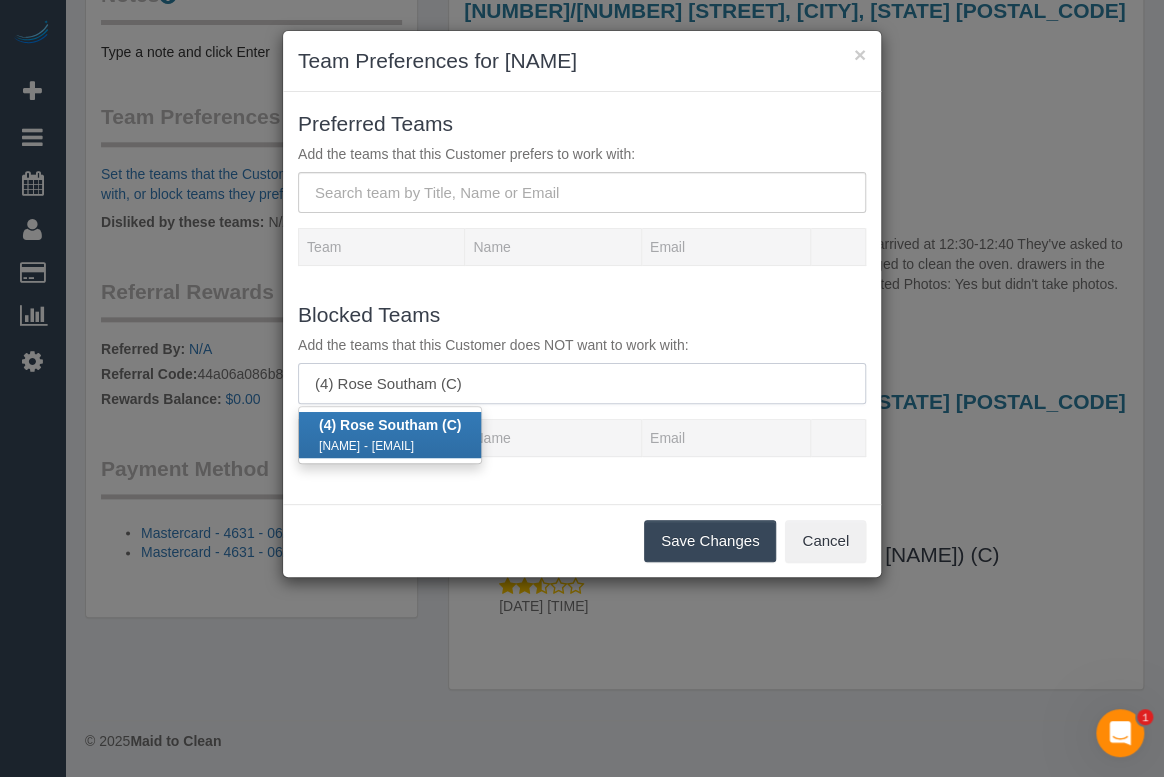 type on "(4) Rose Southam (C)" 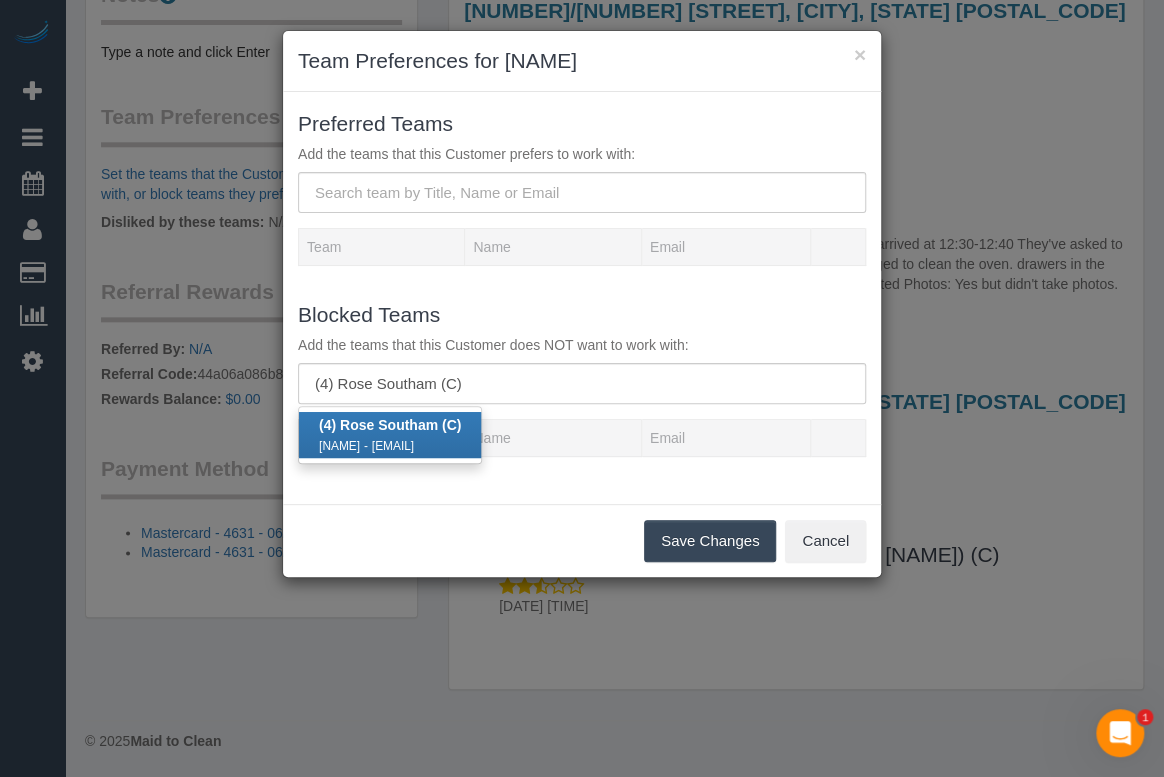click on "(4) [NAME] (C)
[NAME]
-
[EMAIL]" at bounding box center (390, 435) 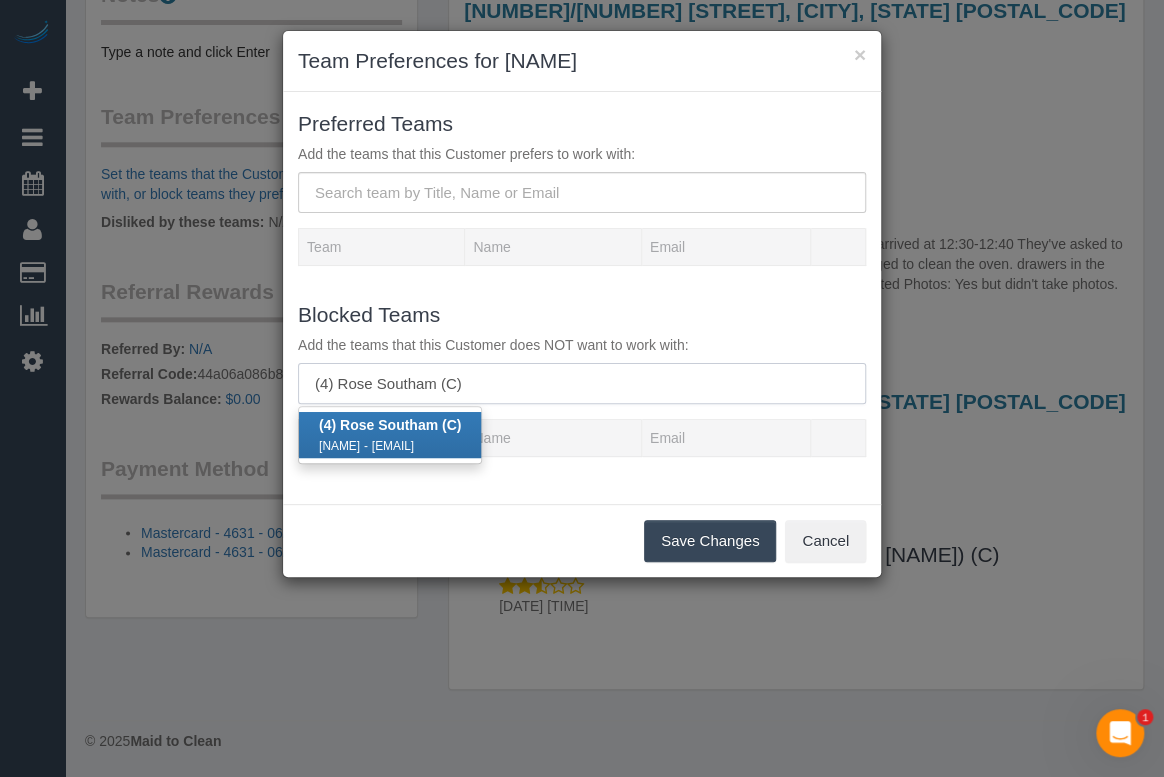 type 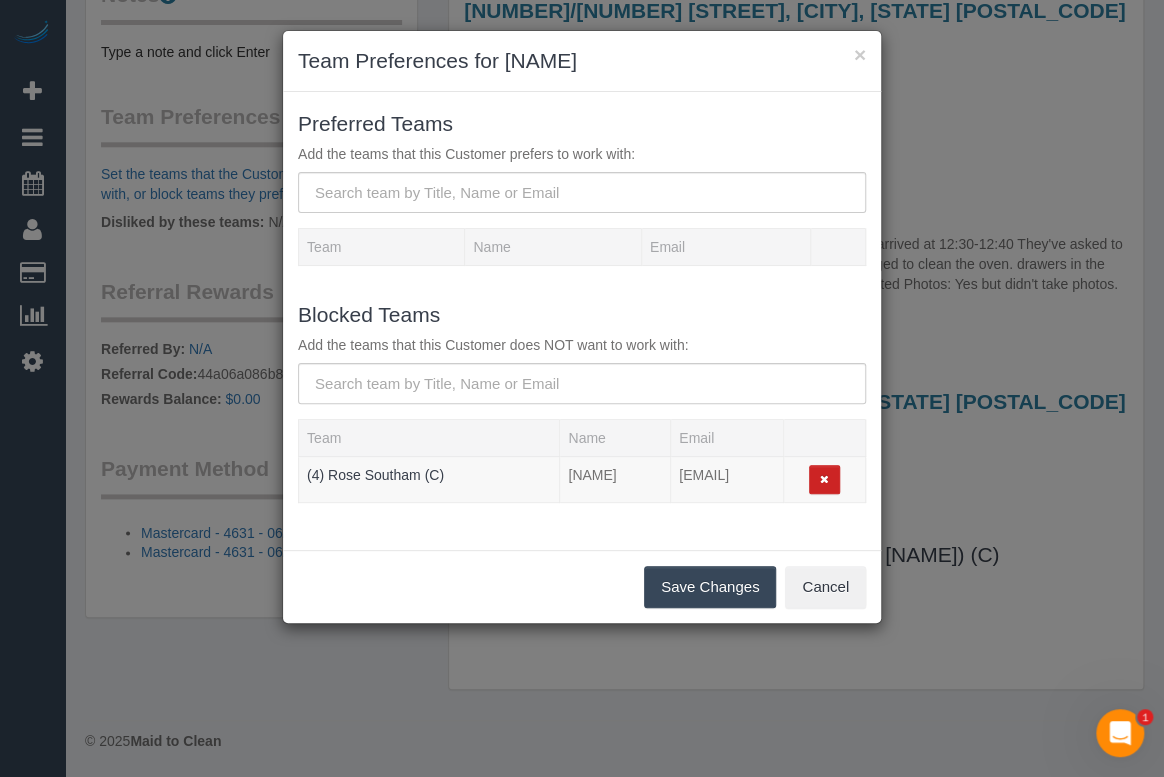 click on "Save Changes" at bounding box center (710, 587) 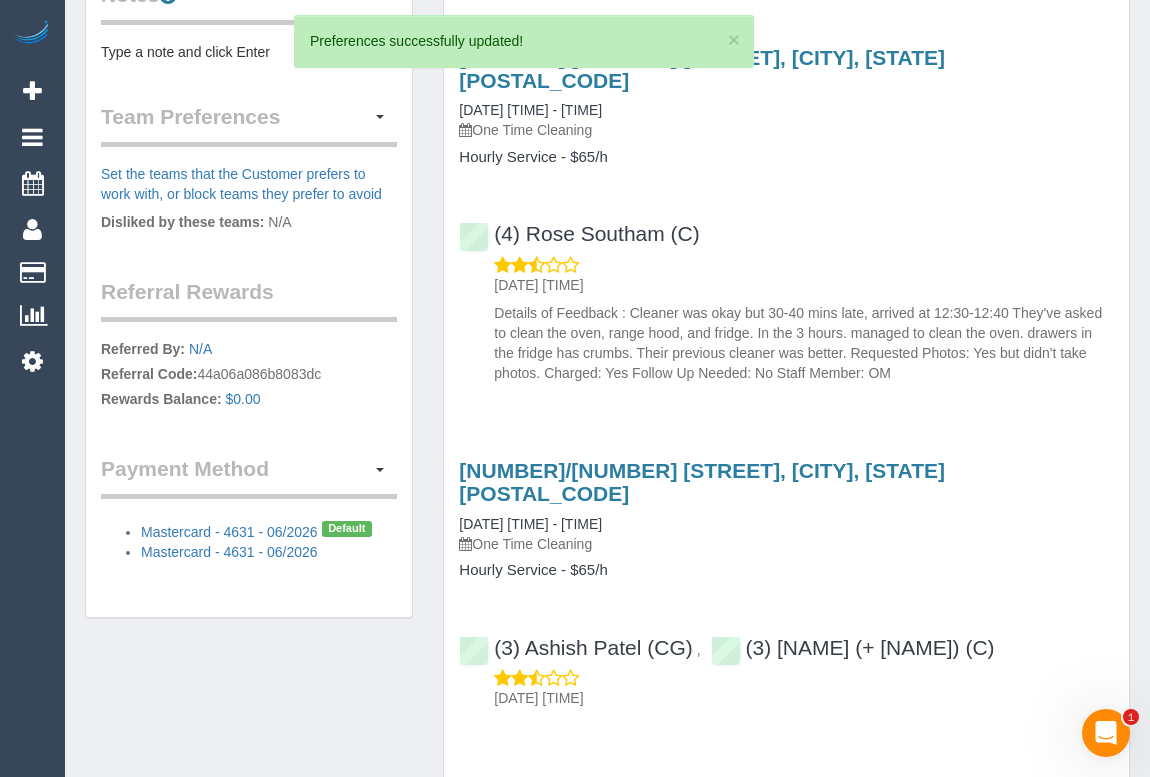 click on "Customer Info
Edit Contact Info
Send Message
Email Preferences
Special Sales Tax
View Changes
Mark as Unconfirmed
Block this Customer
Archive Account
Delete Account
[NAME]
[PHONE]" at bounding box center (607, 31) 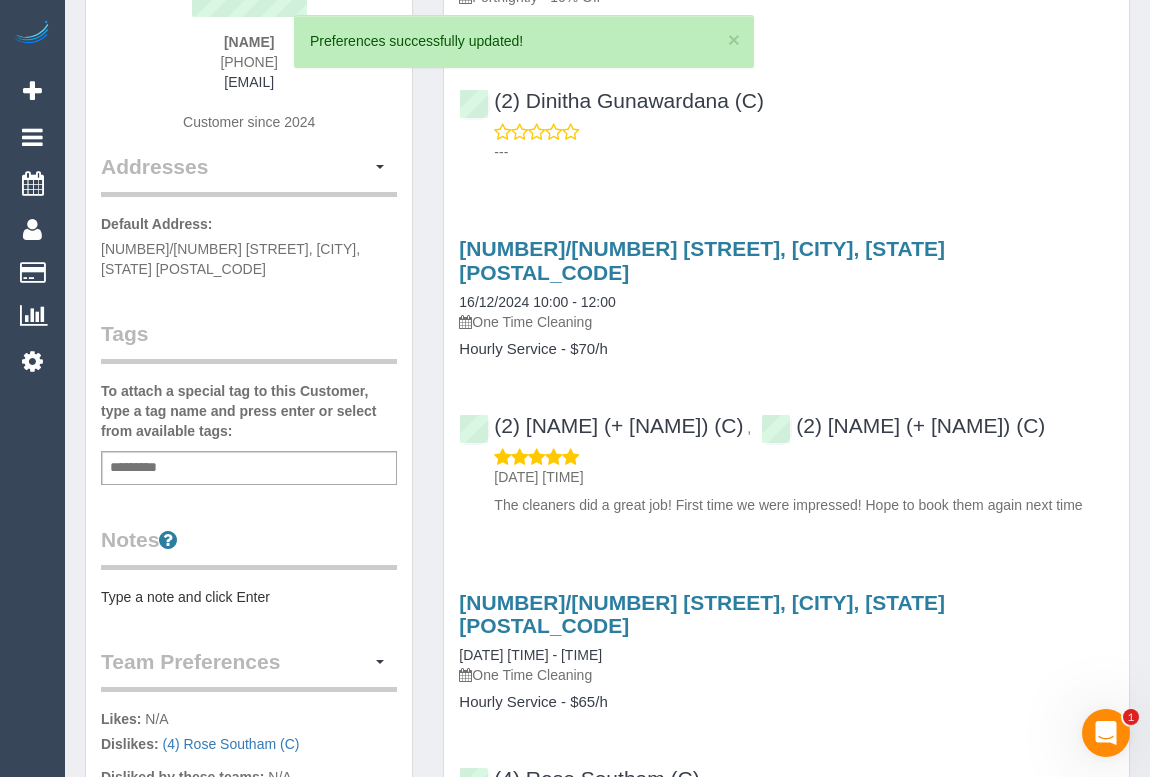 scroll, scrollTop: 0, scrollLeft: 0, axis: both 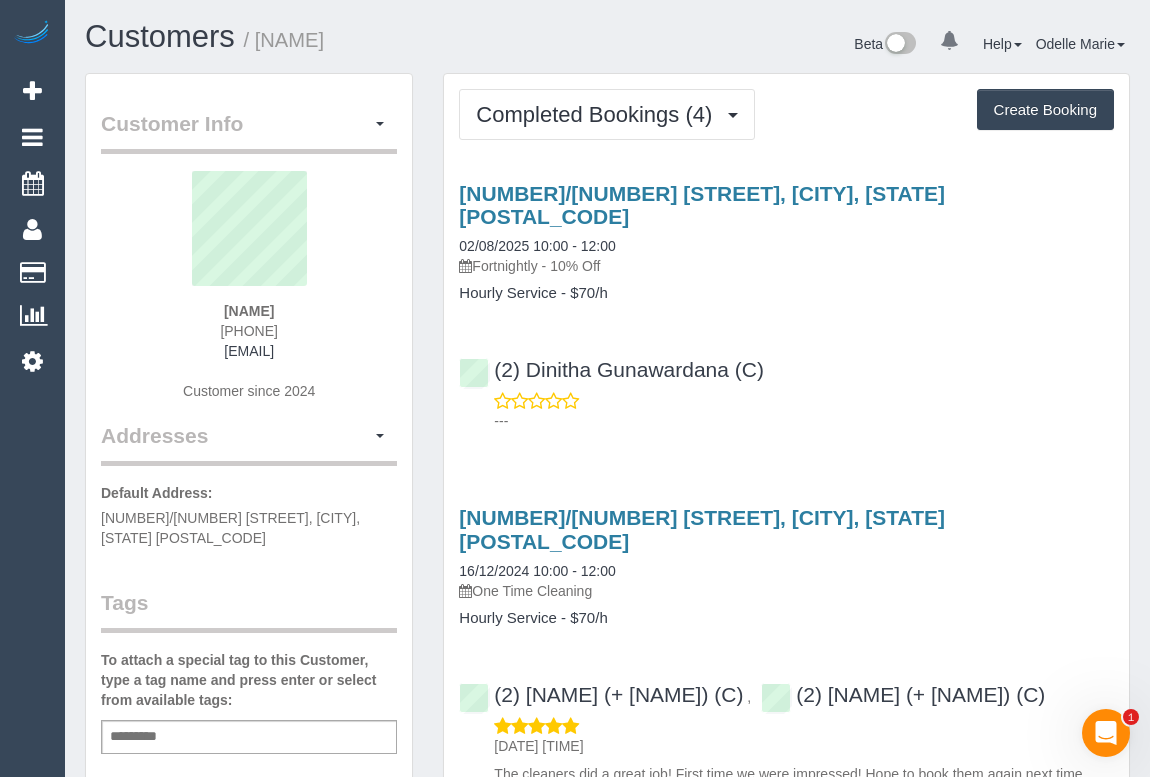 click on "[NUMBER] [STREET], [CITY], [STATE] [POSTAL_CODE]
[DATE] [TIME] - [TIME]
Fortnightly - 10% Off
Hourly Service - $70/h
(2) [NAME] (C)
---" at bounding box center (786, 302) 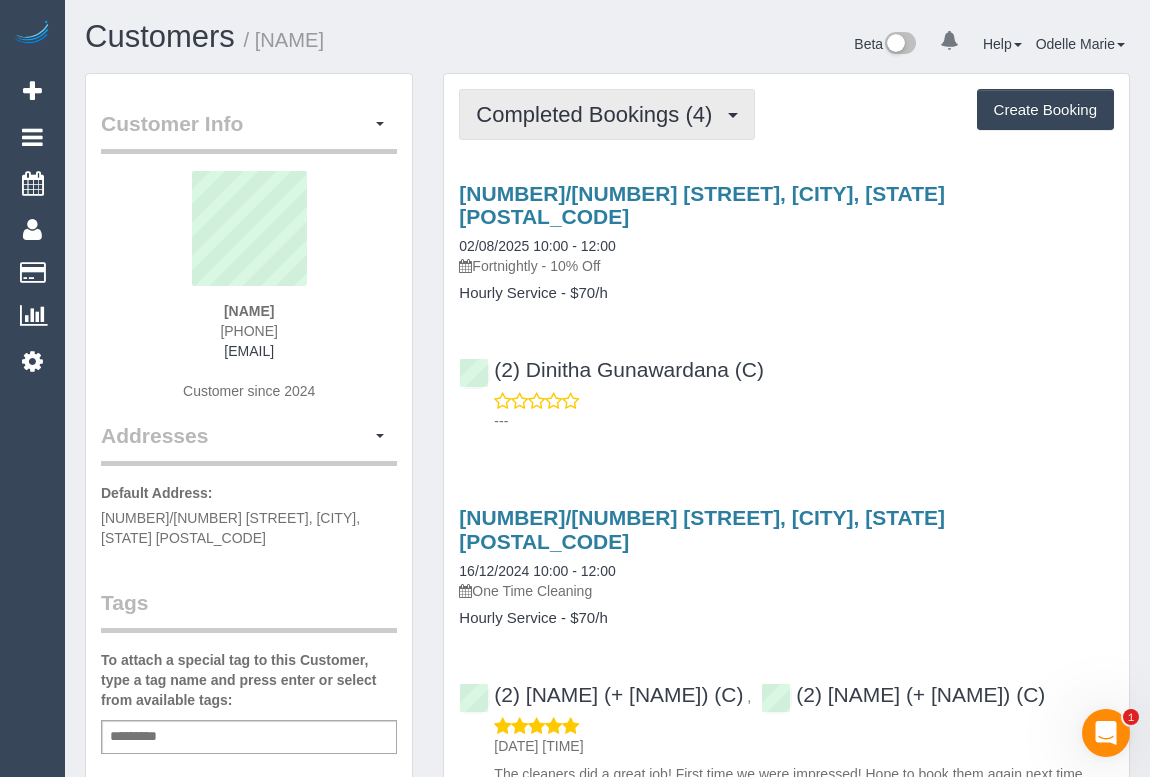 click on "Completed Bookings (4)" at bounding box center [607, 114] 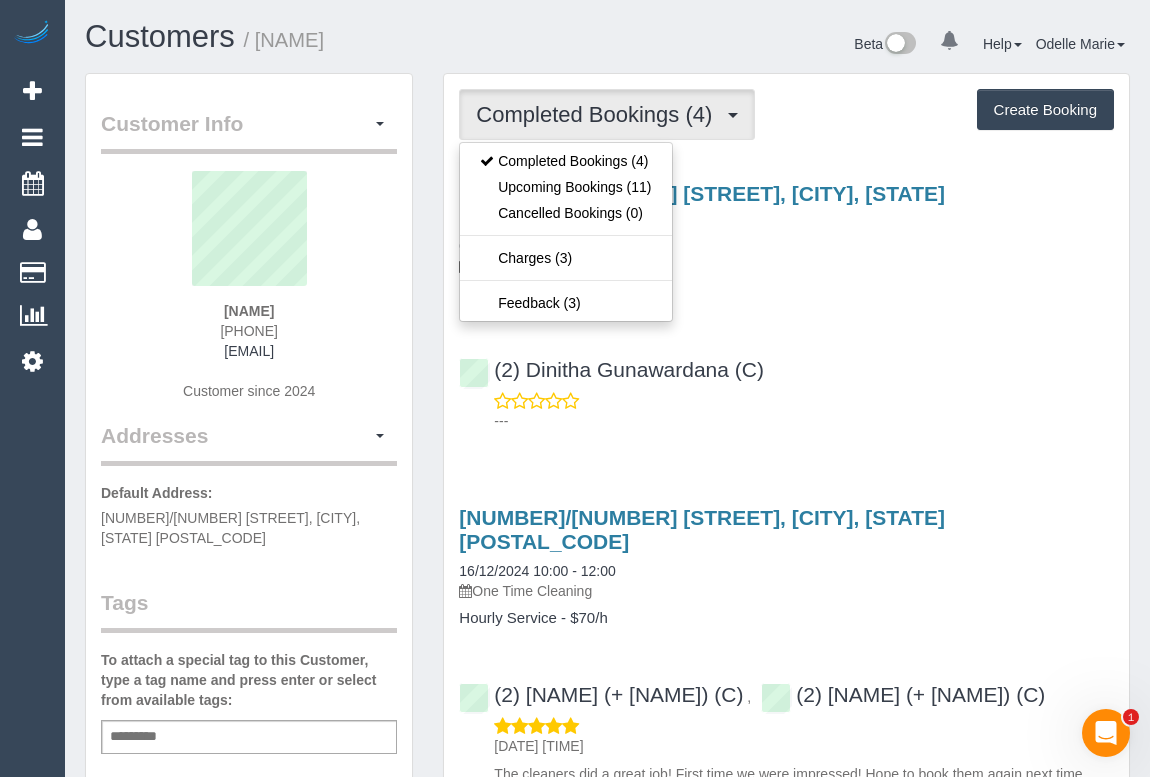 click on "(2) [NAME] (C)
---" at bounding box center [786, 386] 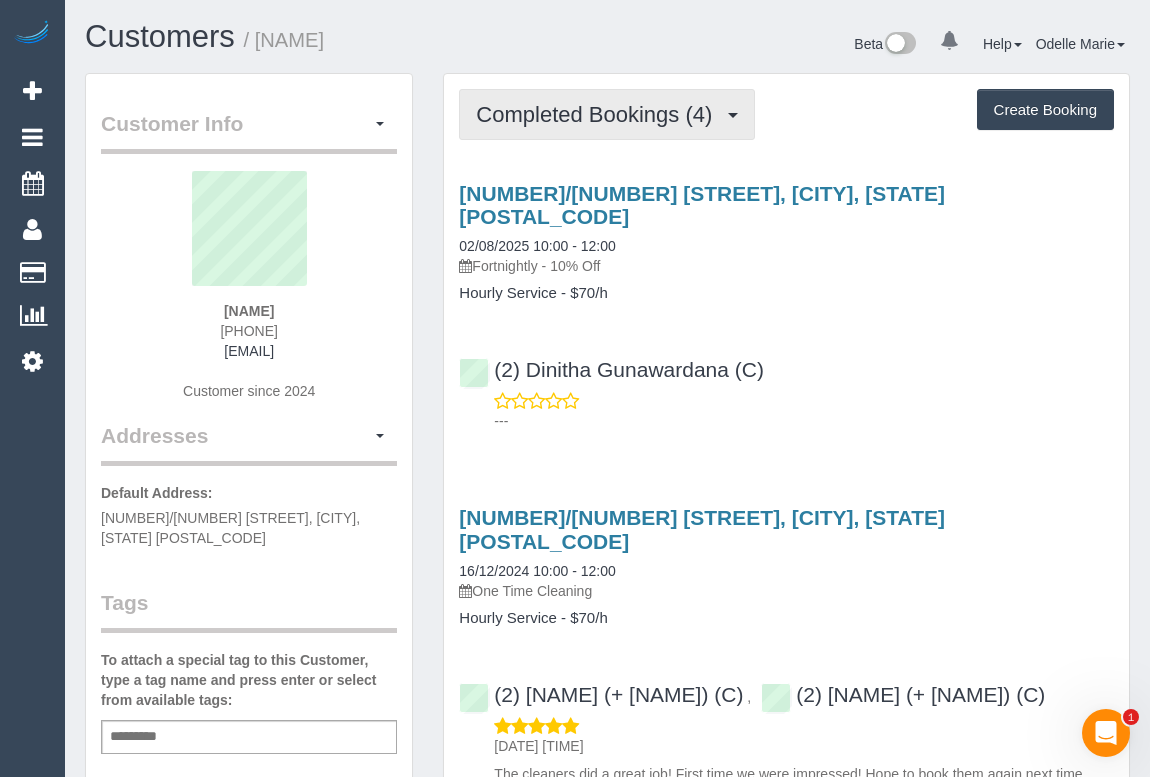 click on "Completed Bookings (4)" at bounding box center [599, 114] 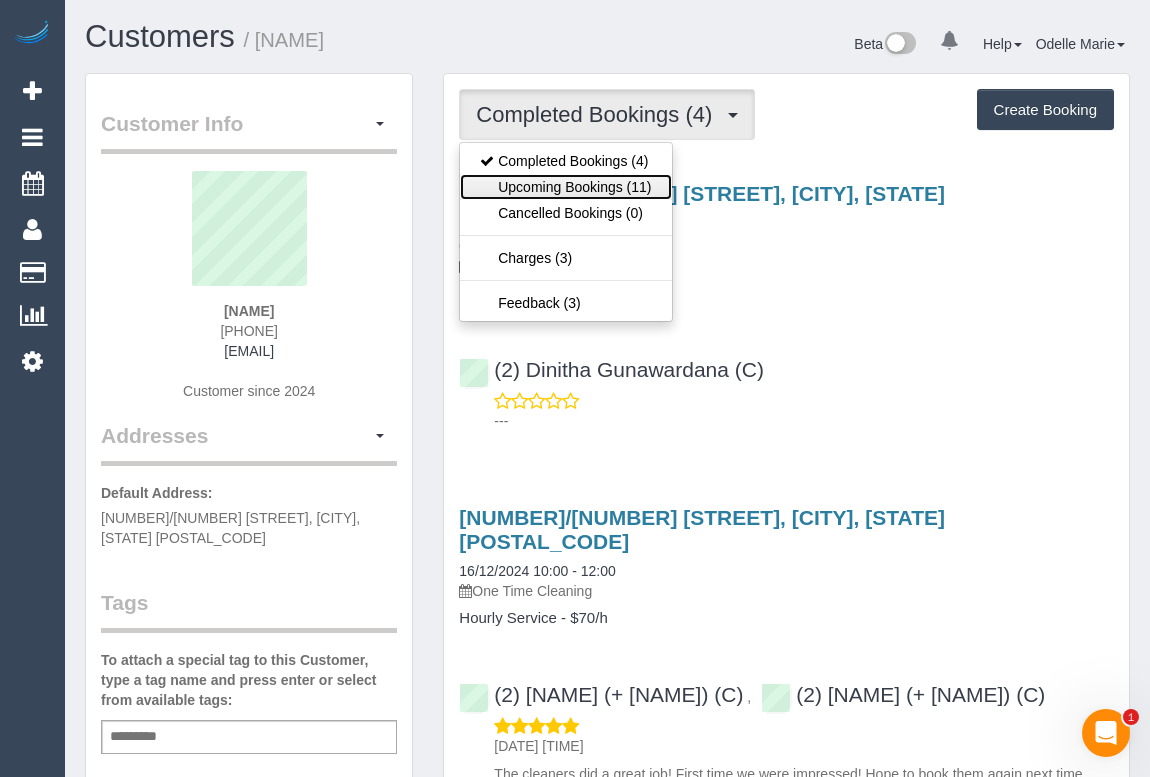 click on "Upcoming Bookings (11)" at bounding box center (565, 187) 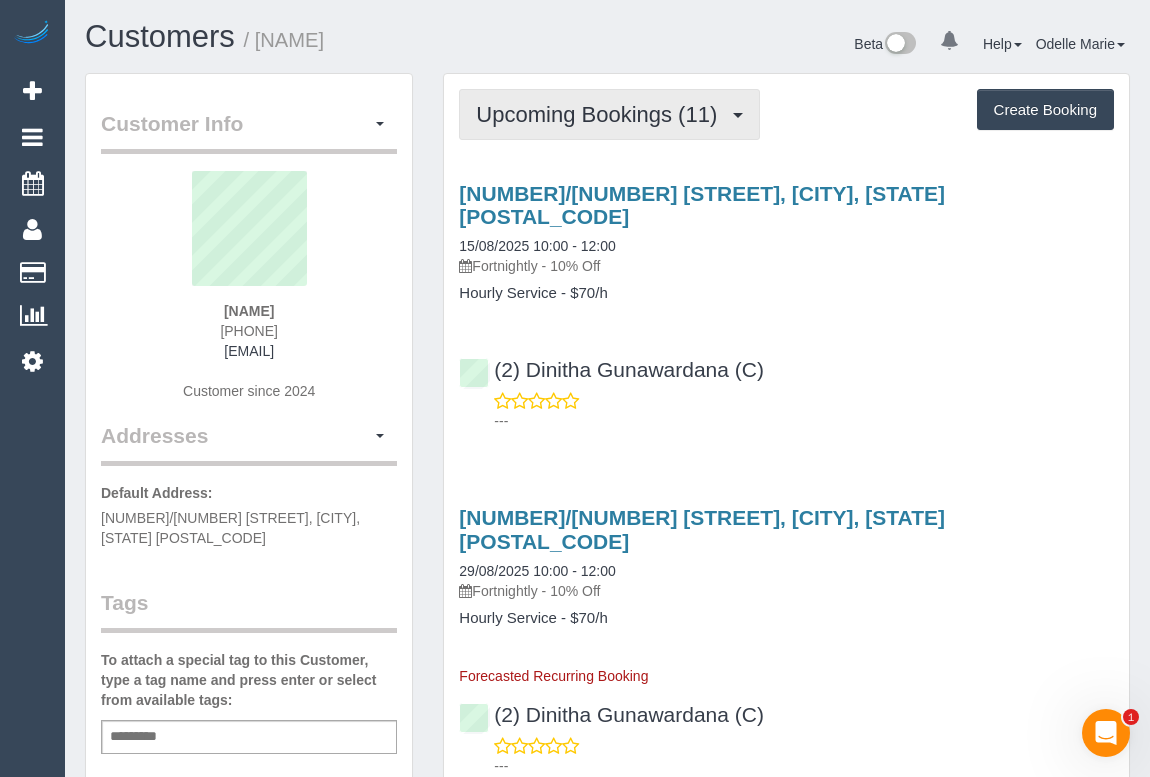 click on "Upcoming Bookings (11)" at bounding box center (601, 114) 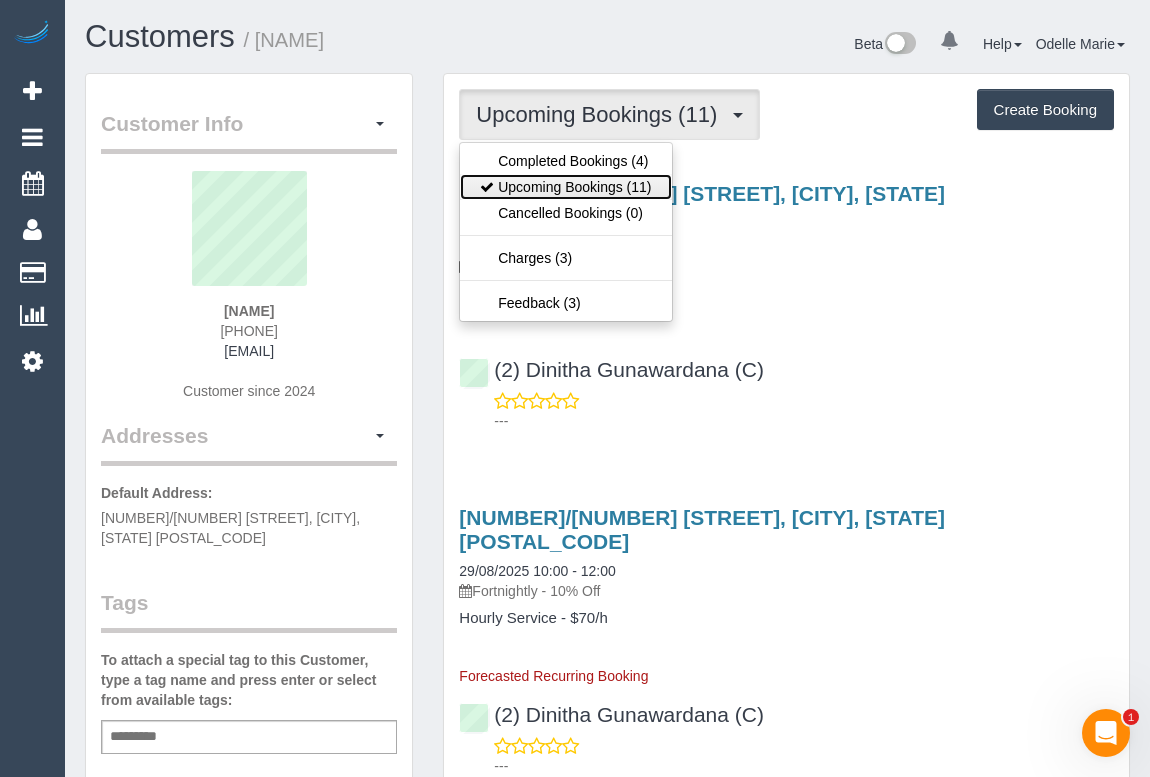 click on "Upcoming Bookings (11)" at bounding box center [565, 187] 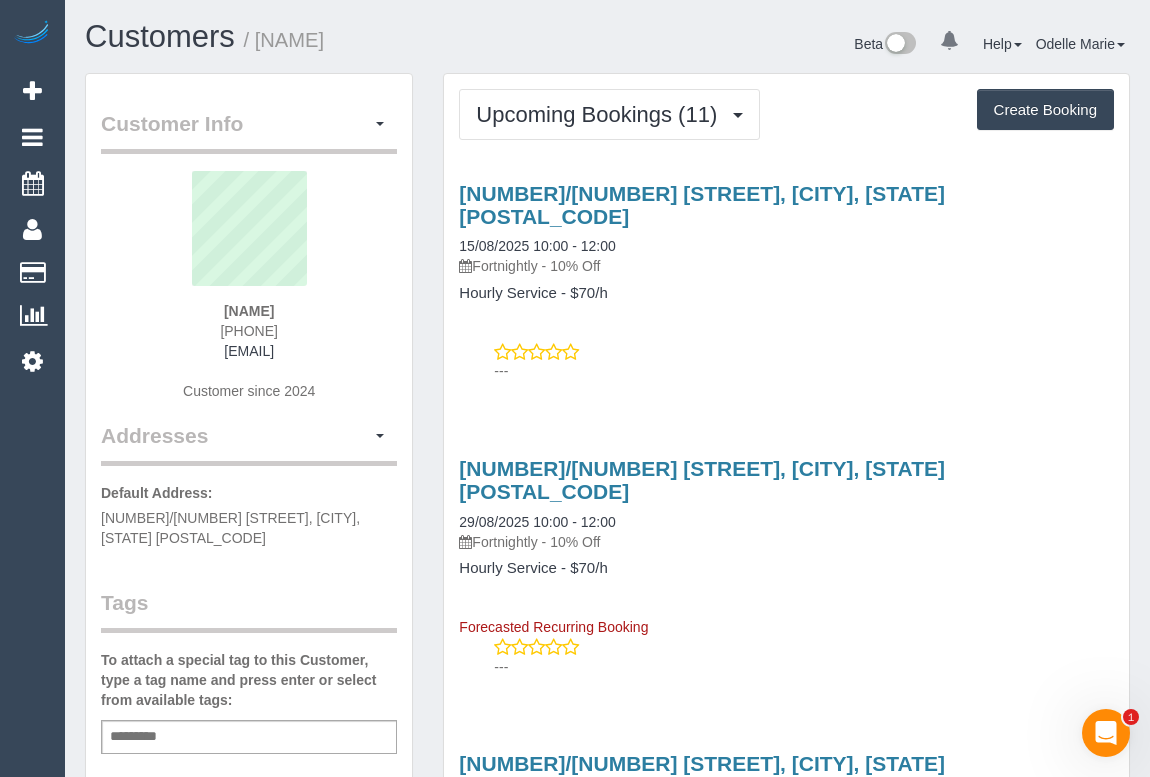 click on "Service
Feedback
[NUMBER]/[NUMBER] [STREET], [CITY], [STATE] [POSTAL_CODE]
[DATE] [TIME] - [TIME]
Fortnightly - 10% Off
Hourly Service - $70/h
---
[NUMBER]/[NUMBER] [STREET], [CITY], [STATE] [POSTAL_CODE]
[DATE] [TIME] - [TIME]
Fortnightly - 10% Off
Hourly Service - $70/h" at bounding box center (786, 1753) 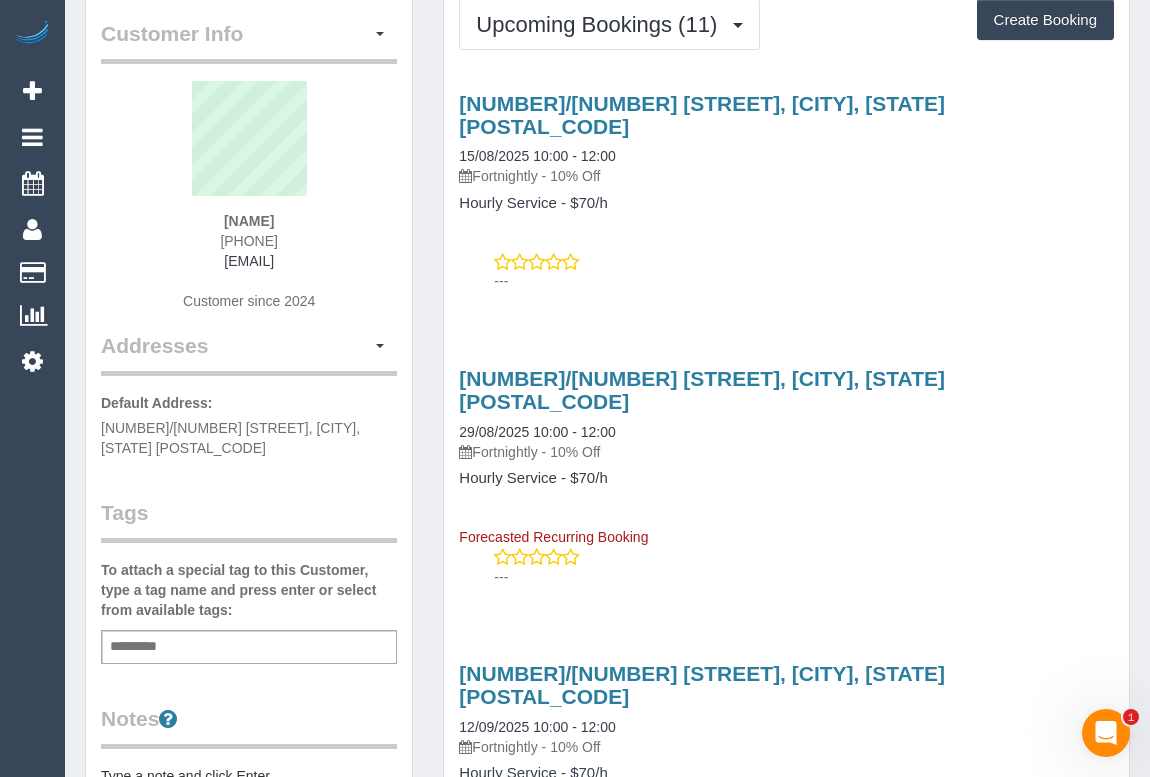 scroll, scrollTop: 0, scrollLeft: 0, axis: both 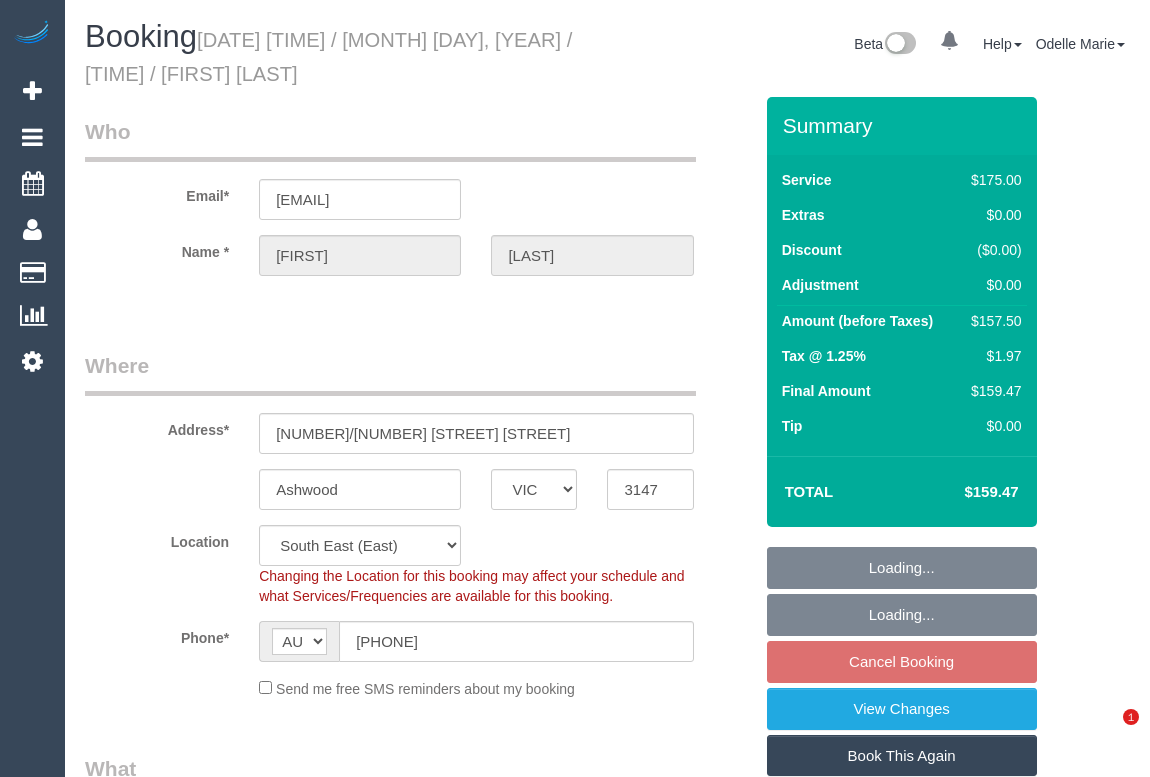 select on "VIC" 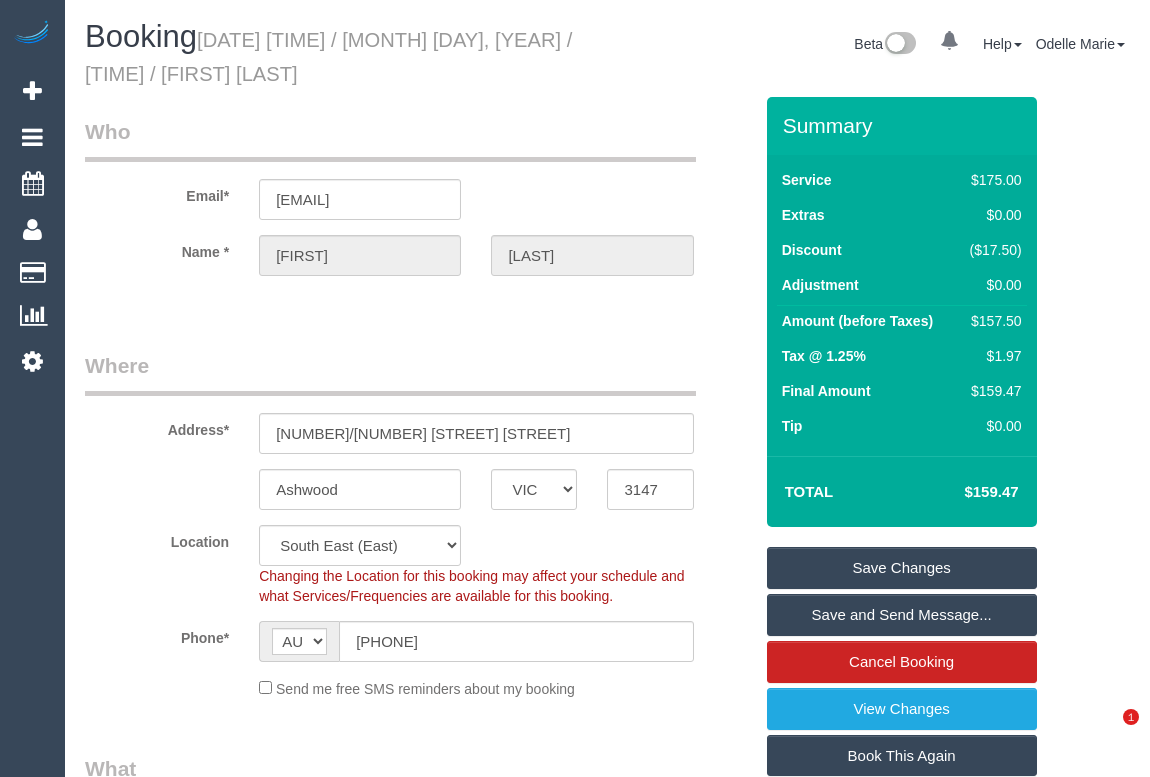scroll, scrollTop: 0, scrollLeft: 0, axis: both 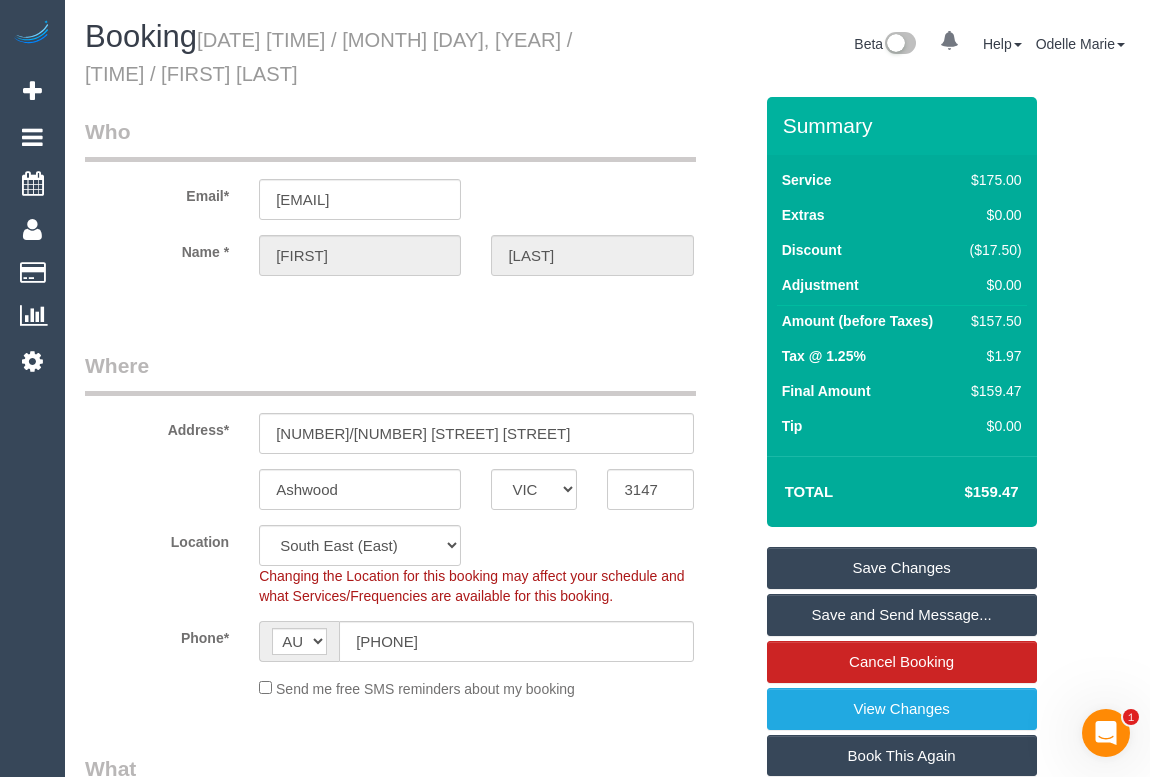 click on "Who" at bounding box center (390, 139) 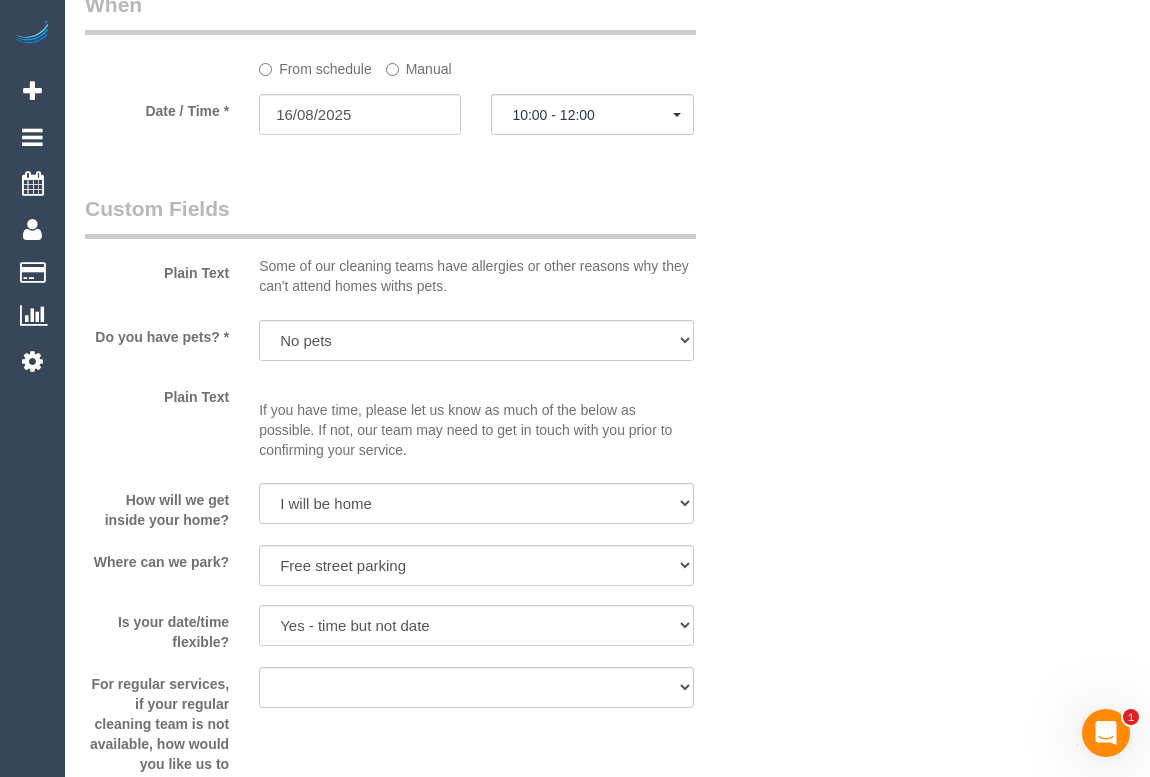 scroll, scrollTop: 1909, scrollLeft: 0, axis: vertical 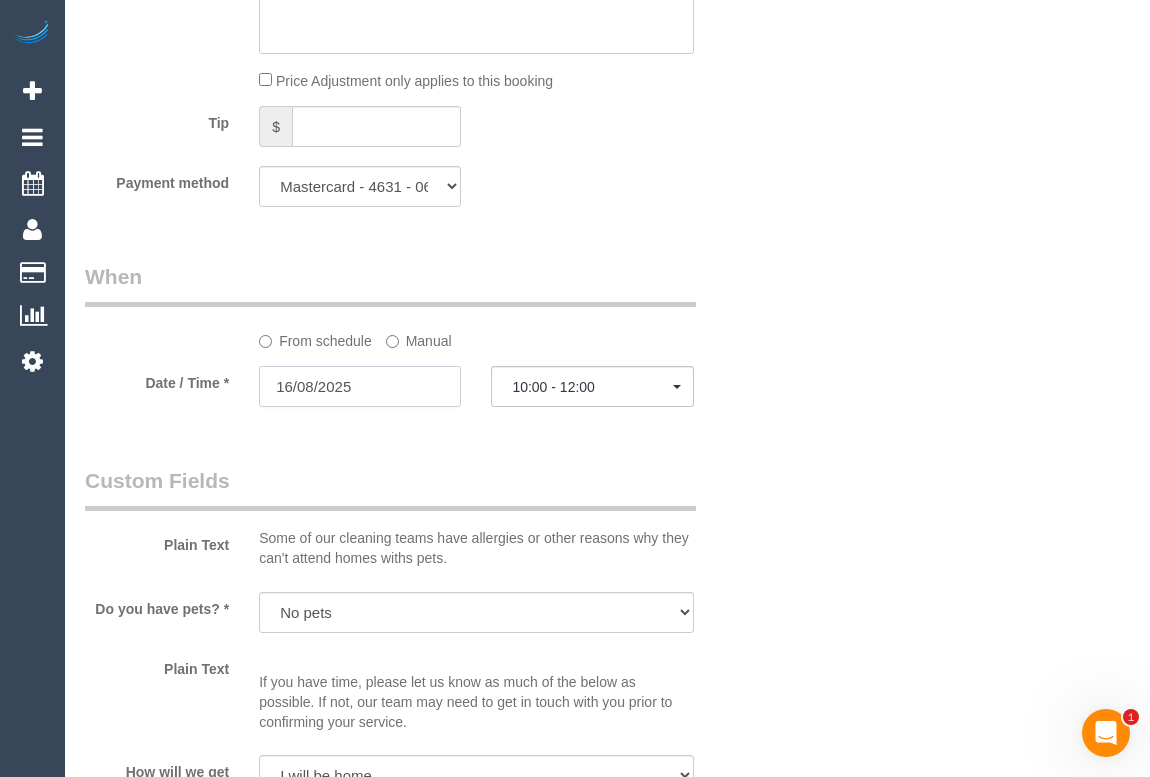 click on "16/08/2025" at bounding box center [360, 386] 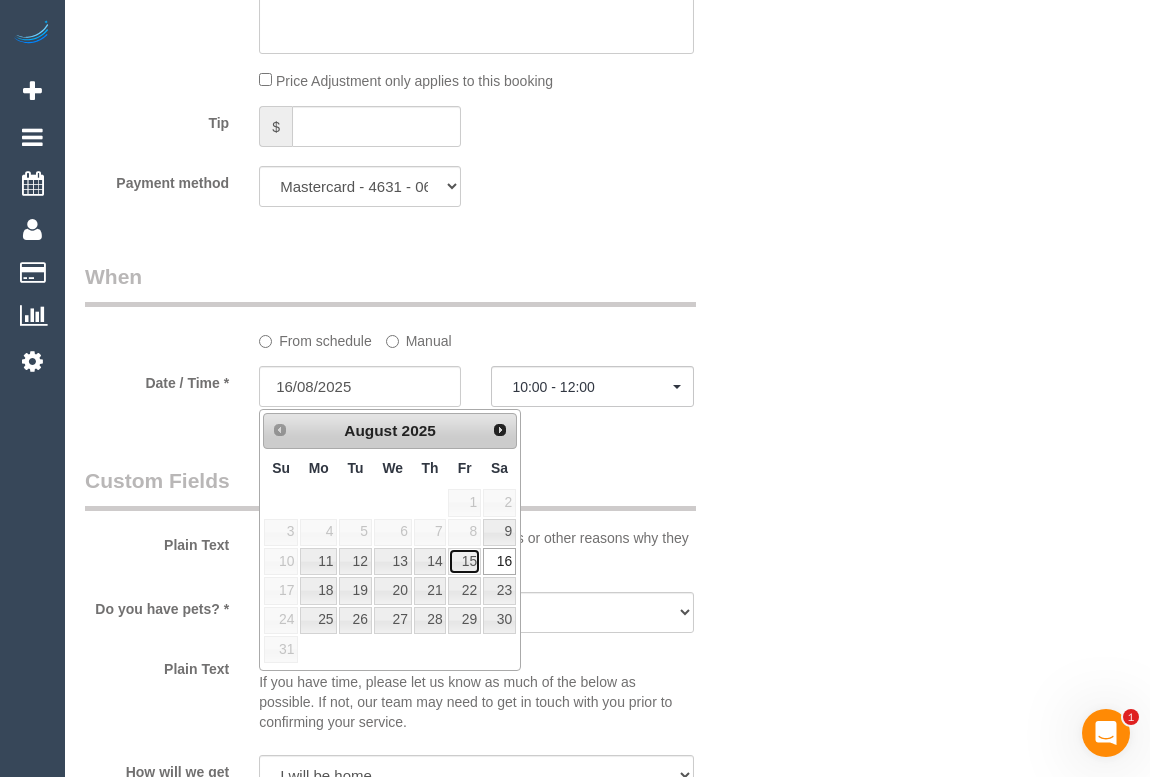 click on "15" at bounding box center [464, 561] 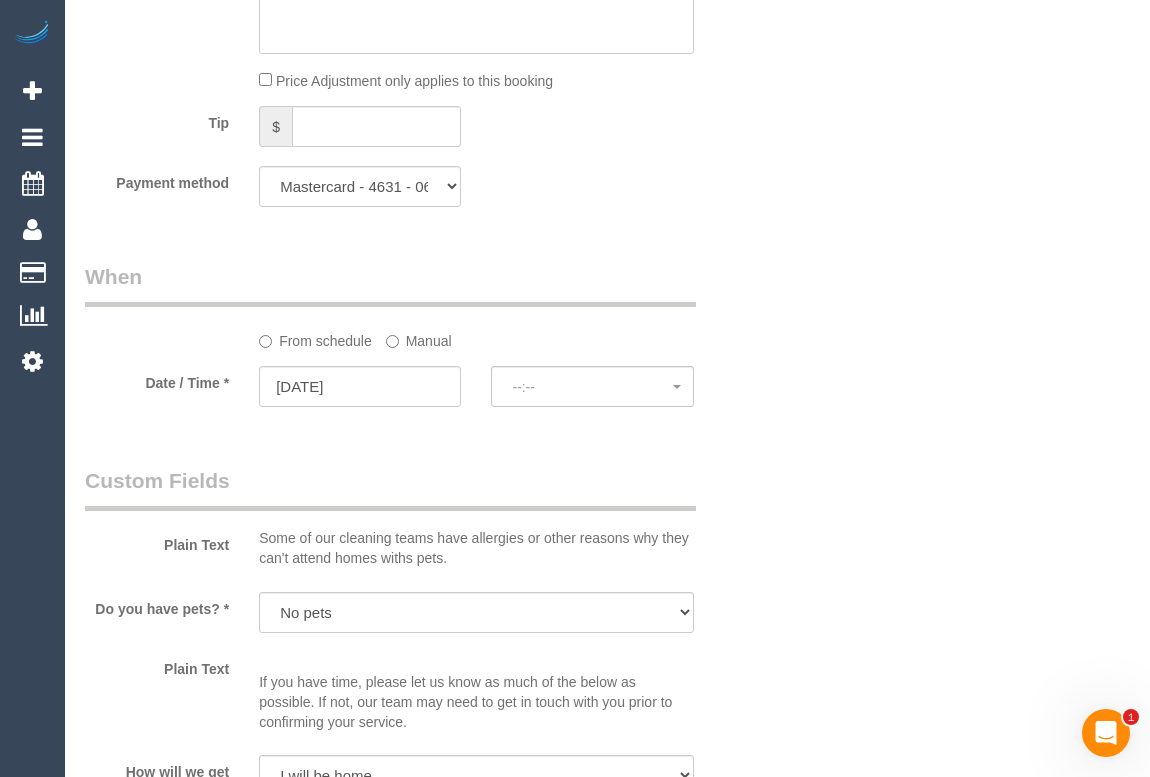drag, startPoint x: 742, startPoint y: 509, endPoint x: 729, endPoint y: 497, distance: 17.691807 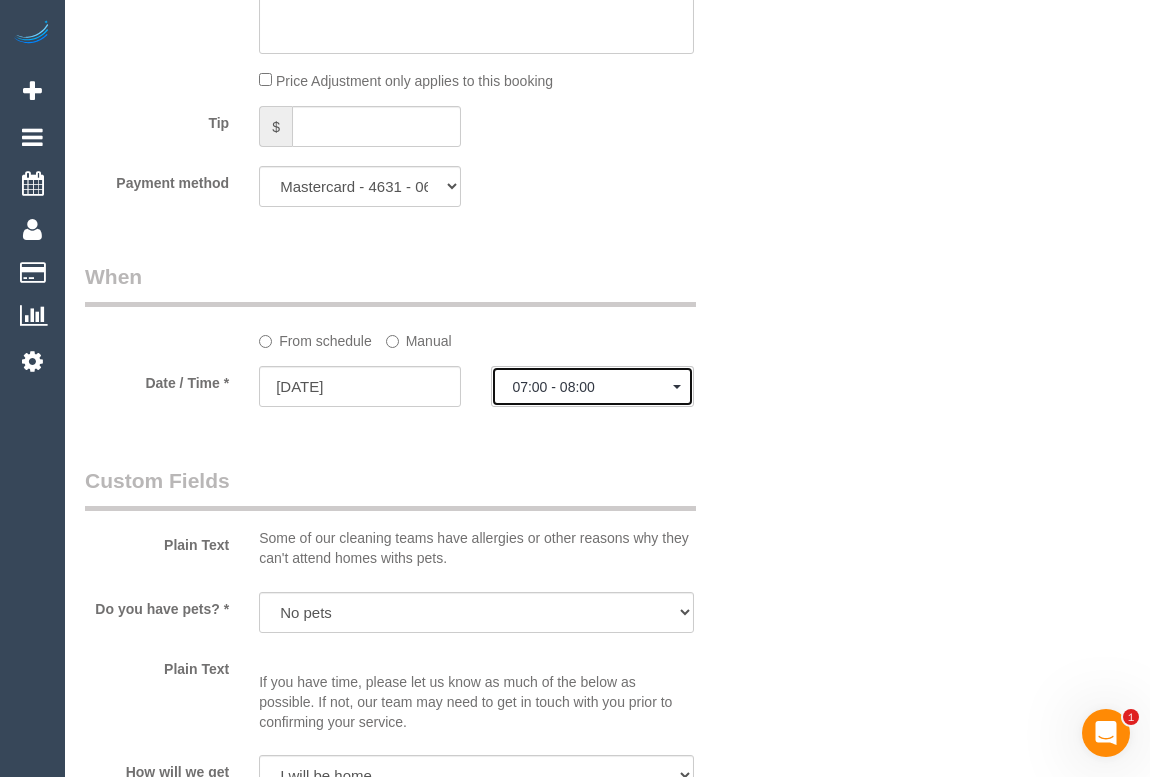 click on "07:00 - 08:00" 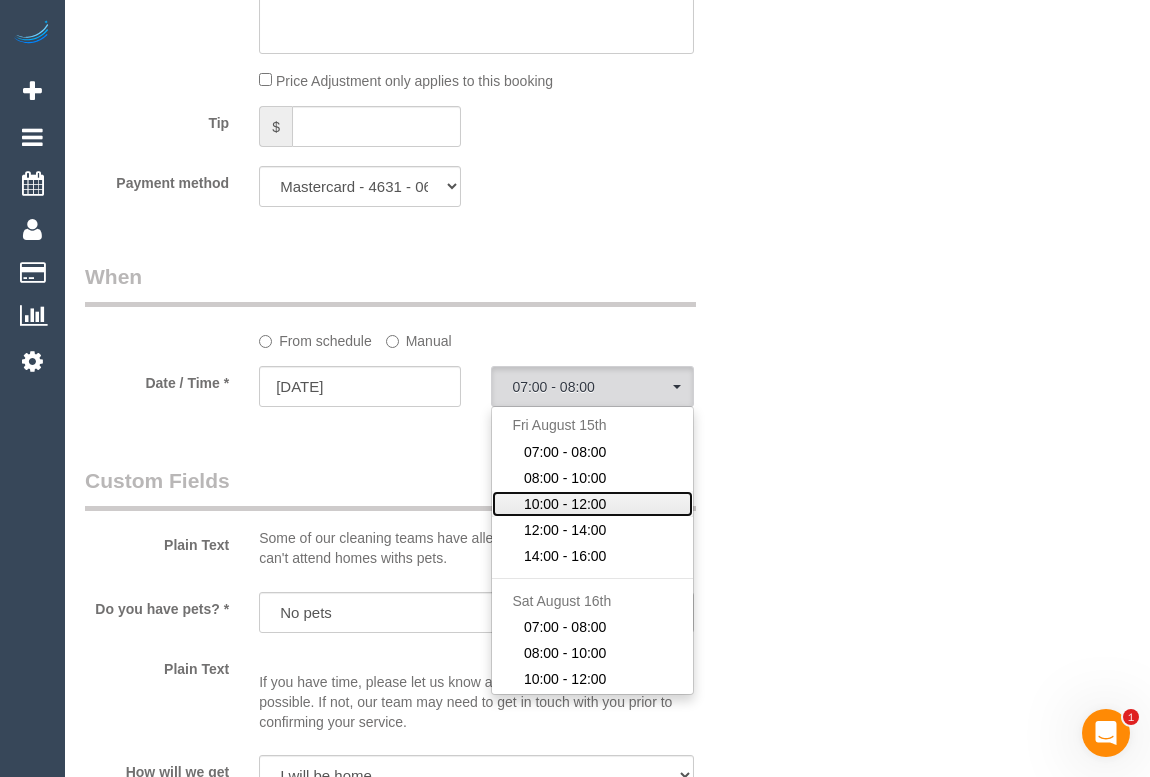 click on "10:00 - 12:00" 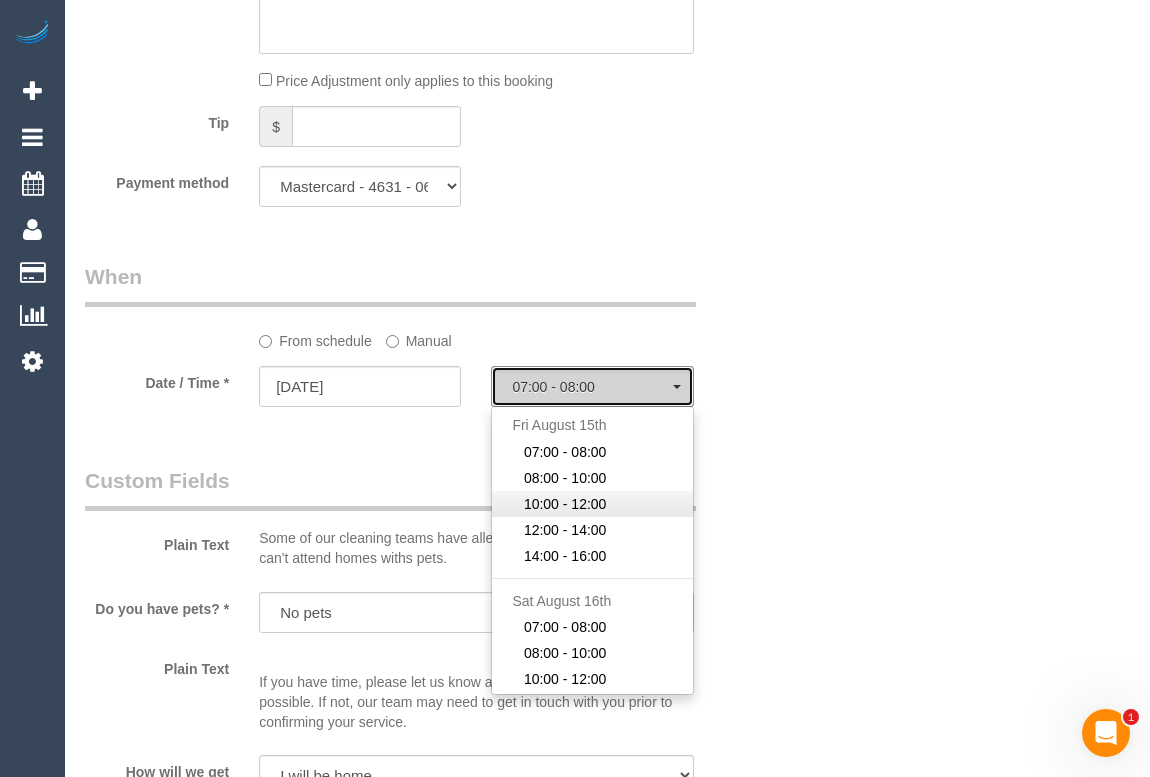 select on "spot24" 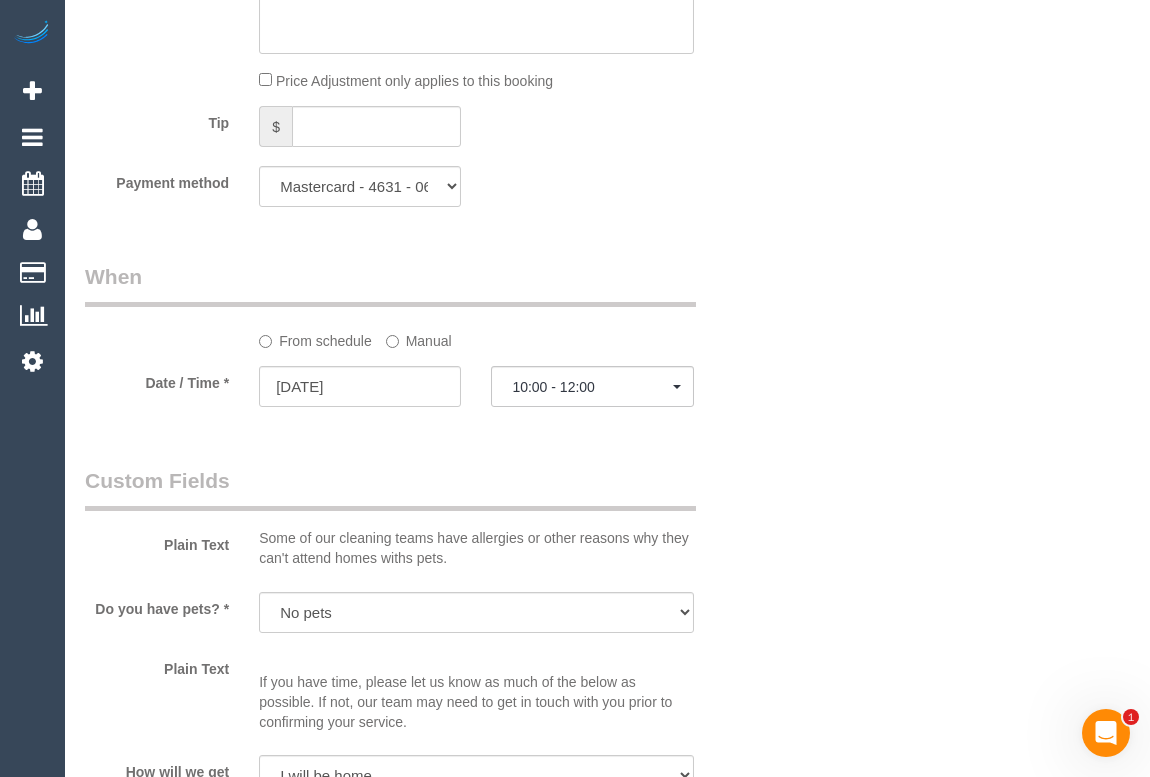 click on "Who
Email*
midge.abarcar@gmail.com
Name *
Midge
Abarcar
Where
Address*
2/13 Kanooka Ave
Ashwood
ACT
NSW
NT
QLD
SA
TAS
VIC
WA
3147
Location
Office City East (North) East (South) Inner East Inner North (East) Inner North (West) Inner South East Inner West North (East) North (West) Outer East Outer North (East) Outer North (West) Outer South East Outer West South East (East) South East (West) West (North) West (South) ZG - Central ZG - East ZG - North ZG - South" at bounding box center (607, 94) 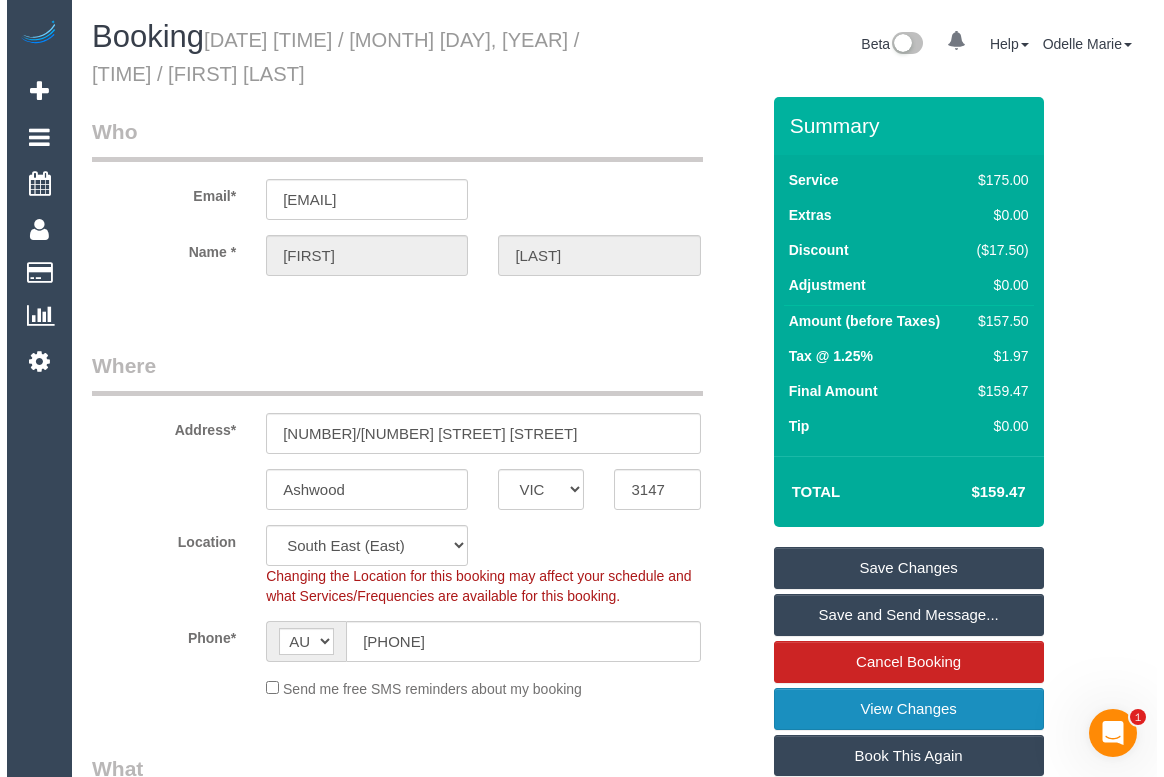 scroll, scrollTop: 363, scrollLeft: 0, axis: vertical 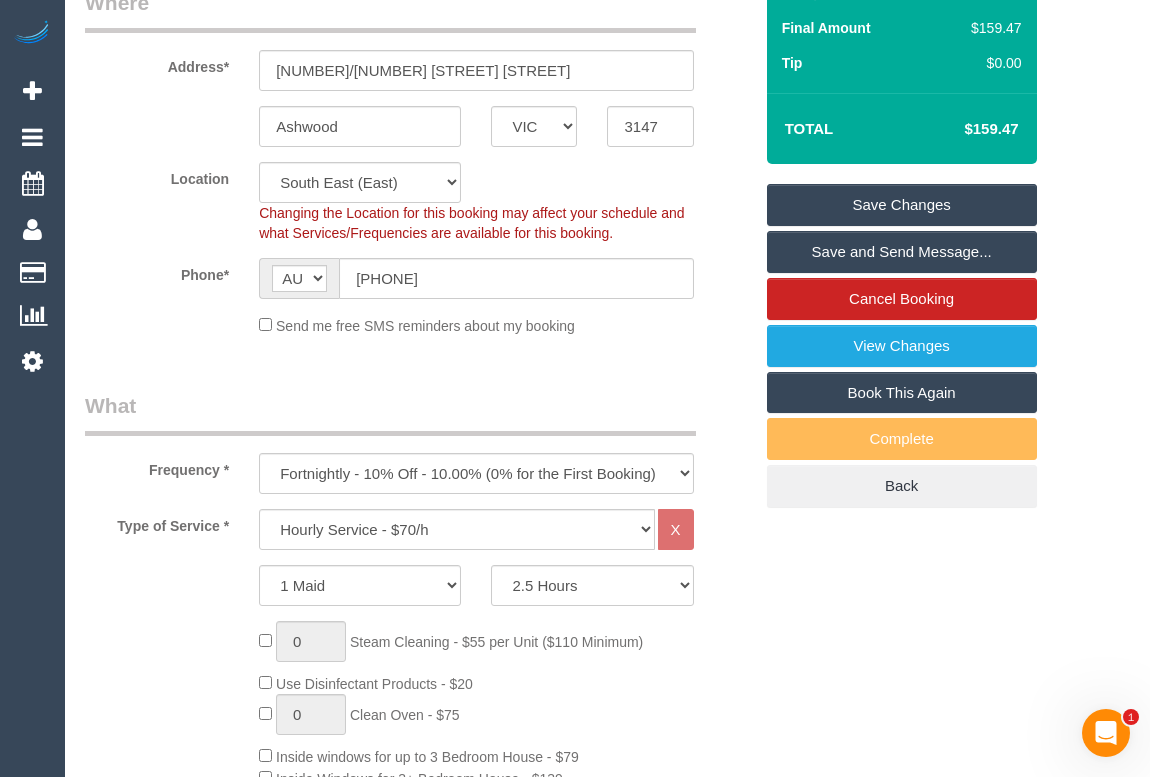 click on "Save Changes" at bounding box center [902, 205] 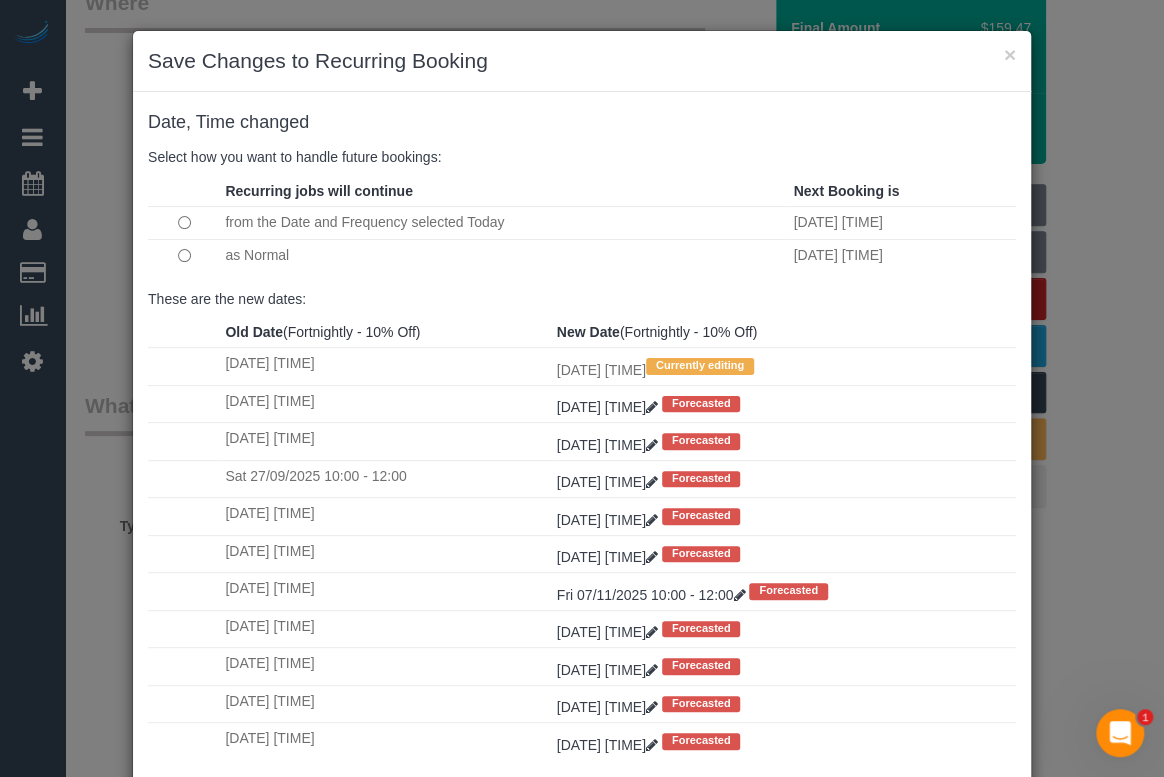 scroll, scrollTop: 7, scrollLeft: 0, axis: vertical 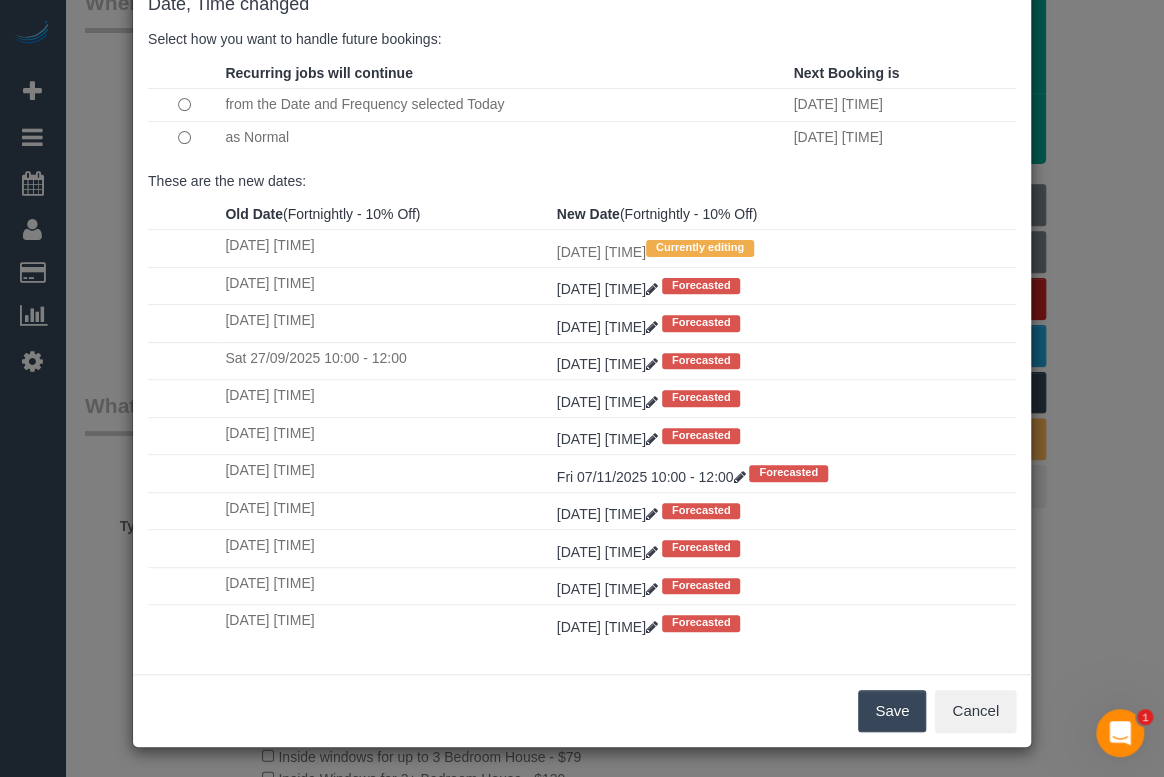 click on "Save" at bounding box center [892, 711] 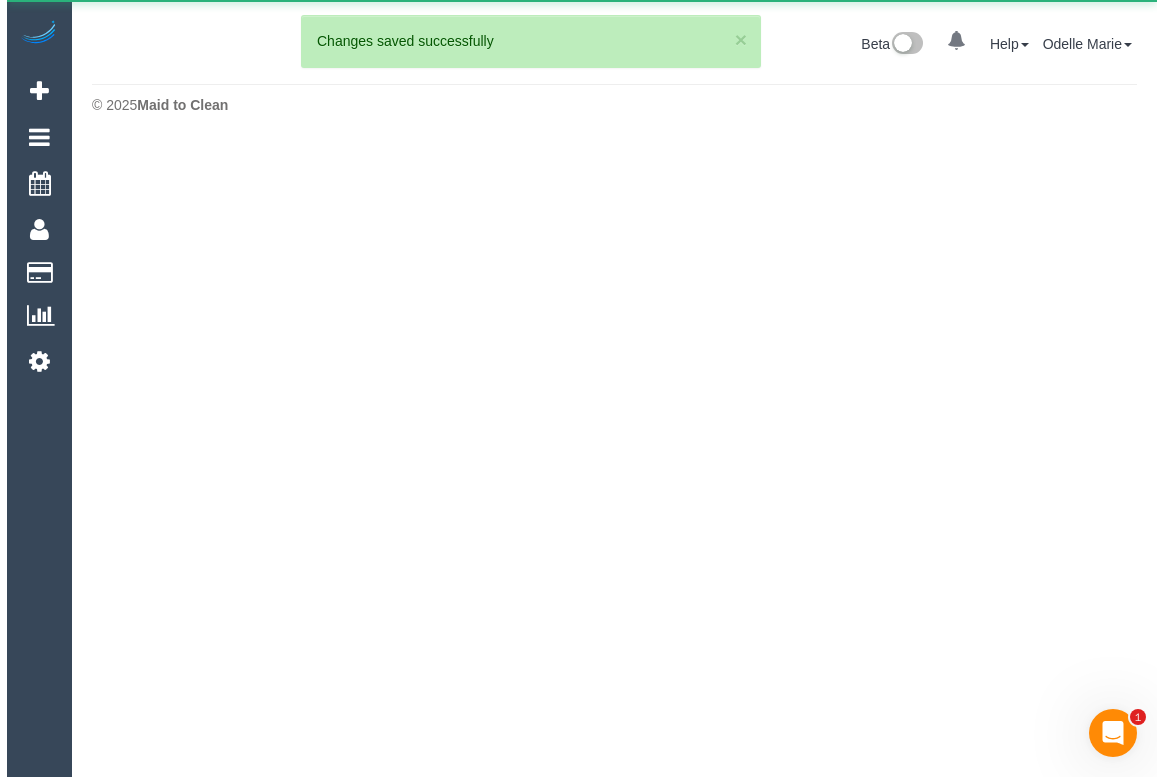 scroll, scrollTop: 0, scrollLeft: 0, axis: both 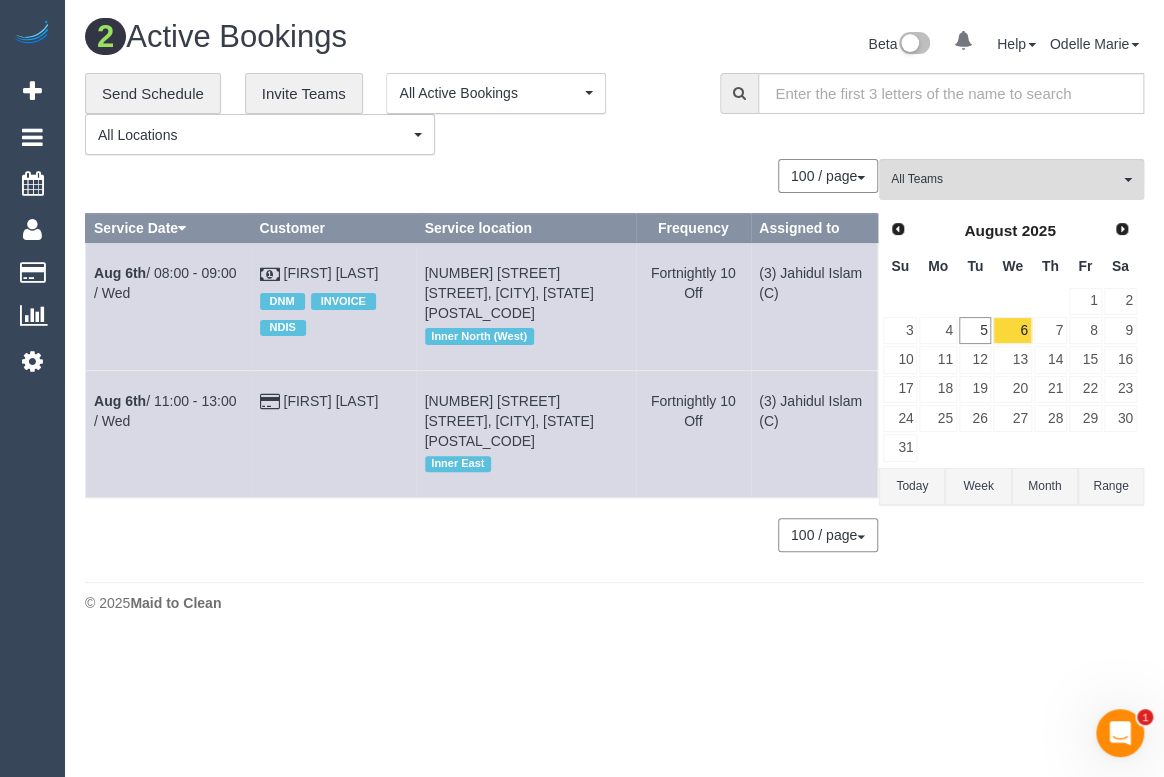 click on "100 / page
10 / page
20 / page
30 / page
40 / page
50 / page
100 / page" at bounding box center (481, 176) 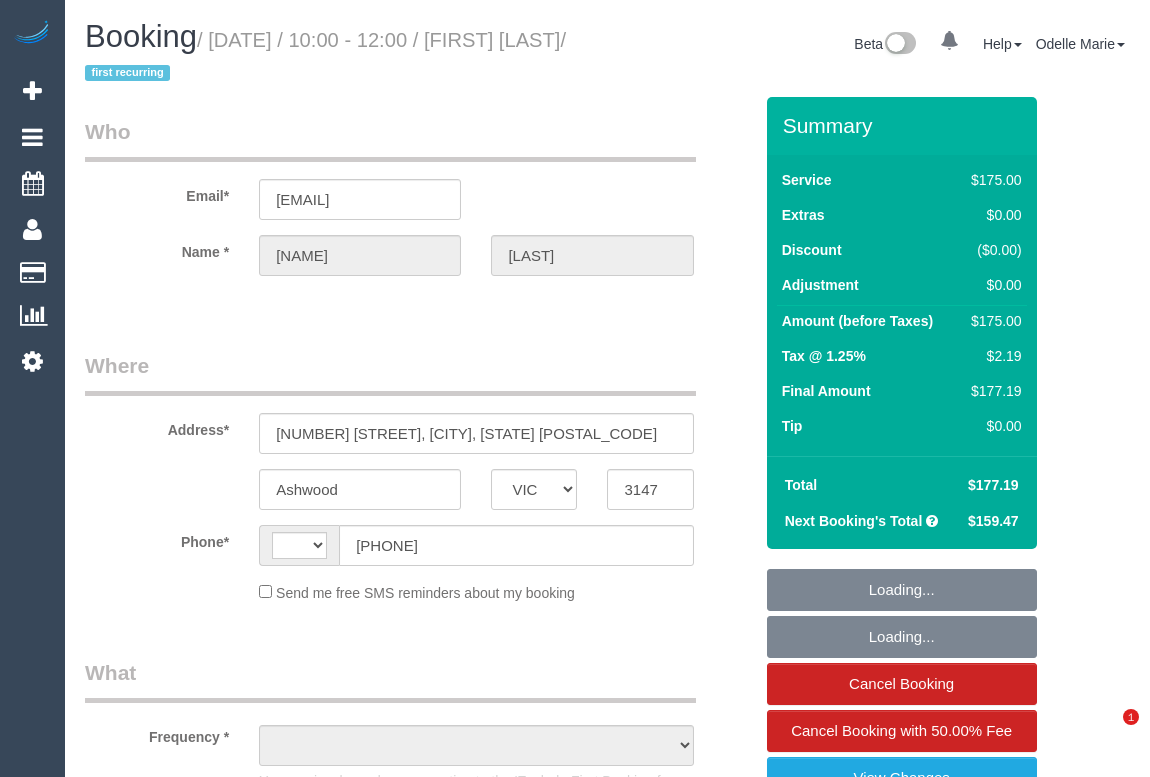 select on "VIC" 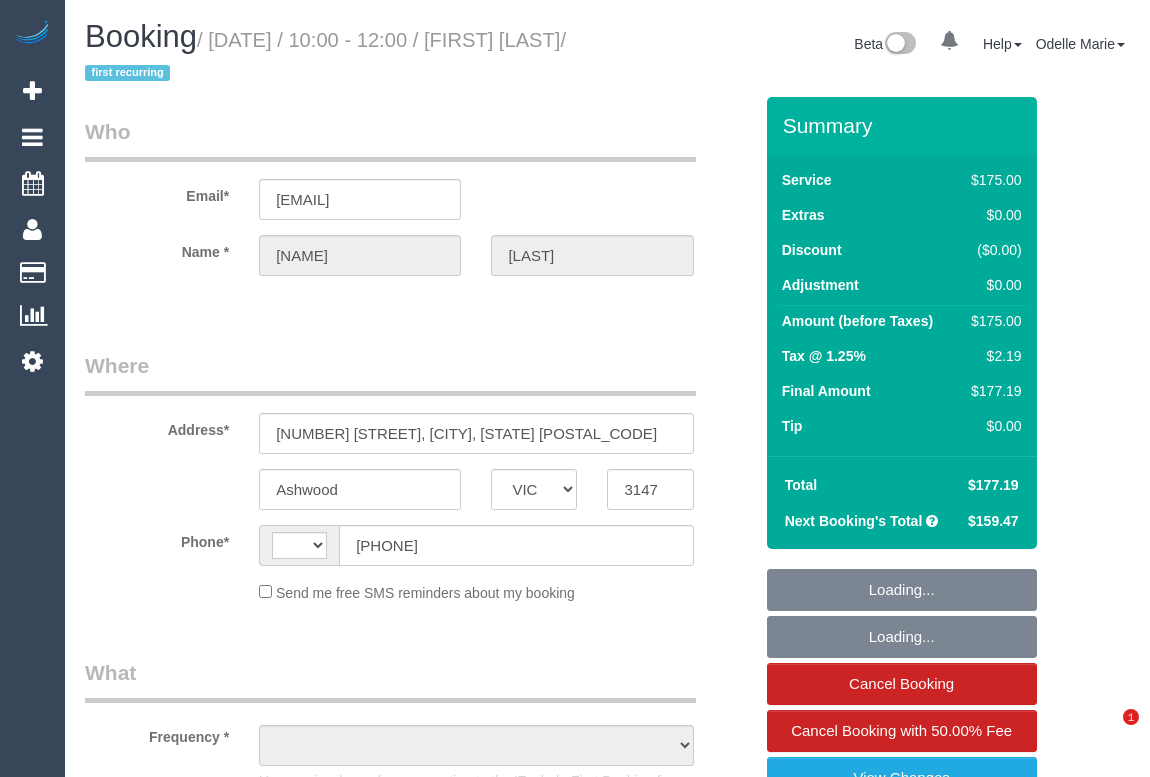 scroll, scrollTop: 0, scrollLeft: 0, axis: both 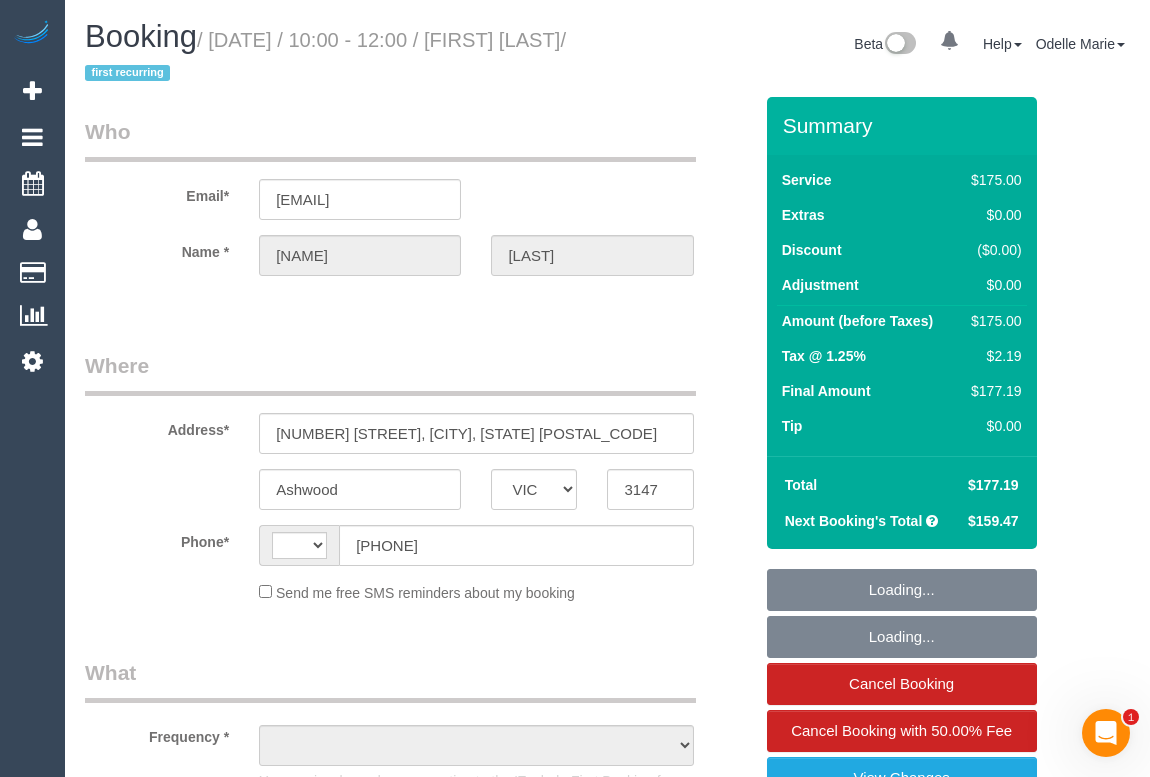 select on "string:stripe-pm_1QSYay2GScqysDRVIEhPiVrw" 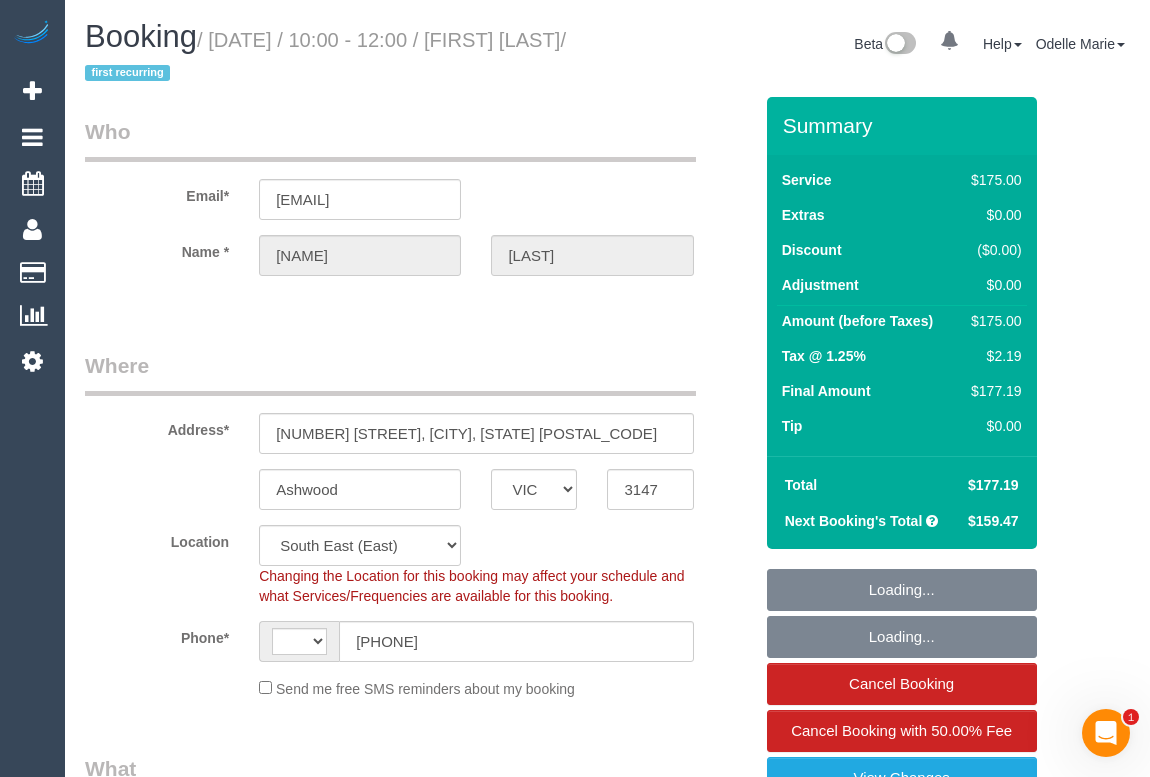select on "string:AU" 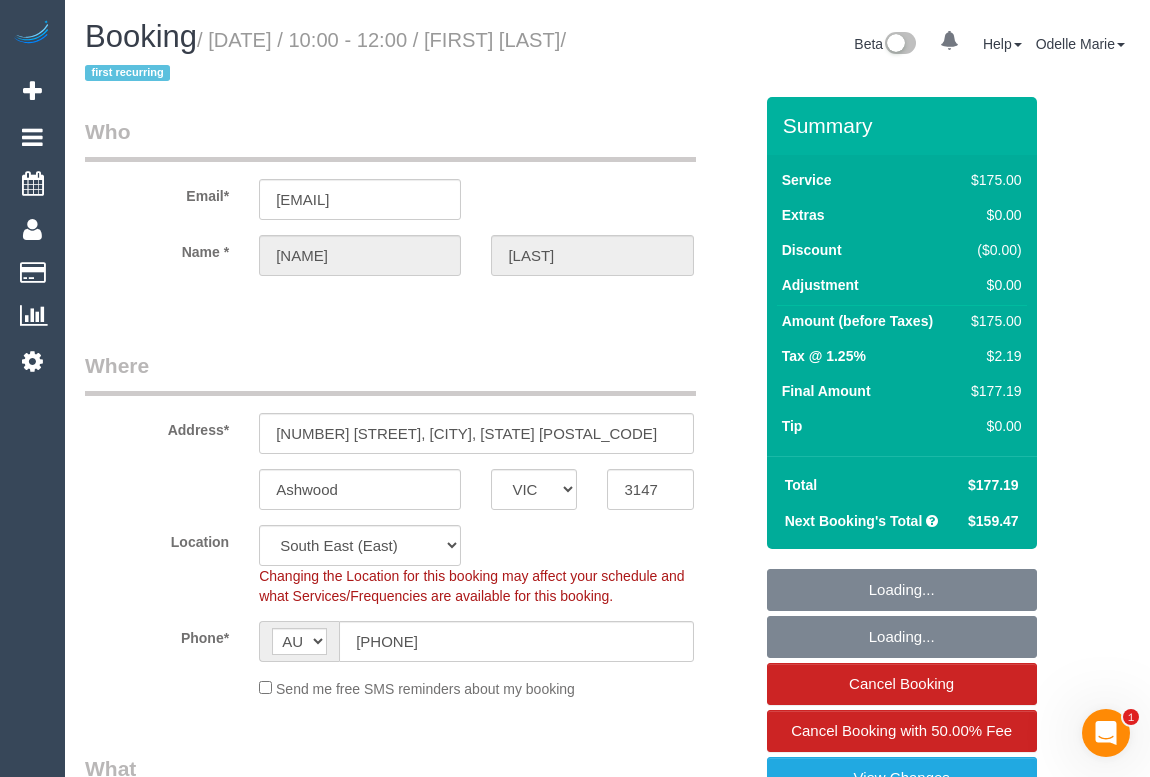click on "Where" at bounding box center (390, 373) 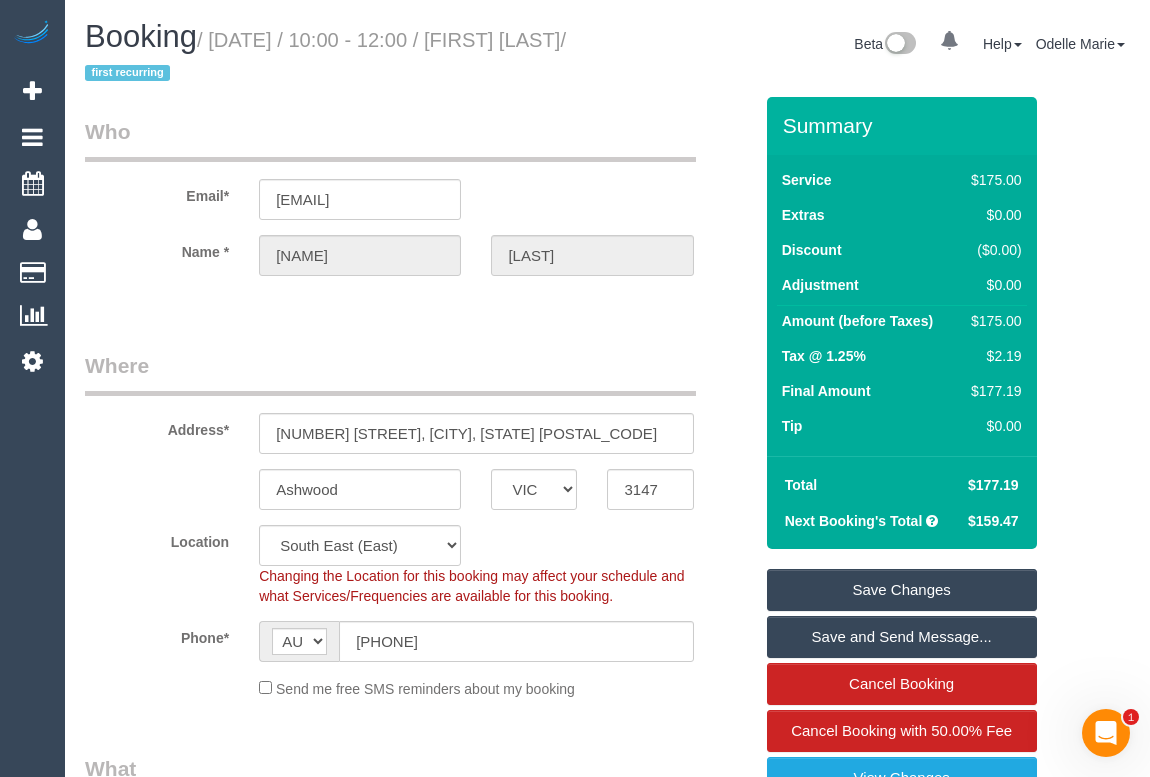 click on "Where" at bounding box center [390, 373] 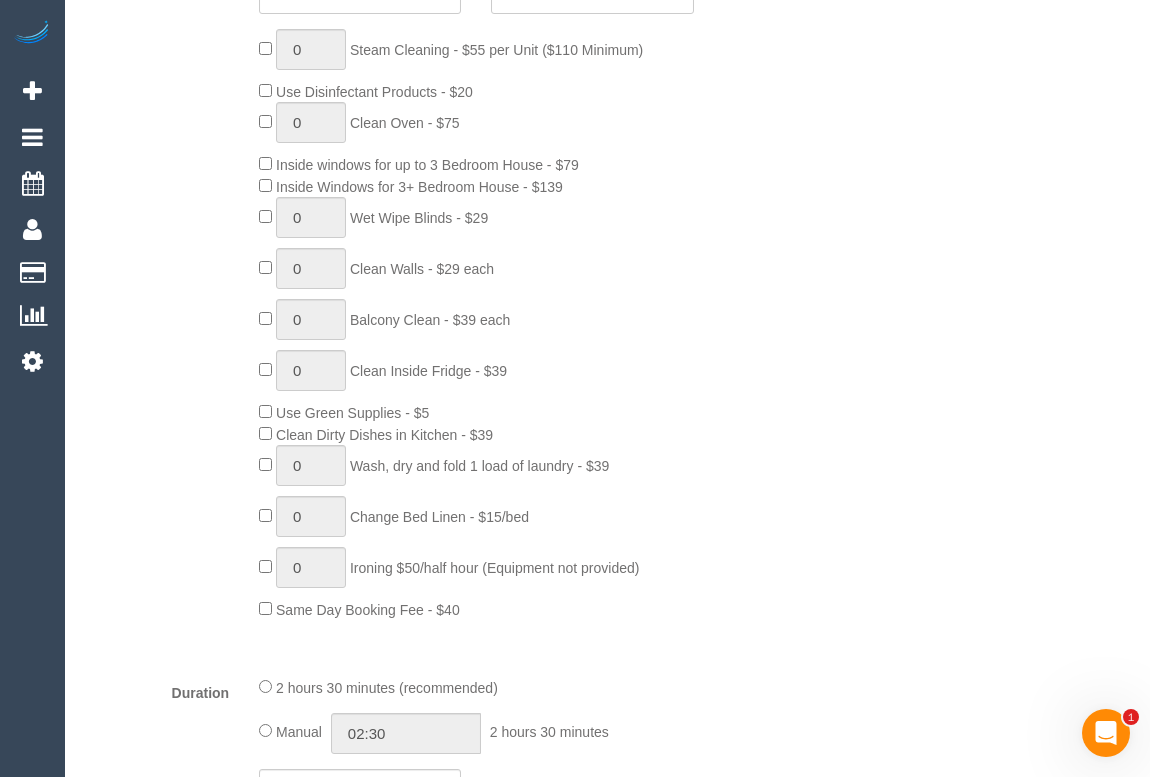 scroll, scrollTop: 1545, scrollLeft: 0, axis: vertical 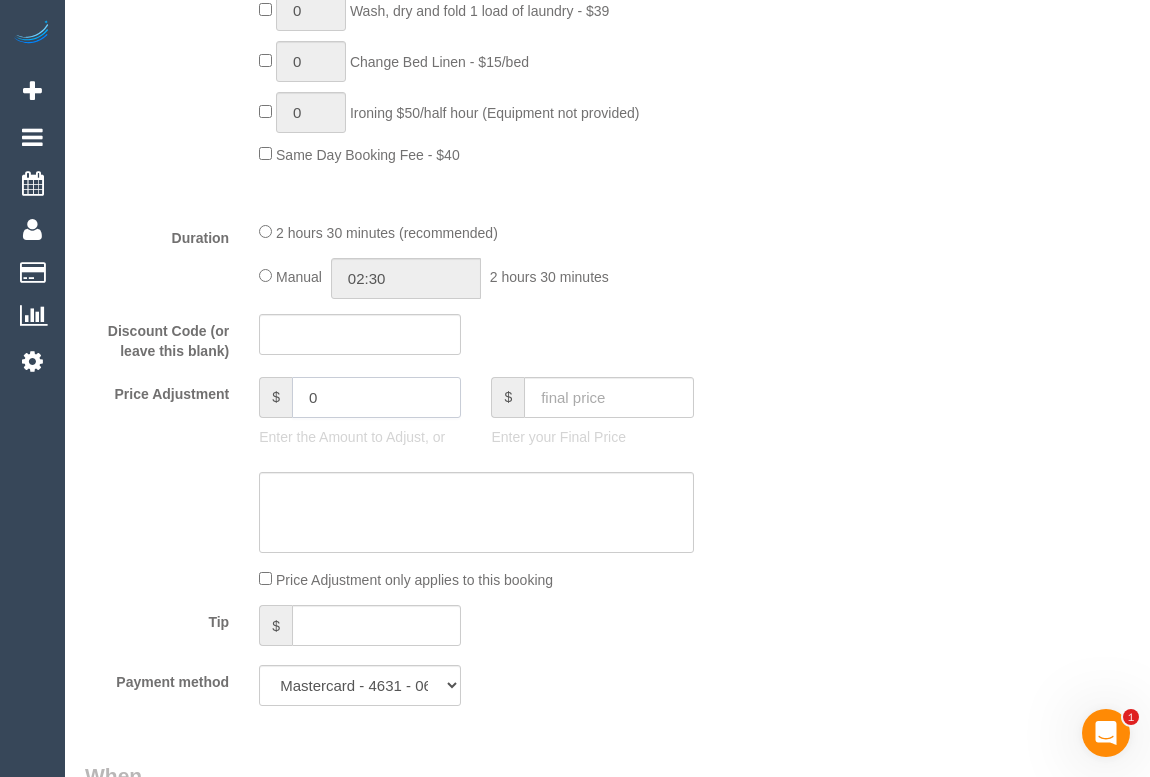 drag, startPoint x: 352, startPoint y: 403, endPoint x: 209, endPoint y: 403, distance: 143 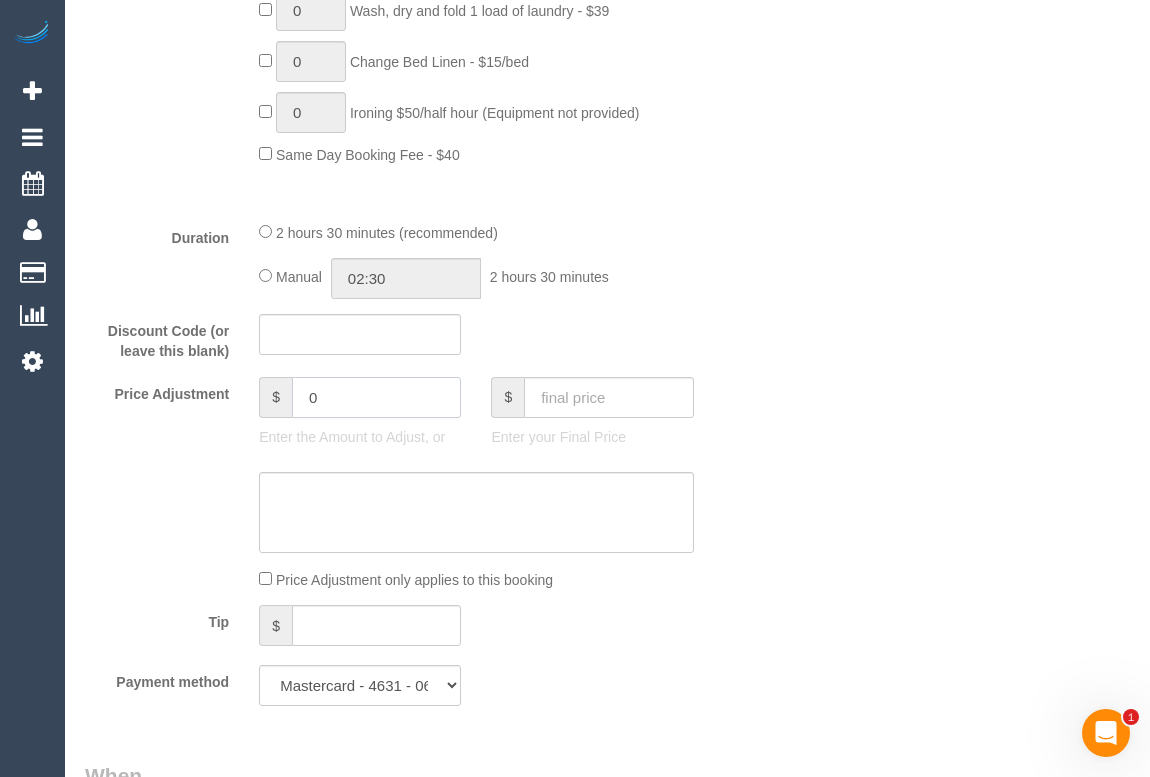 click on "Price Adjustment
$
0
Enter the Amount to Adjust, or
$
Enter your Final Price" 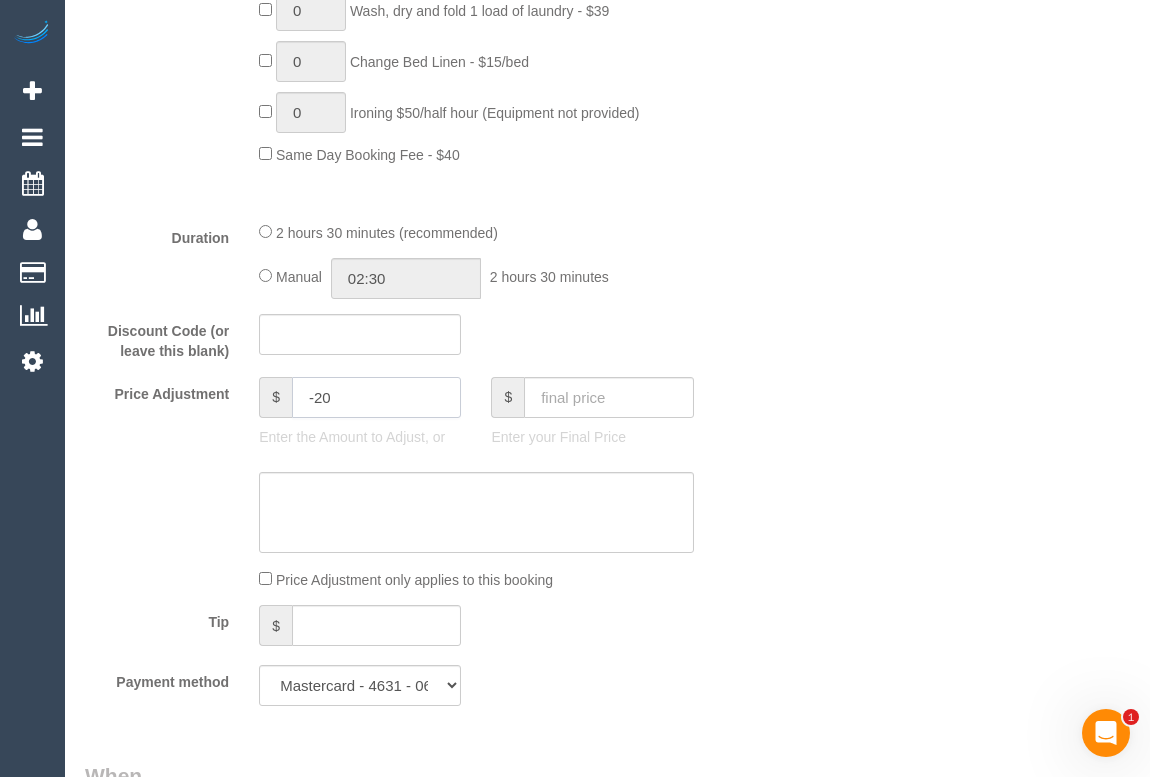 type on "-20" 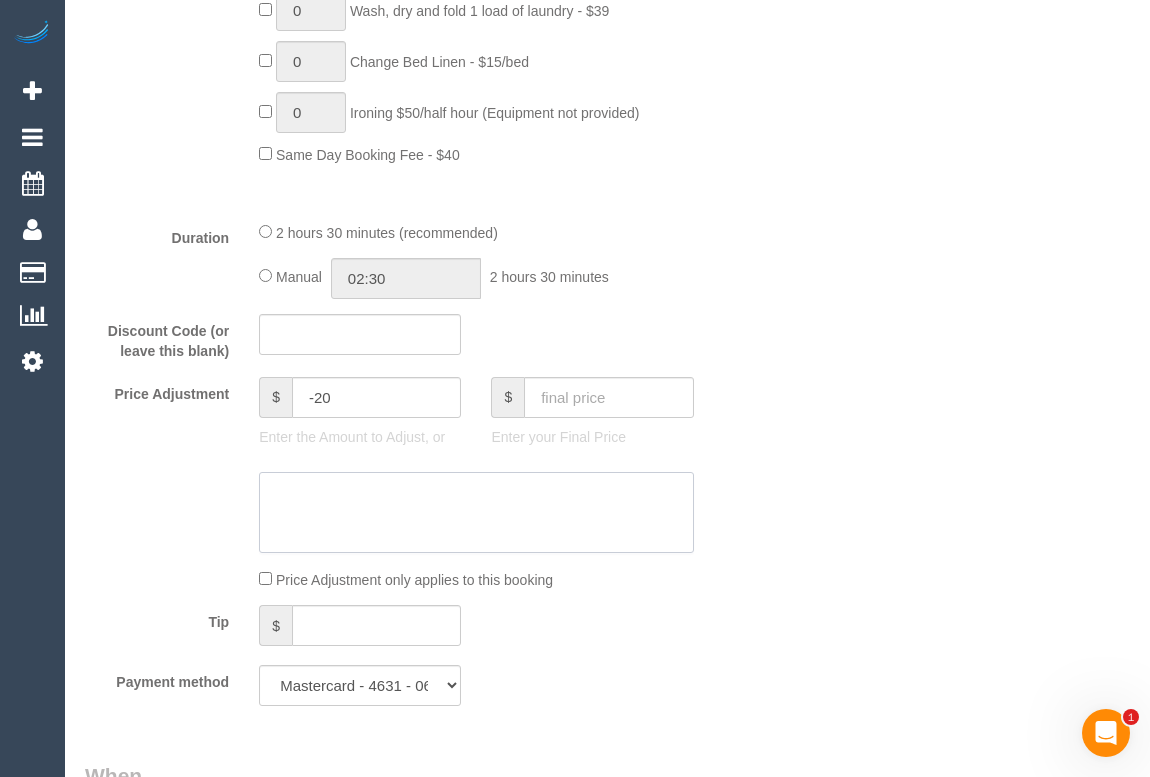 click 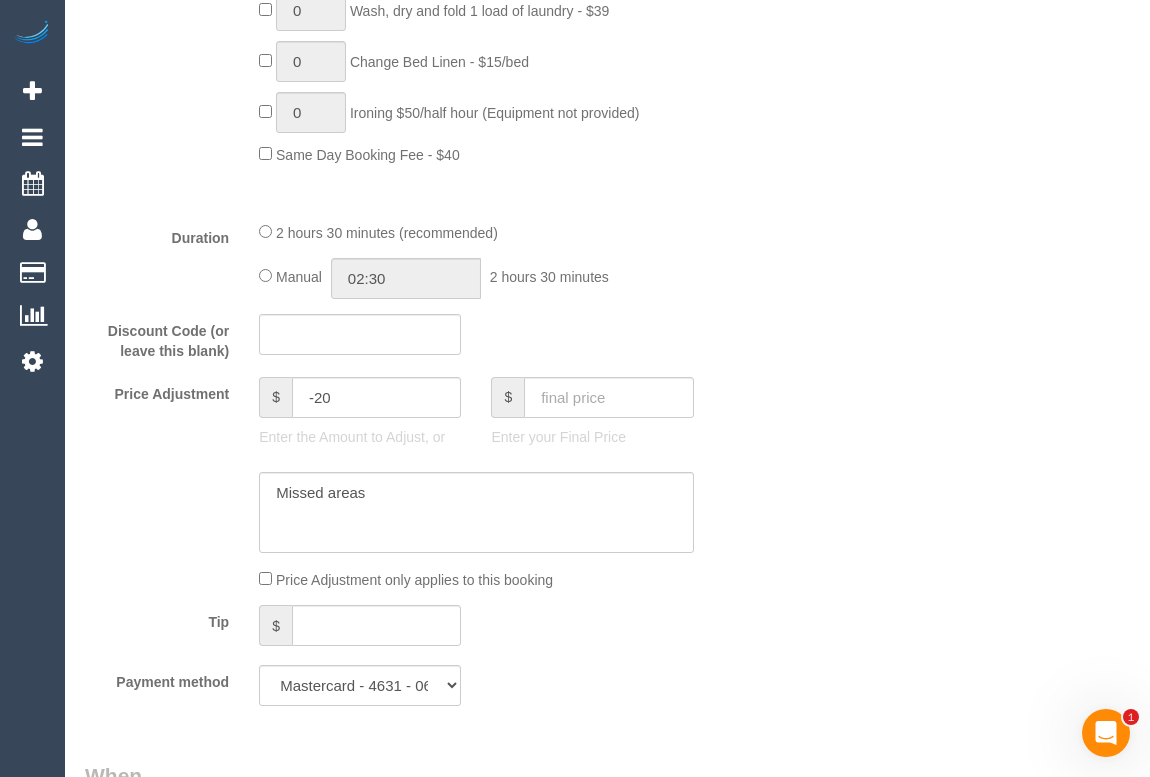 click on "Who
Email*
midge.abarcar@gmail.com
Name *
Midge
Abarcar
Where
Address*
2/13 Kanooka Ave
Ashwood
ACT
NSW
NT
QLD
SA
TAS
VIC
WA
3147
Location
Office City East (North) East (South) Inner East Inner North (East) Inner North (West) Inner South East Inner West North (East) North (West) Outer East Outer North (East) Outer North (West) Outer South East Outer West South East (East) South East (West) West (North) West (South) ZG - Central ZG - East ZG - North ZG - South" at bounding box center [607, 571] 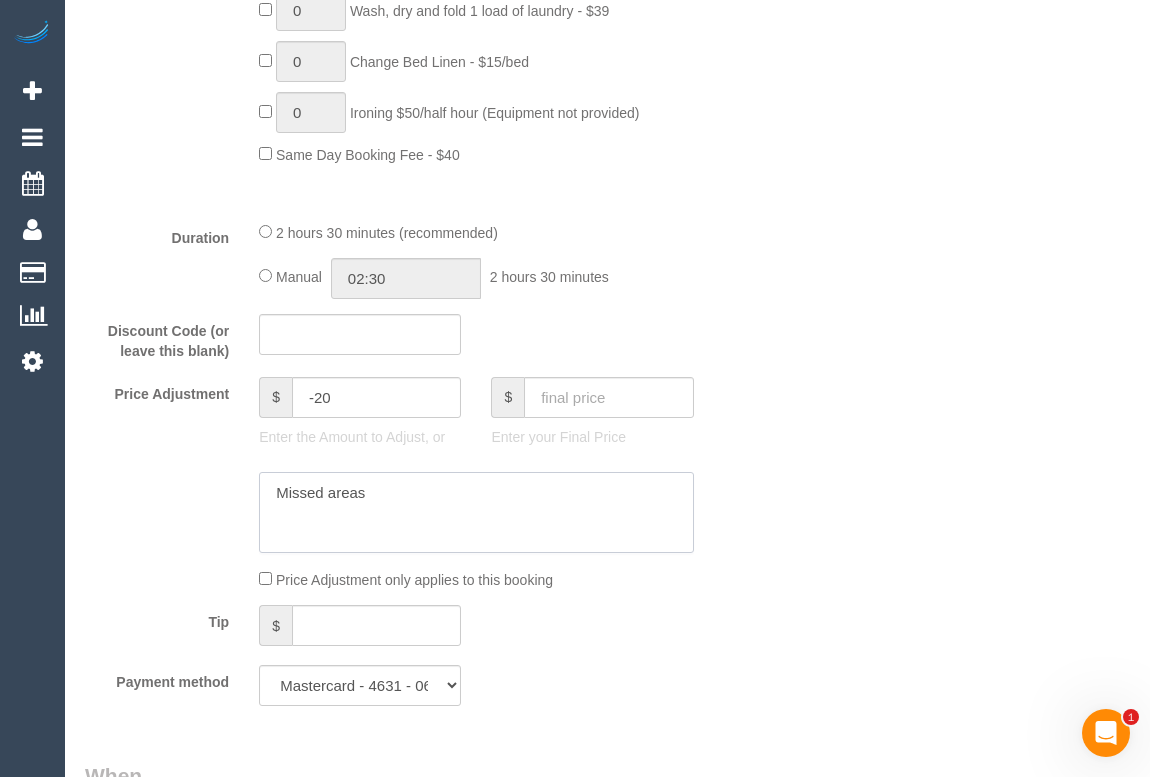 click 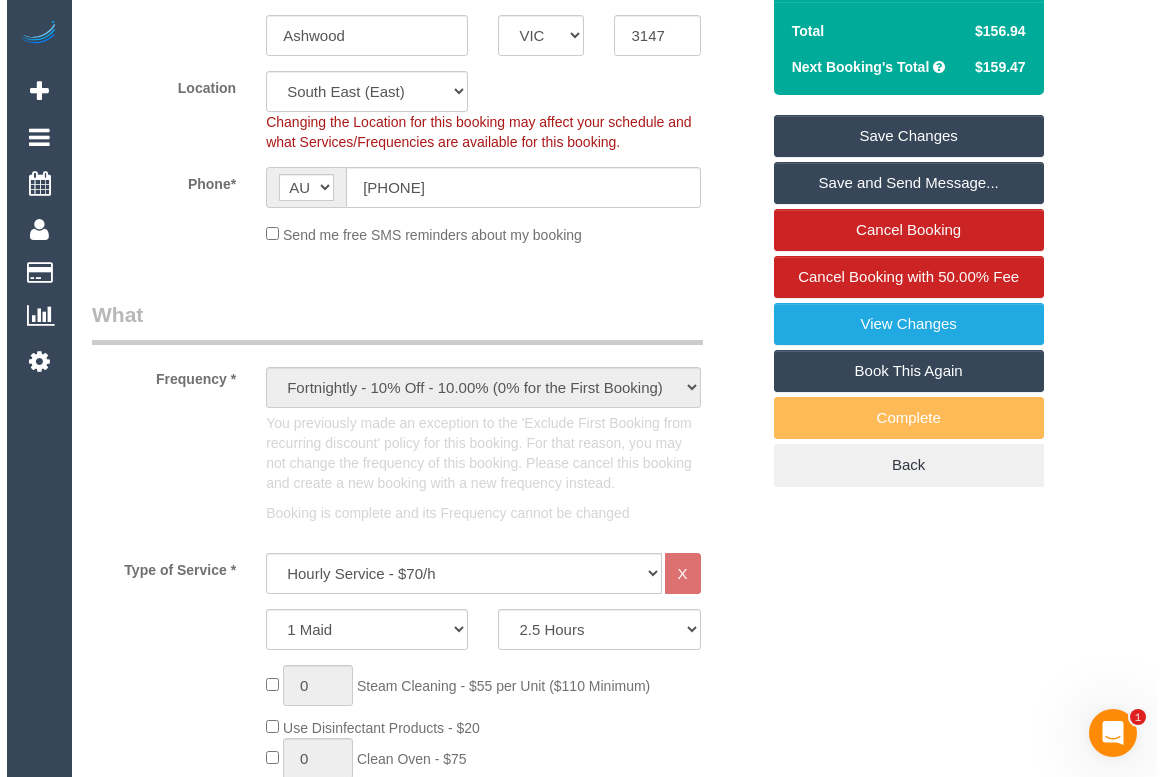 scroll, scrollTop: 0, scrollLeft: 0, axis: both 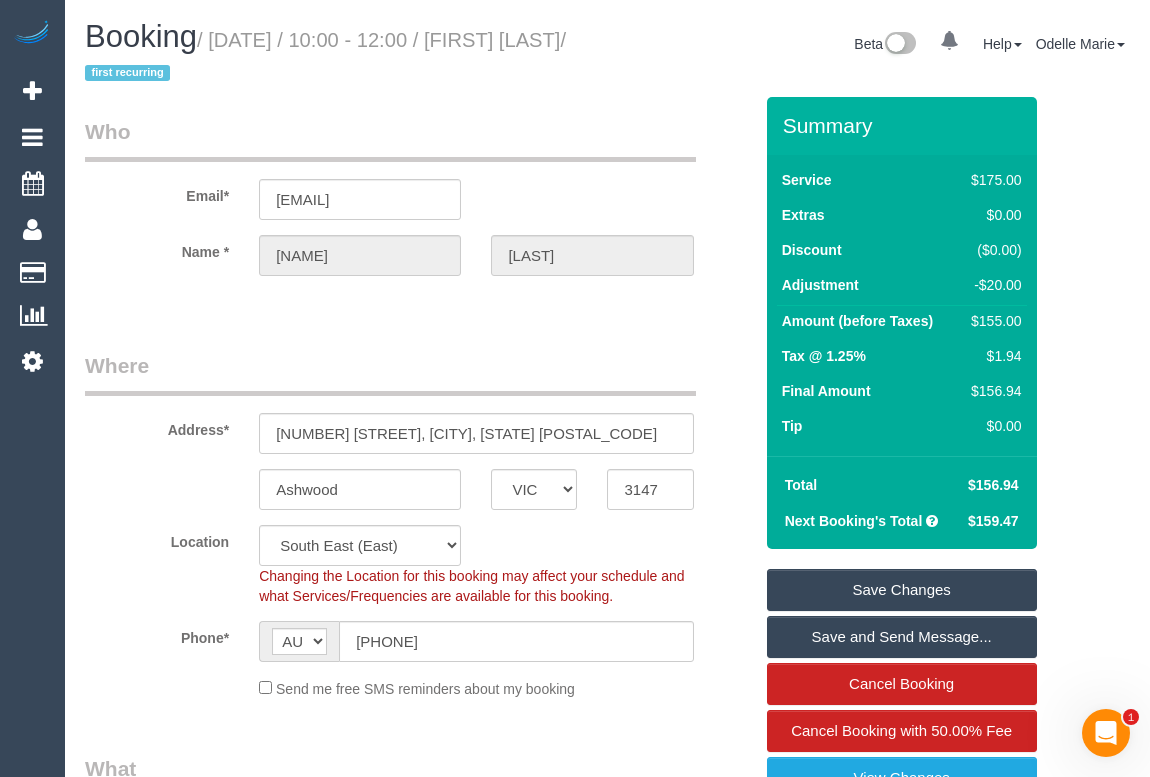 type on "Missed areas  - via phone - OM" 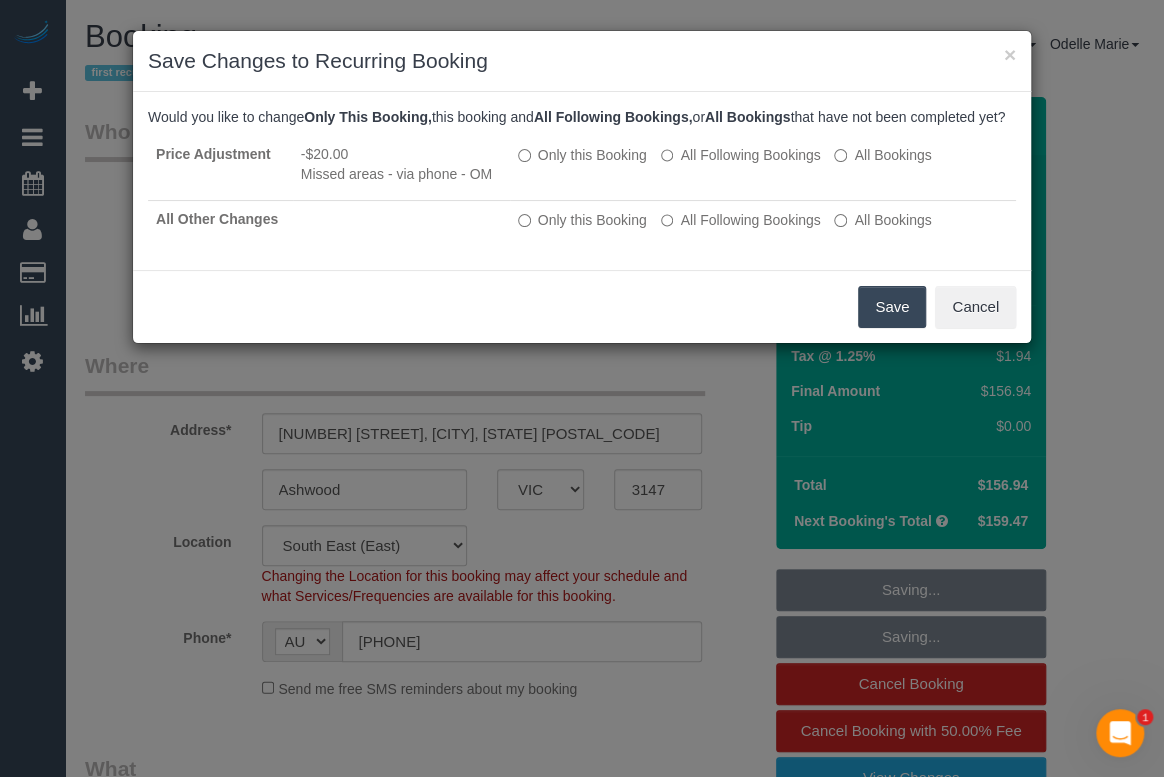 click on "Save" at bounding box center [892, 307] 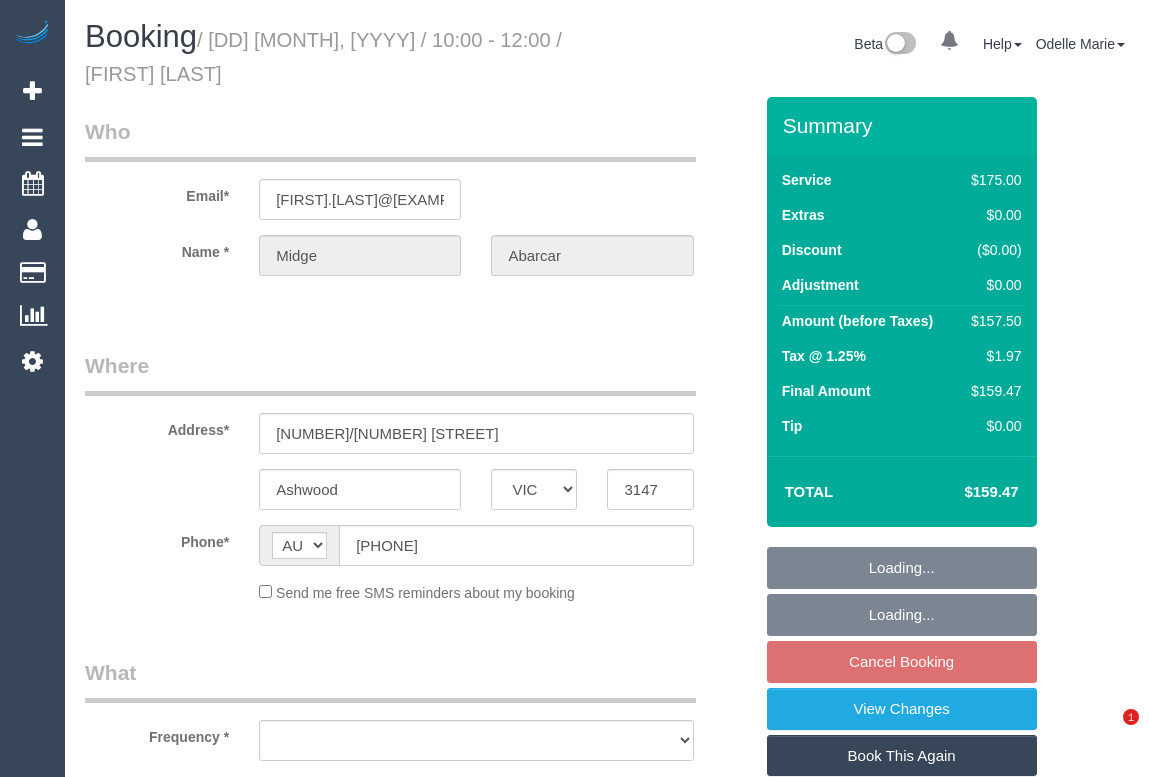 select on "VIC" 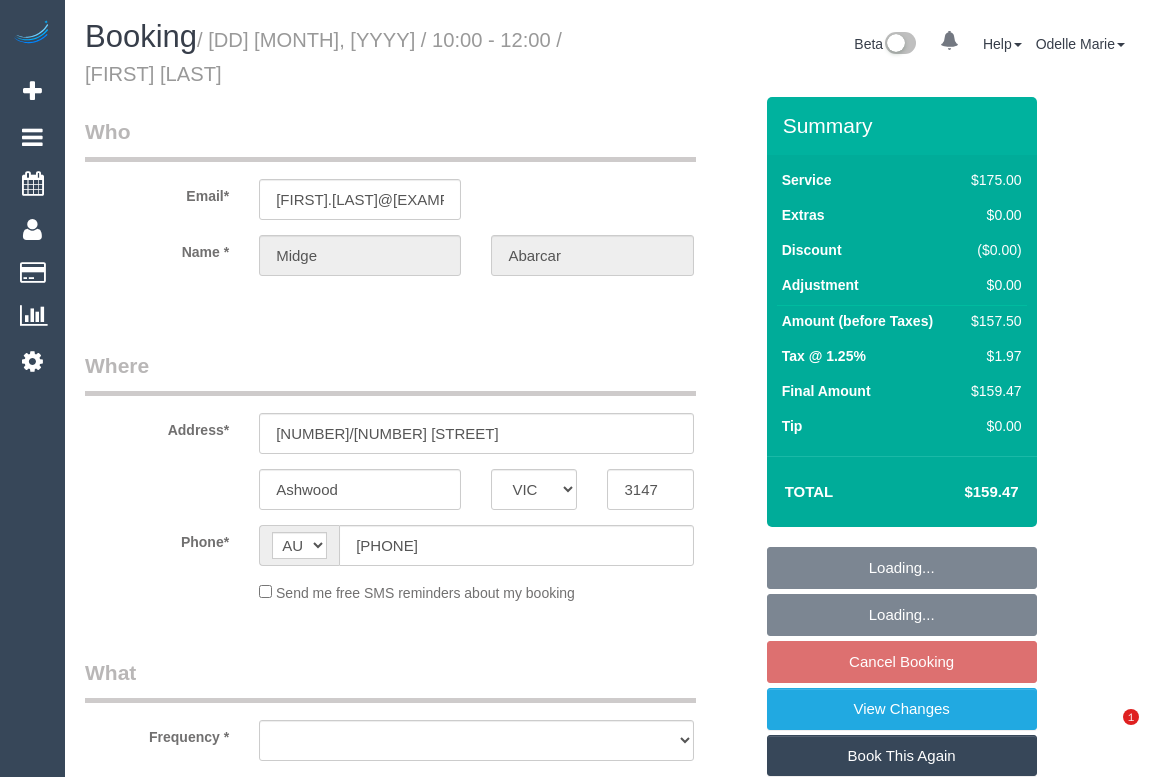 scroll, scrollTop: 0, scrollLeft: 0, axis: both 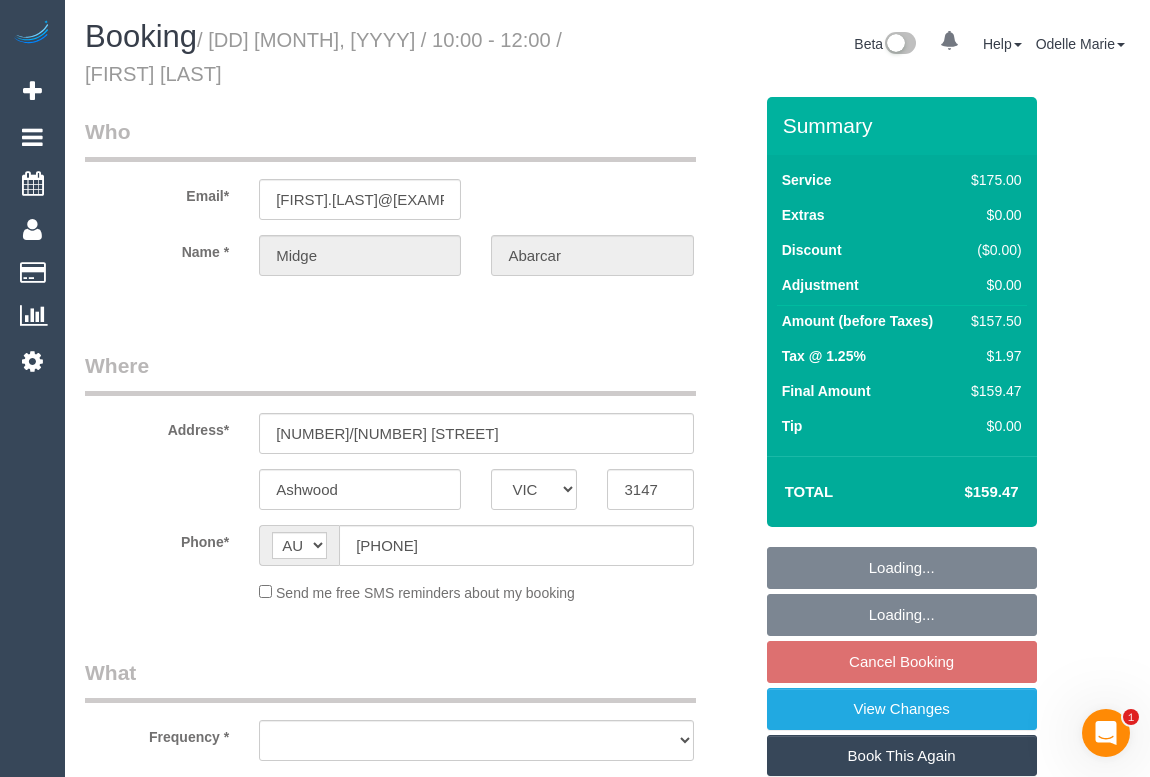 select on "object:530" 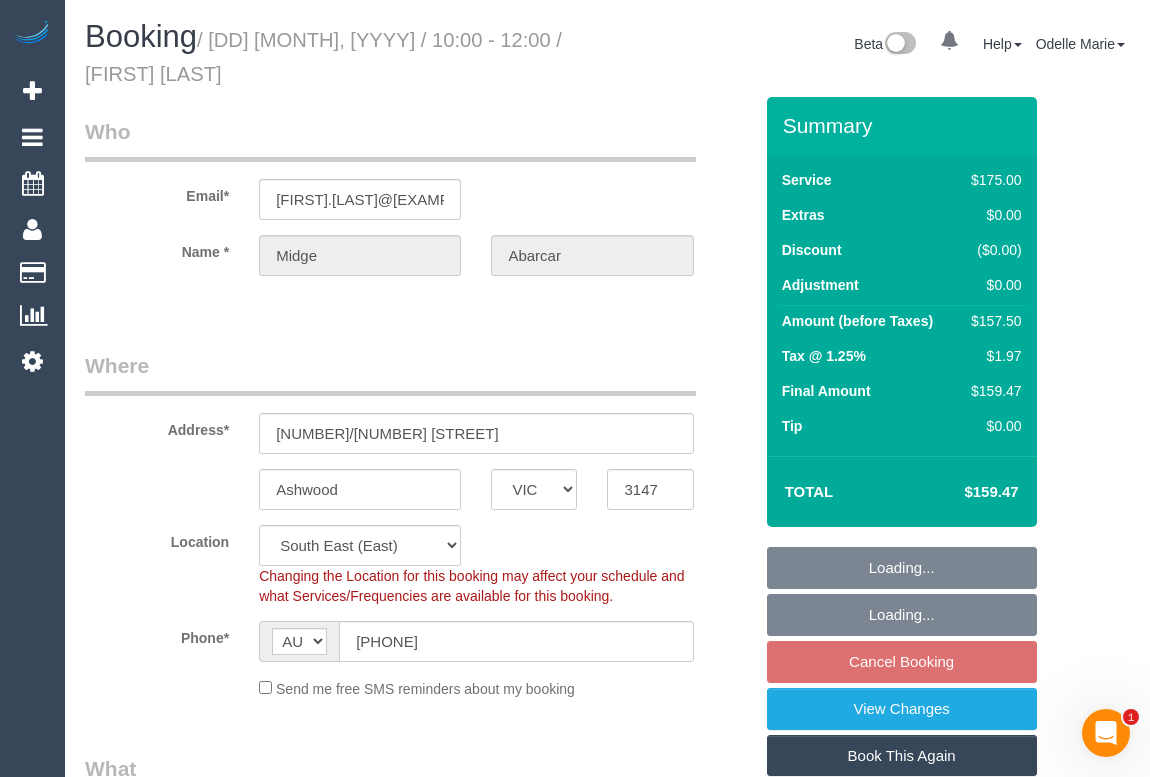 select on "string:stripe-pm_1RsaHD2GScqysDRVK0z4CpAN" 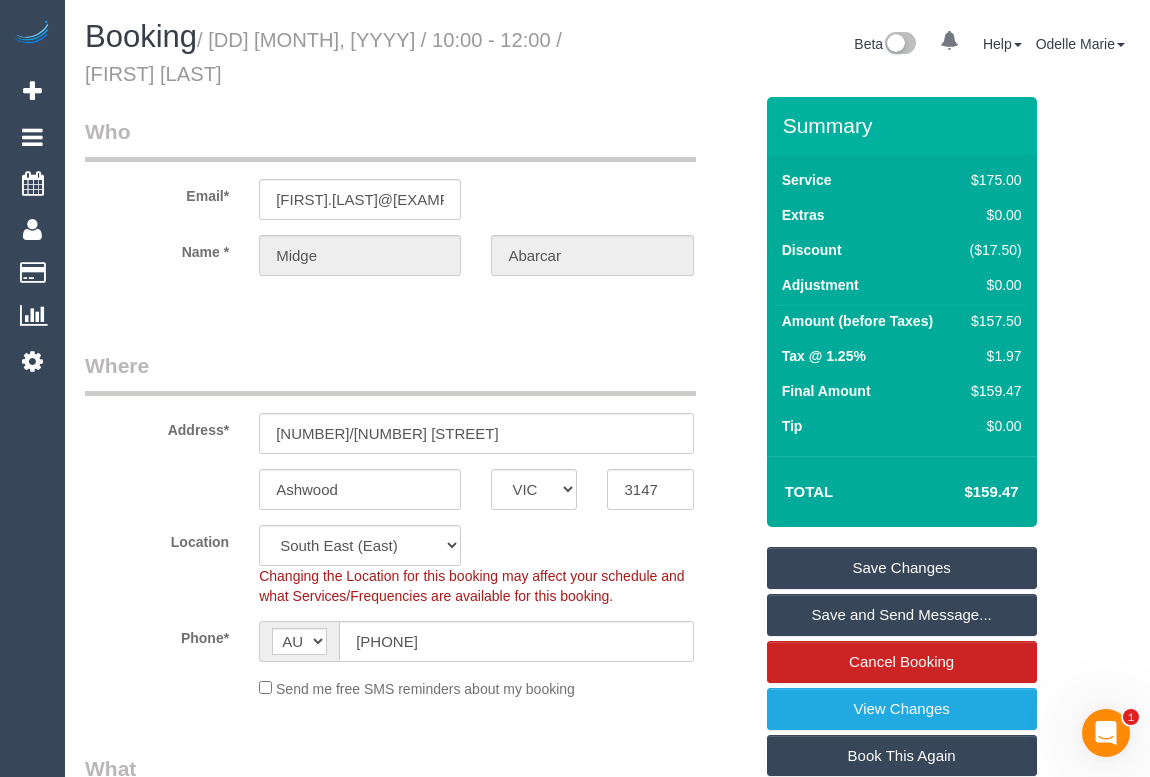 click on "Who
Email*
[FIRST].[LAST]@[EXAMPLE].com
Name *
[FIRST]
[LAST]
Where
Address*
[NUMBER]/[NUMBER] [STREET]
[CITY]
ACT
NSW
NT
QLD
SA
TAS
VIC
WA
[POSTAL_CODE]
Location
Office City East (North) East (South) Inner East Inner North (East) Inner North (West) Inner South East Inner West North (East) North (West) Outer East Outer North (East) Outer North (West) Outer South East Outer West South East (East) South East (West) West (North) West (South) ZG - Central ZG - East ZG - North ZG - South" at bounding box center [418, 2003] 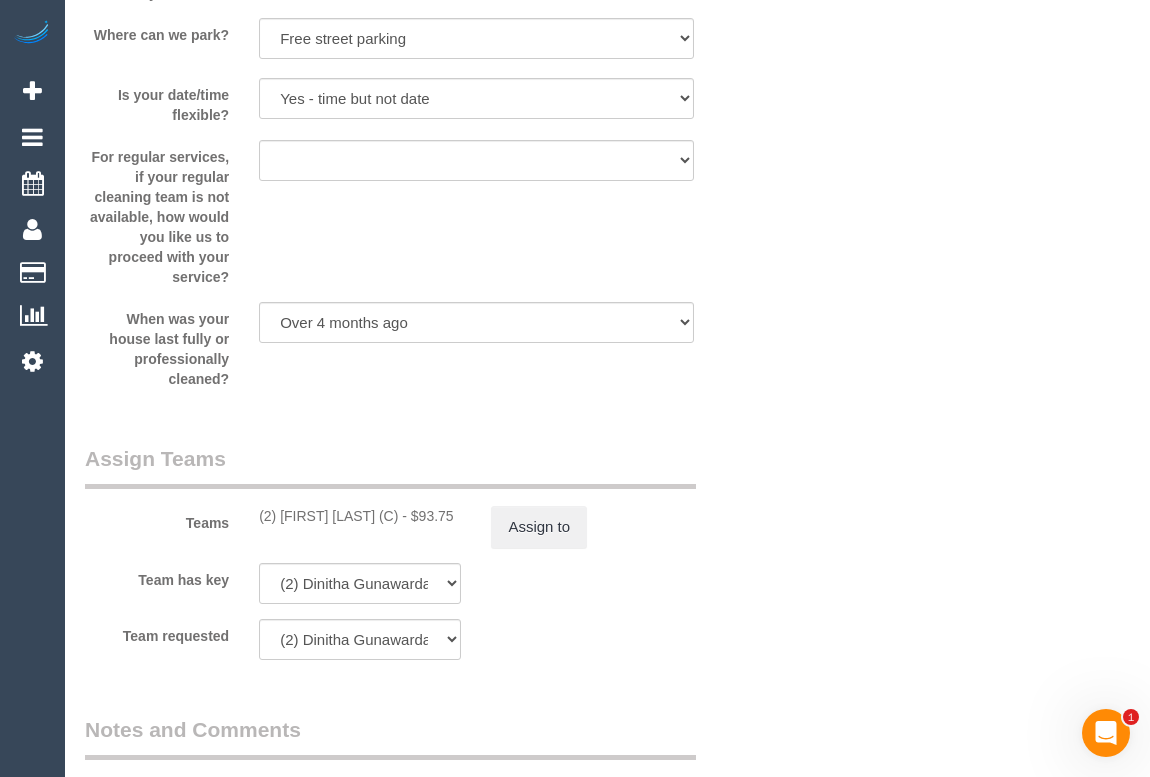 scroll, scrollTop: 3000, scrollLeft: 0, axis: vertical 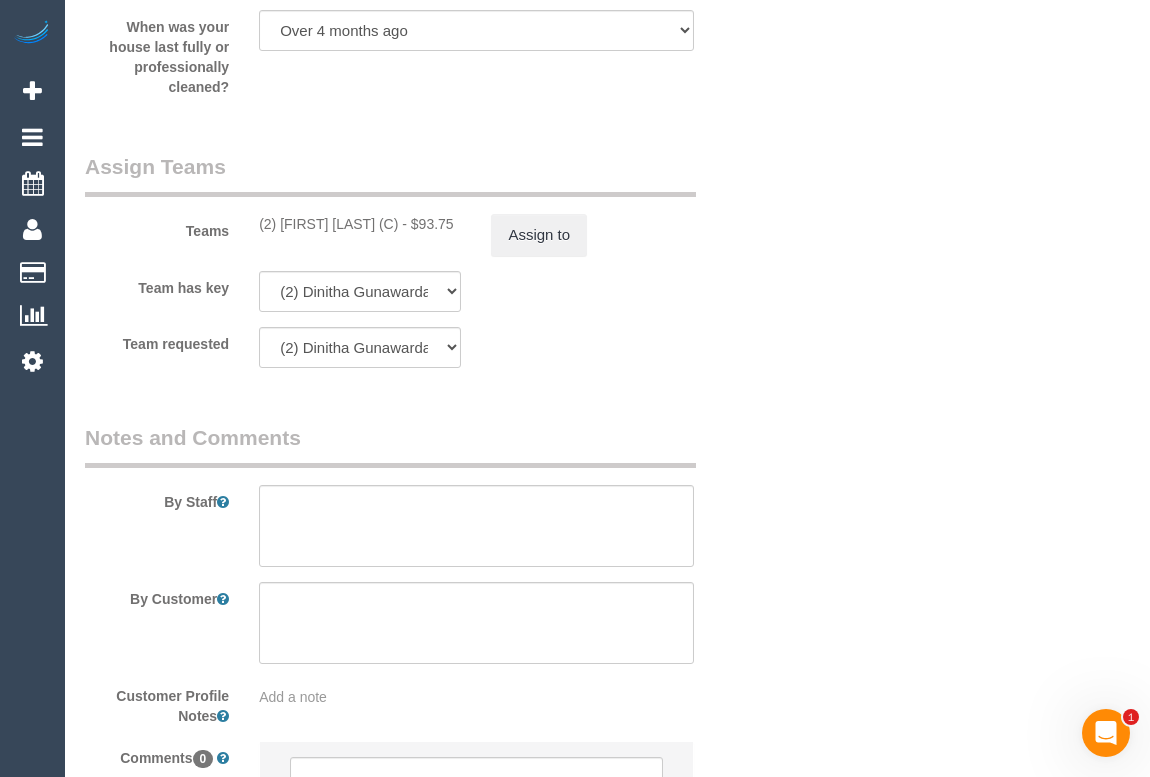 drag, startPoint x: 251, startPoint y: 226, endPoint x: 439, endPoint y: 228, distance: 188.01064 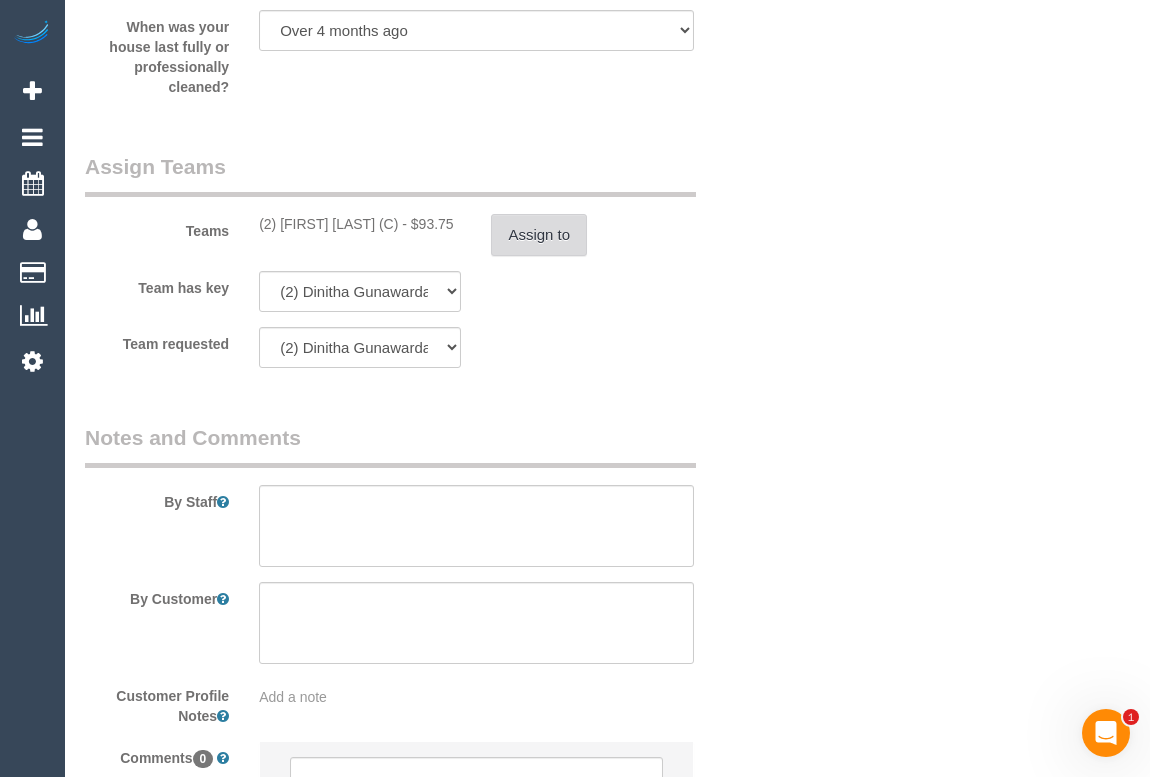 click on "Assign to" at bounding box center (539, 235) 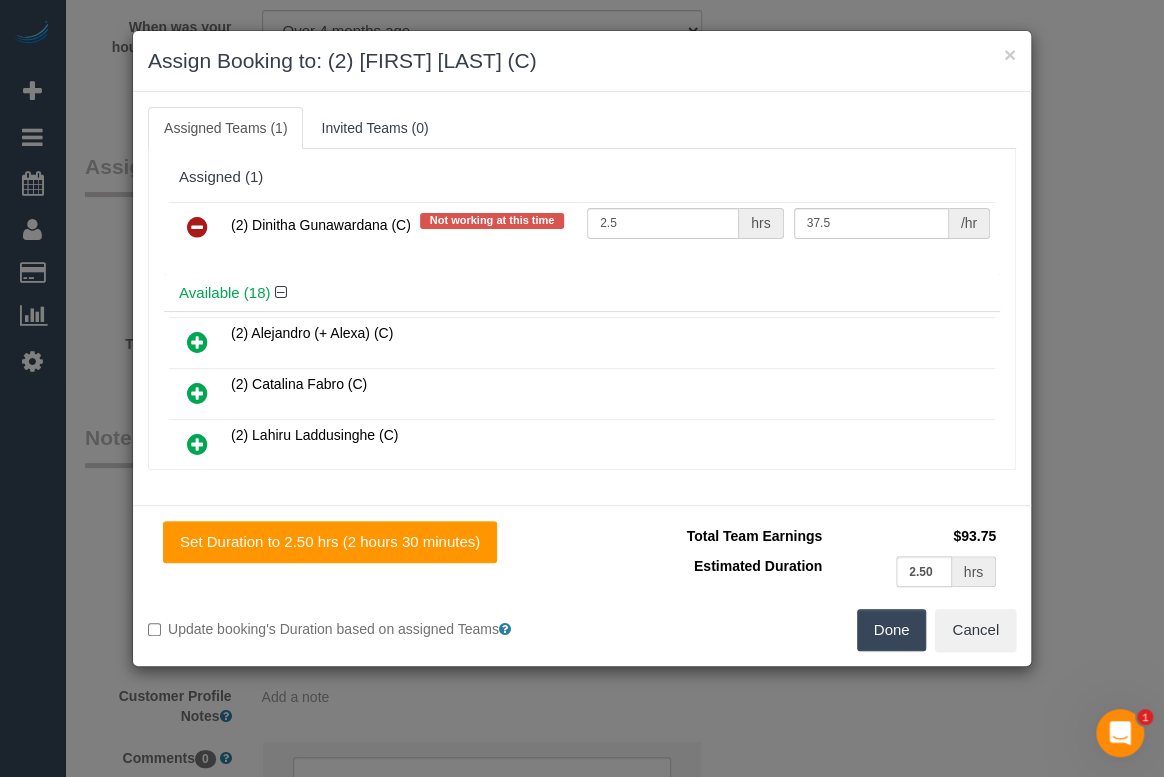 click at bounding box center (197, 227) 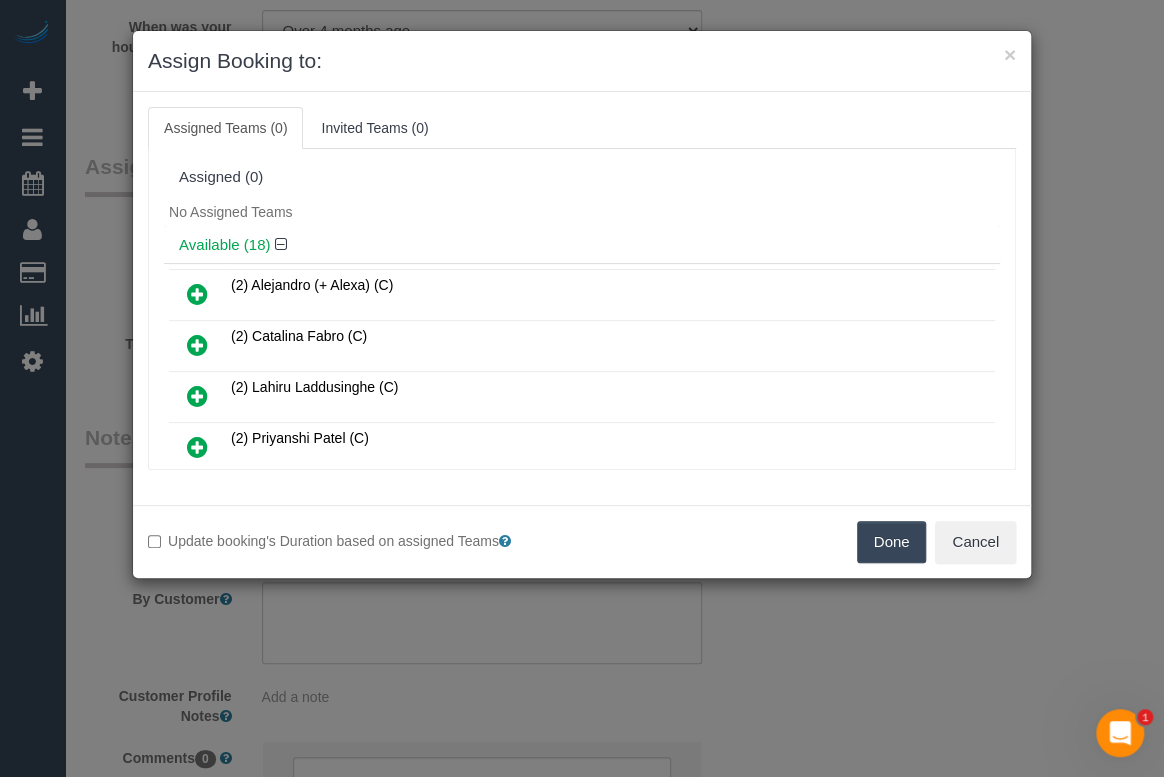 click on "Done" at bounding box center (892, 542) 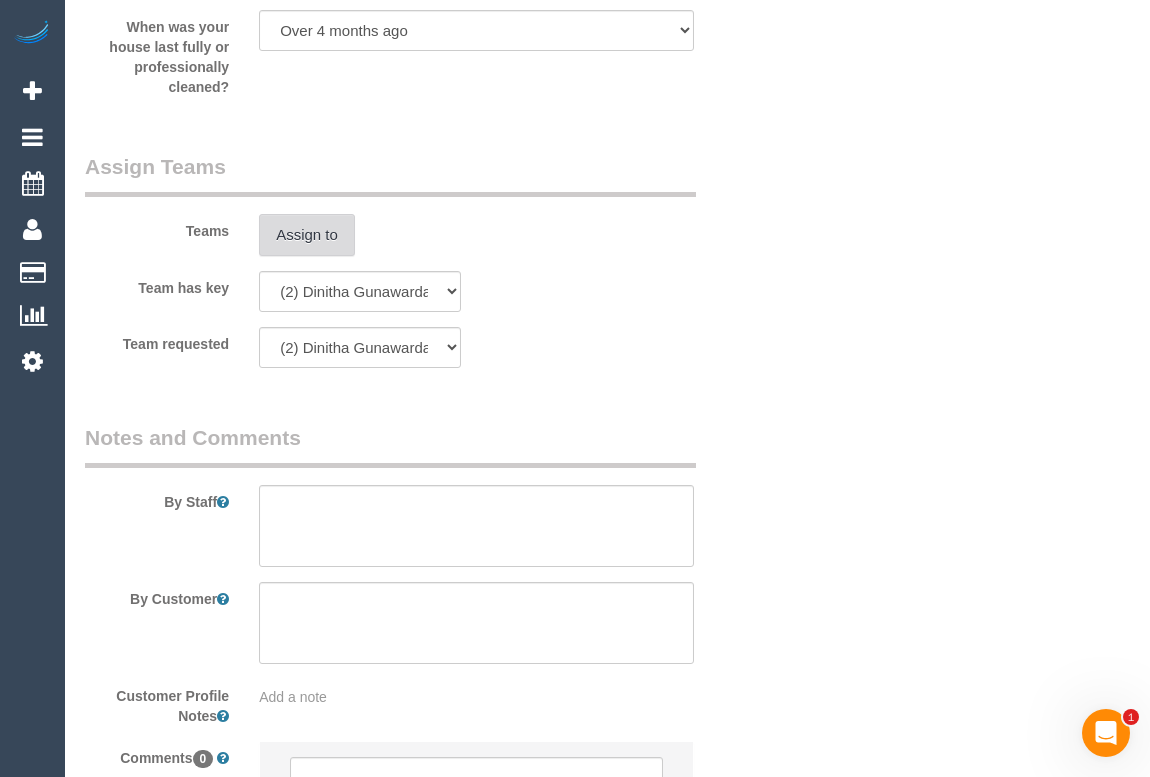 scroll, scrollTop: 3201, scrollLeft: 0, axis: vertical 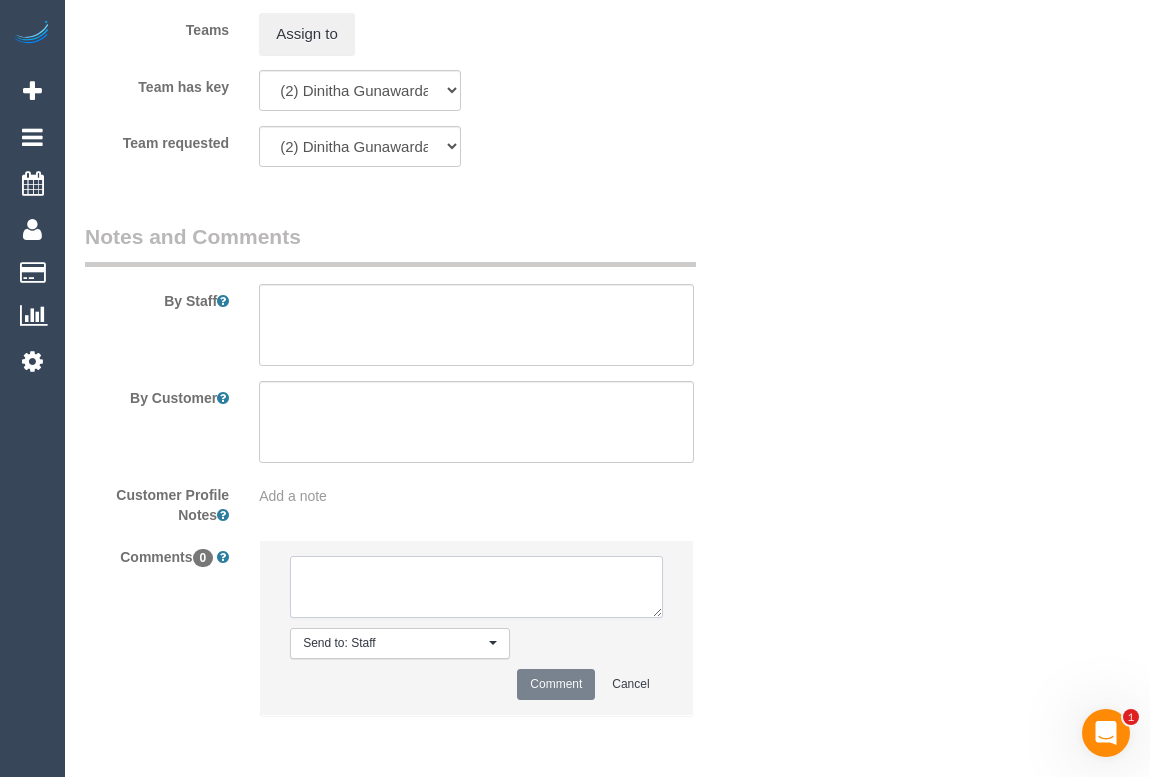 click at bounding box center [476, 587] 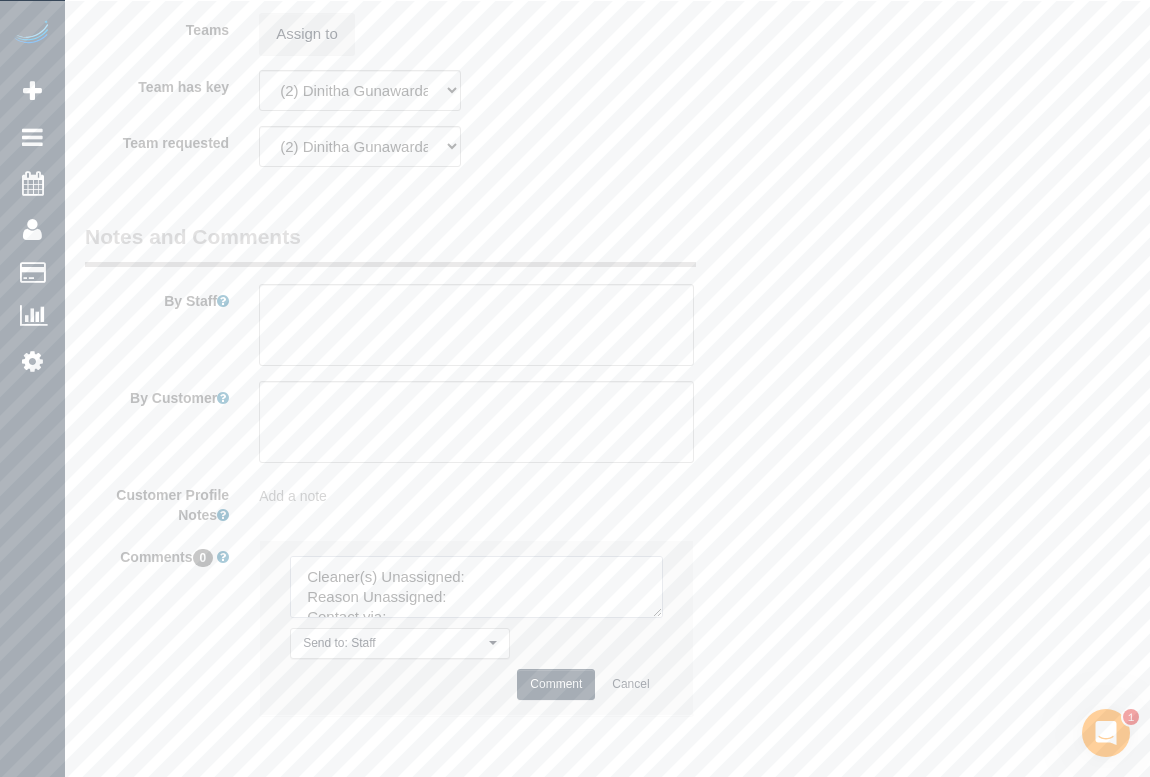 click at bounding box center (476, 587) 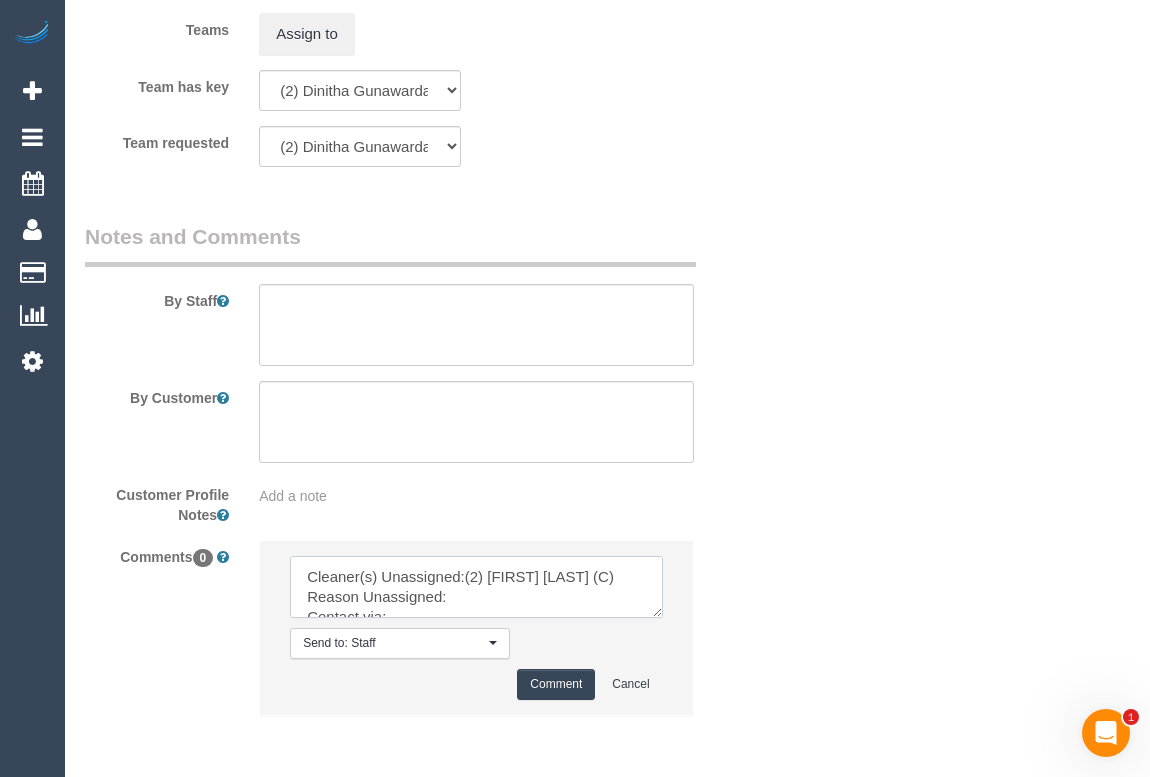 click at bounding box center (476, 587) 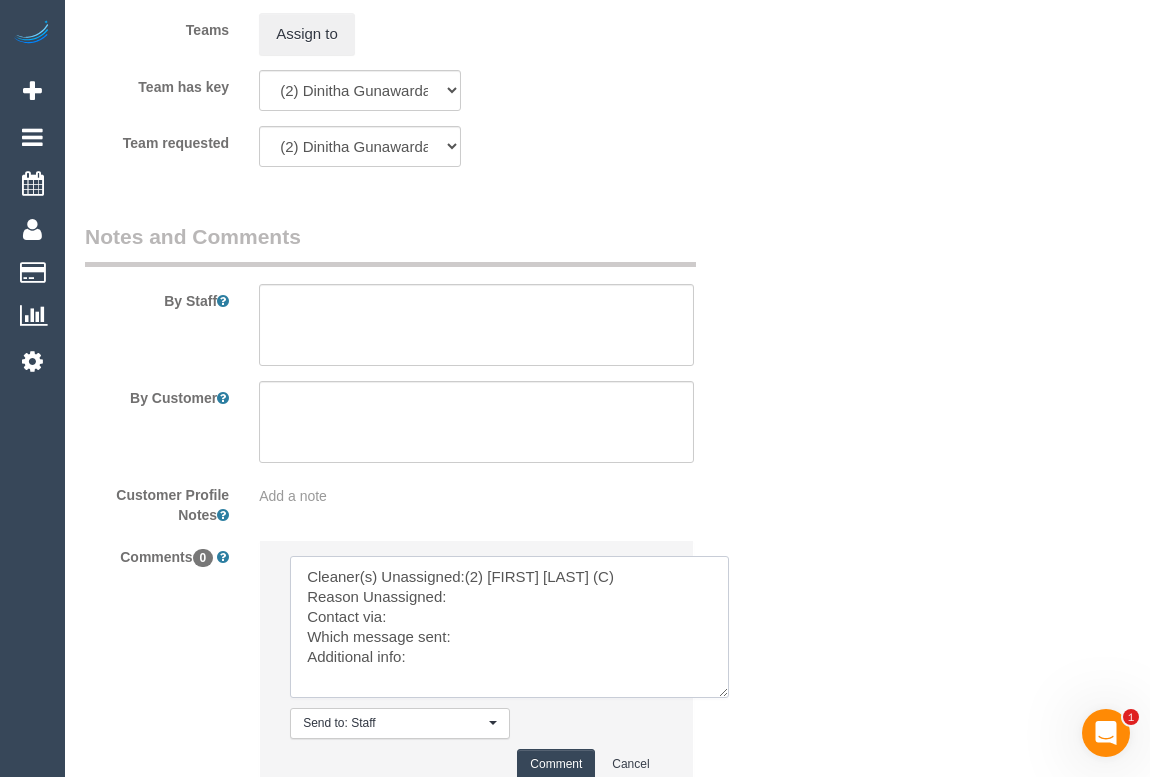 drag, startPoint x: 660, startPoint y: 609, endPoint x: 770, endPoint y: 744, distance: 174.14075 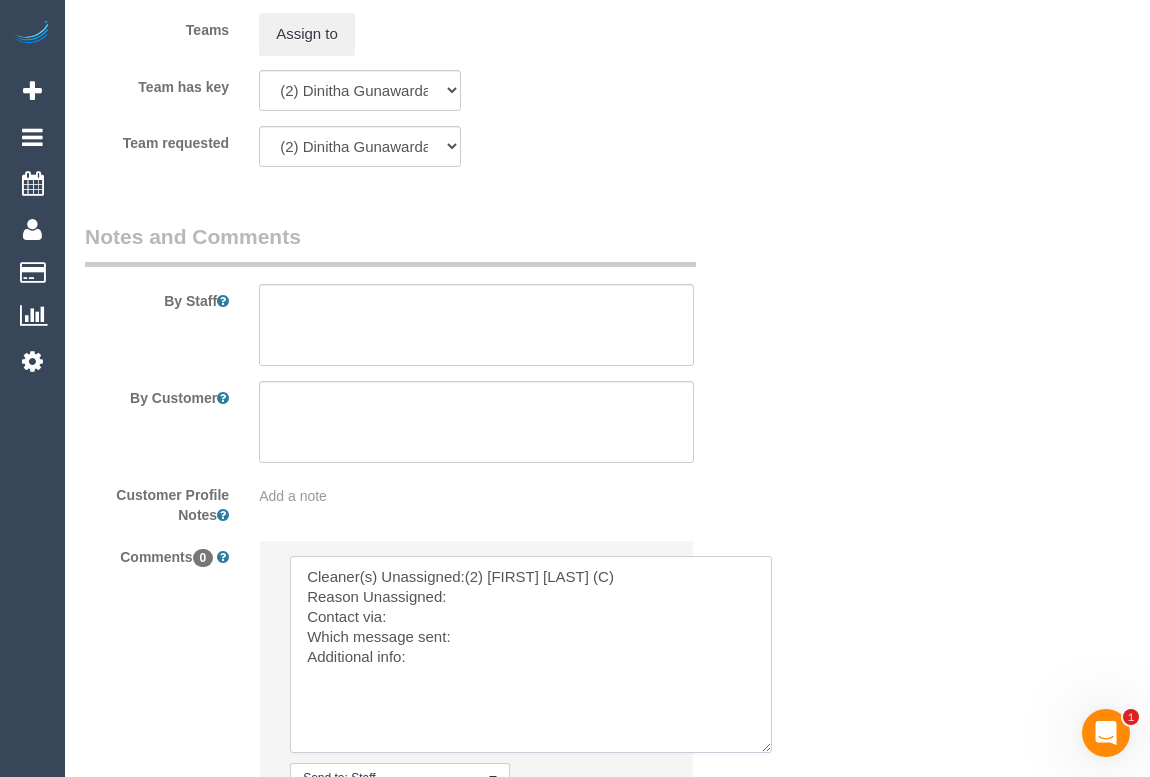 click at bounding box center (531, 654) 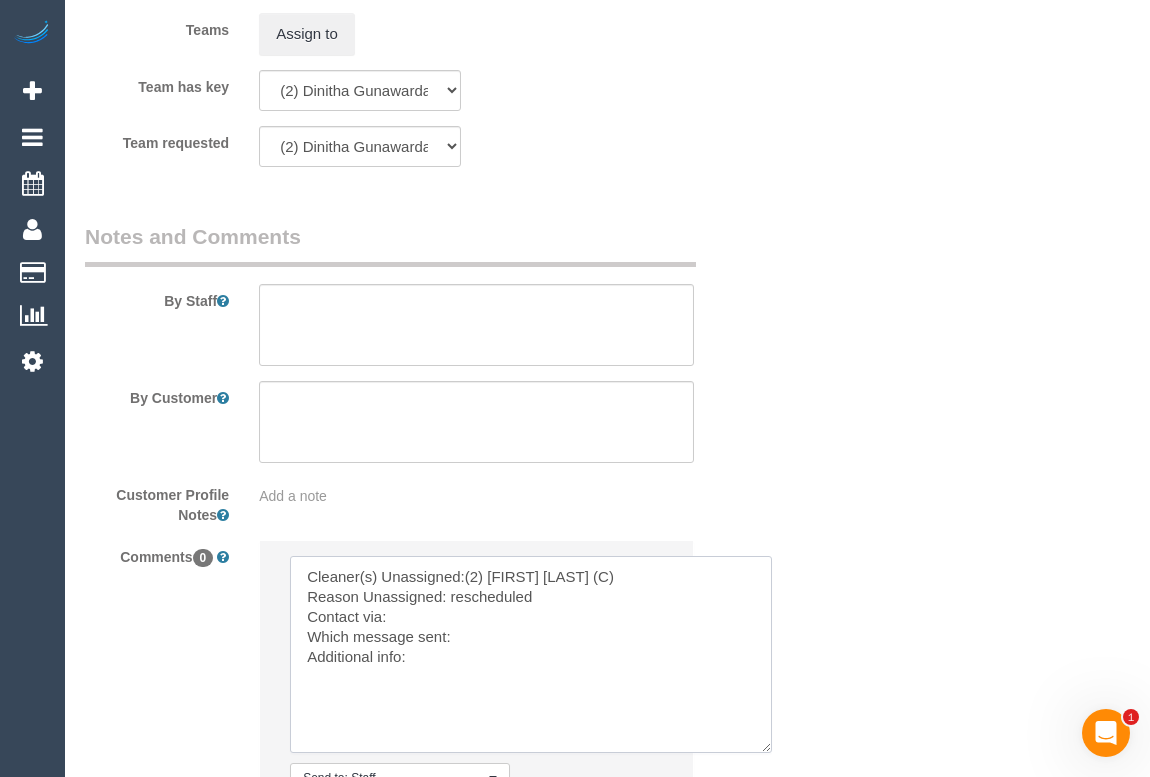 click at bounding box center (531, 654) 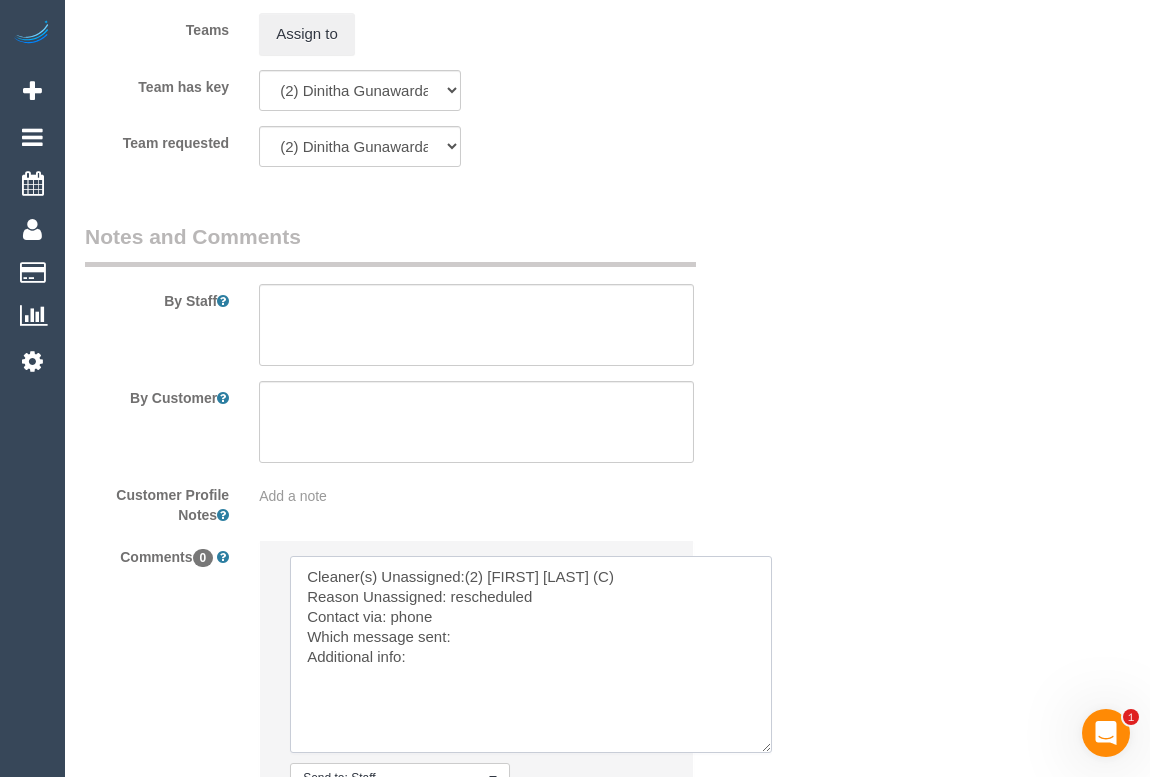 click at bounding box center (531, 654) 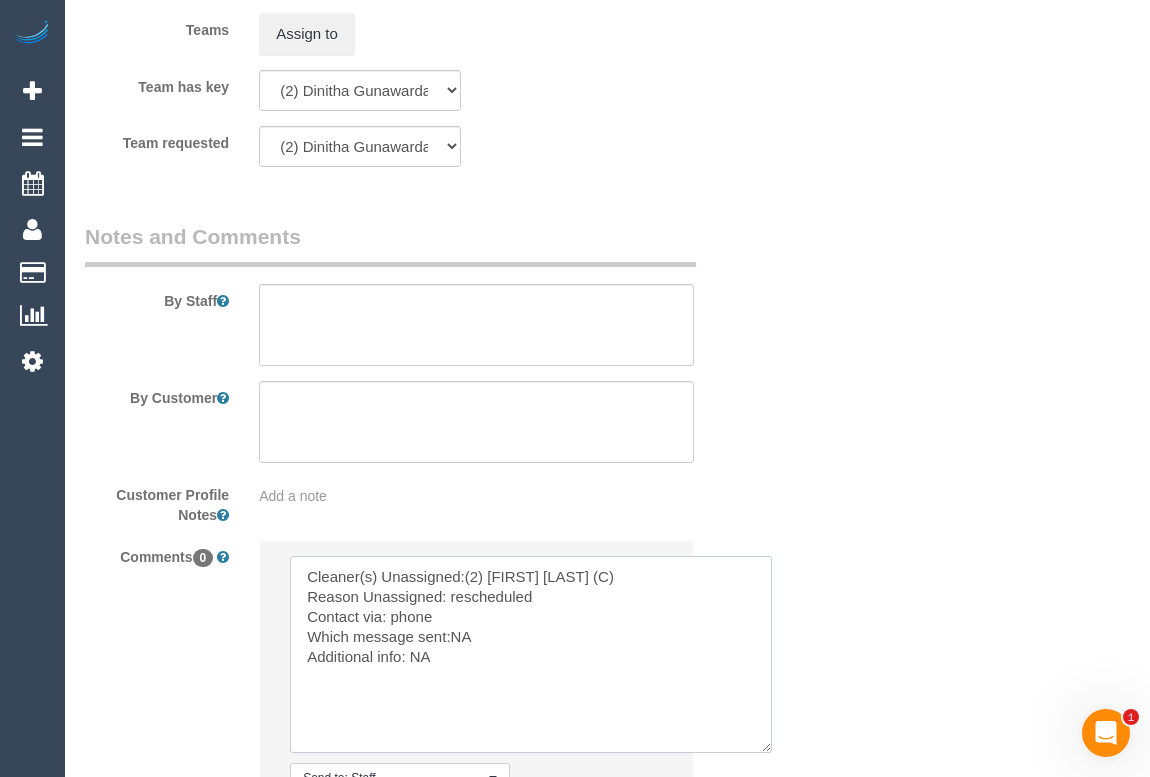 type on "Cleaner(s) Unassigned:(2) [FIRST] [LAST] (C)
Reason Unassigned: rescheduled
Contact via: phone
Which message sent:NA
Additional info: NA" 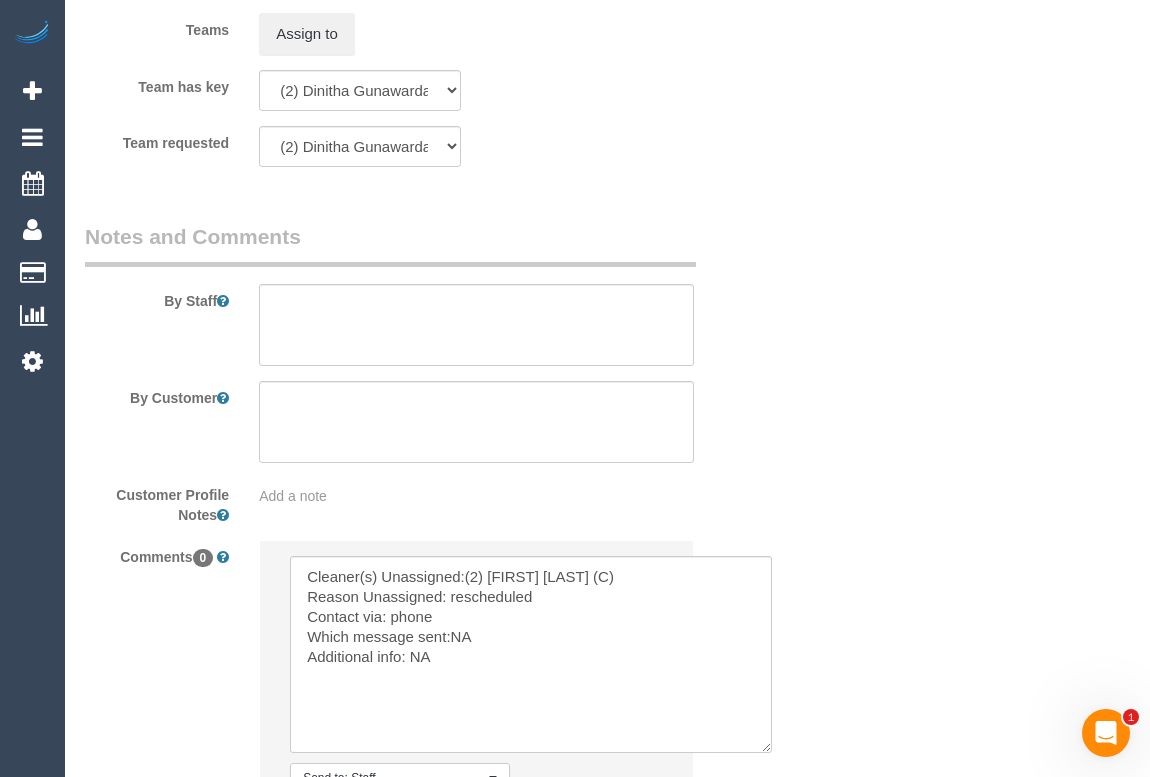 click on "Who
Email*
[FIRST].[LAST]@[EXAMPLE].com
Name *
[FIRST]
[LAST]
Where
Address*
[NUMBER]/[NUMBER] [STREET]
[CITY]
ACT
NSW
NT
QLD
SA
TAS
VIC
WA
[POSTAL_CODE]
Location
Office City East (North) East (South) Inner East Inner North (East) Inner North (West) Inner South East Inner West North (East) North (West) Outer East Outer North (East) Outer North (West) Outer South East Outer West South East (East) South East (West) West (North) West (South) ZG - Central ZG - East ZG - North ZG - South" at bounding box center [607, -1089] 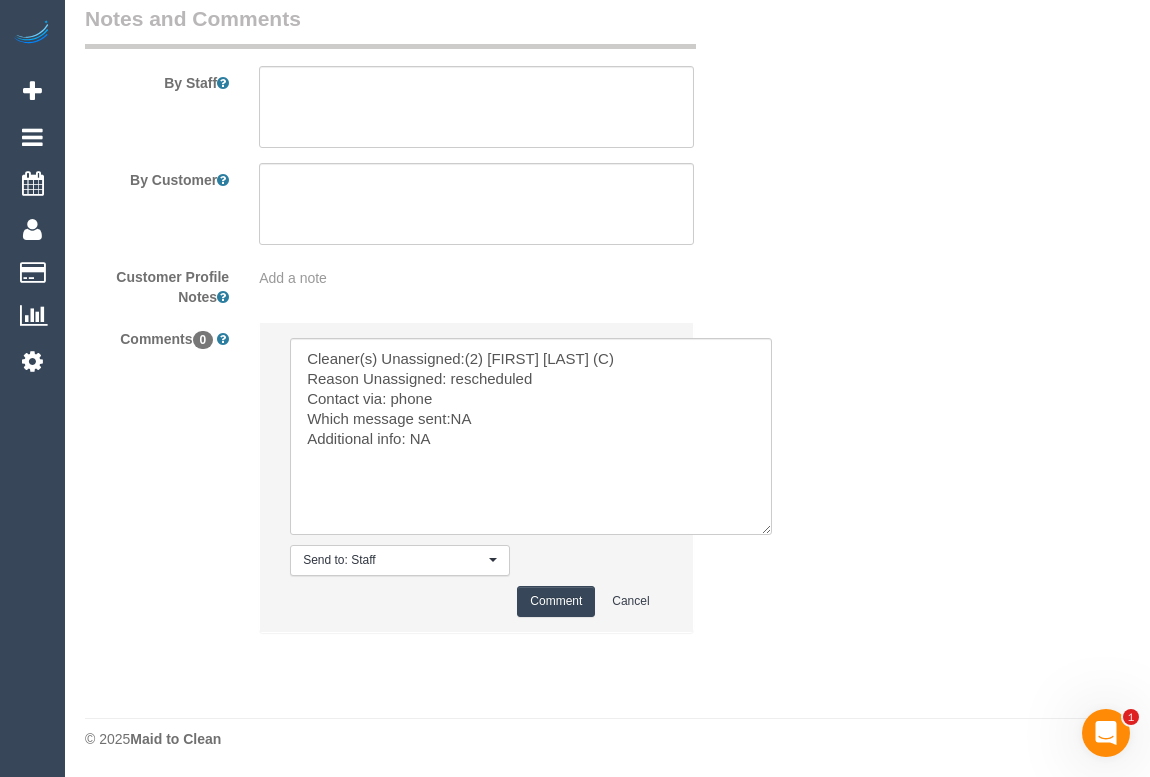 drag, startPoint x: 570, startPoint y: 596, endPoint x: 682, endPoint y: 546, distance: 122.653984 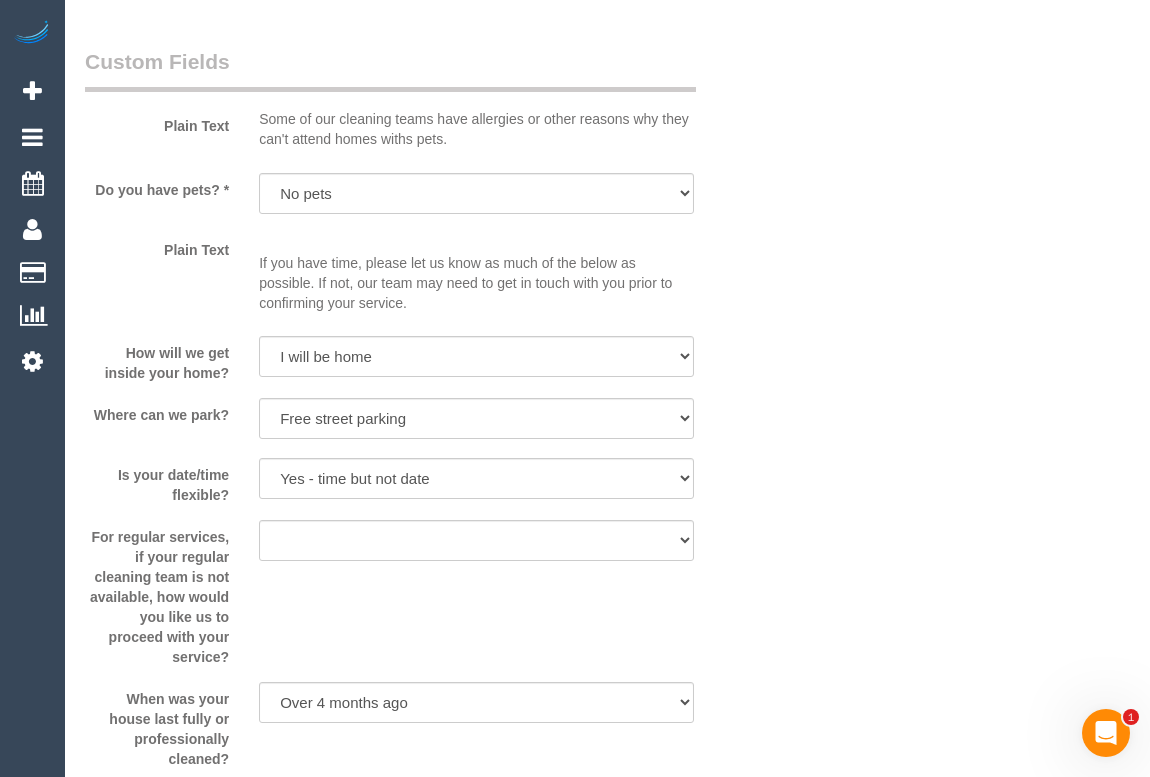 type 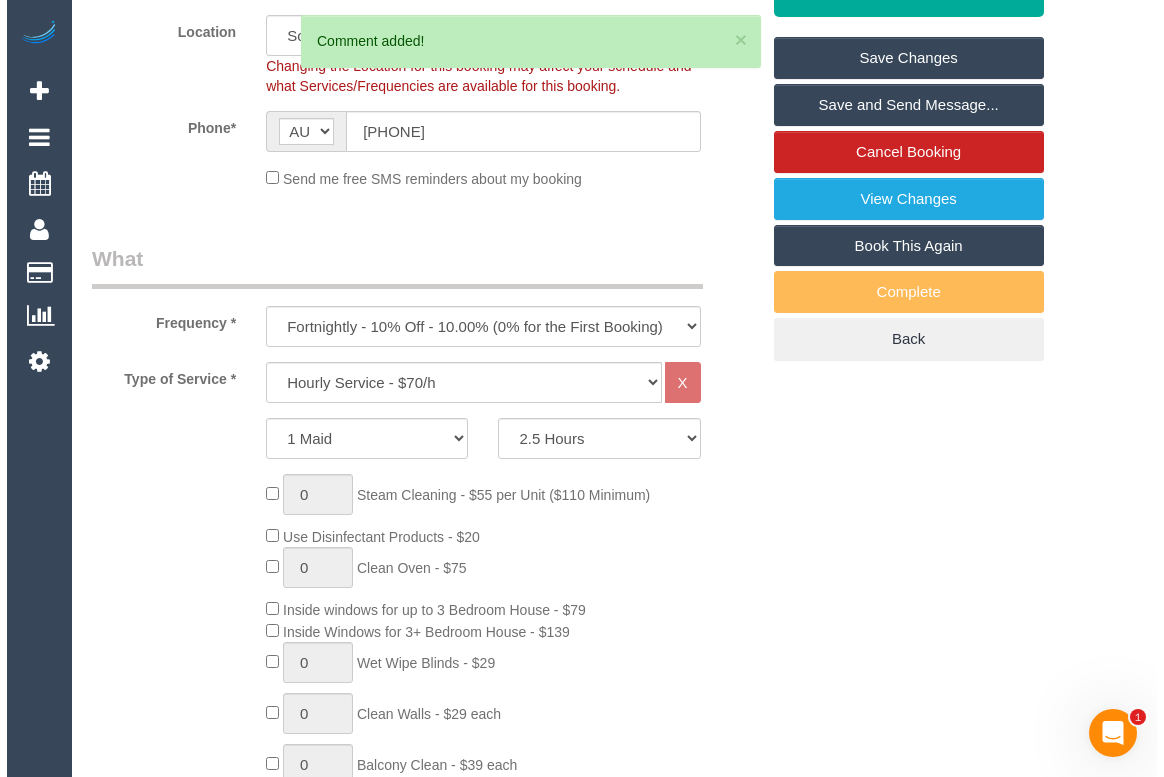 scroll, scrollTop: 0, scrollLeft: 0, axis: both 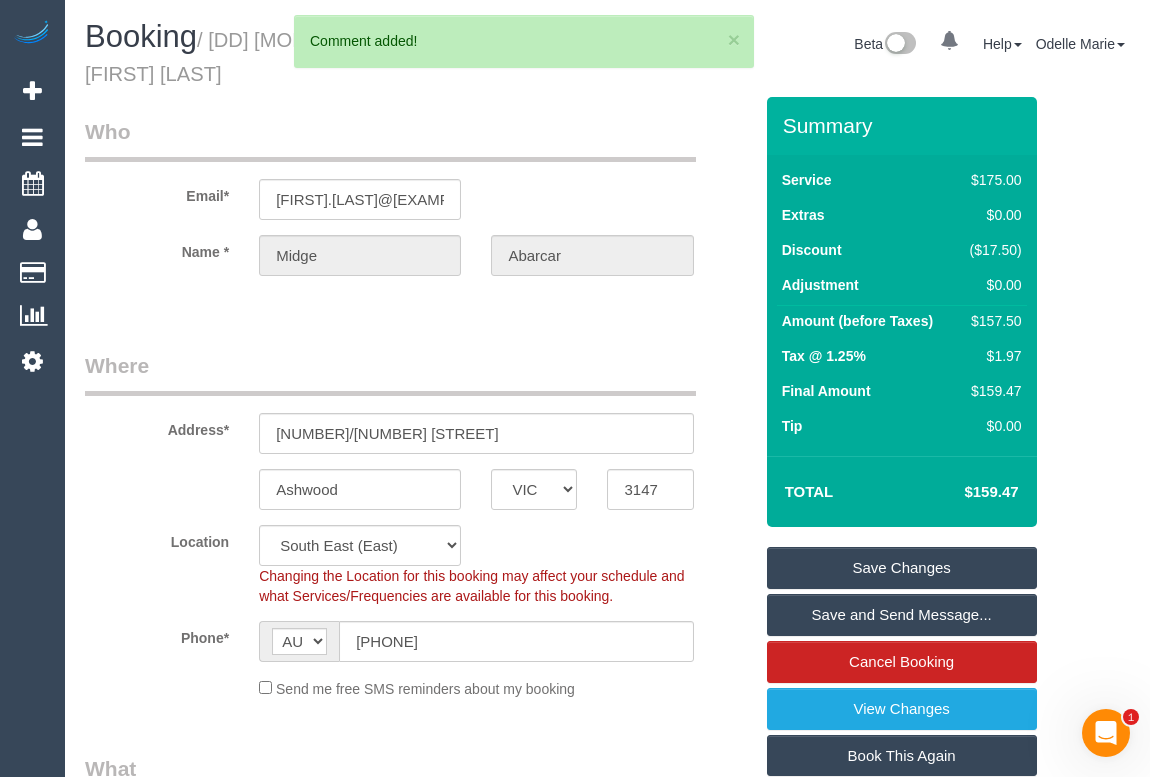 click on "Save Changes" at bounding box center (902, 568) 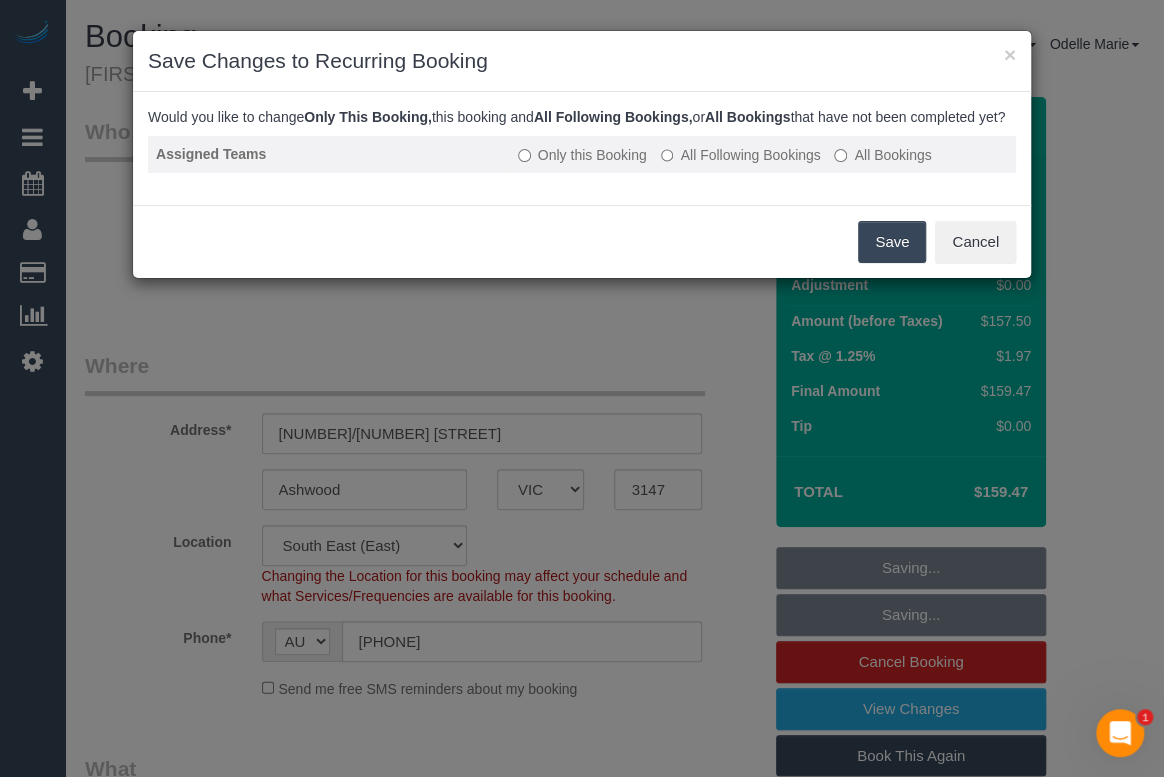 click on "All Following Bookings" at bounding box center [741, 155] 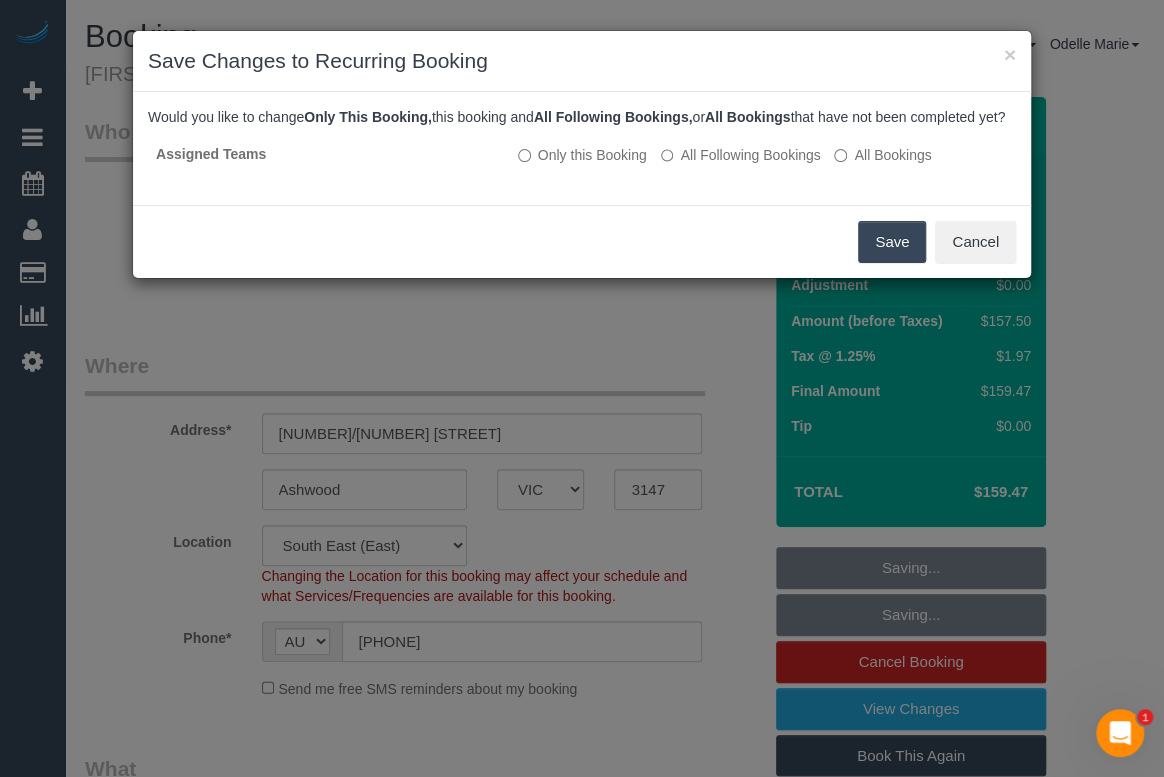 click on "Save" at bounding box center [892, 242] 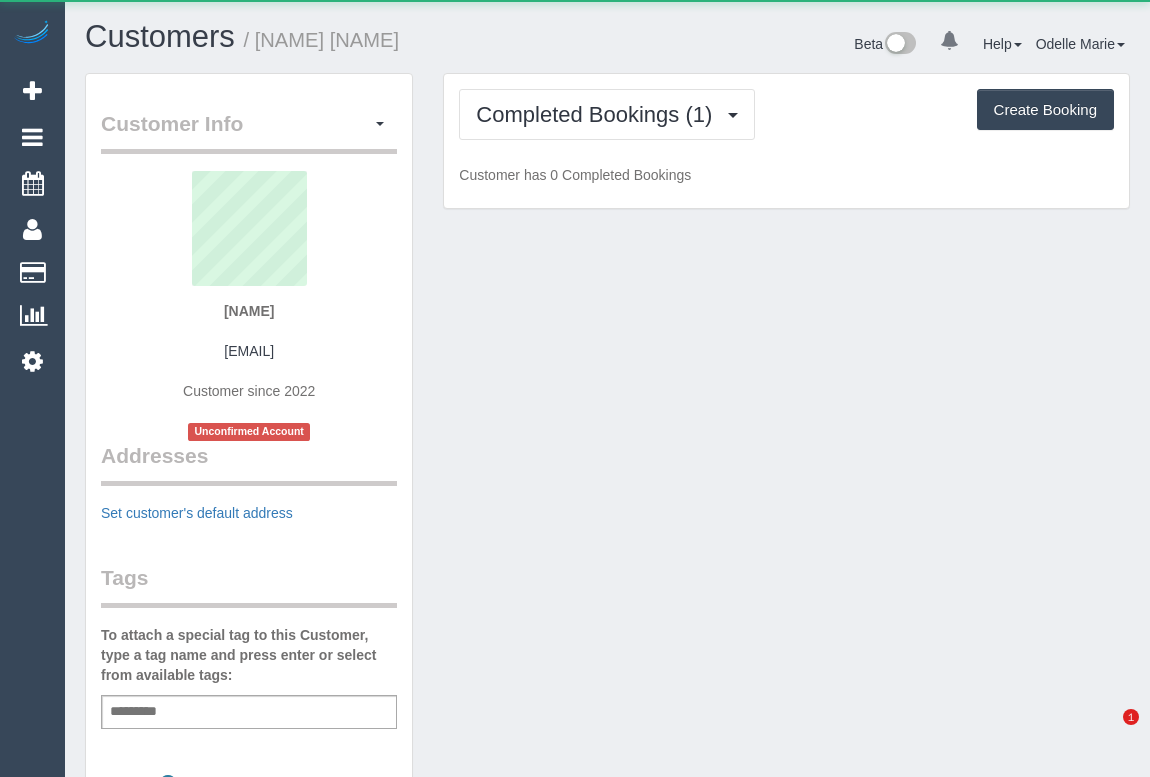 scroll, scrollTop: 0, scrollLeft: 0, axis: both 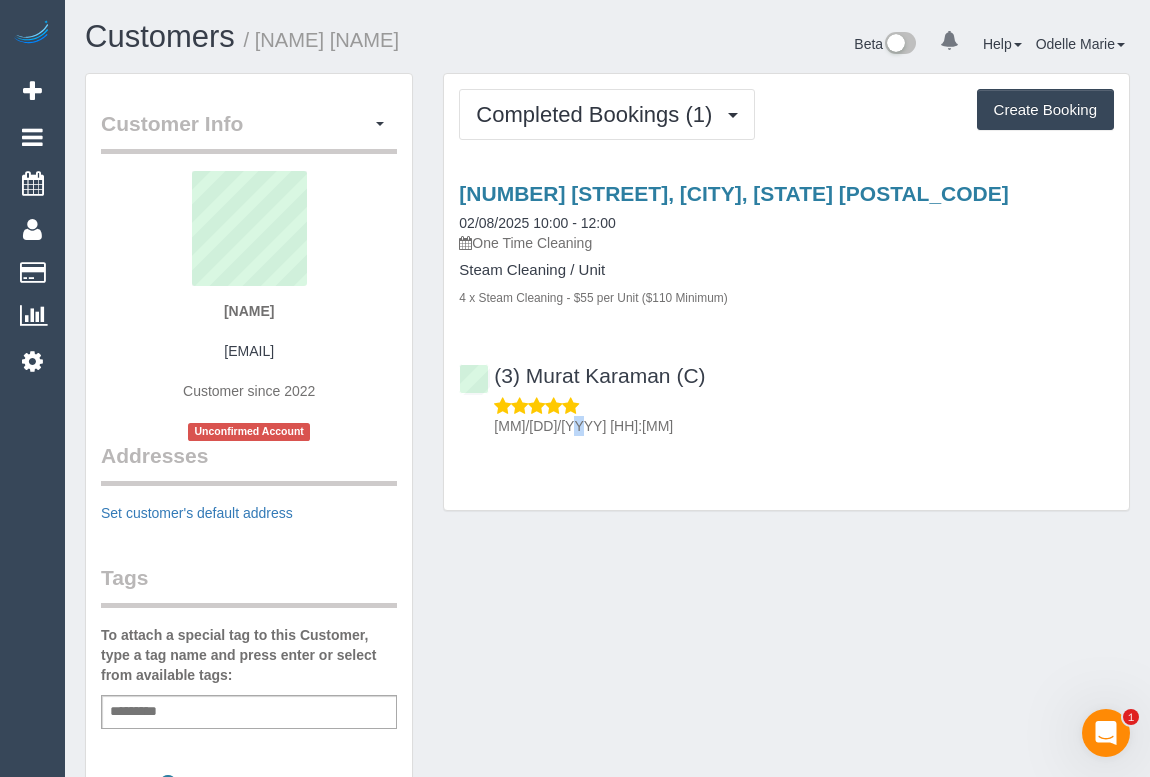 drag, startPoint x: 505, startPoint y: 589, endPoint x: 537, endPoint y: 590, distance: 32.01562 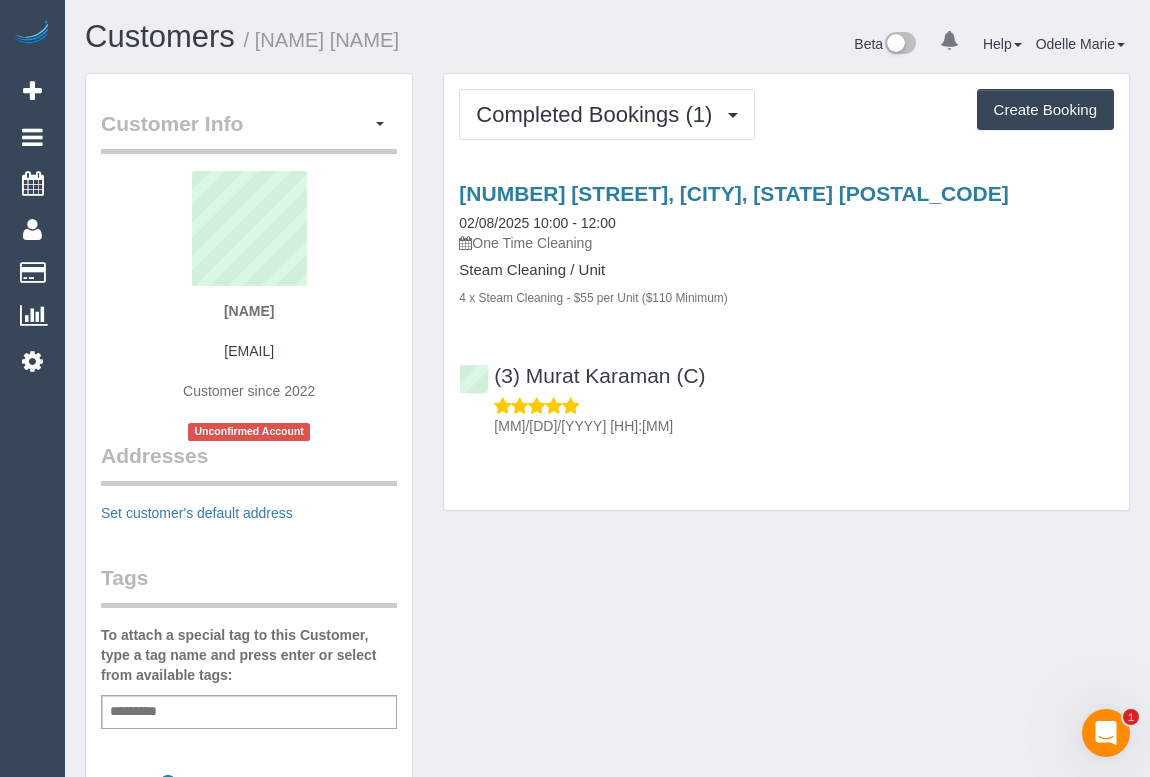 click on "[NAME]" at bounding box center (607, 750) 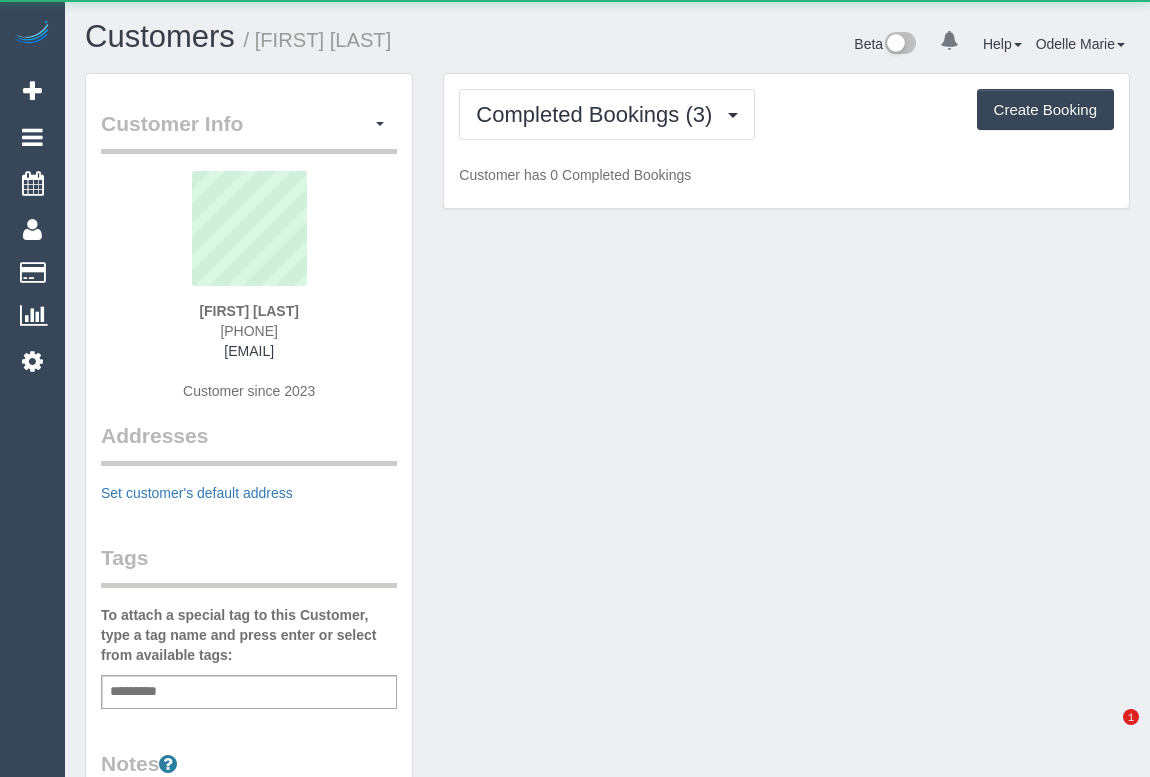scroll, scrollTop: 0, scrollLeft: 0, axis: both 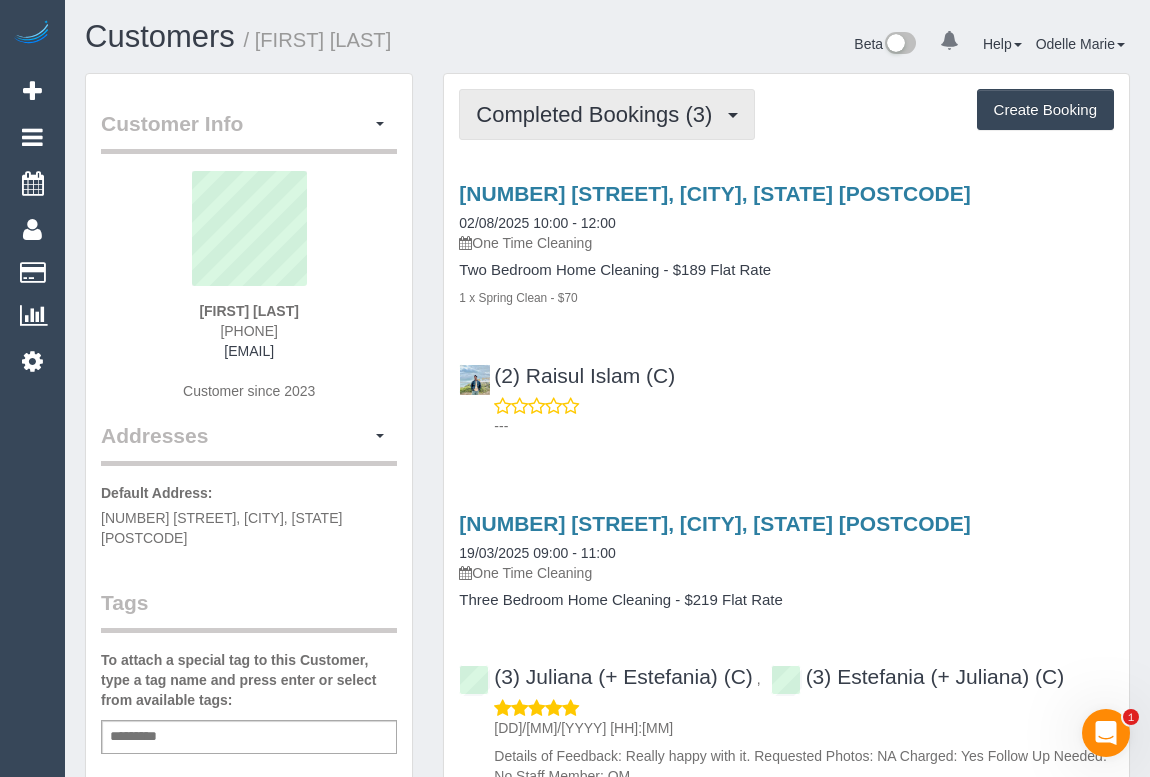 click on "Completed Bookings (3)" at bounding box center [599, 114] 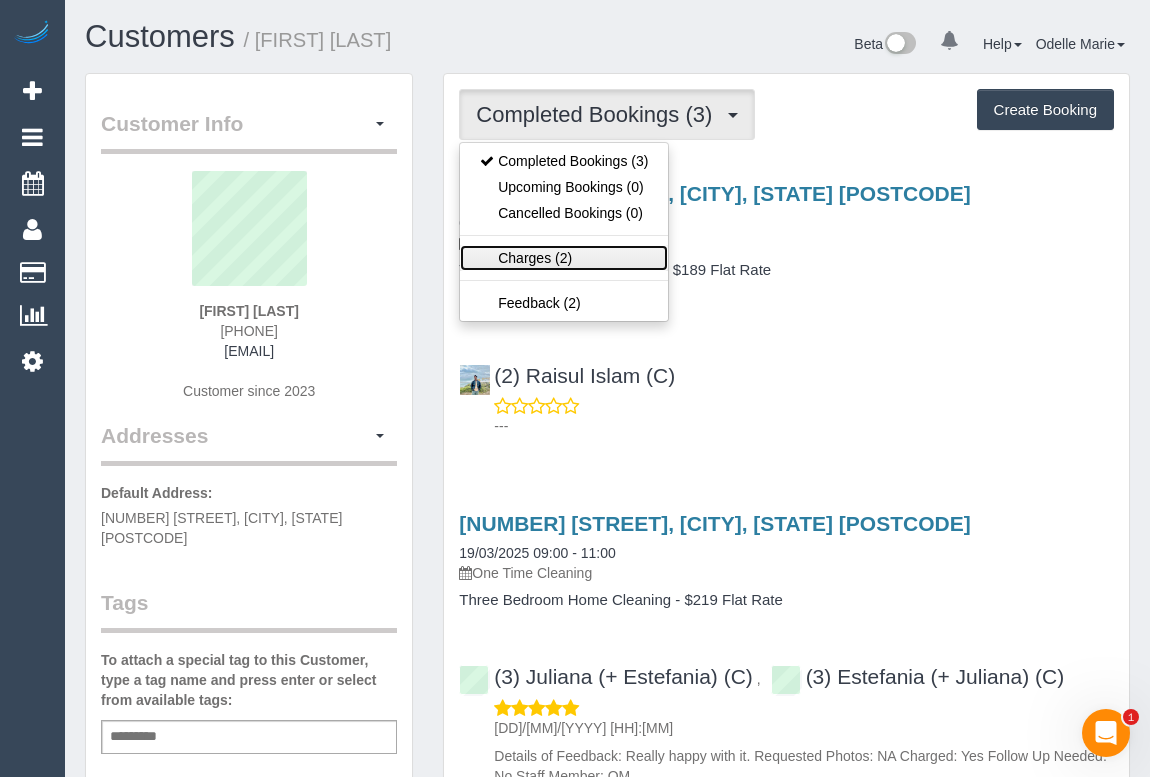 click on "Charges (2)" at bounding box center (564, 258) 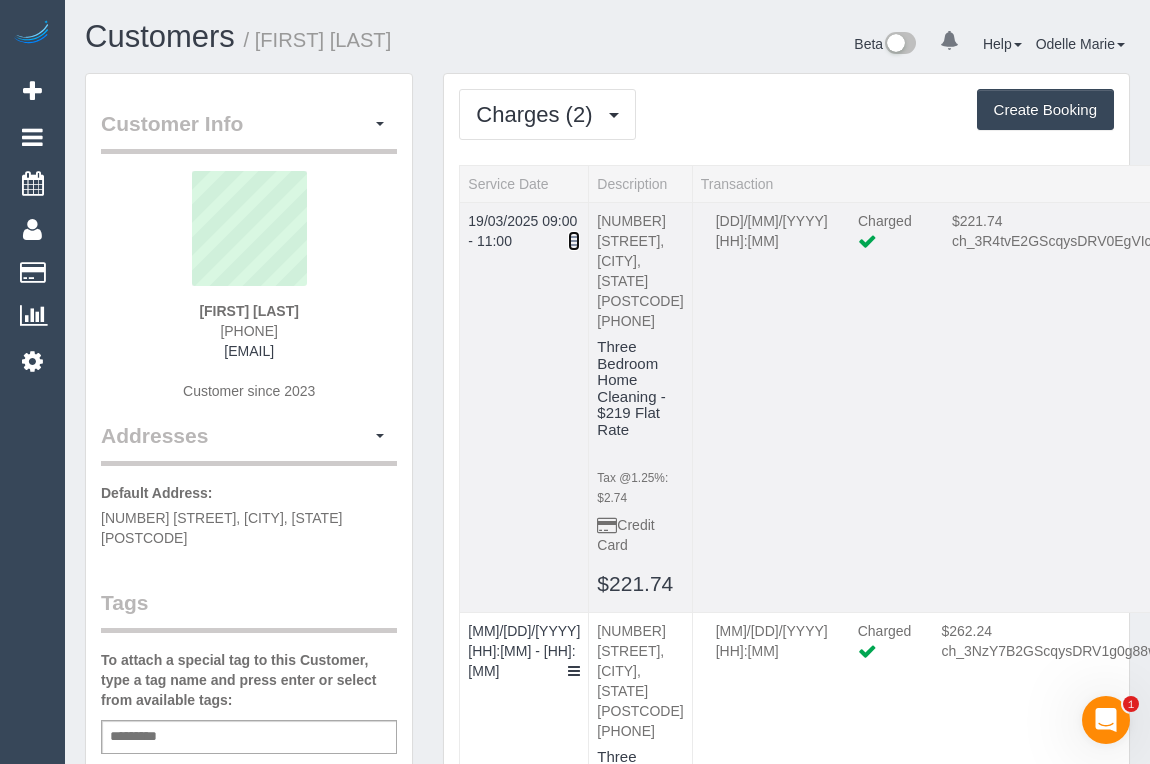 click at bounding box center (574, 241) 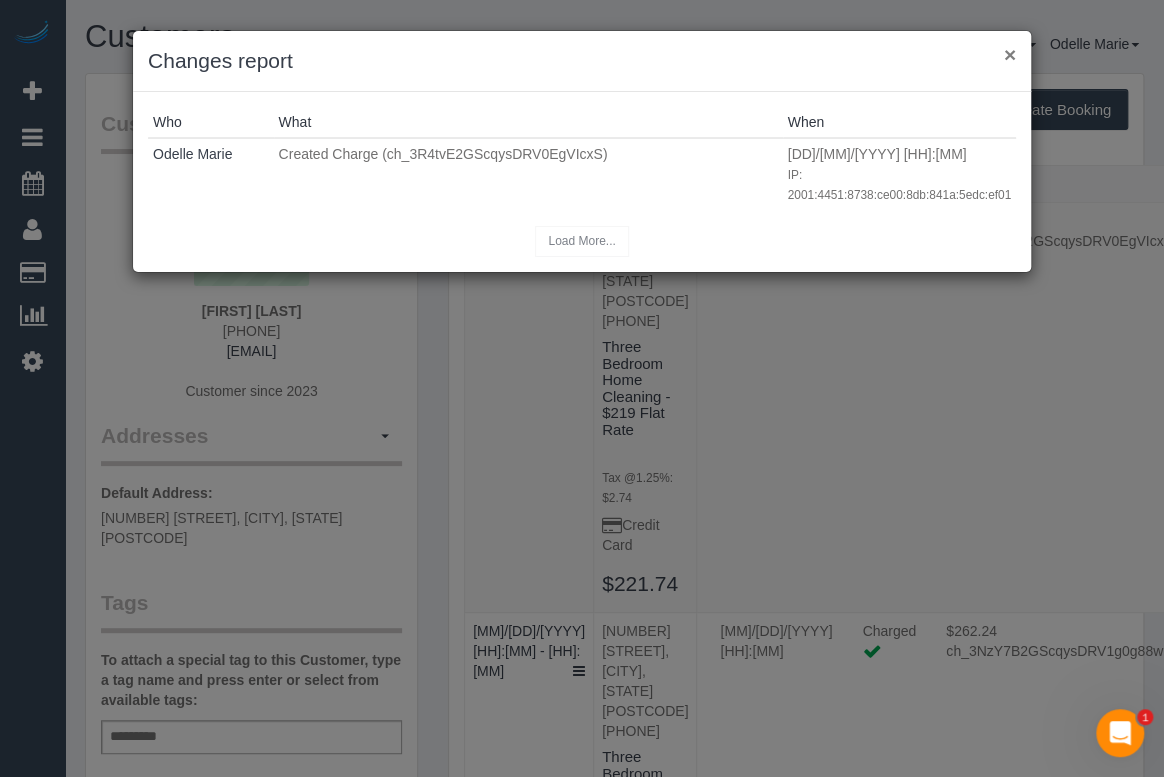 click on "×" at bounding box center (1010, 54) 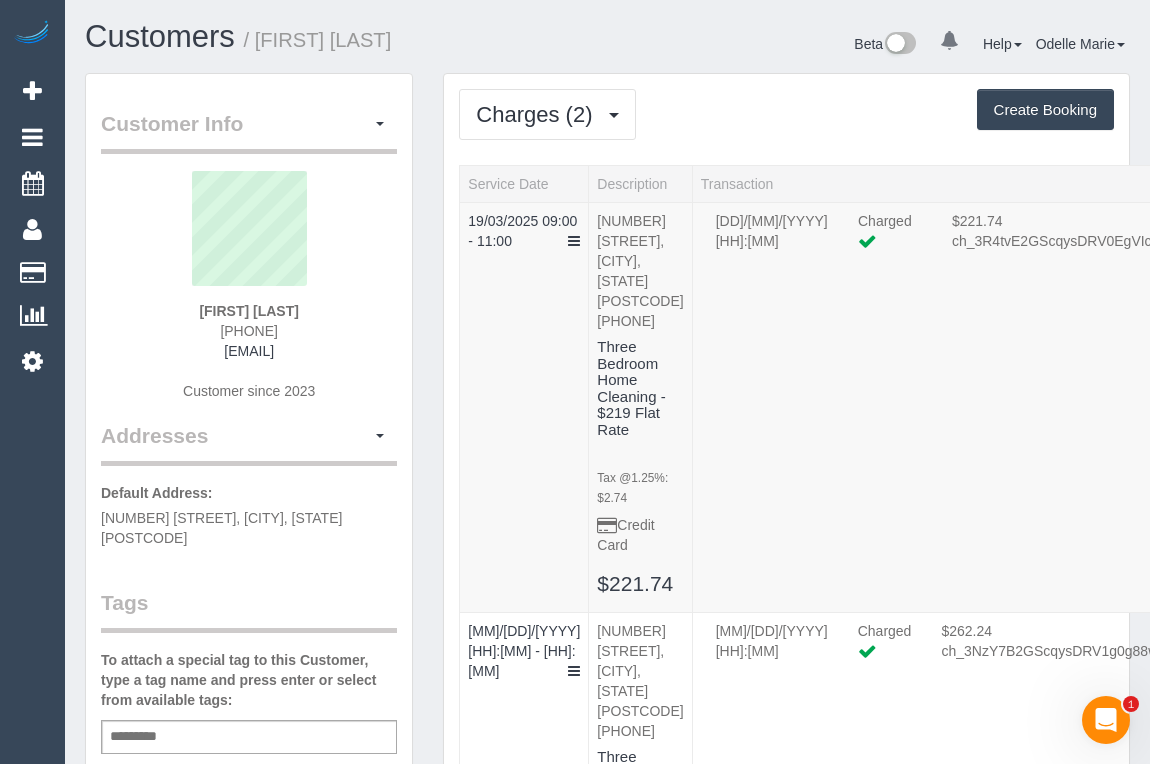 click on "Charges (2)
Completed Bookings (3)
Upcoming Bookings (0)
Cancelled Bookings (0)
Charges (2)
Feedback (2)
Create Booking" at bounding box center [786, 114] 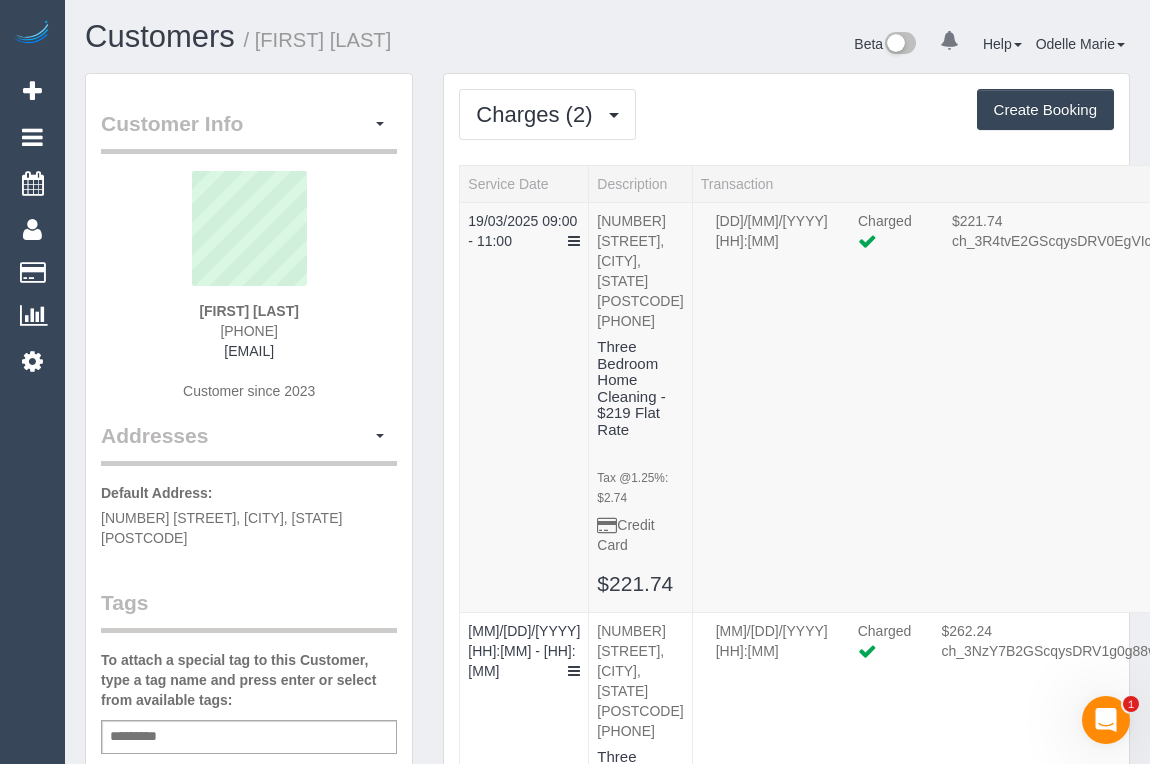 drag, startPoint x: 214, startPoint y: 326, endPoint x: 311, endPoint y: 330, distance: 97.082436 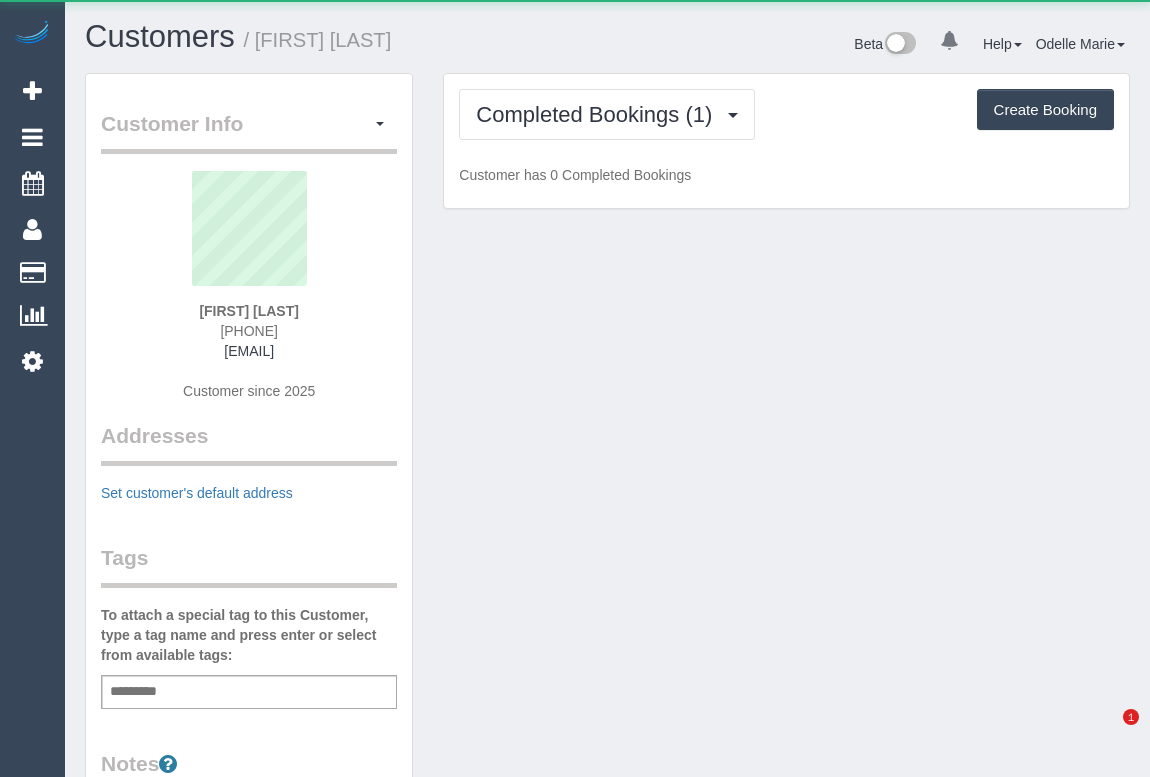 scroll, scrollTop: 0, scrollLeft: 0, axis: both 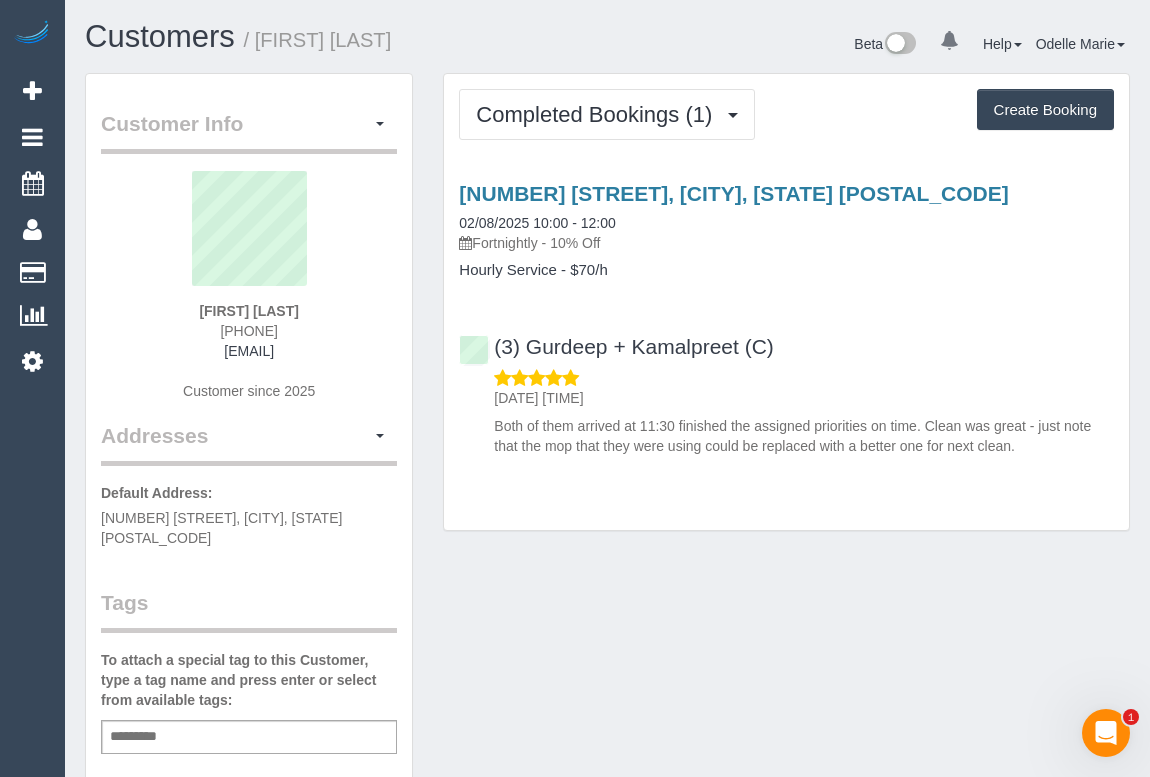 click on "Customer Info
Edit Contact Info
Send Message
Email Preferences
Special Sales Tax
View Changes
Mark as Unconfirmed
Block this Customer
Archive Account
Delete Account
[FIRST] [LAST]
[PHONE]" at bounding box center [607, 763] 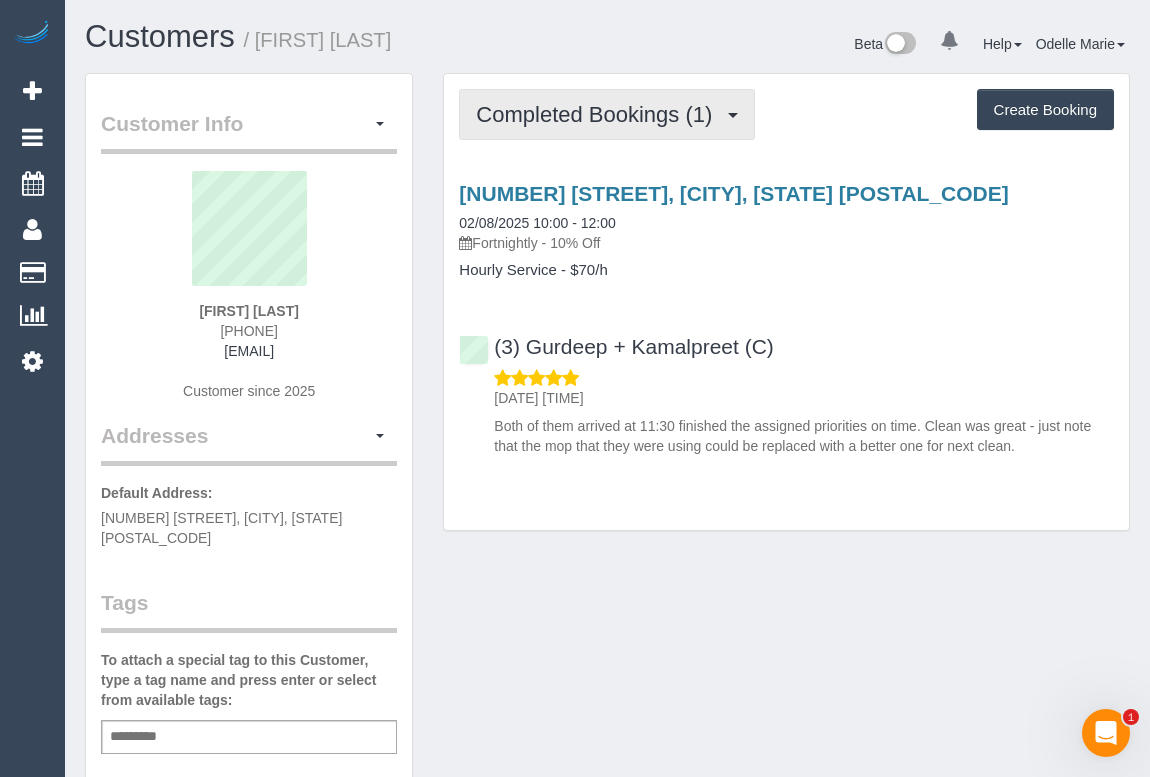 click on "Completed Bookings (1)" at bounding box center (599, 114) 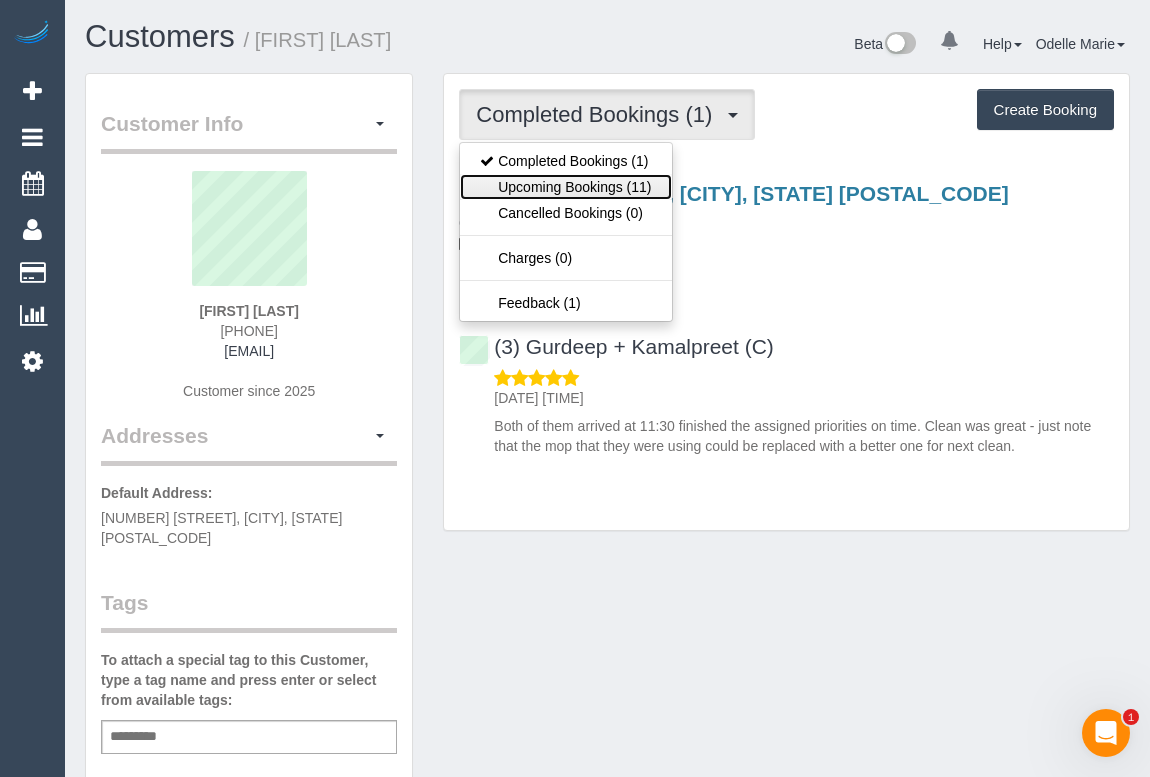 click on "Upcoming Bookings (11)" at bounding box center [565, 187] 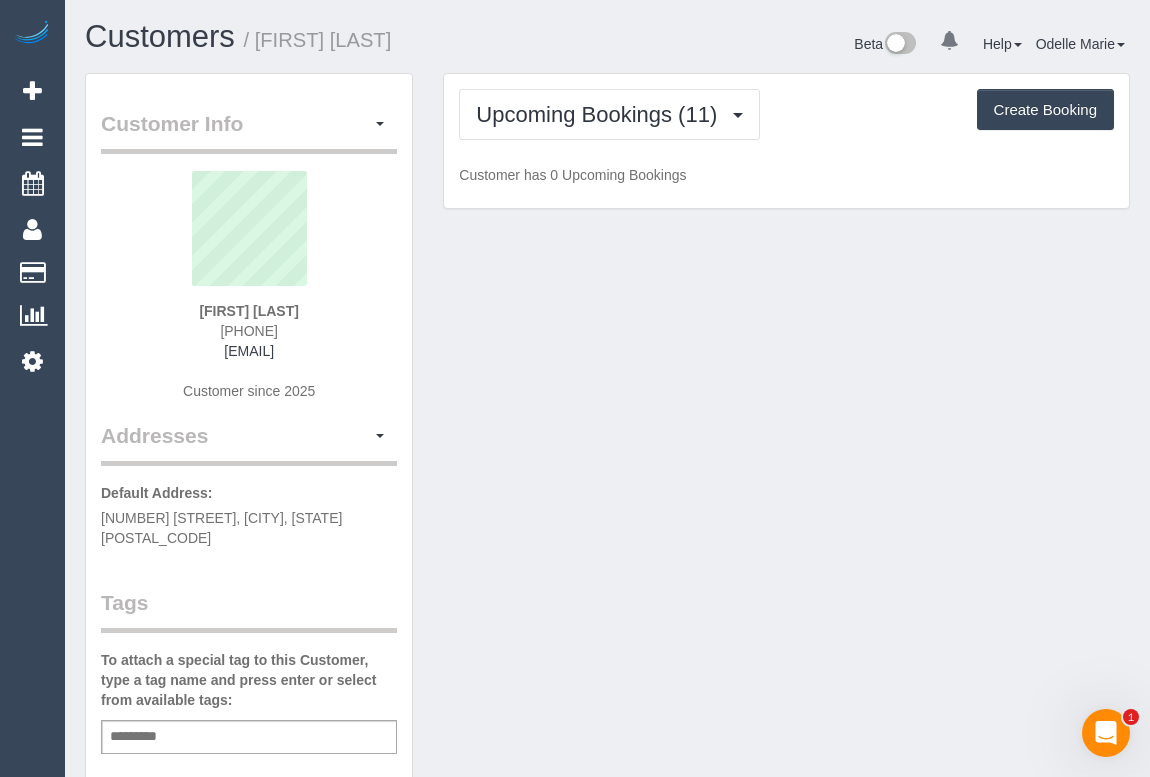 click on "Customer Info
Edit Contact Info
Send Message
Email Preferences
Special Sales Tax
View Changes
Mark as Unconfirmed
Block this Customer
Archive Account
Delete Account
[FIRST] [LAST]
[PHONE]" at bounding box center (607, 763) 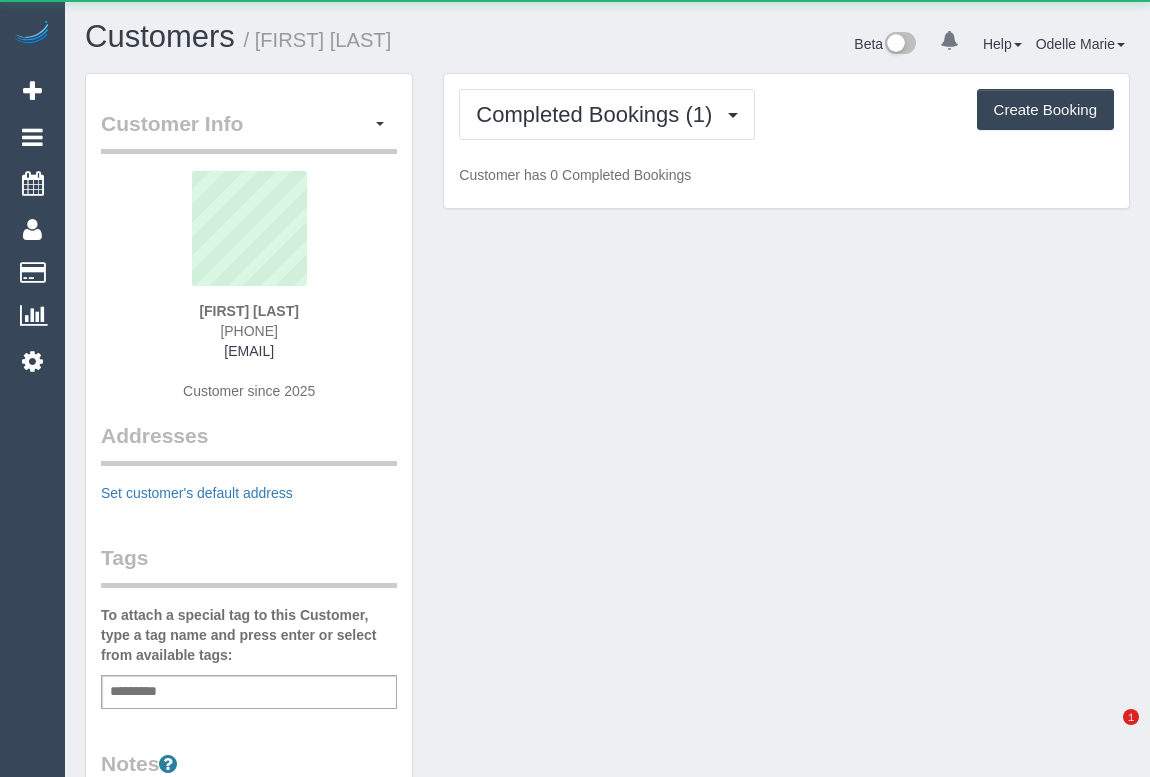 scroll, scrollTop: 0, scrollLeft: 0, axis: both 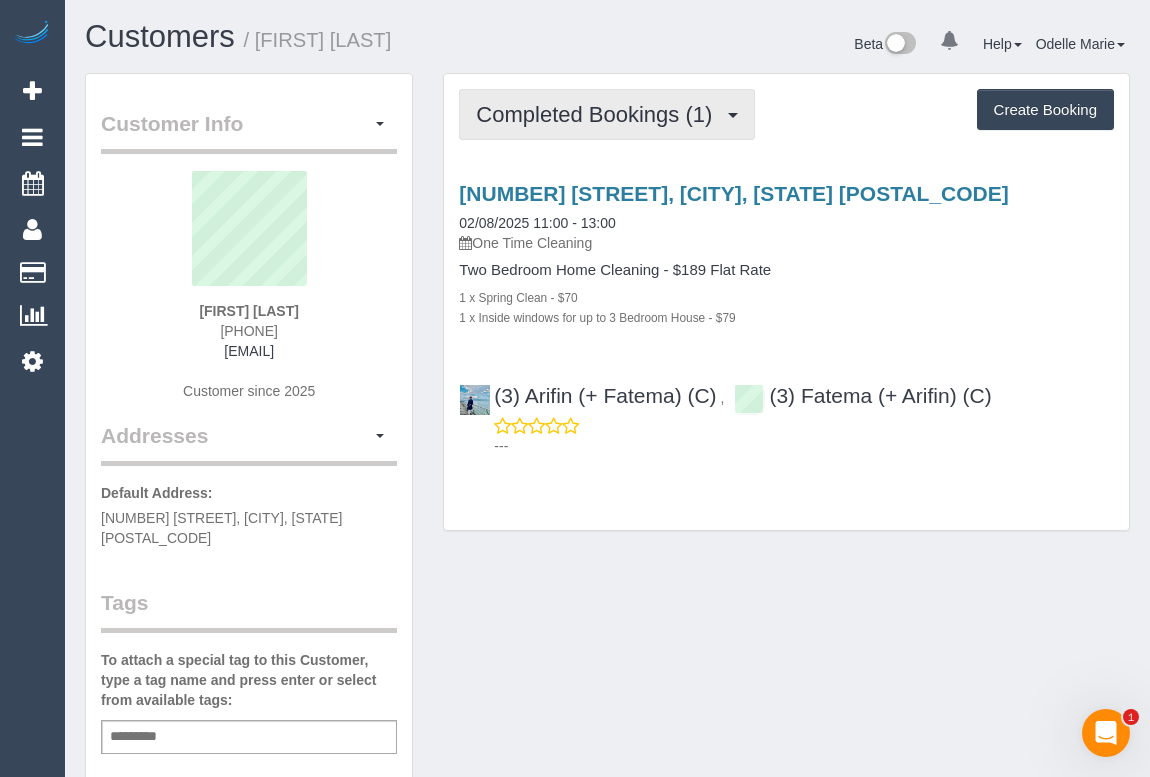 click on "Completed Bookings (1)" at bounding box center [599, 114] 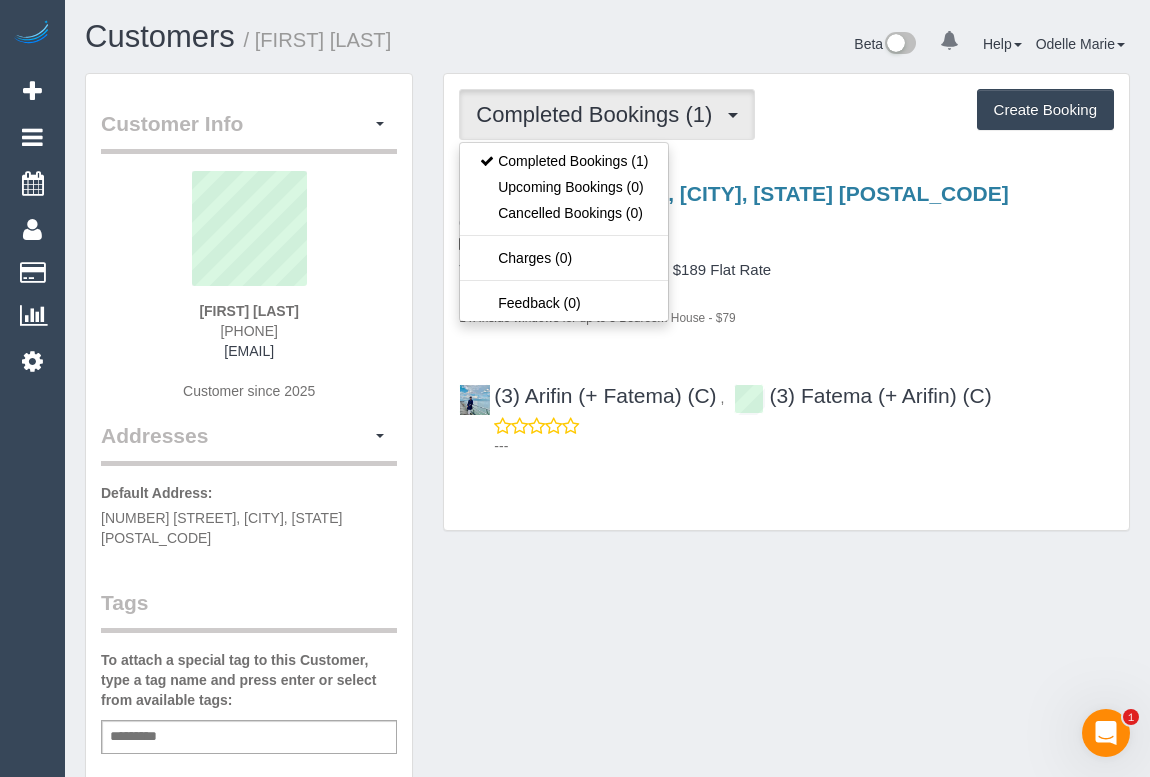 click on "One Time Cleaning" at bounding box center [786, 243] 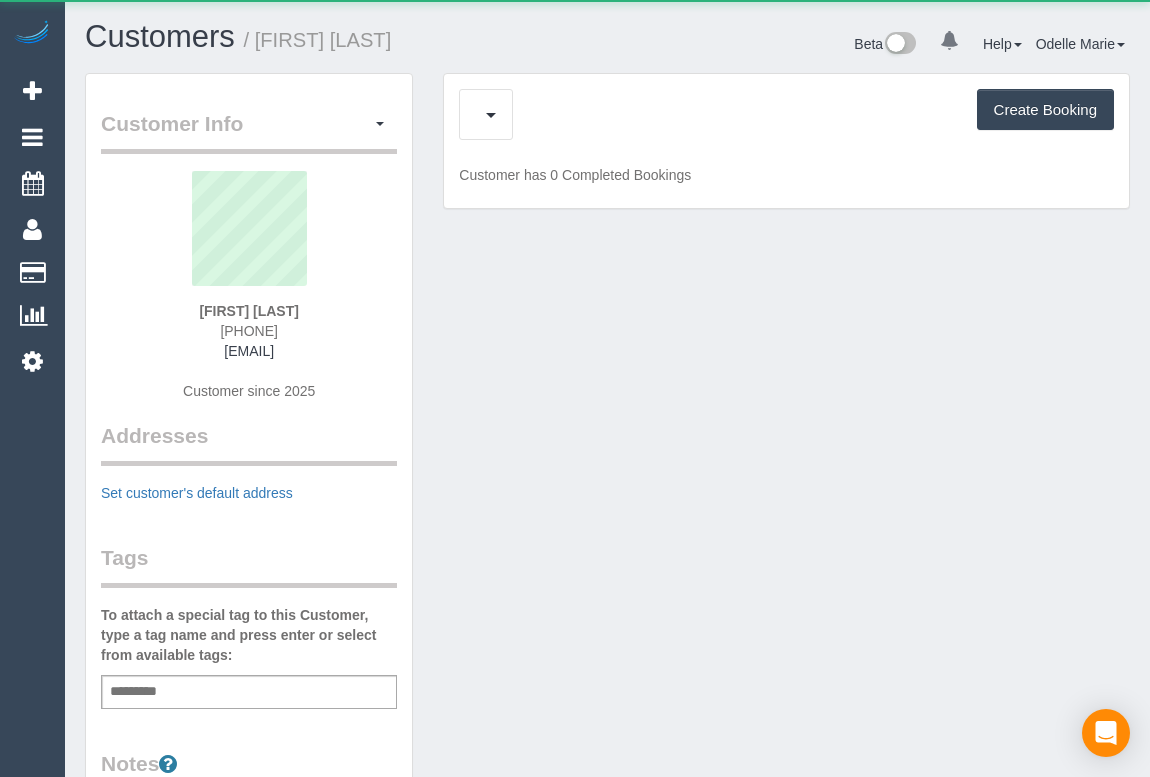 scroll, scrollTop: 0, scrollLeft: 0, axis: both 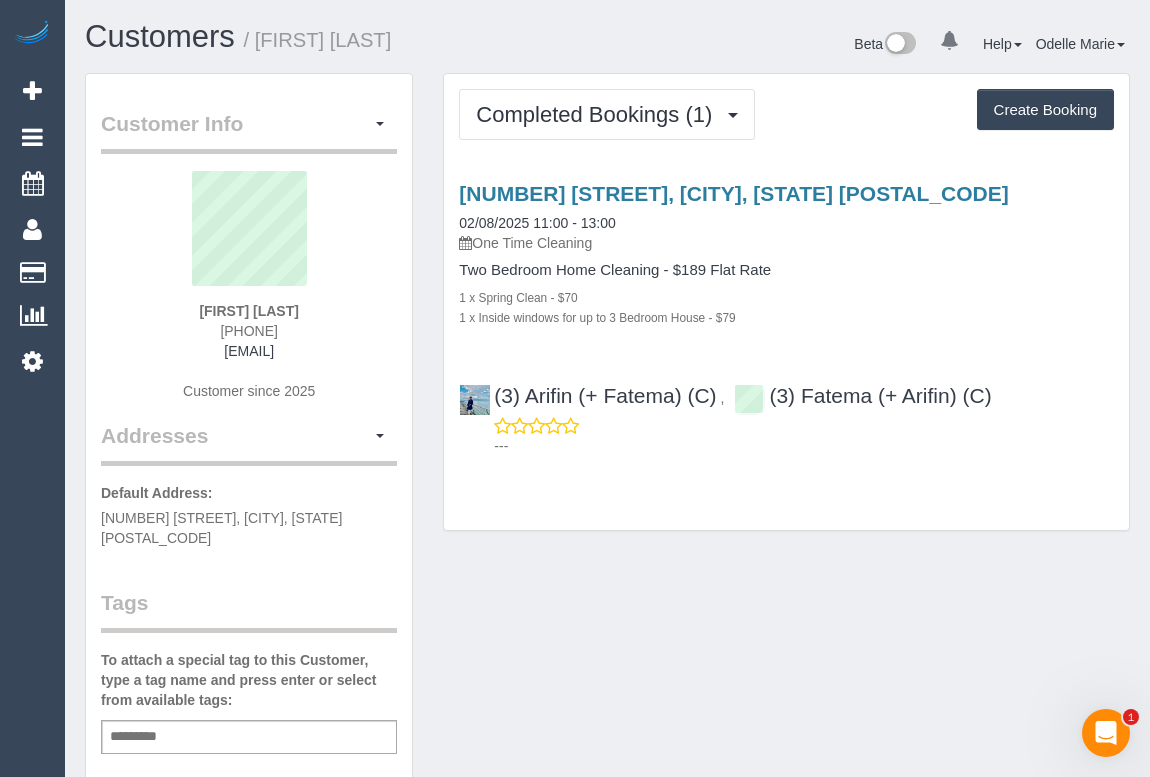drag, startPoint x: 346, startPoint y: 355, endPoint x: 166, endPoint y: 359, distance: 180.04443 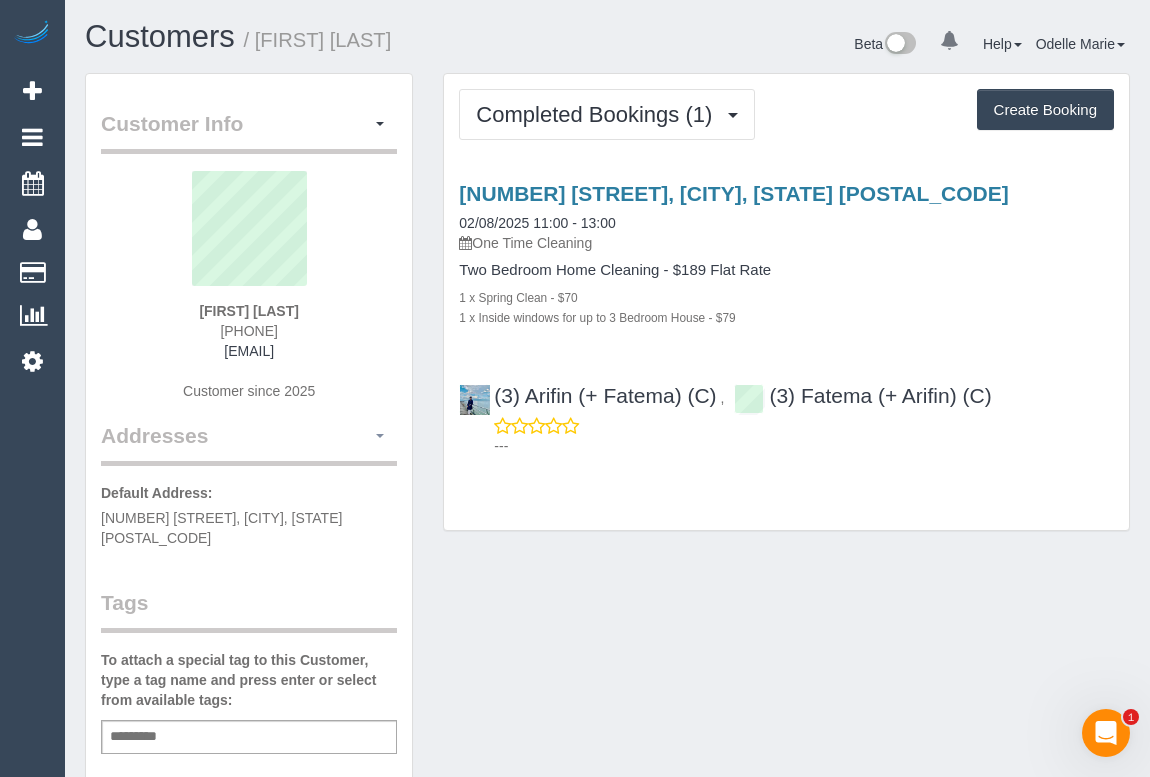 copy on "[EMAIL]" 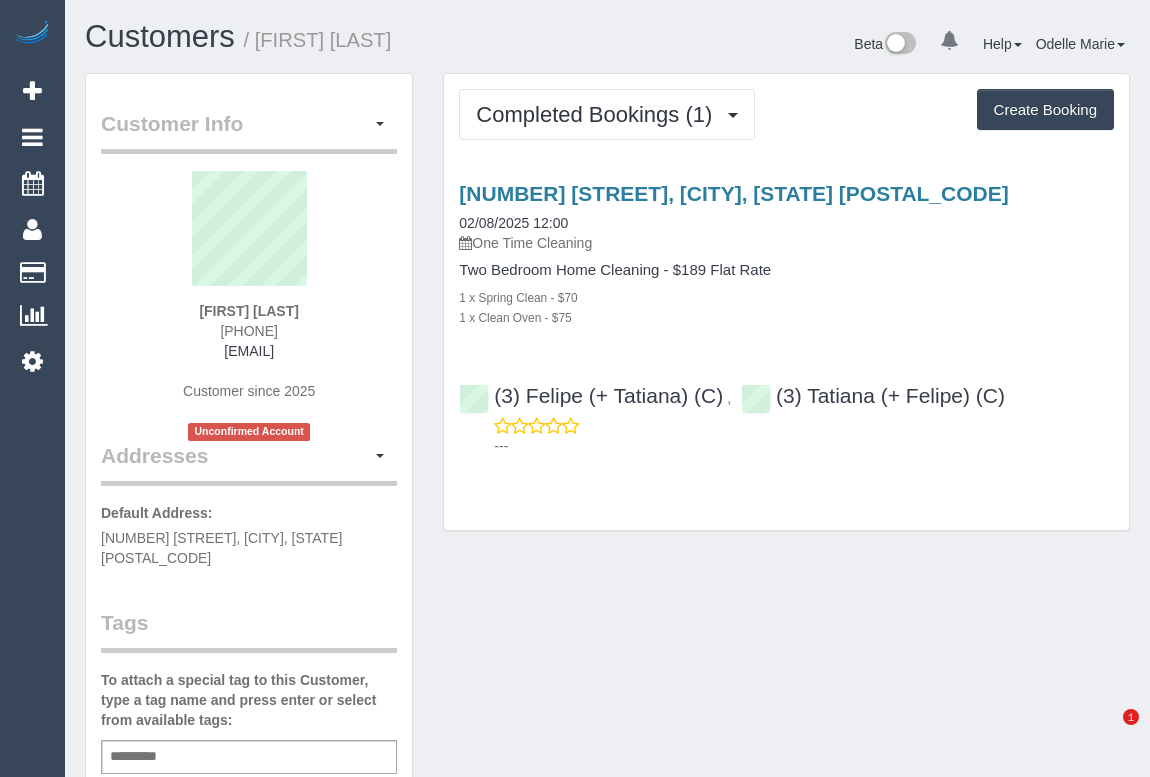 scroll, scrollTop: 0, scrollLeft: 0, axis: both 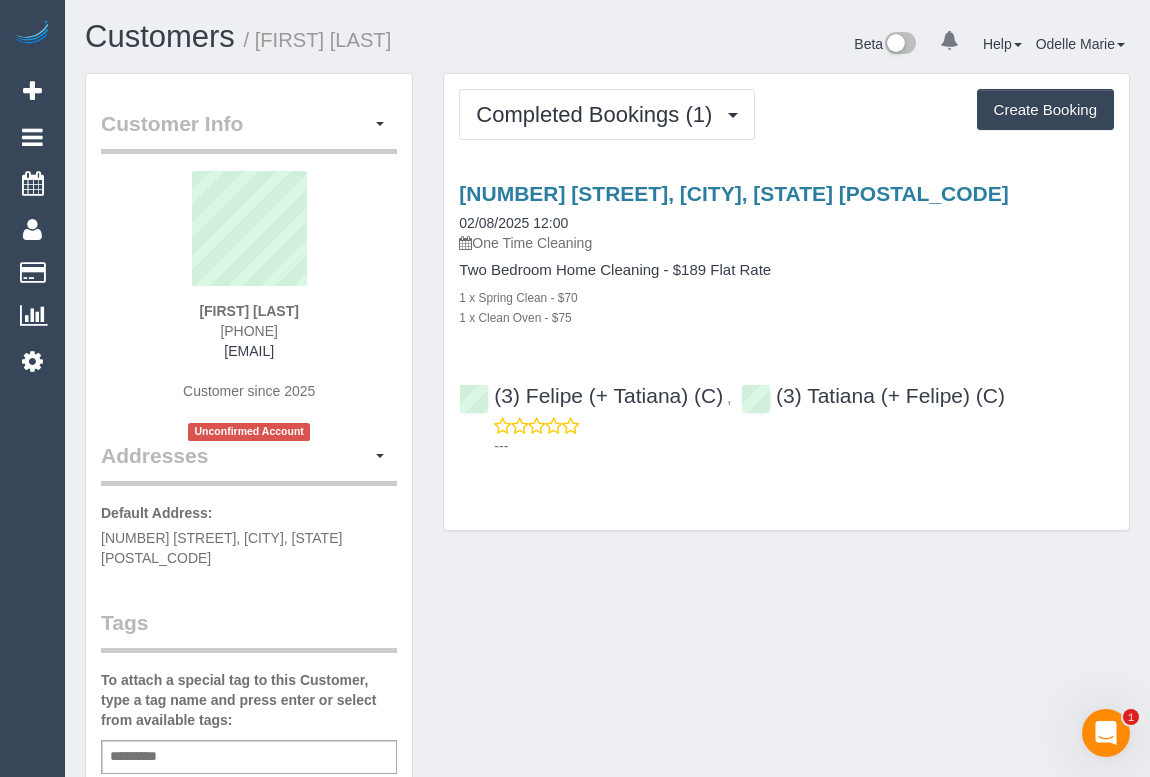 click on "Customer Info
Edit Contact Info
Send Message
Email Preferences
Special Sales Tax
View Changes
Send Confirm Account email
Block this Customer
Archive Account
Delete Account
[FIRST] [LAST]" at bounding box center (607, 773) 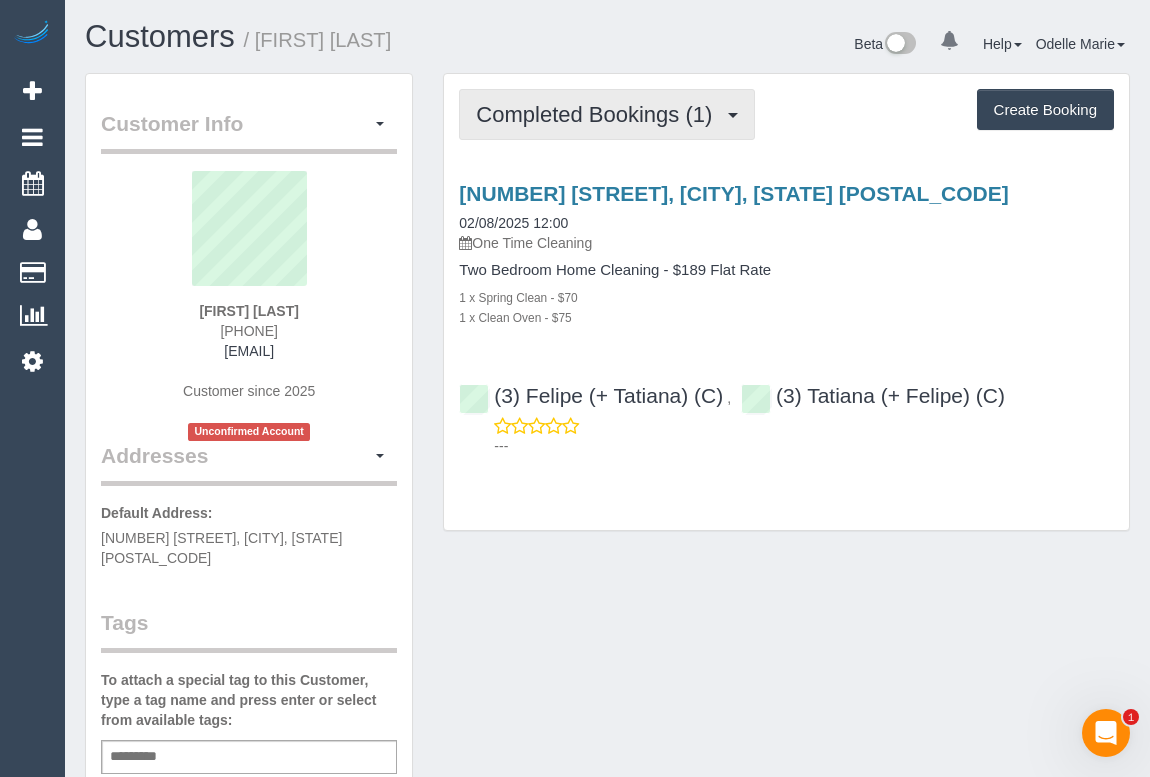 click on "Completed Bookings (1)" at bounding box center [599, 114] 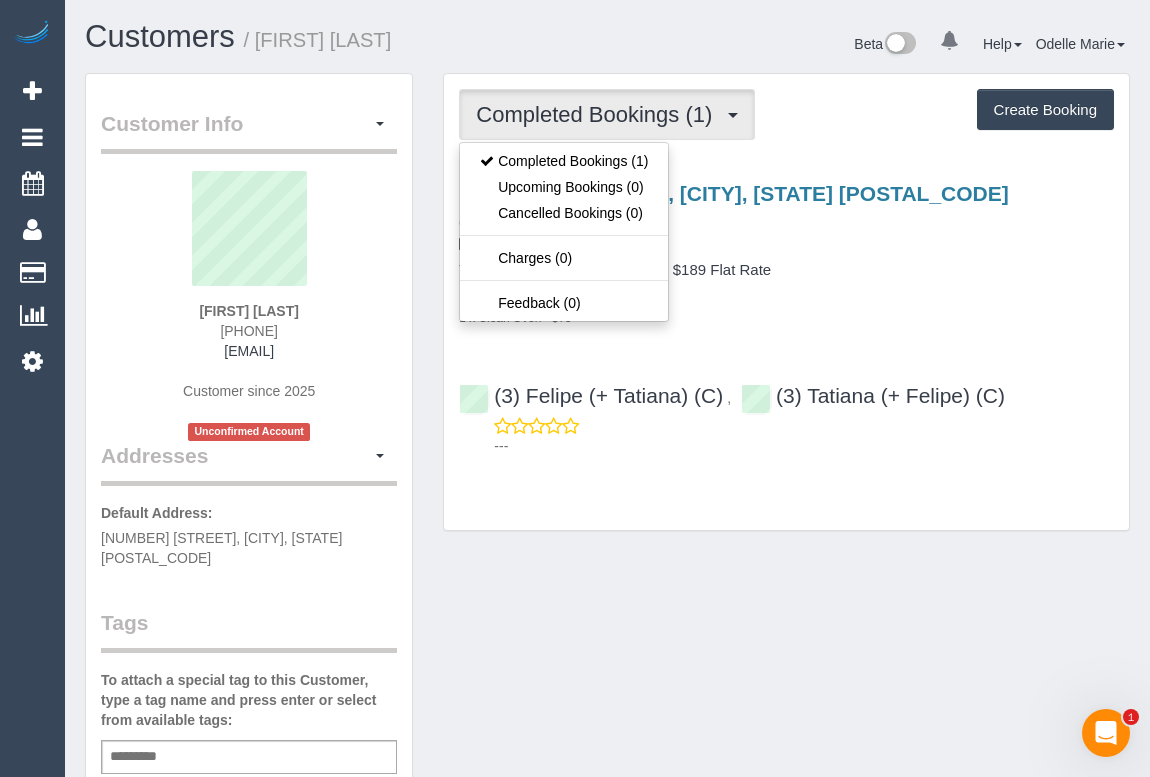 click on "Two Bedroom Home Cleaning - $189 Flat Rate" at bounding box center [786, 270] 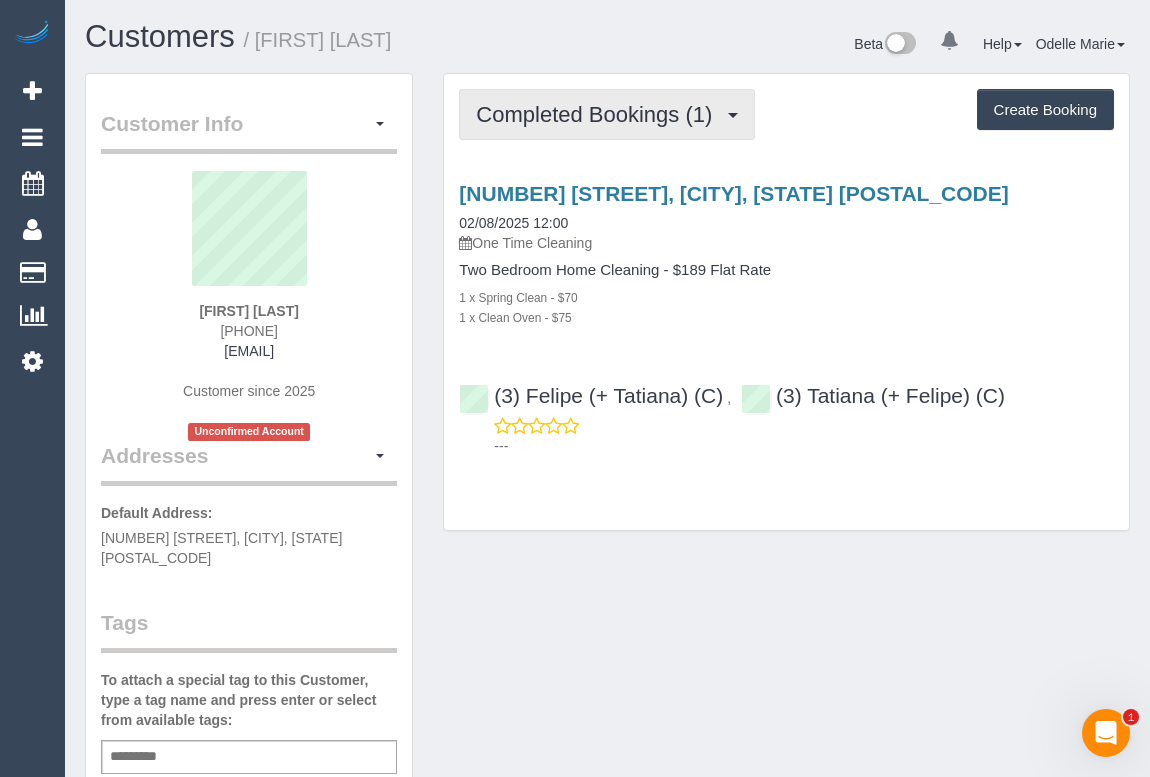 click on "Completed Bookings (1)" at bounding box center (599, 114) 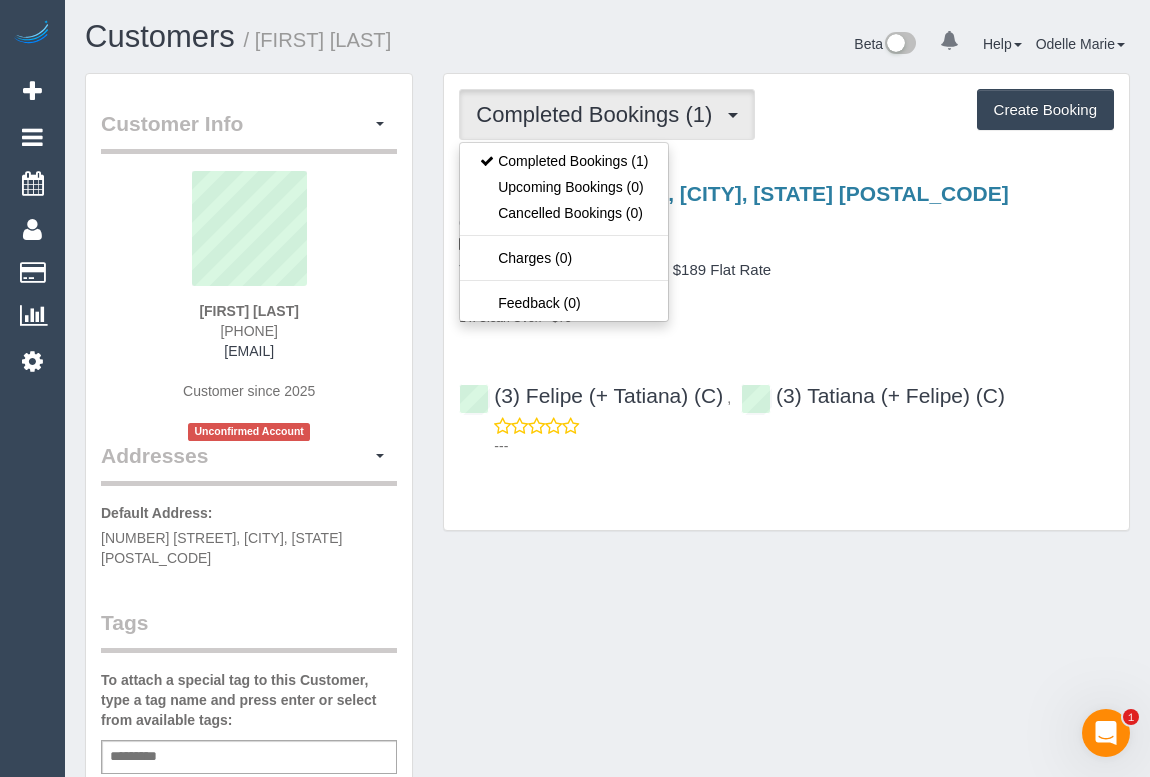 click on "One Time Cleaning" at bounding box center (786, 243) 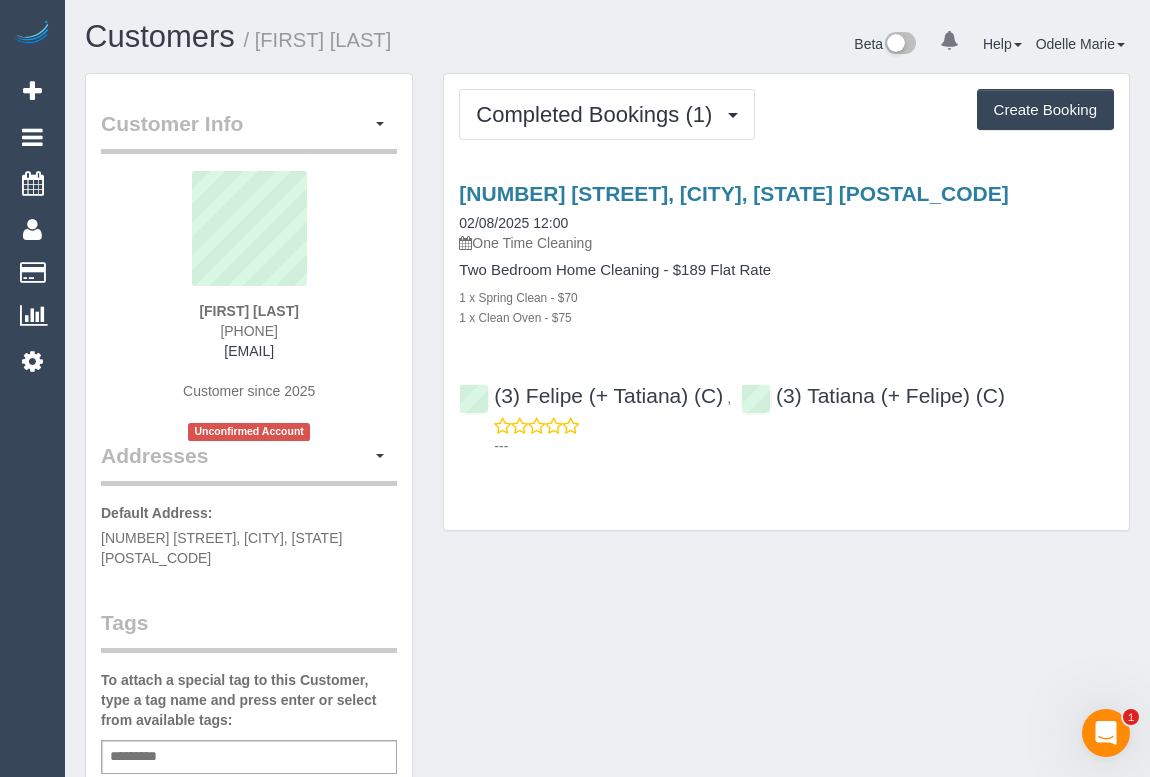 drag, startPoint x: 134, startPoint y: 349, endPoint x: 370, endPoint y: 348, distance: 236.00212 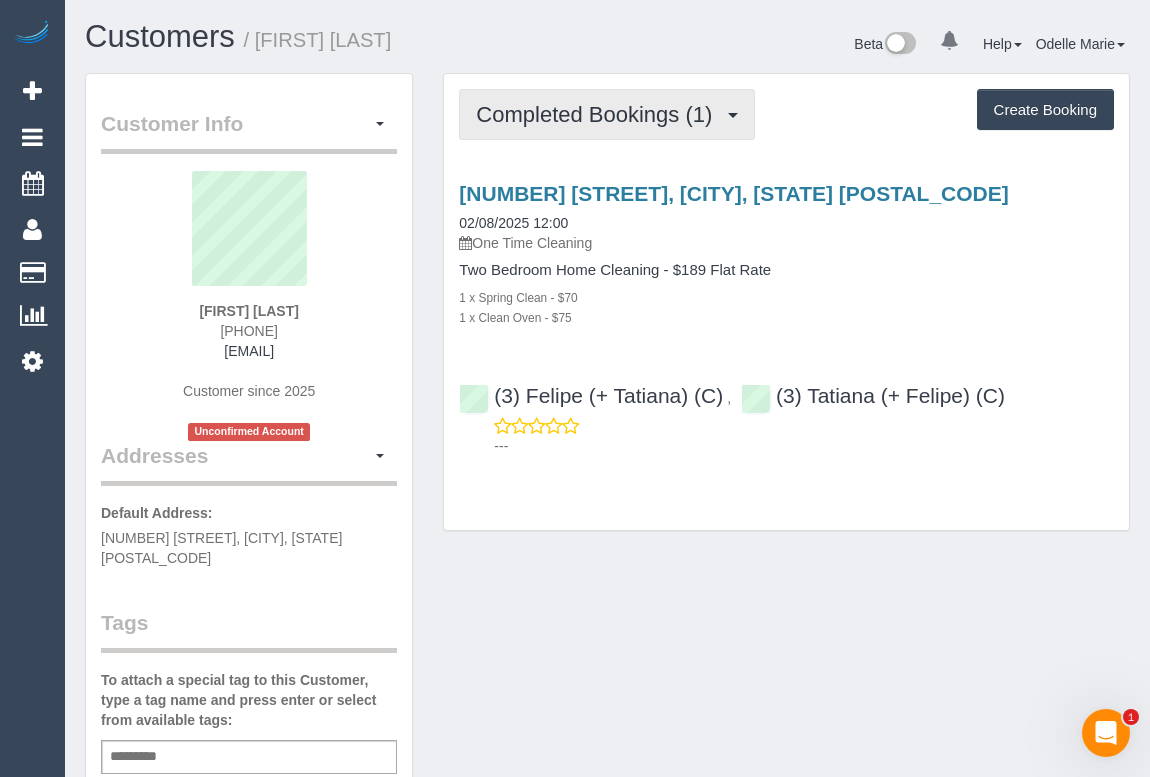 click on "Completed Bookings (1)" at bounding box center [607, 114] 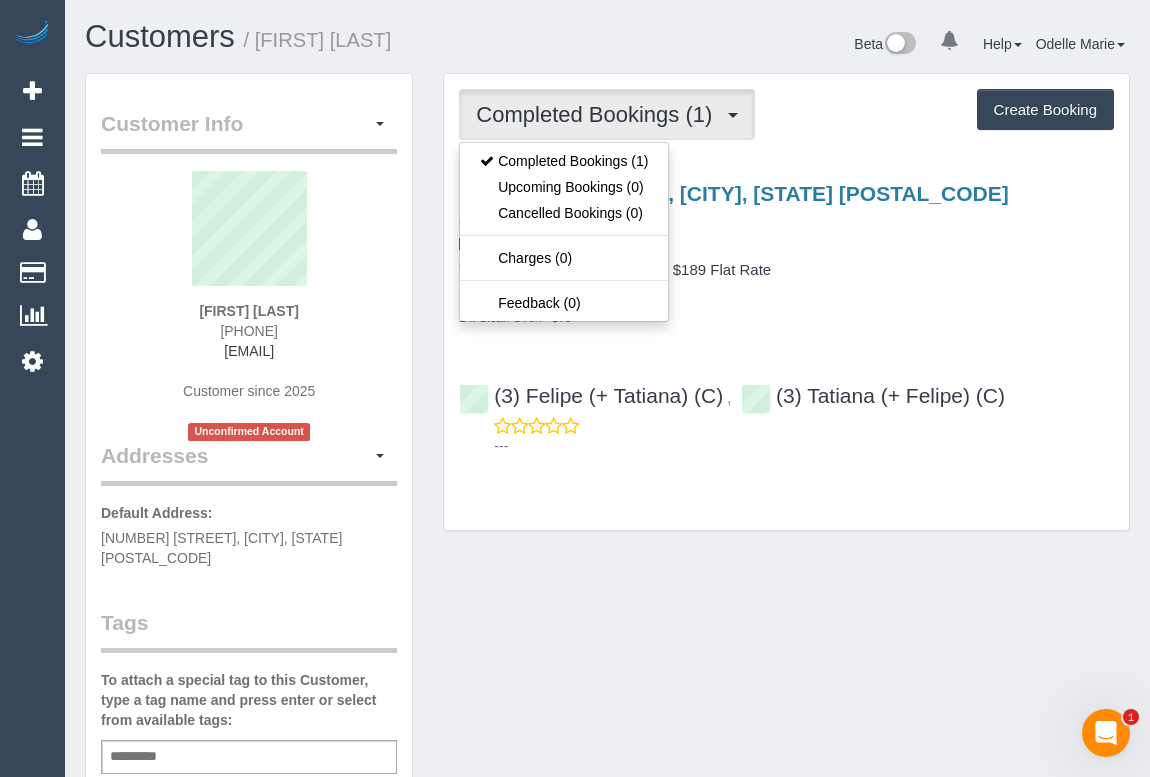 click on "One Time Cleaning" at bounding box center (786, 243) 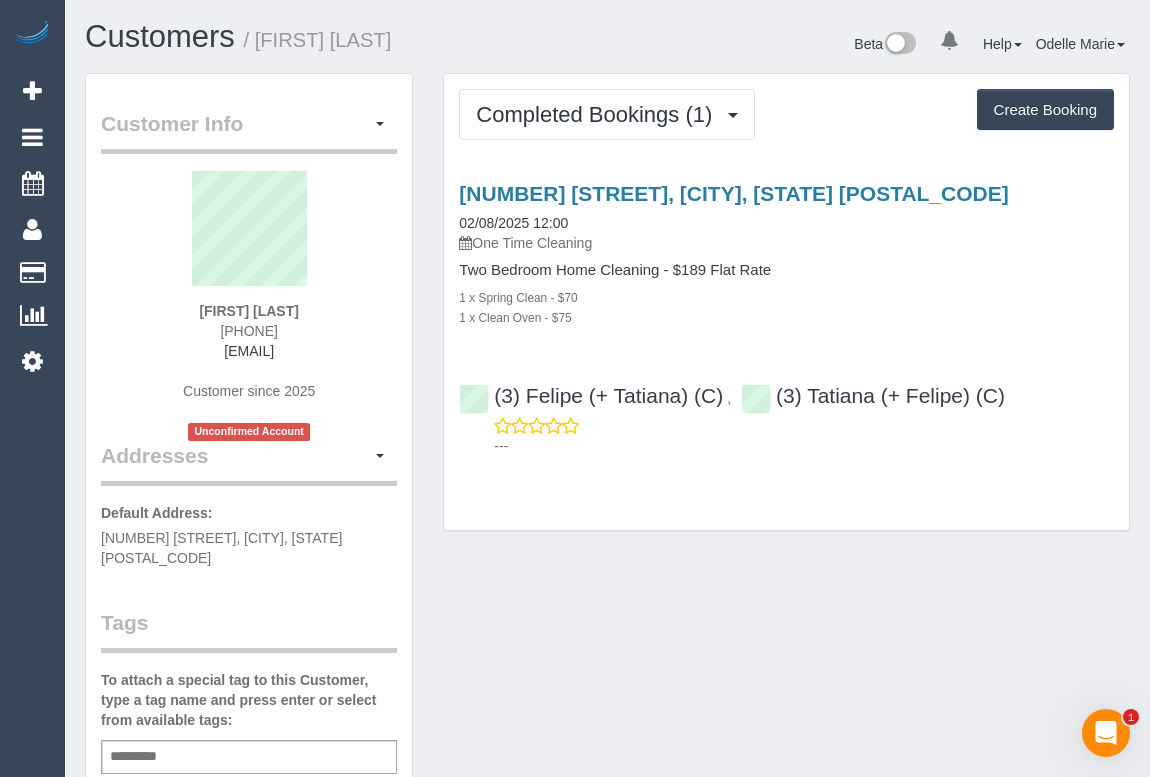 drag, startPoint x: 182, startPoint y: 329, endPoint x: 276, endPoint y: 328, distance: 94.00532 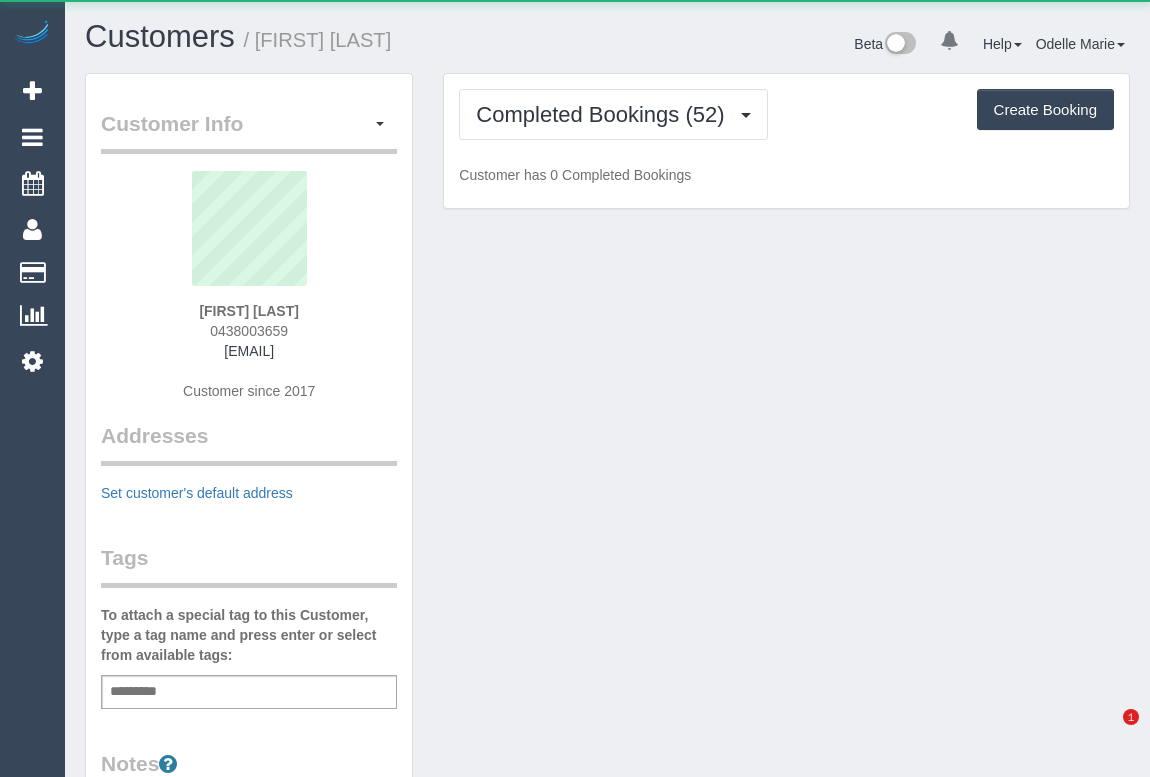 scroll, scrollTop: 0, scrollLeft: 0, axis: both 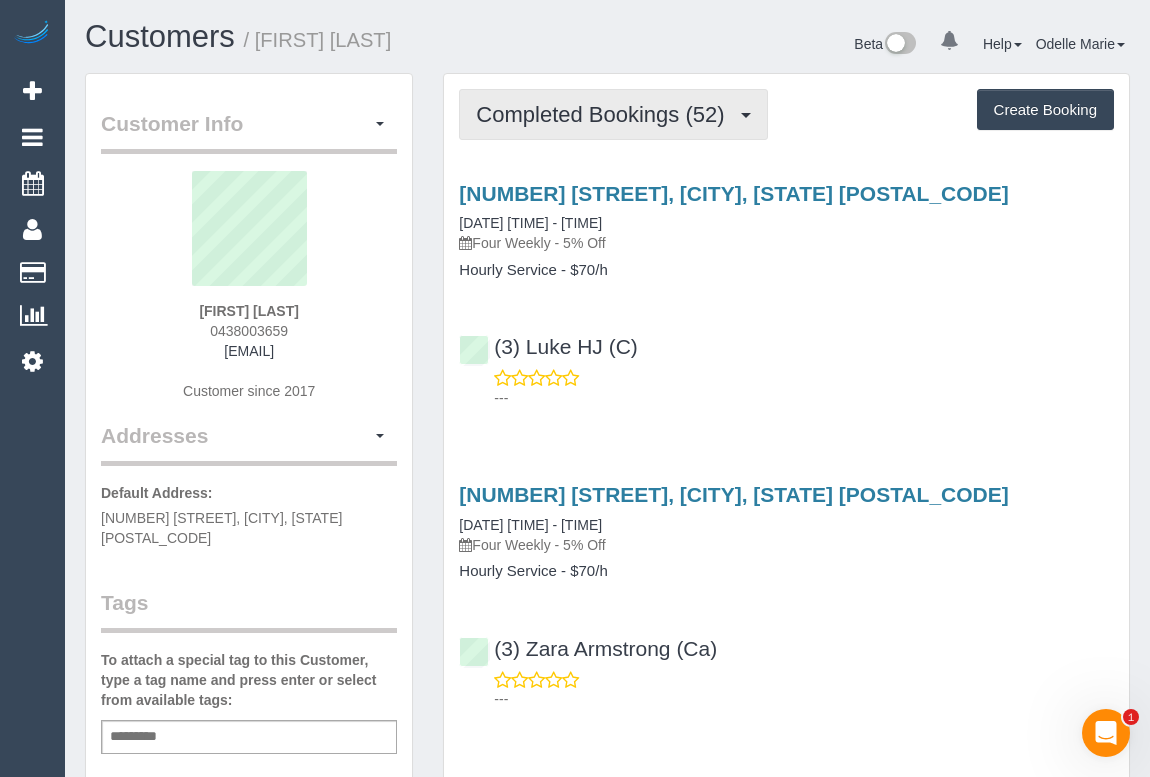 click on "Completed Bookings (52)" at bounding box center [605, 114] 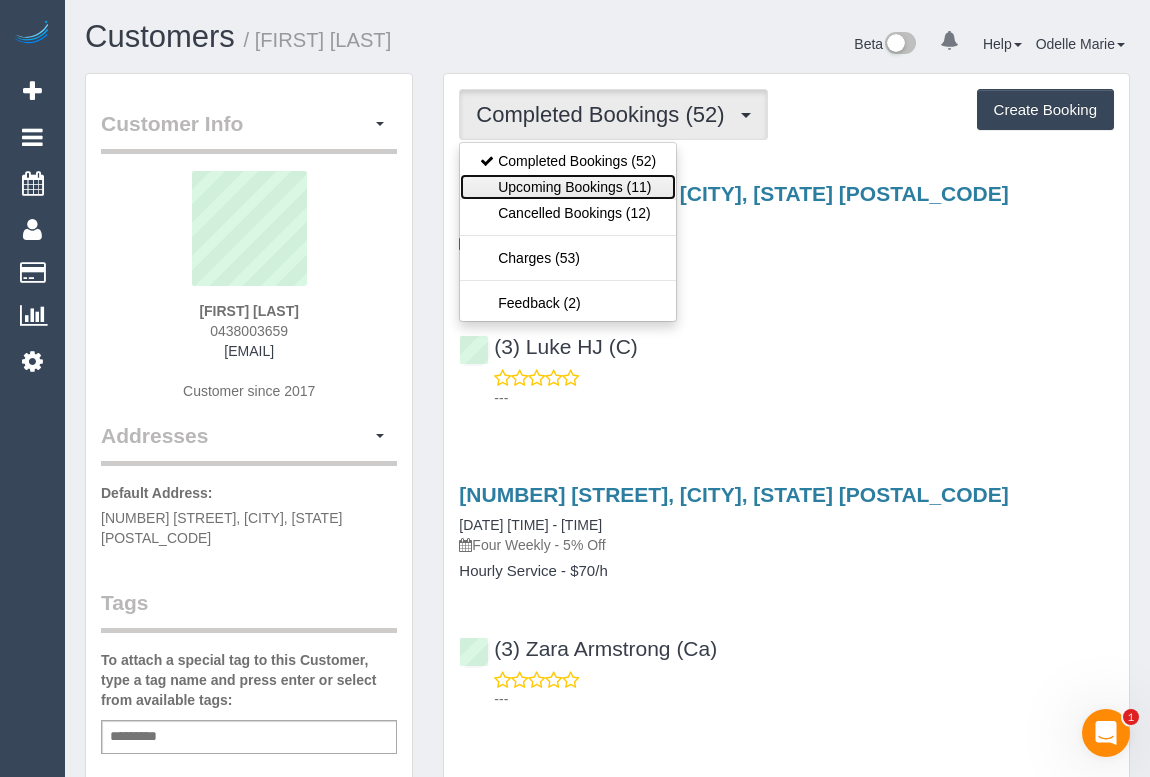 click on "Upcoming Bookings (11)" at bounding box center (568, 187) 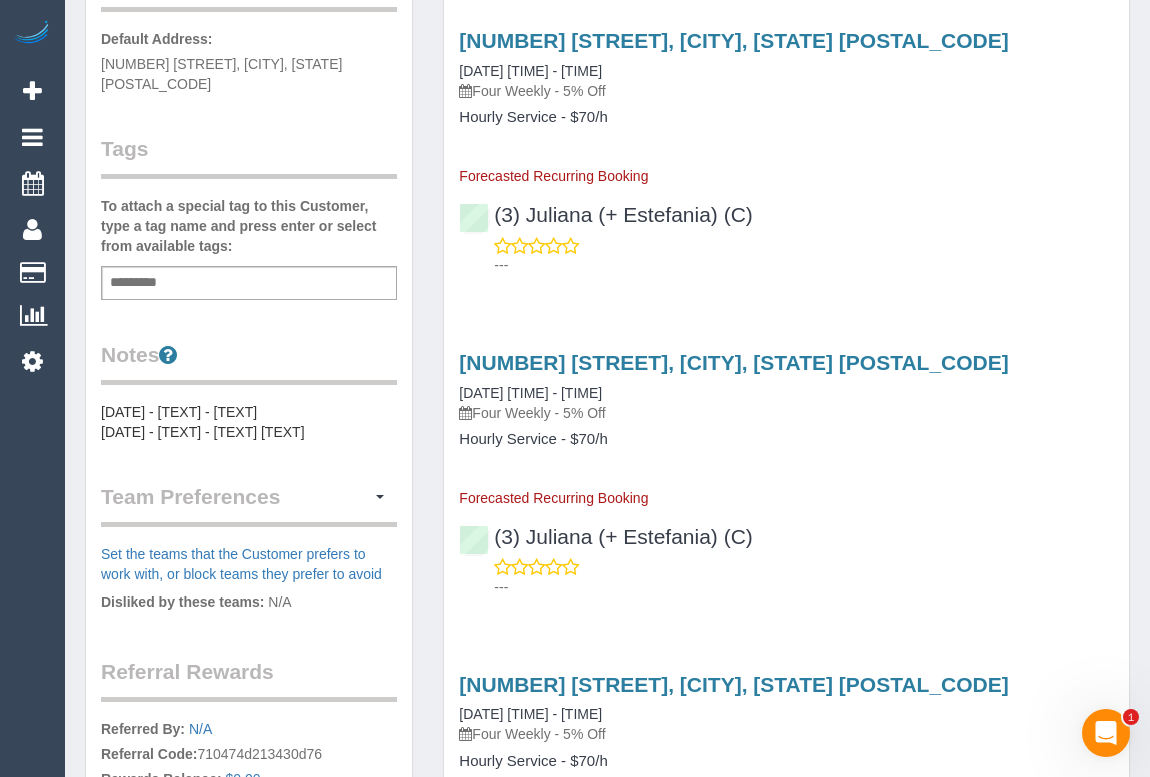 scroll, scrollTop: 0, scrollLeft: 0, axis: both 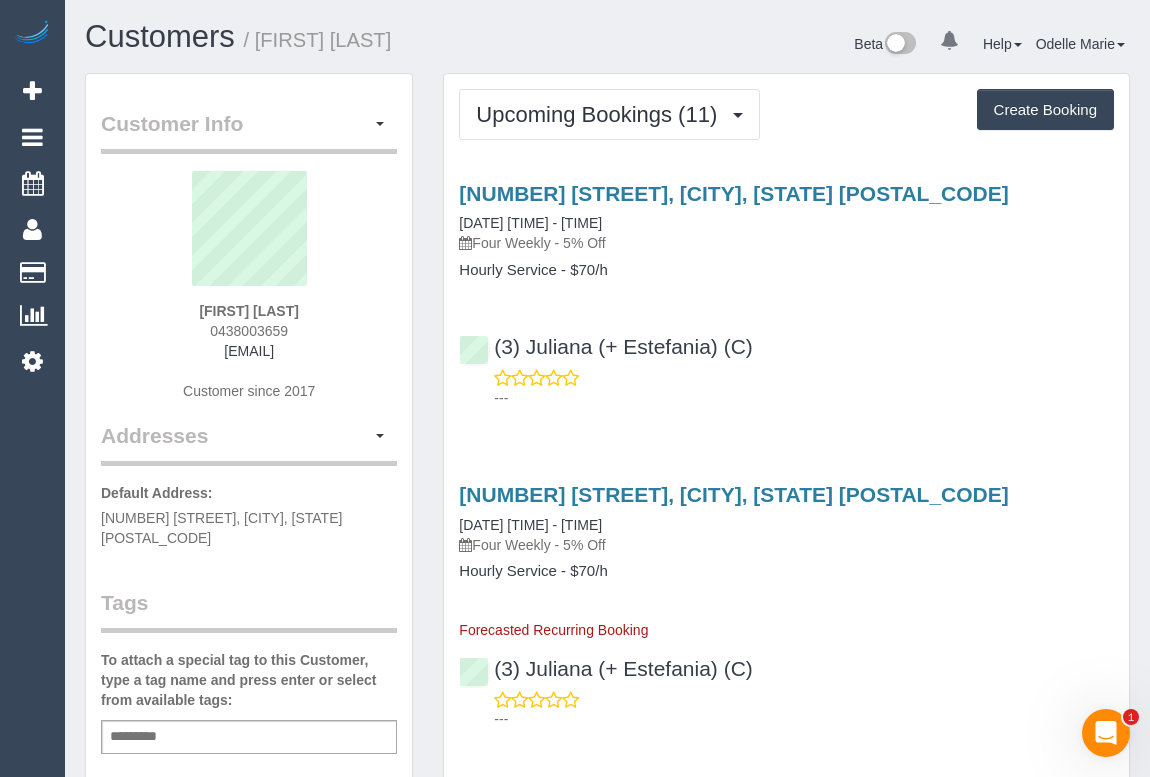 drag, startPoint x: 965, startPoint y: 540, endPoint x: 953, endPoint y: 535, distance: 13 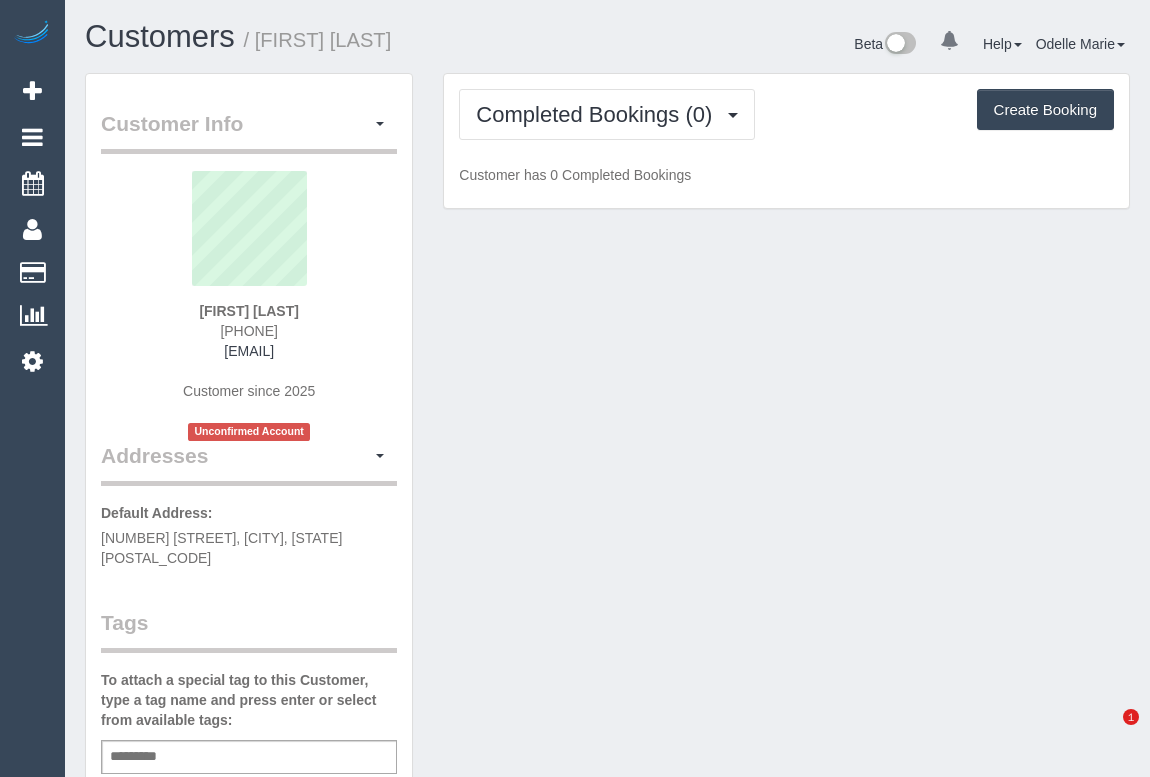 scroll, scrollTop: 0, scrollLeft: 0, axis: both 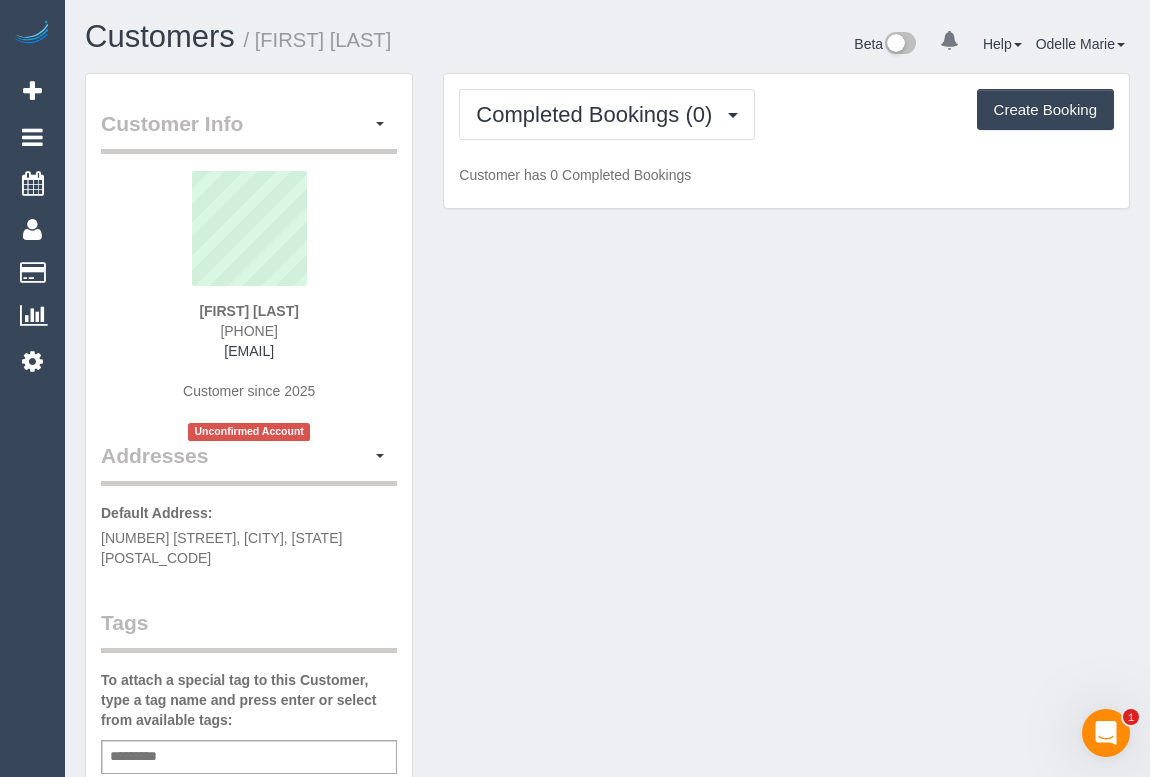 drag, startPoint x: 192, startPoint y: 330, endPoint x: 336, endPoint y: 326, distance: 144.05554 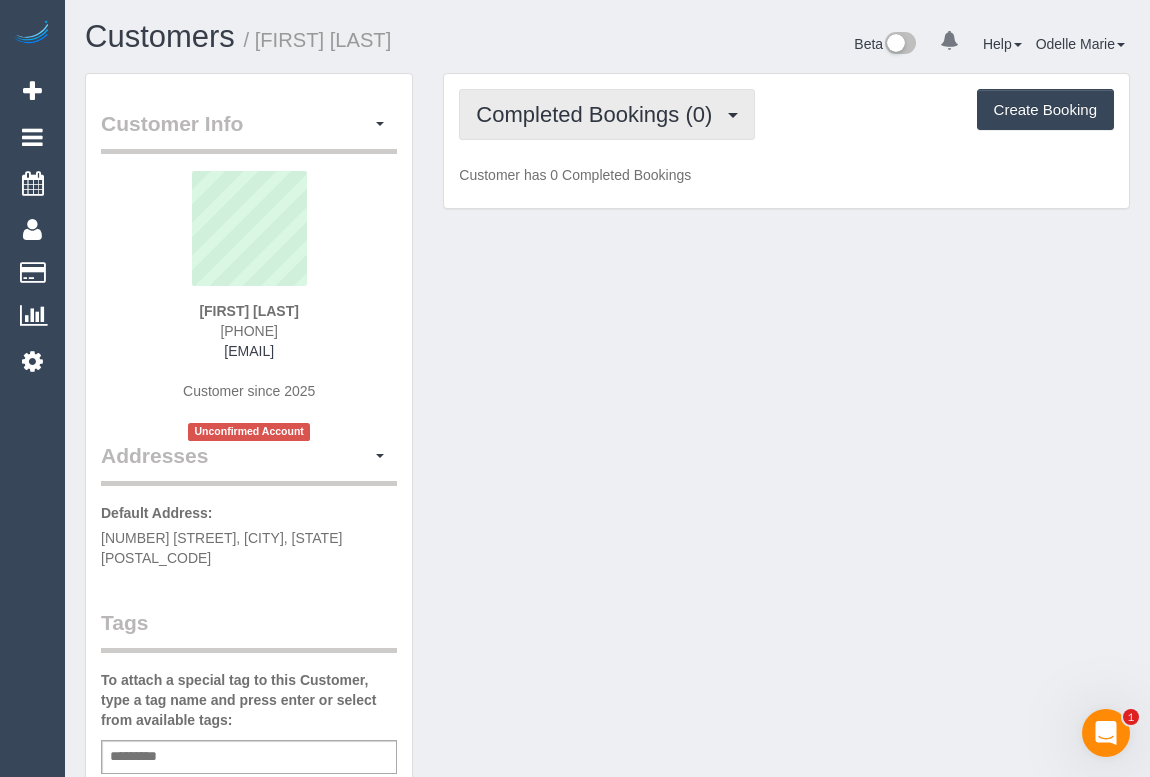 click on "Completed Bookings (0)" at bounding box center (599, 114) 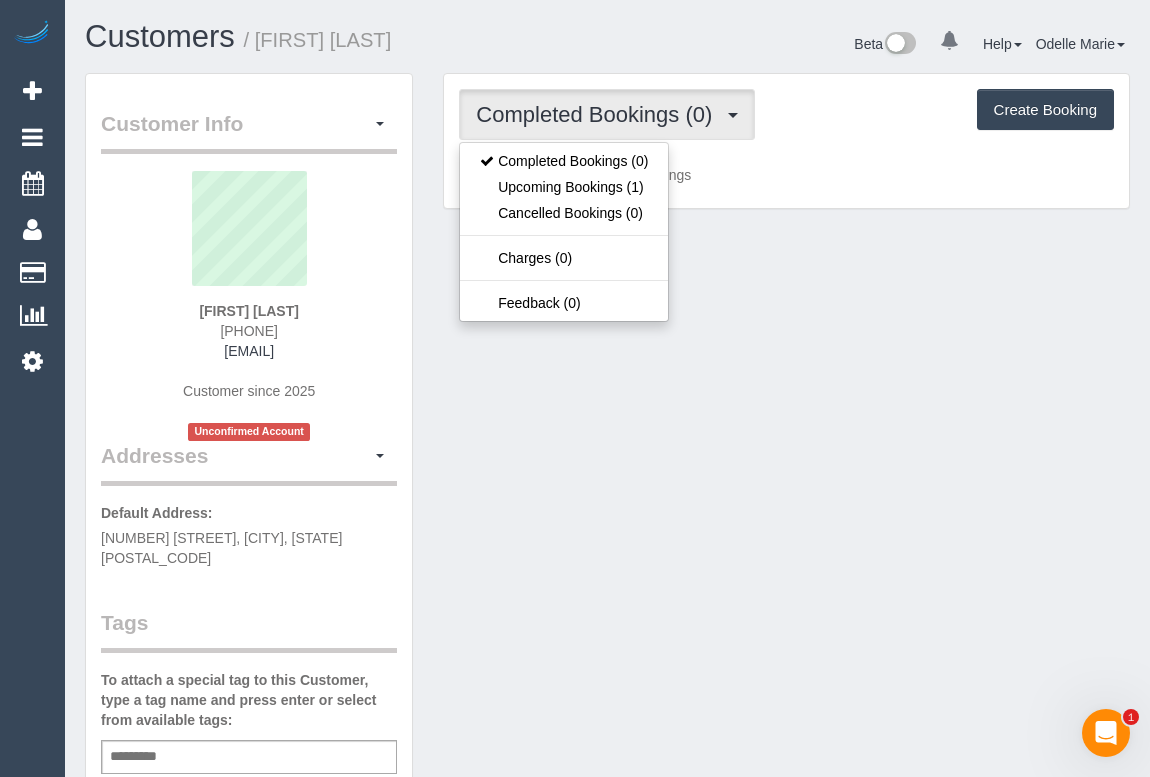 click on "Completed Bookings (0)
Completed Bookings (0)
Upcoming Bookings (1)
Cancelled Bookings (0)
Charges (0)
Feedback (0)
Create Booking
Customer has 0 Completed Bookings" at bounding box center [786, 141] 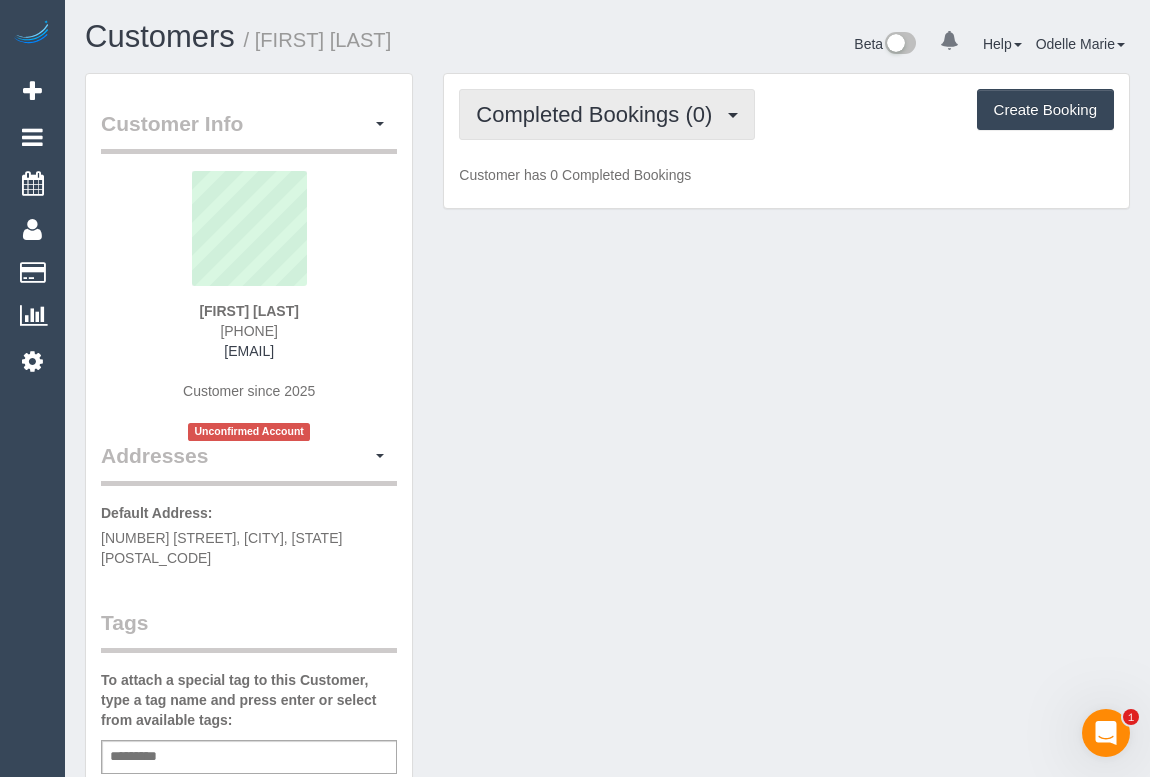 click on "Completed Bookings (0)" at bounding box center [599, 114] 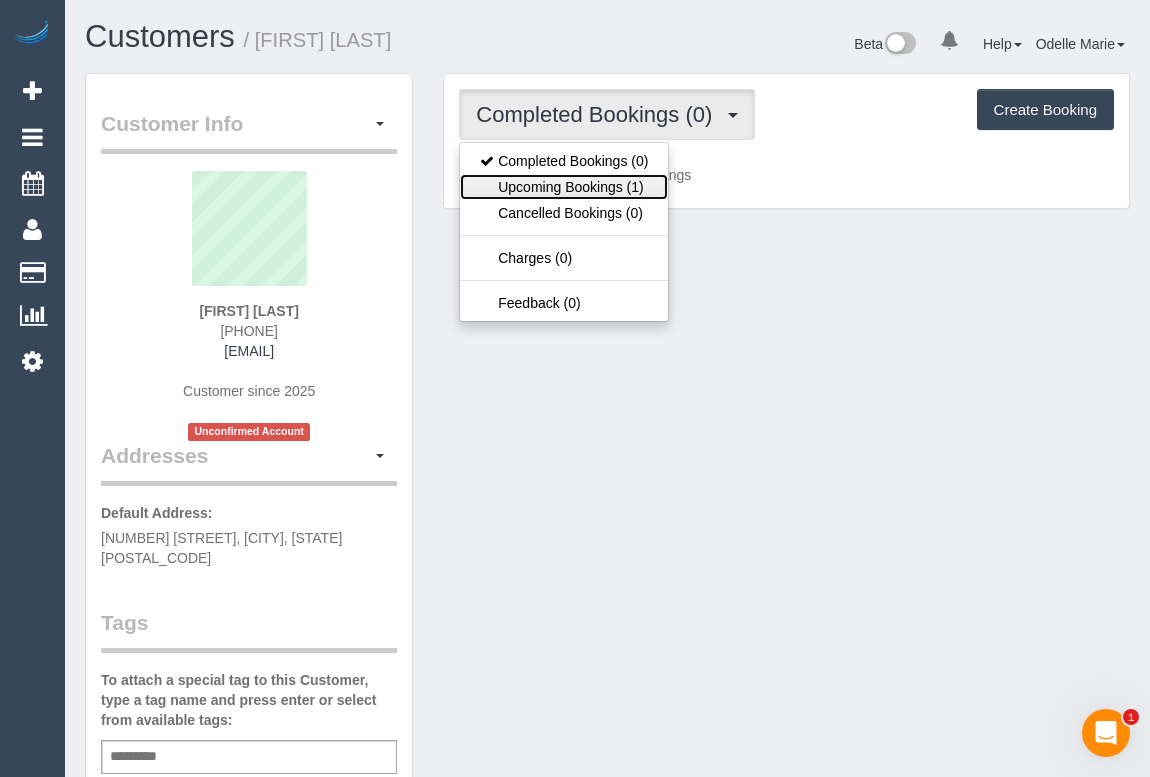 click on "Upcoming Bookings (1)" at bounding box center (564, 187) 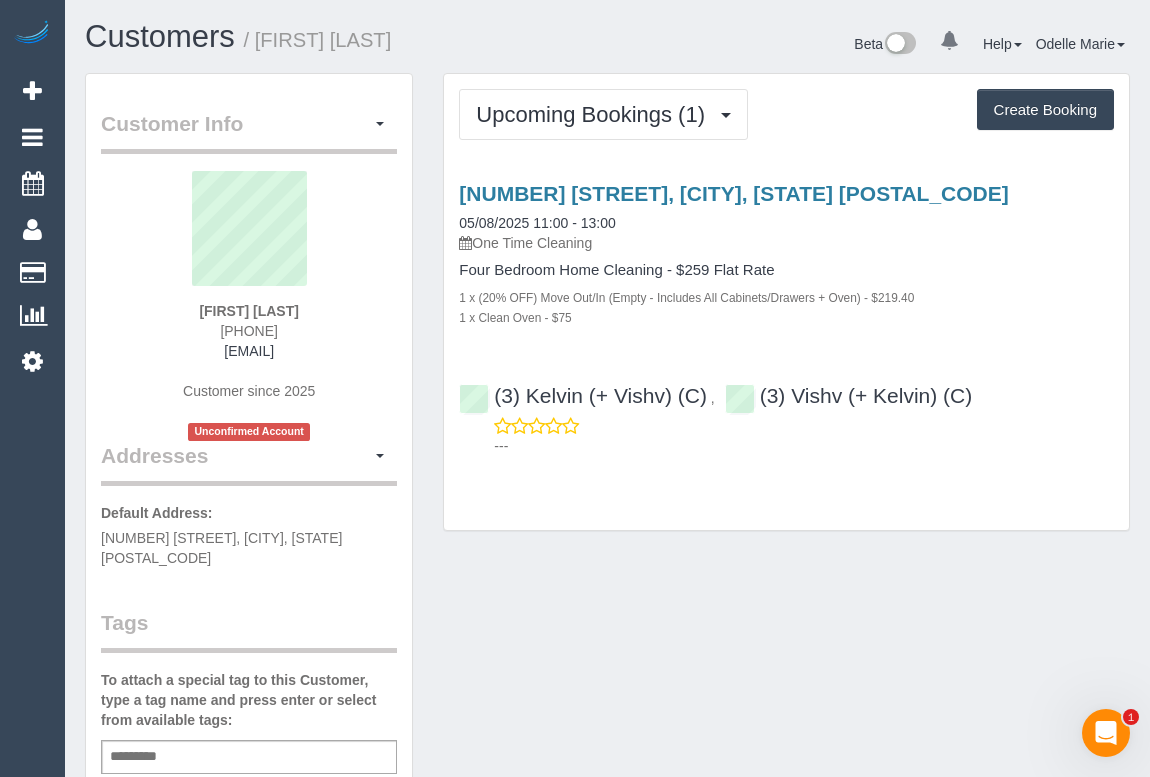 click on "Beta
0
Your Notifications
You have 0 alerts
Help
Help Docs
Take a Tour
Contact Support
Odelle Marie
My Account
Change Password
Email Preferences
Community
Log Out" at bounding box center (877, 46) 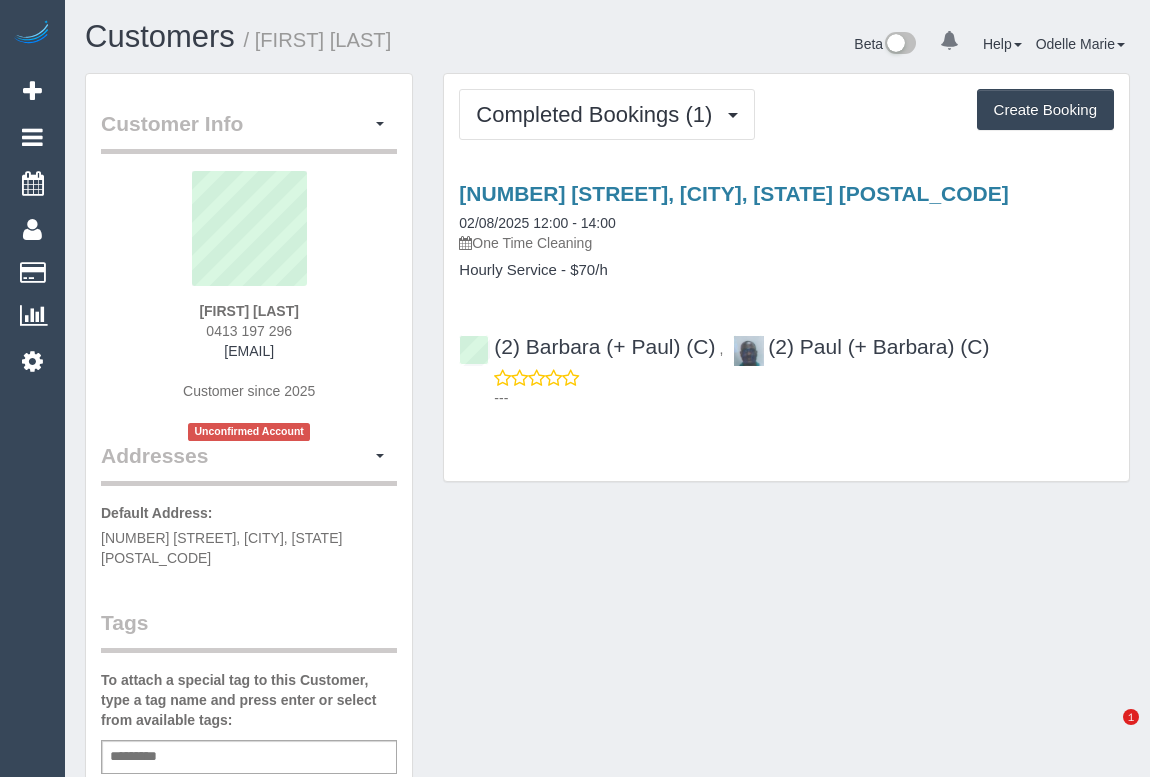 scroll, scrollTop: 0, scrollLeft: 0, axis: both 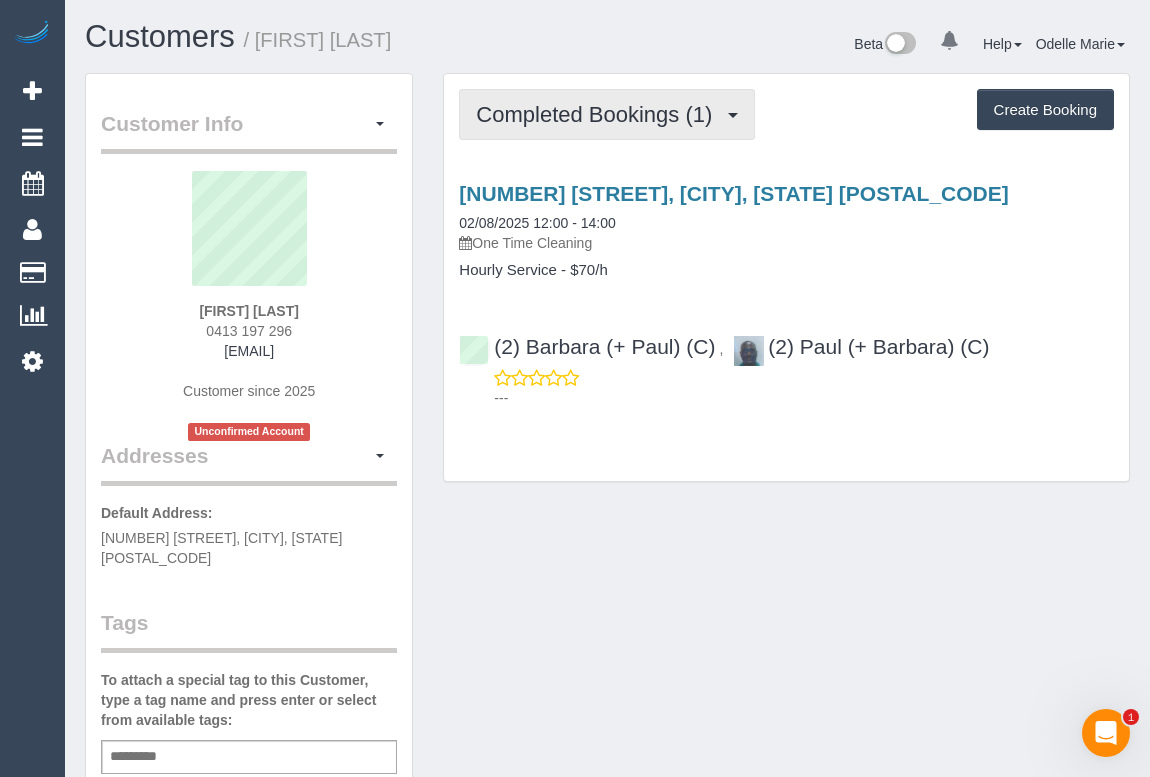 click on "Completed Bookings (1)" at bounding box center (599, 114) 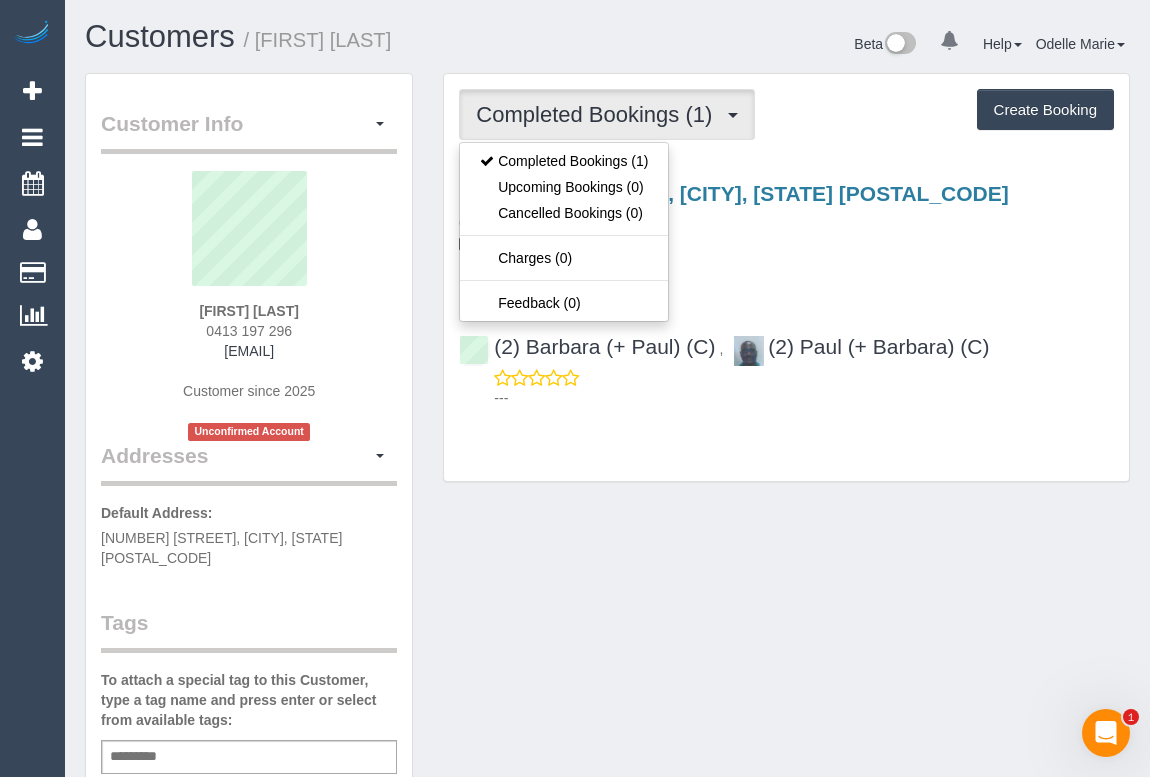 click on "[NUMBER] [STREET], [CITY], [STATE] [POSTAL_CODE]
[DATE] [TIME] - [TIME]
One Time Cleaning
Hourly Service - $[PRICE]/h
(2) [PERSON] (+ [PERSON]) (C)
,
(2) [PERSON] (+ [PERSON]) (C)
---" at bounding box center (786, 291) 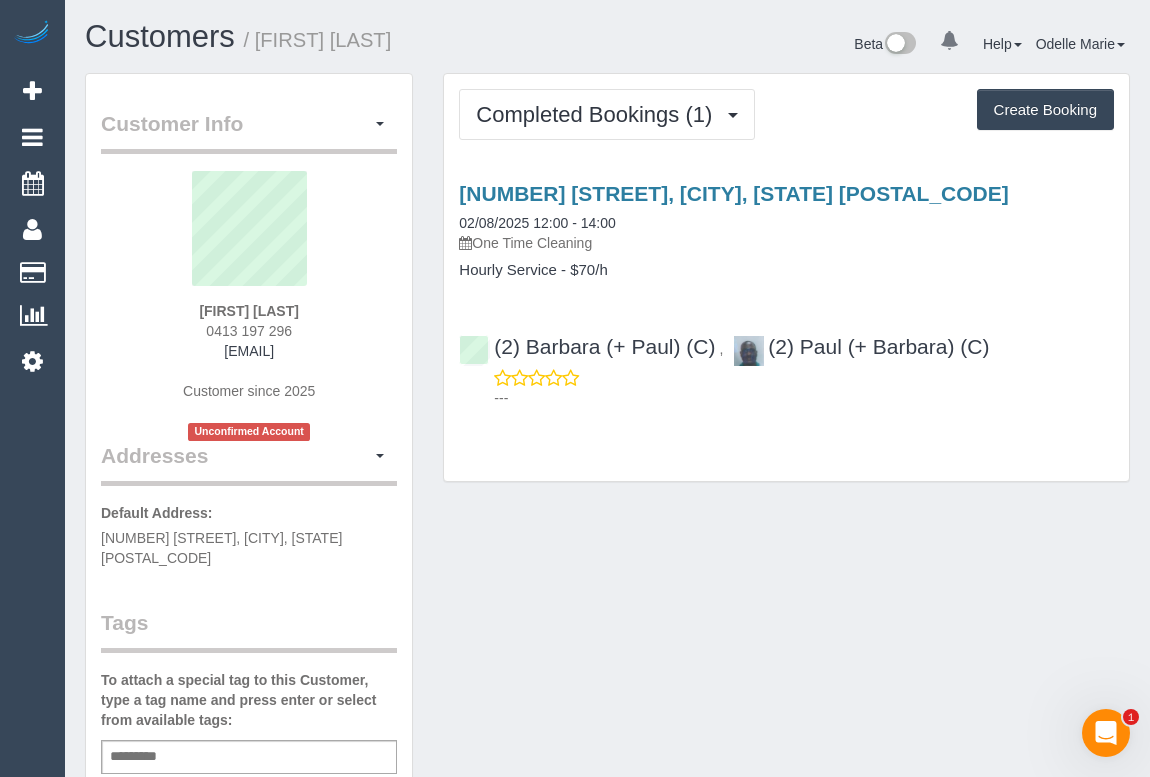 drag, startPoint x: 470, startPoint y: 564, endPoint x: 489, endPoint y: 571, distance: 20.248457 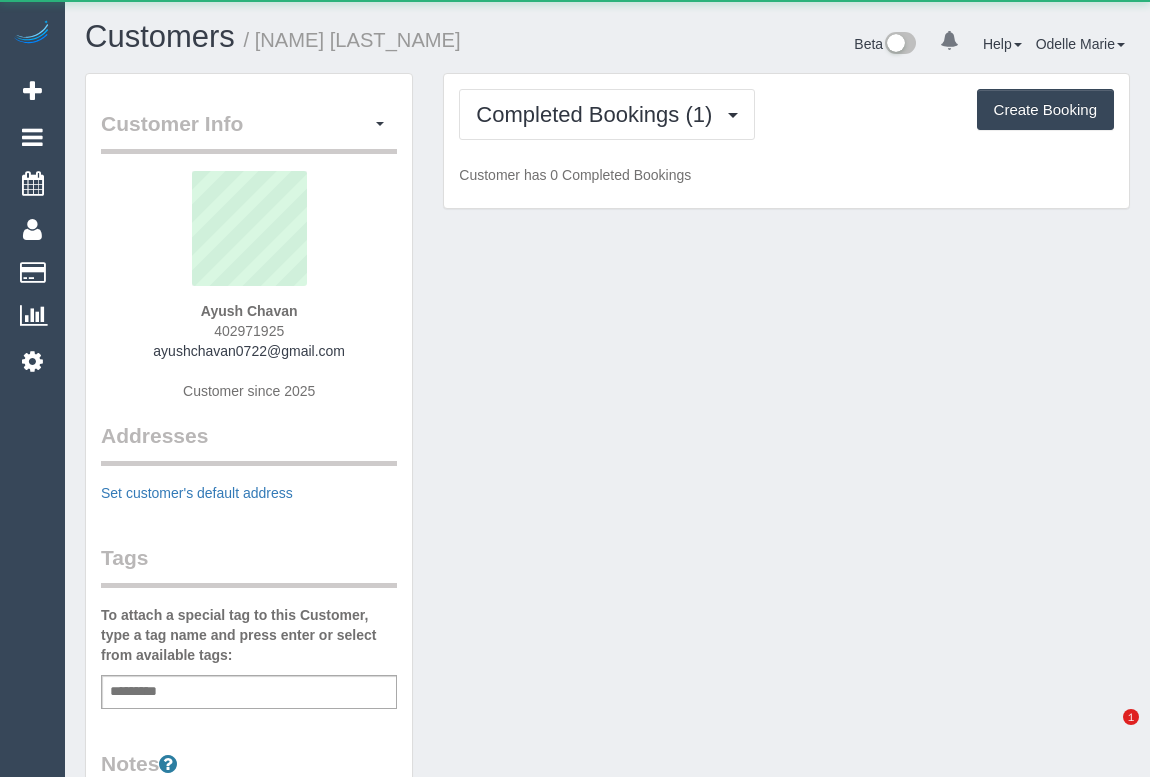 scroll, scrollTop: 0, scrollLeft: 0, axis: both 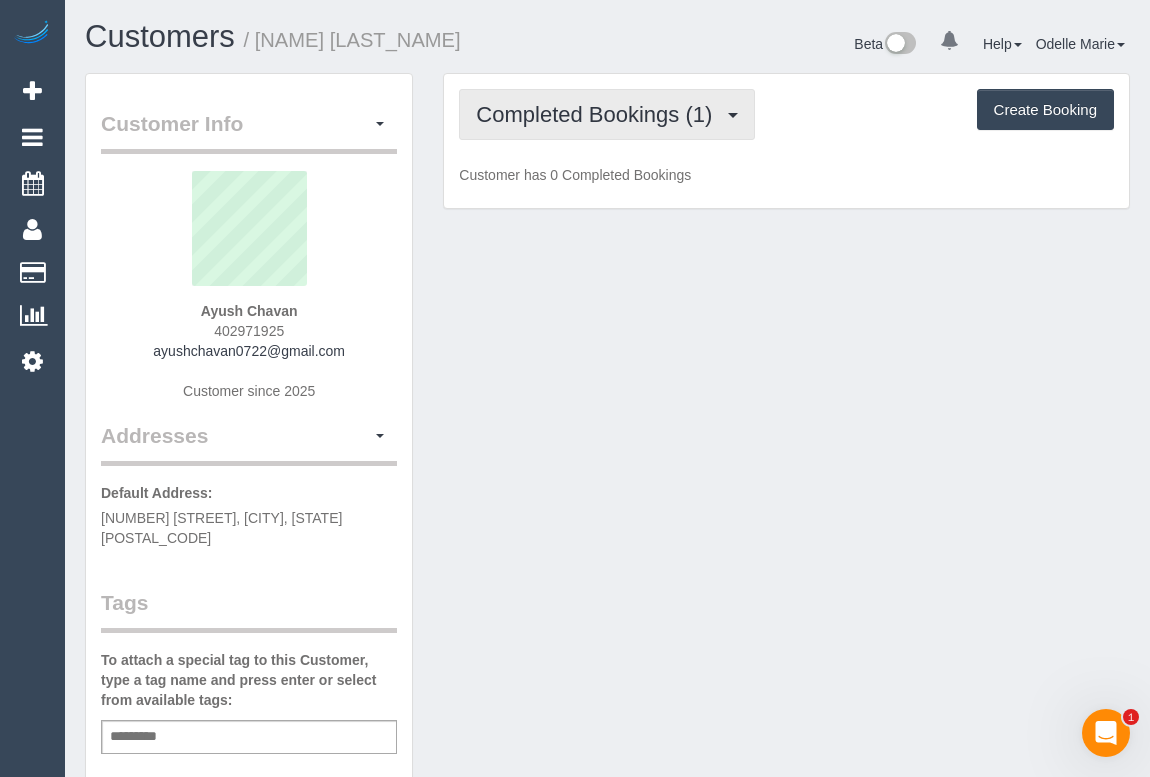 click on "Completed Bookings (1)" at bounding box center [599, 114] 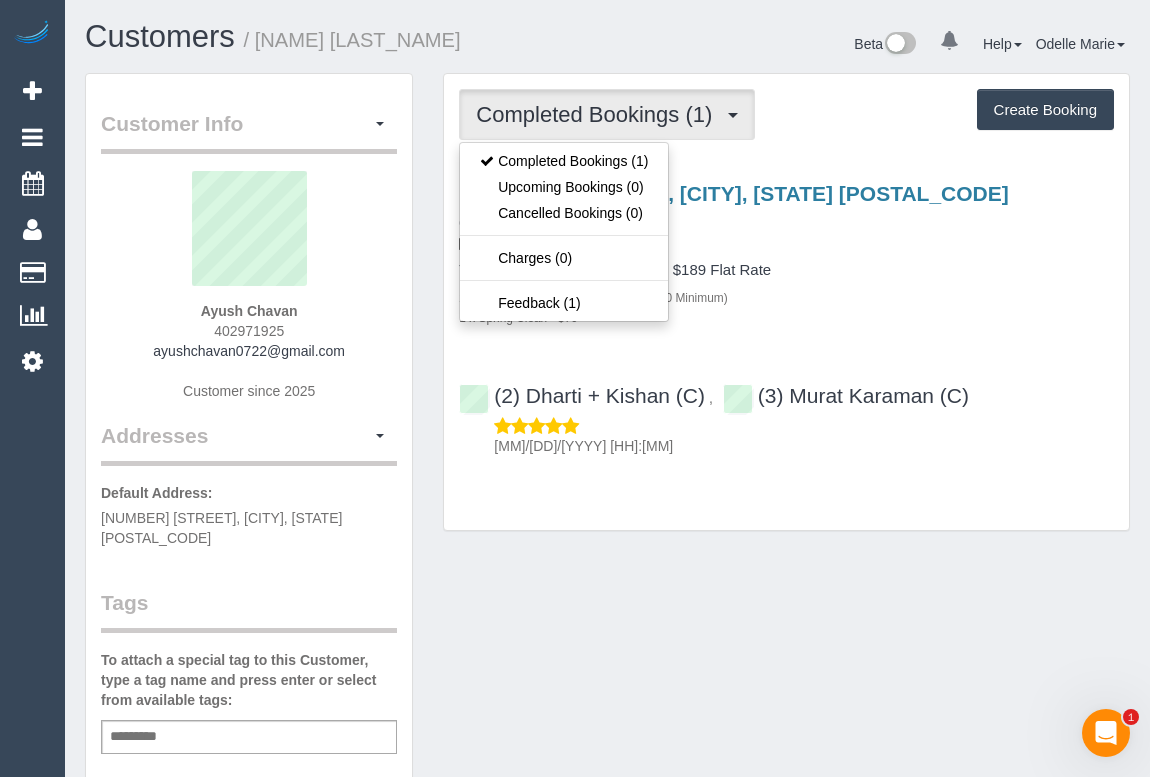 click on "1 x Spring Clean - $70" at bounding box center (786, 317) 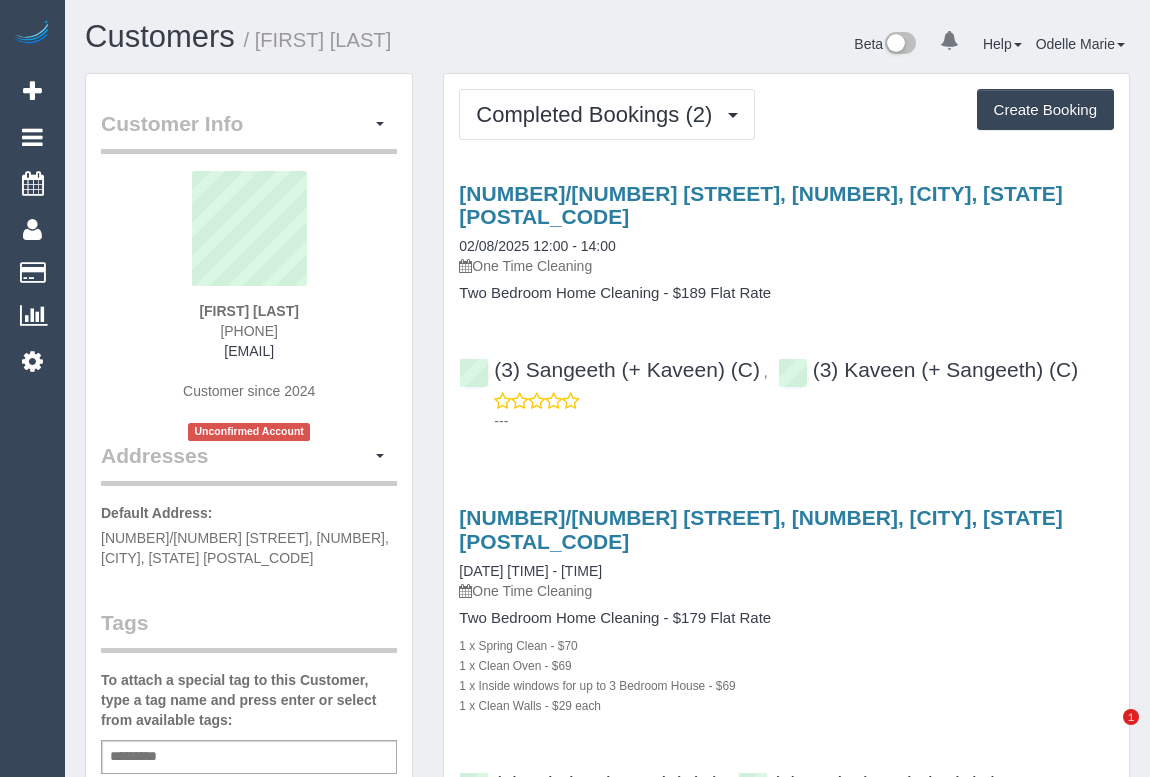 scroll, scrollTop: 0, scrollLeft: 0, axis: both 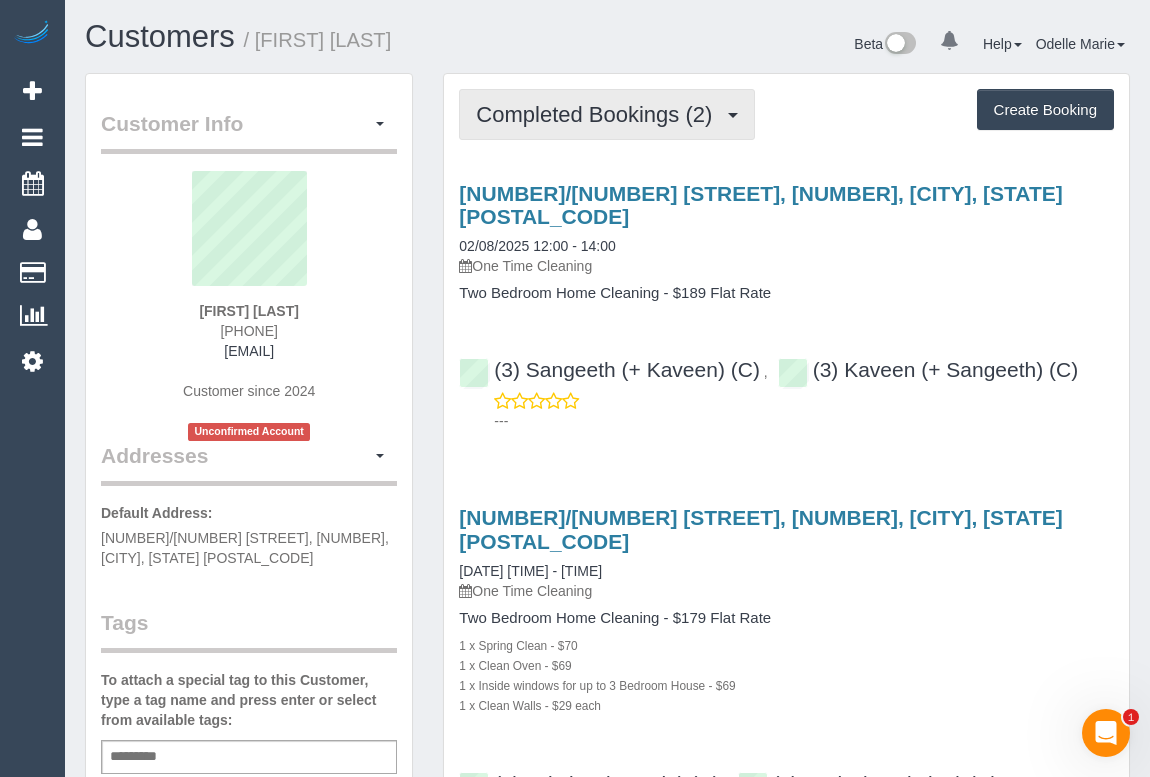 click on "Completed Bookings (2)" at bounding box center (607, 114) 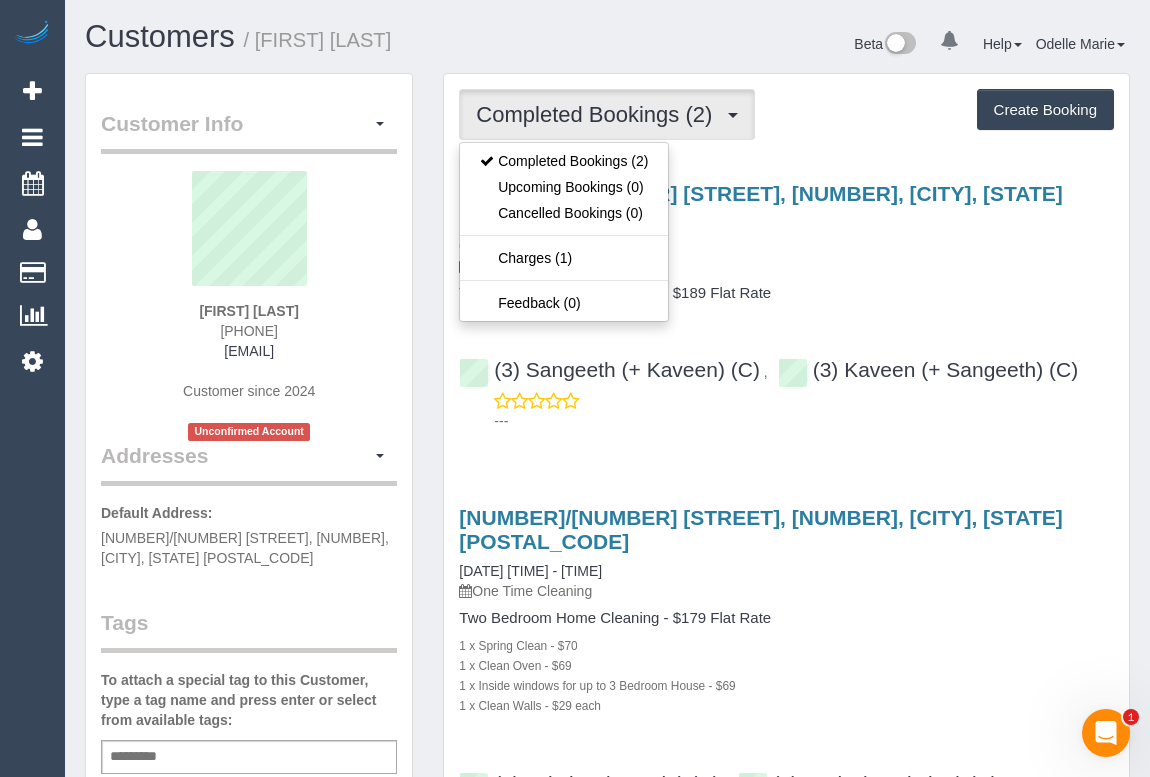 drag, startPoint x: 203, startPoint y: 330, endPoint x: 326, endPoint y: 332, distance: 123.01626 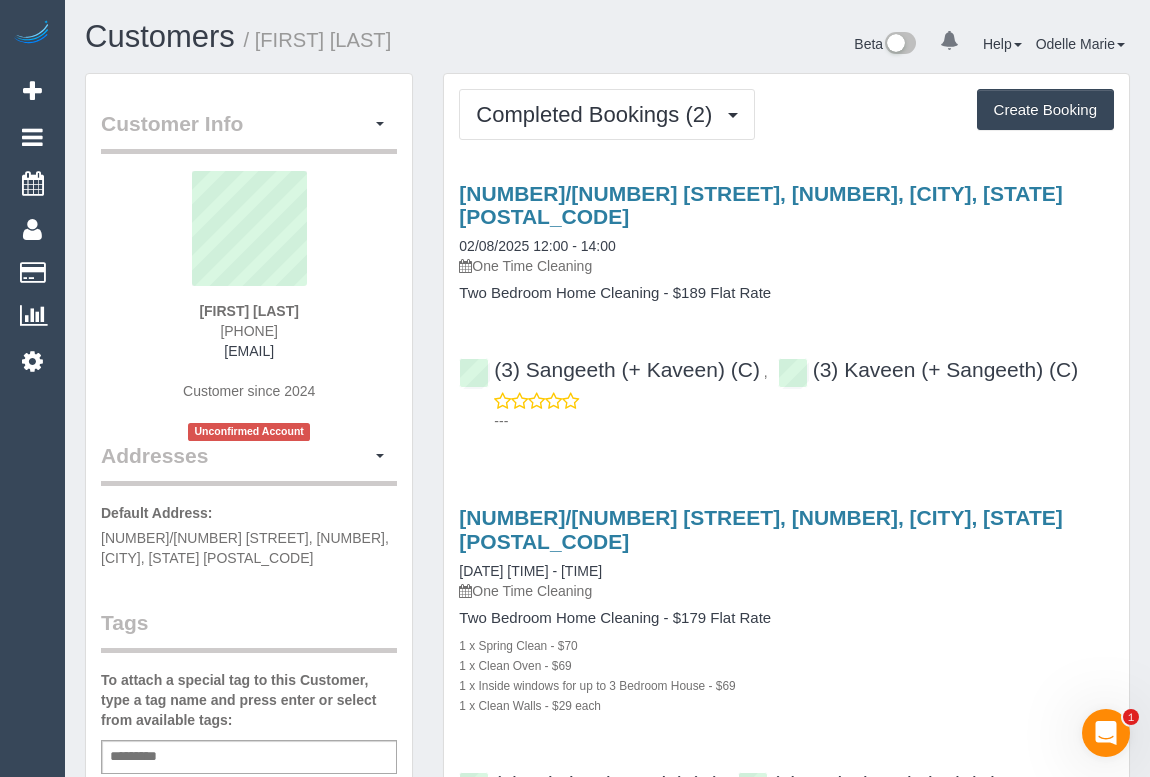 copy on "[PHONE]" 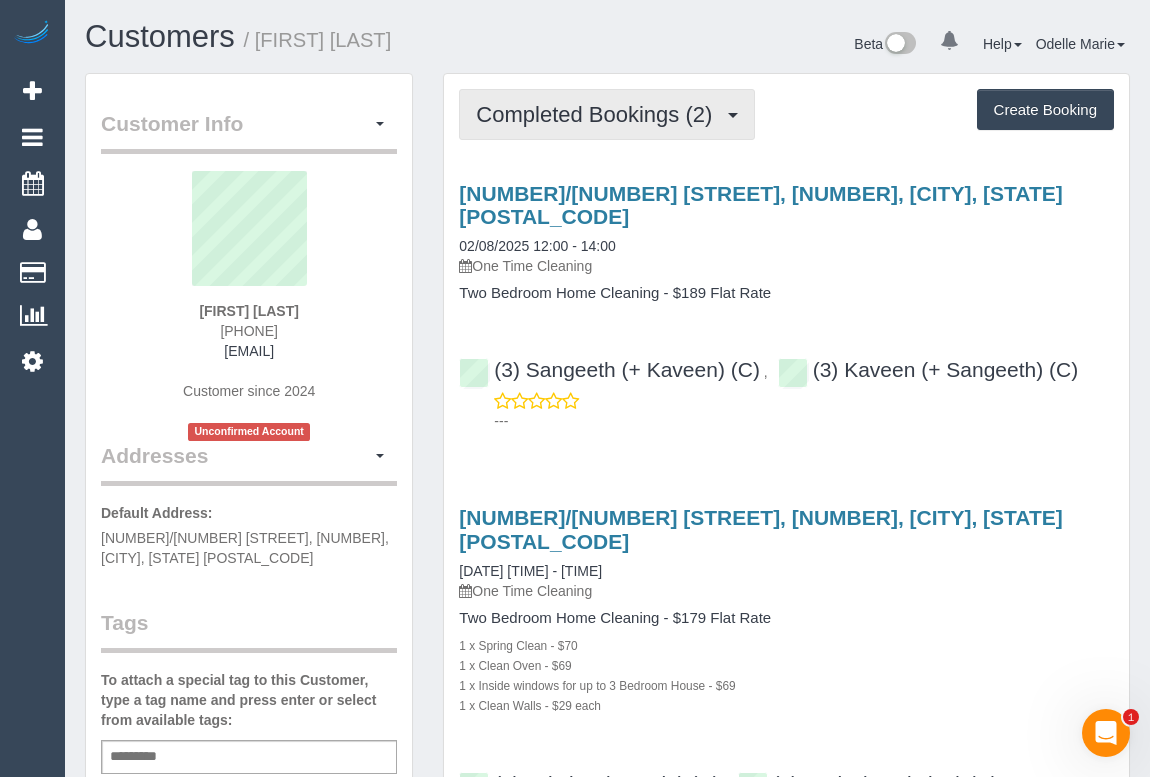 click on "Completed Bookings (2)" at bounding box center [599, 114] 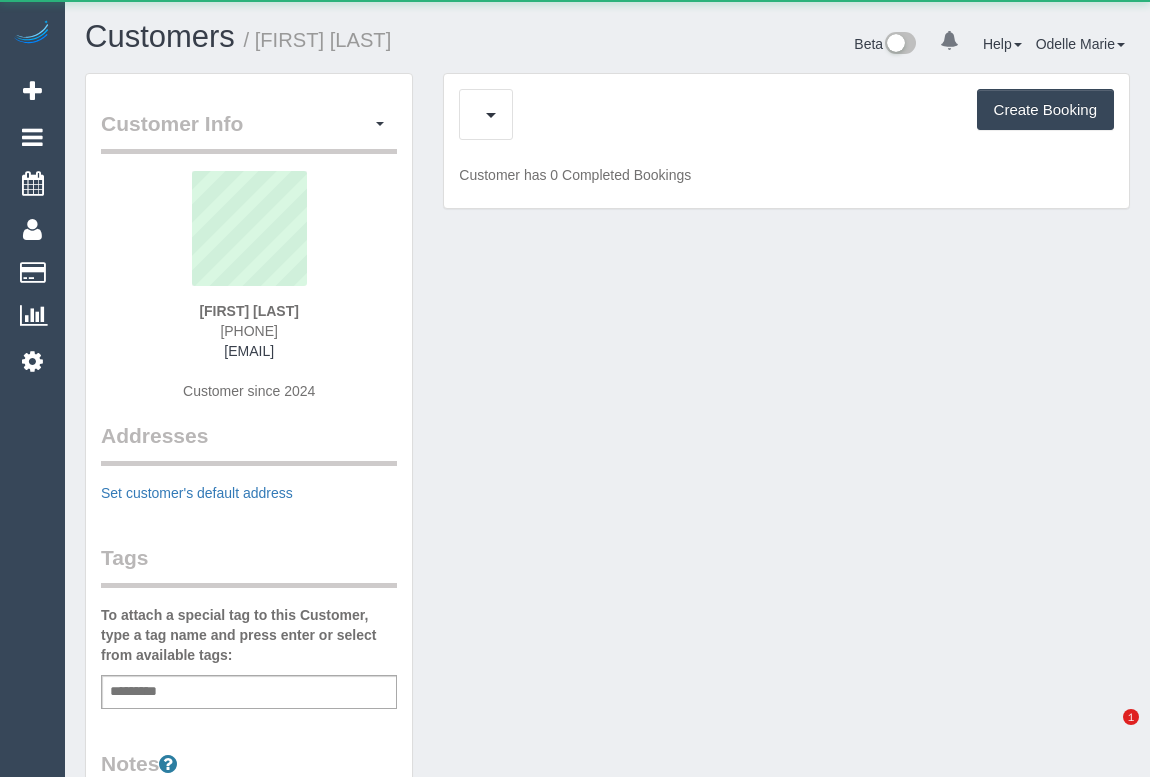 scroll, scrollTop: 0, scrollLeft: 0, axis: both 